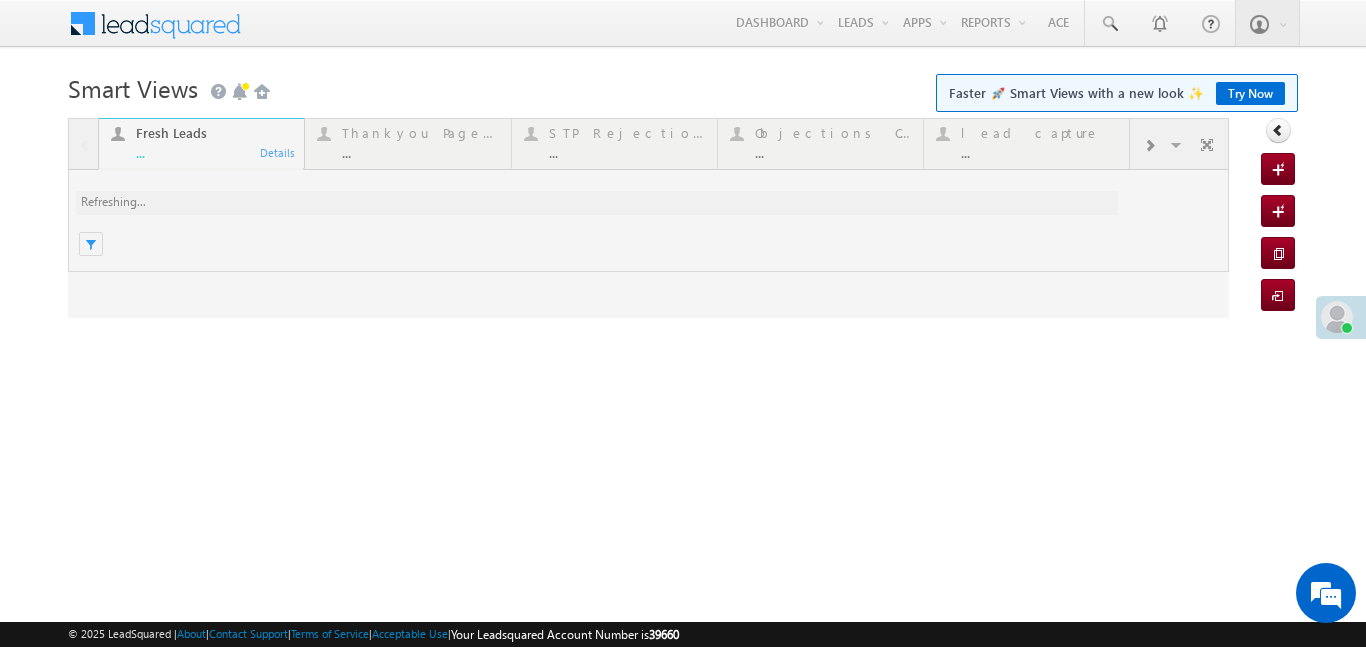 scroll, scrollTop: 0, scrollLeft: 0, axis: both 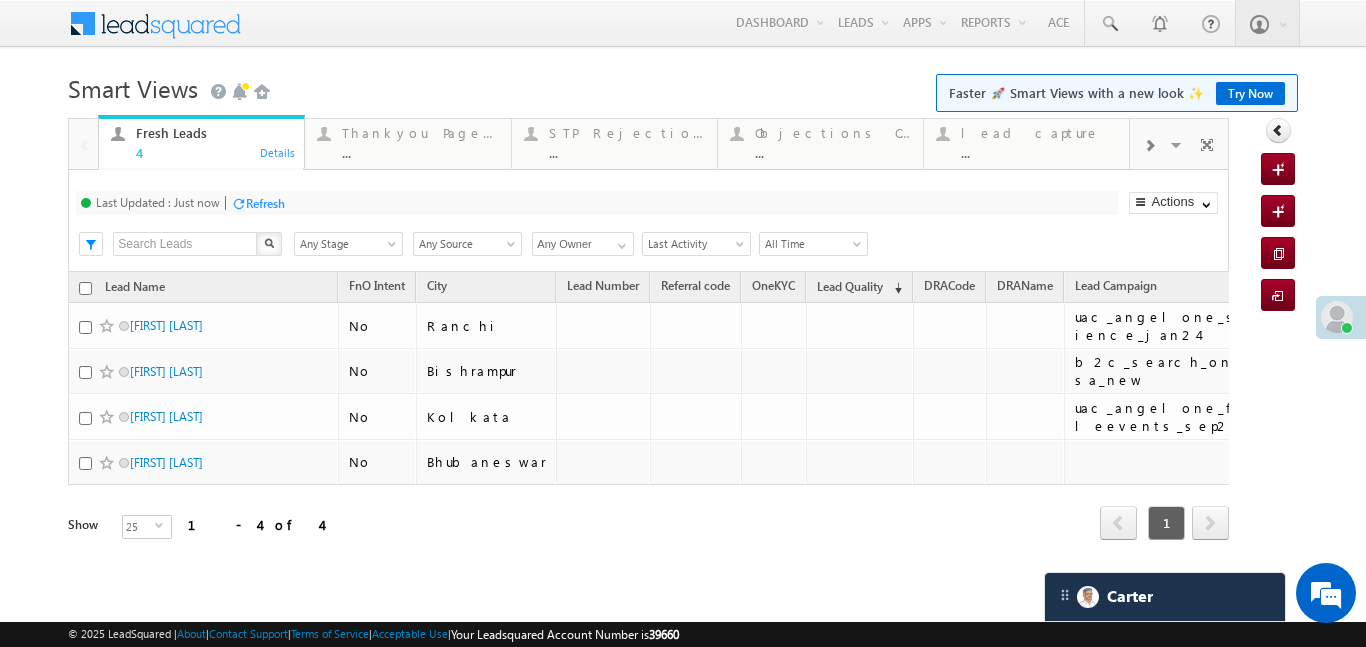 click at bounding box center (1149, 144) 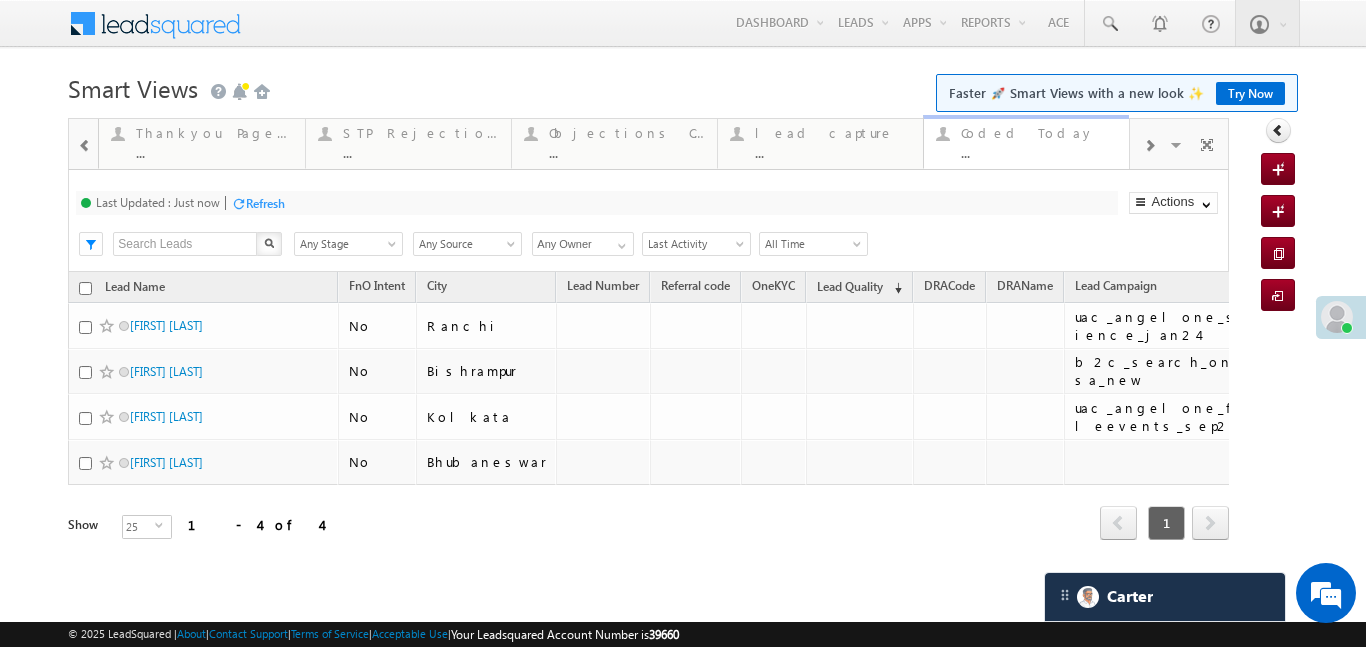 click on "Coded Today ... Details" at bounding box center (1026, 142) 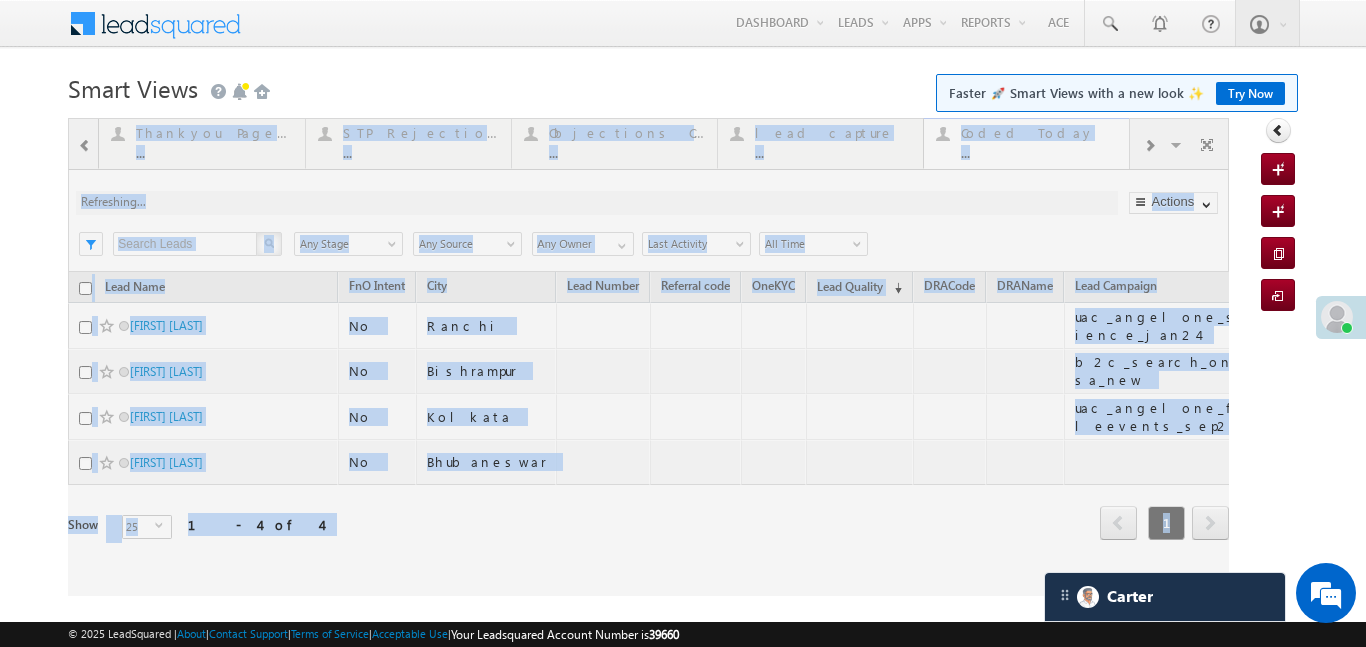 click at bounding box center [648, 357] 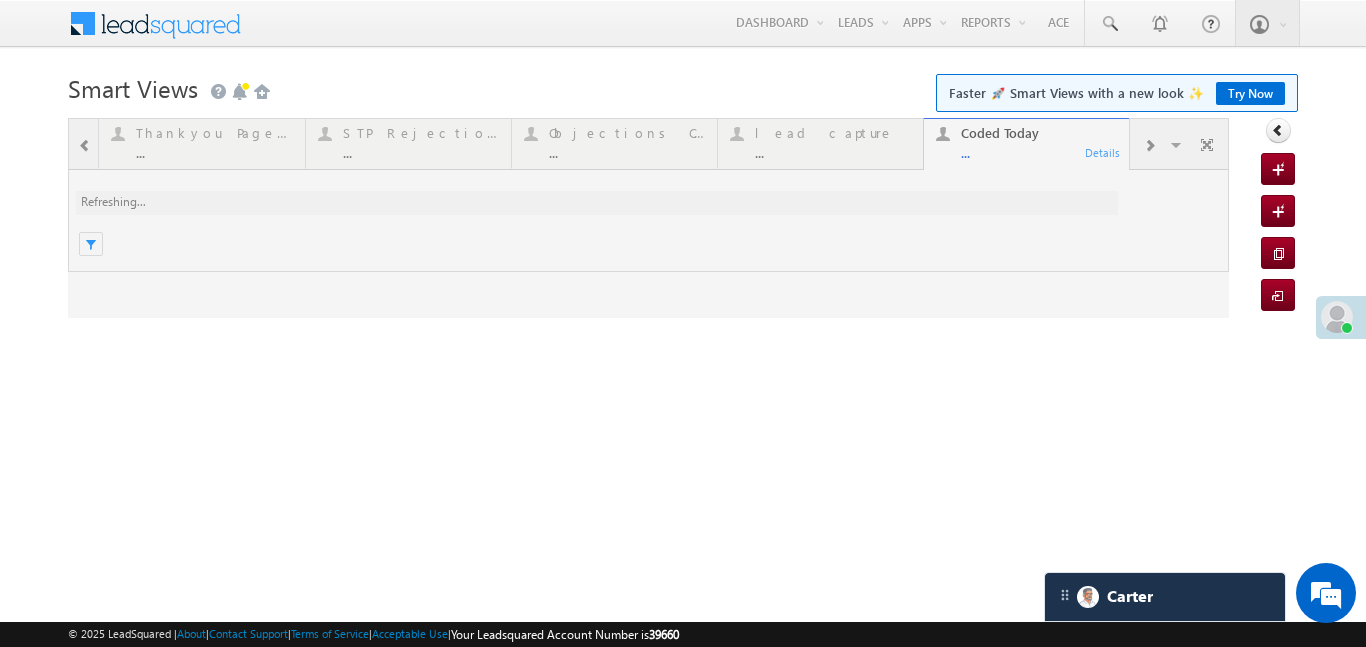 scroll, scrollTop: 0, scrollLeft: 0, axis: both 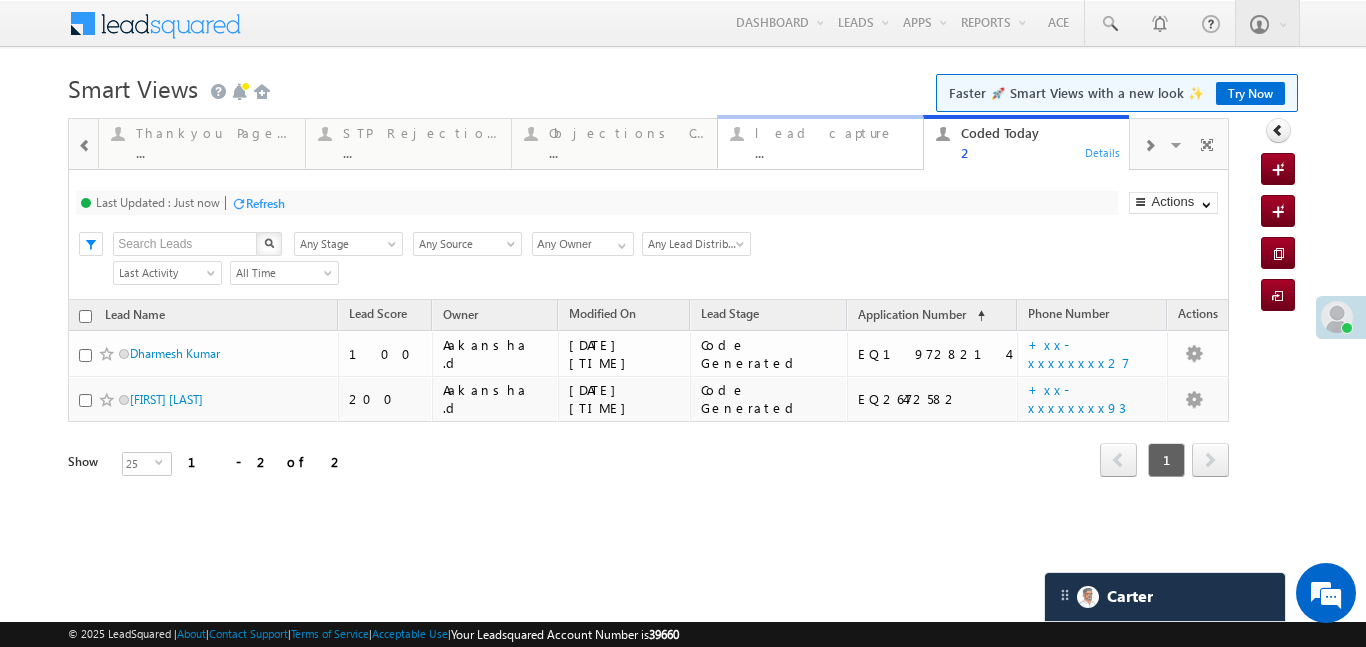 click on "..." at bounding box center [833, 152] 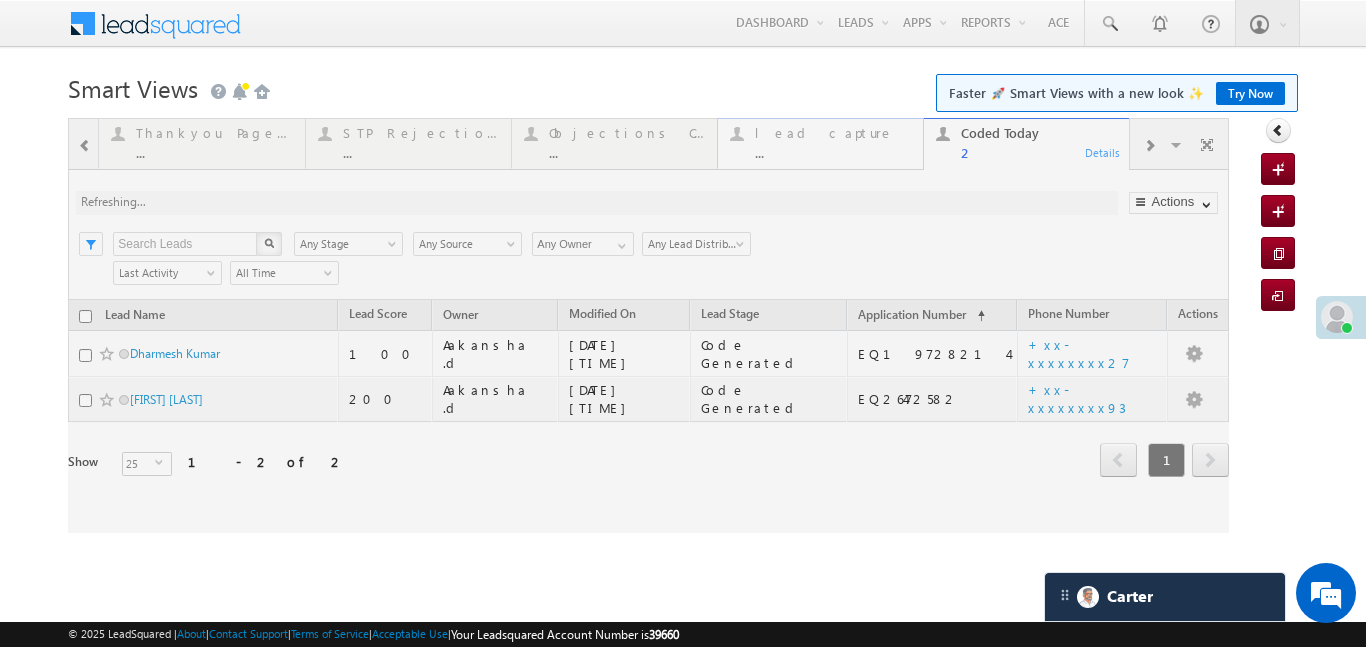 click at bounding box center [648, 325] 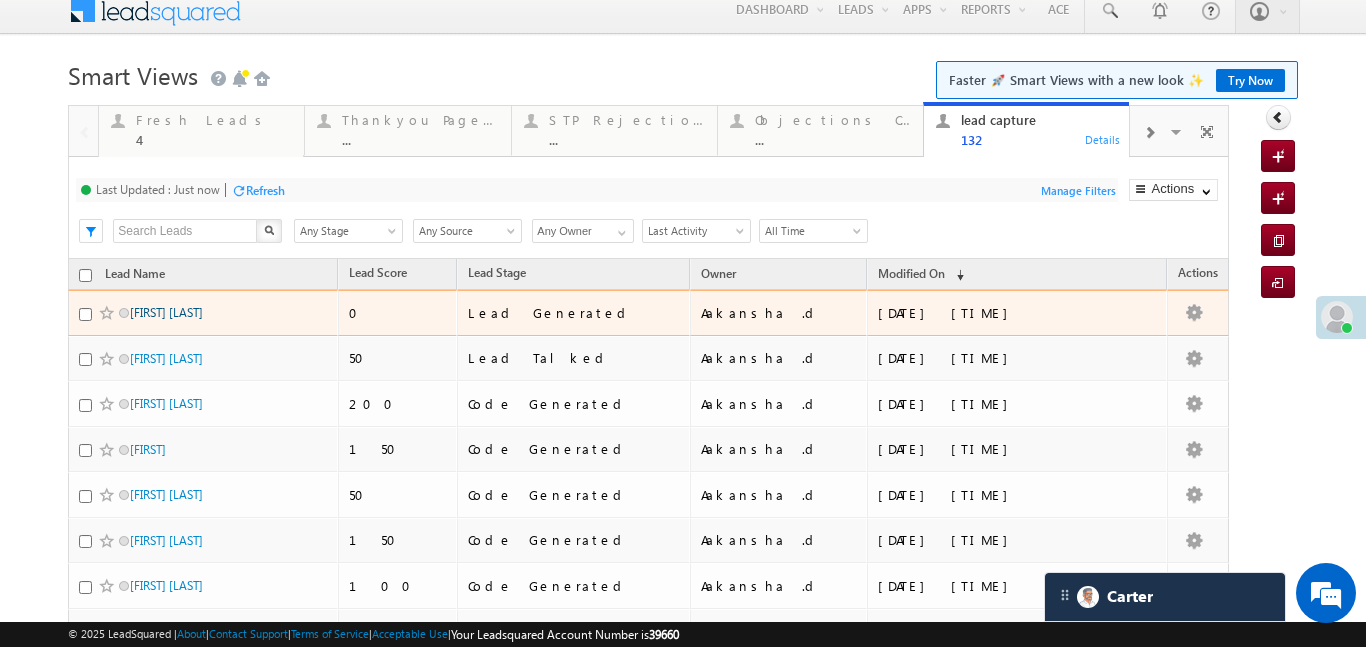 scroll, scrollTop: 31, scrollLeft: 0, axis: vertical 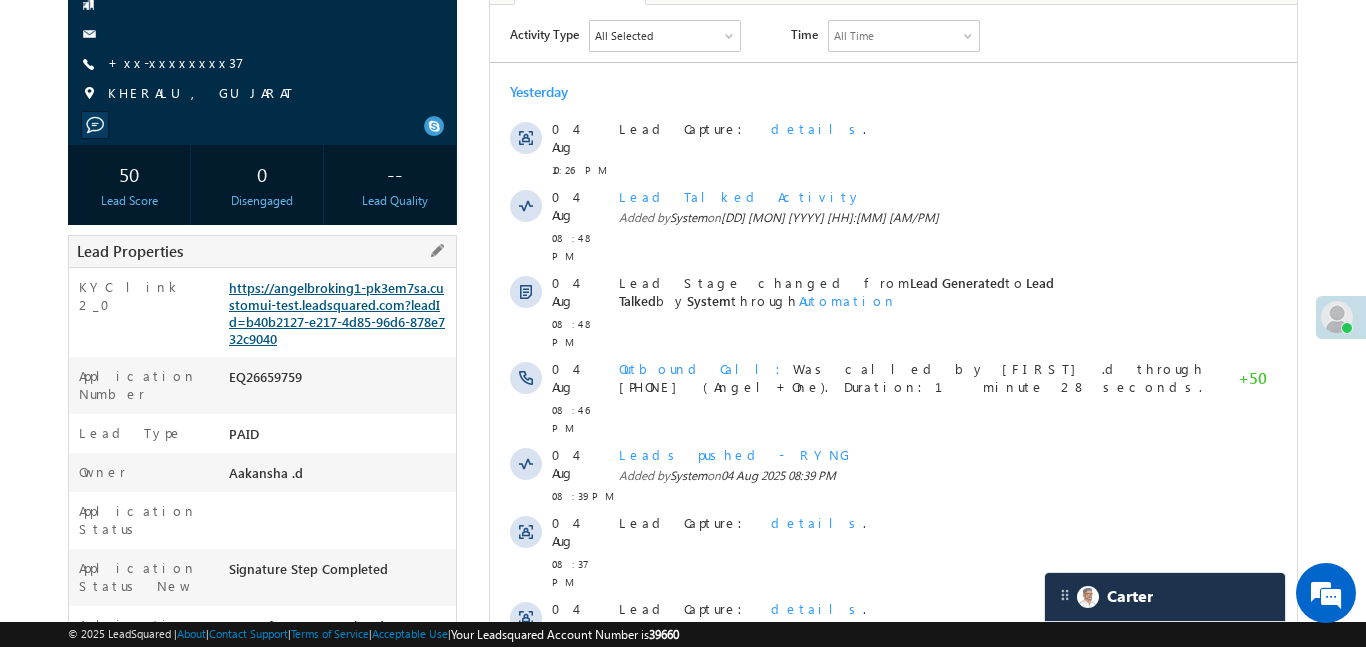 click on "https://angelbroking1-pk3em7sa.customui-test.leadsquared.com?leadId=b40b2127-e217-4d85-96d6-878e732c9040" at bounding box center [337, 313] 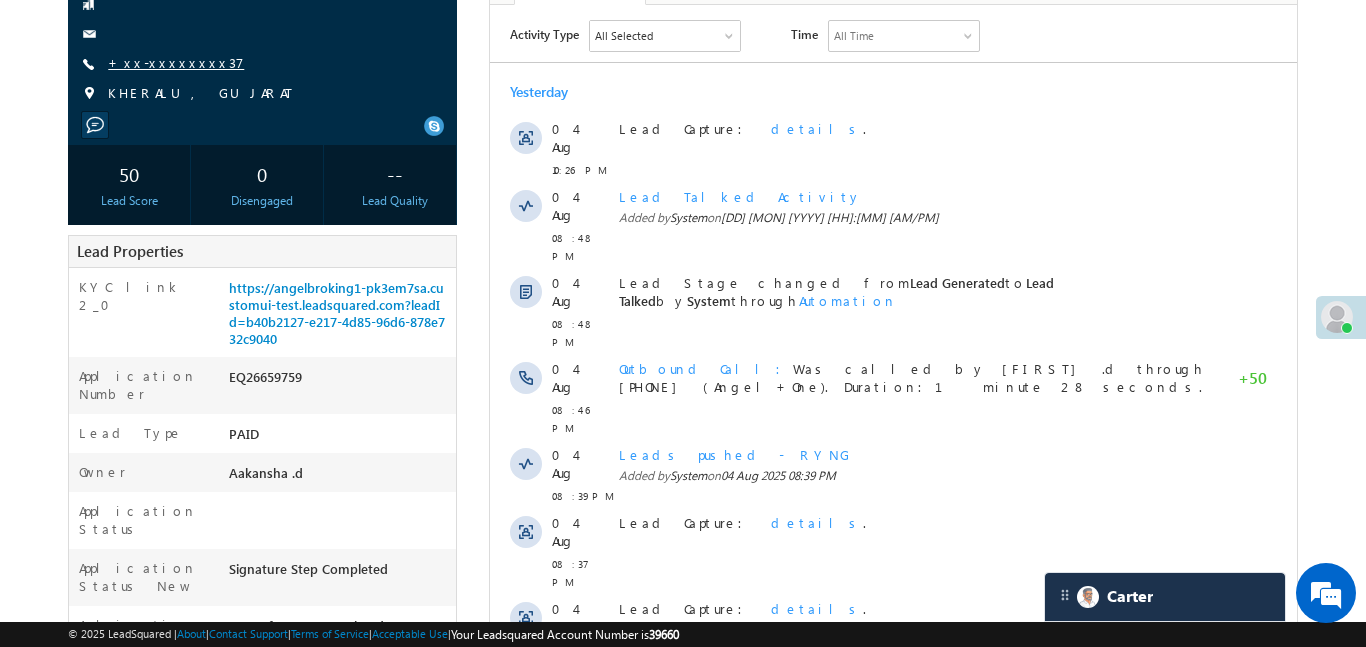 click on "+xx-xxxxxxxx37" at bounding box center [176, 62] 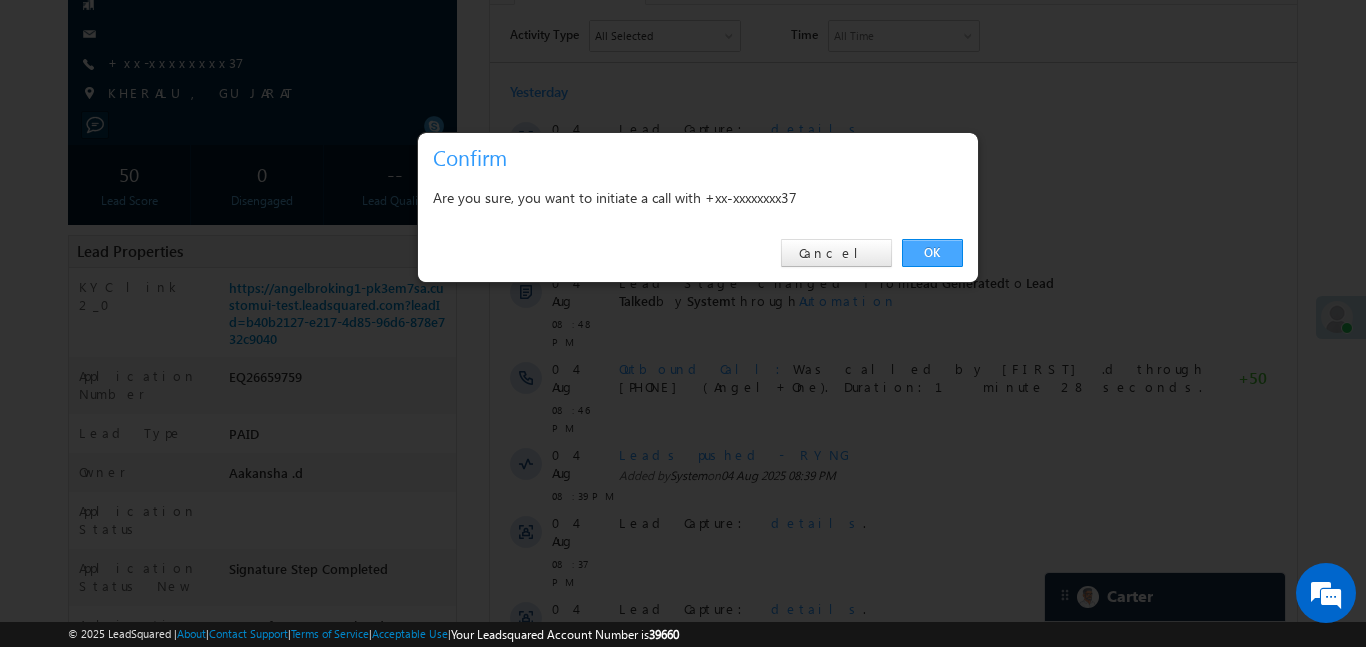 click on "OK" at bounding box center (932, 253) 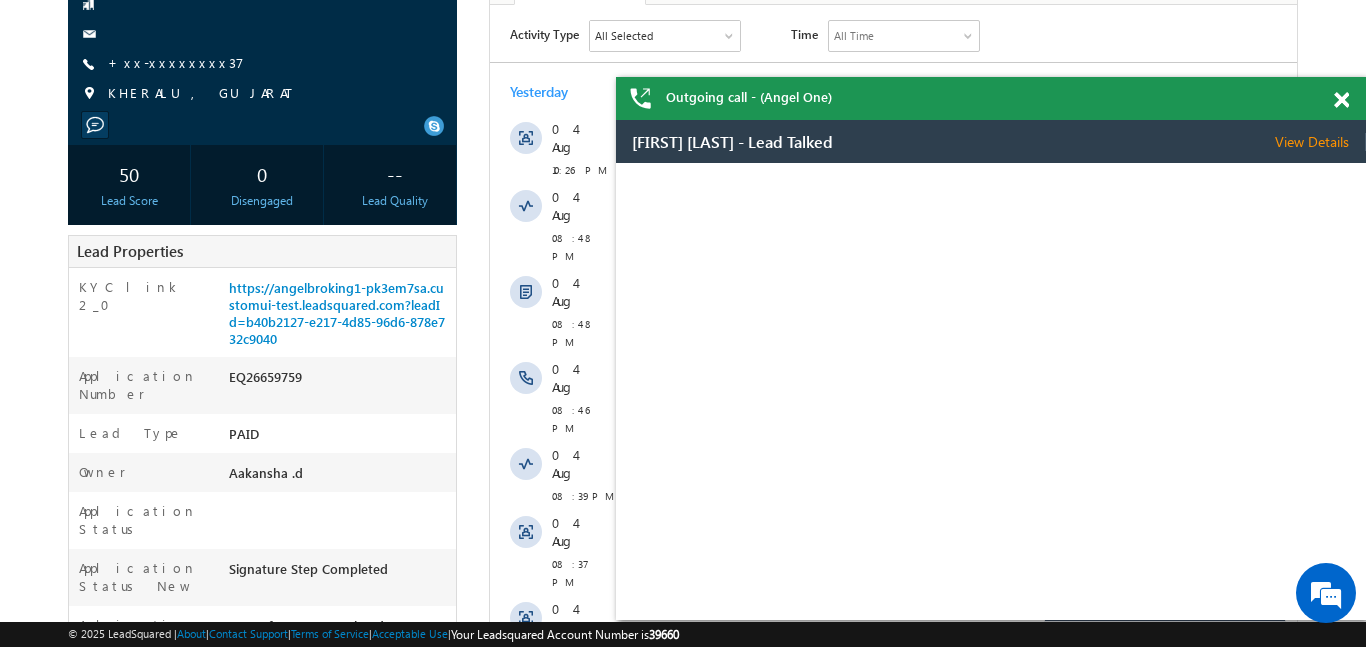 scroll, scrollTop: 0, scrollLeft: 0, axis: both 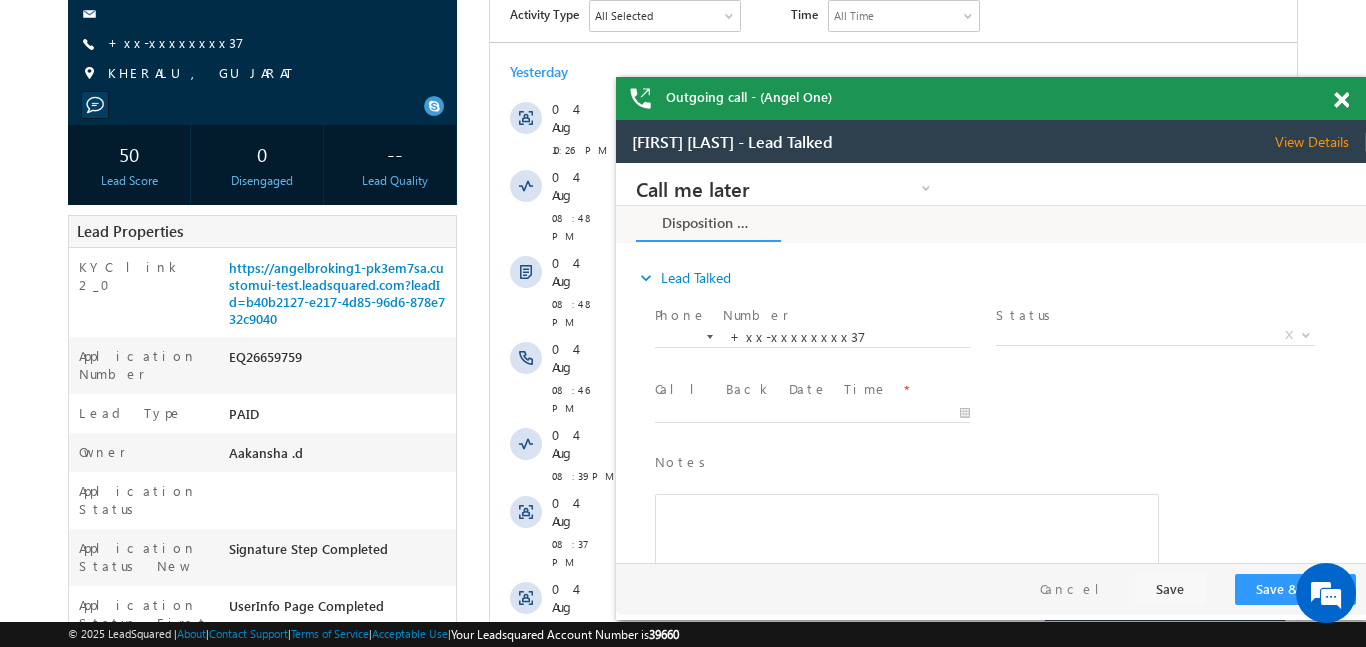 click at bounding box center [1341, 100] 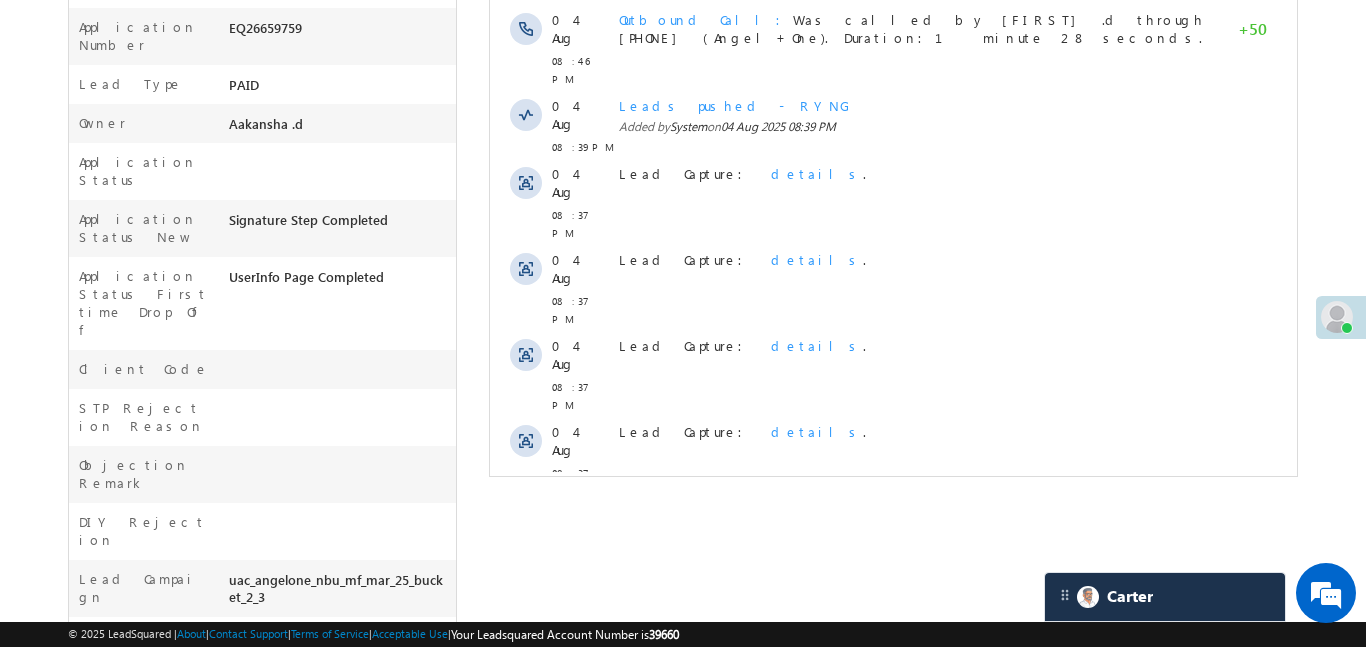 scroll, scrollTop: 177, scrollLeft: 0, axis: vertical 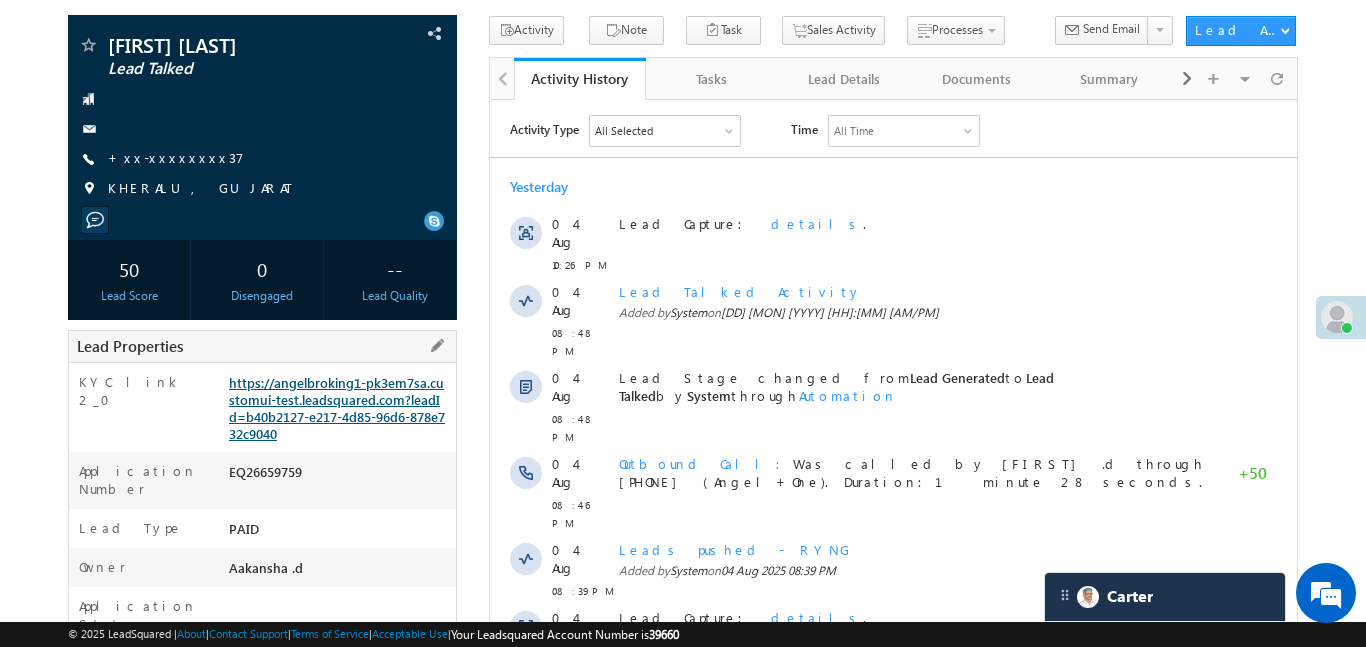 click on "https://angelbroking1-pk3em7sa.customui-test.leadsquared.com?leadId=b40b2127-e217-4d85-96d6-878e732c9040" at bounding box center [337, 408] 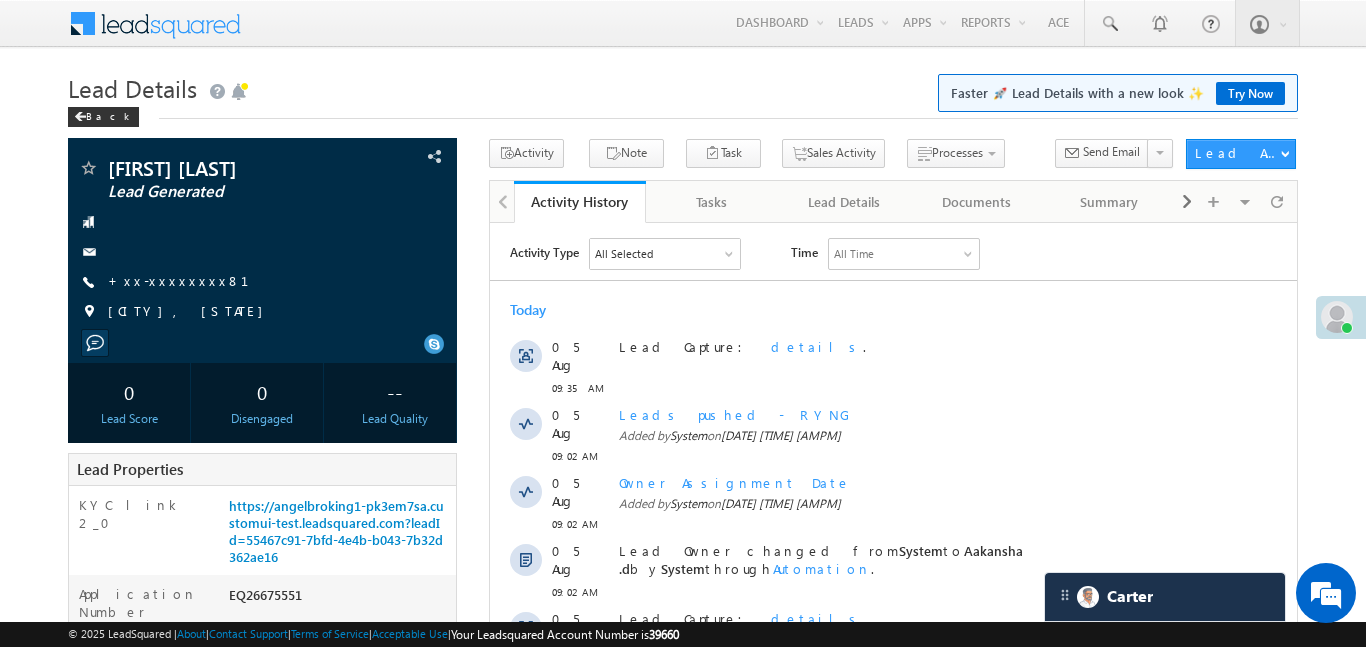 scroll, scrollTop: 0, scrollLeft: 0, axis: both 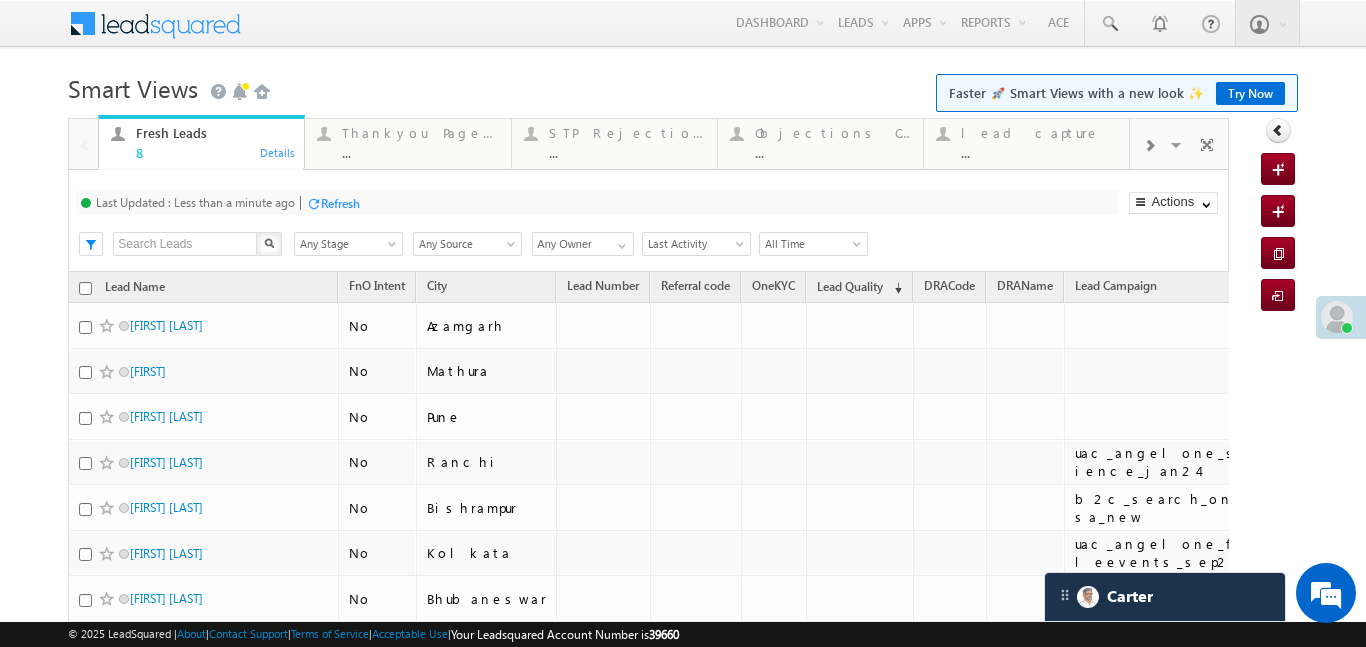 click at bounding box center [1149, 144] 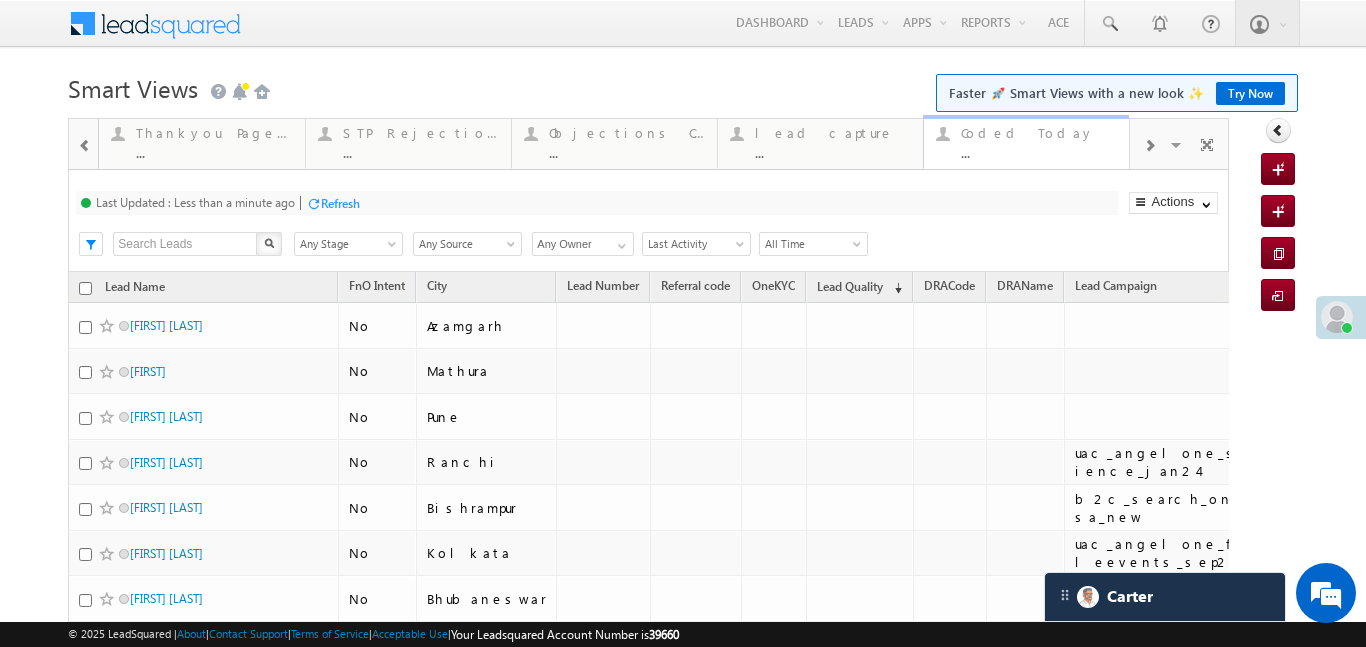 click on "Coded Today" at bounding box center [1039, 133] 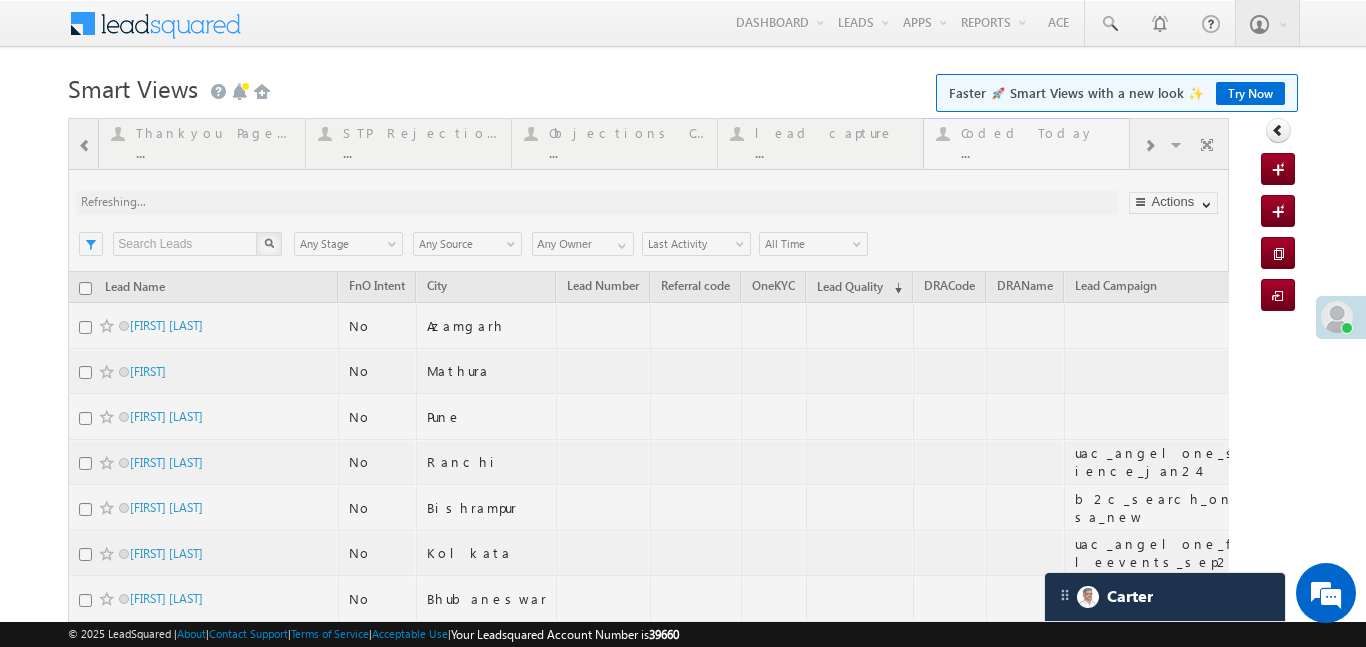 click at bounding box center (648, 448) 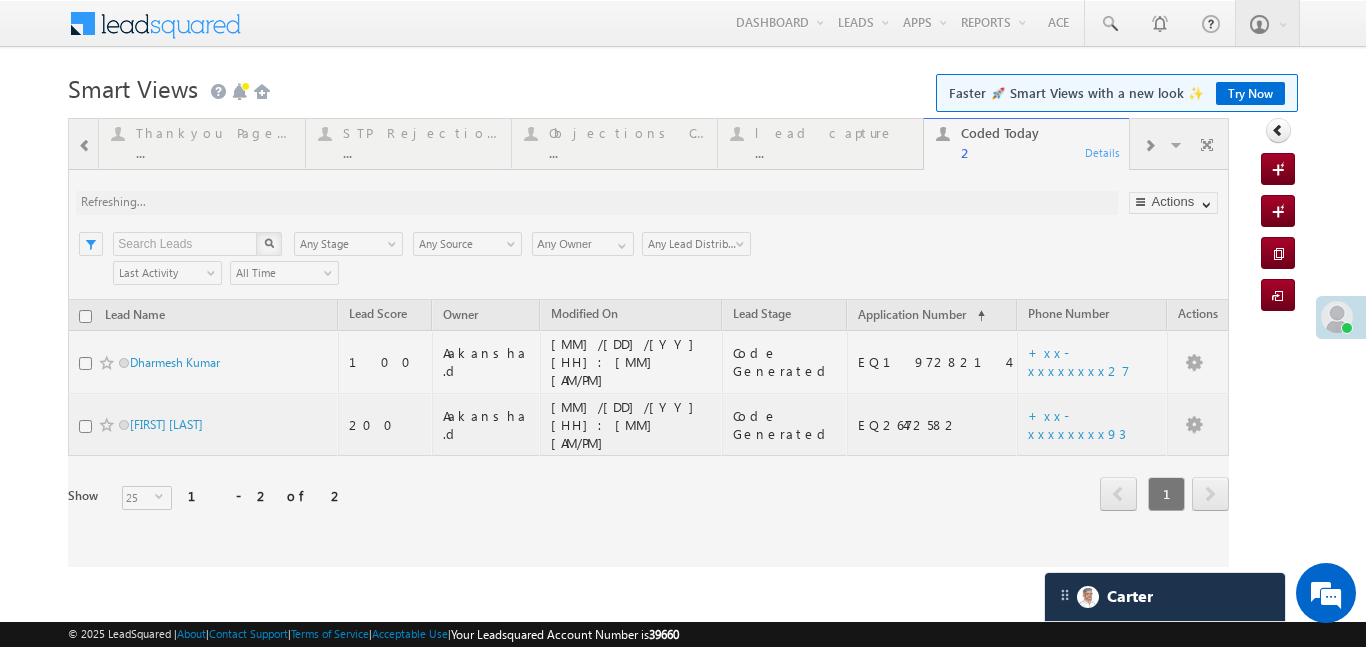 scroll, scrollTop: 0, scrollLeft: 0, axis: both 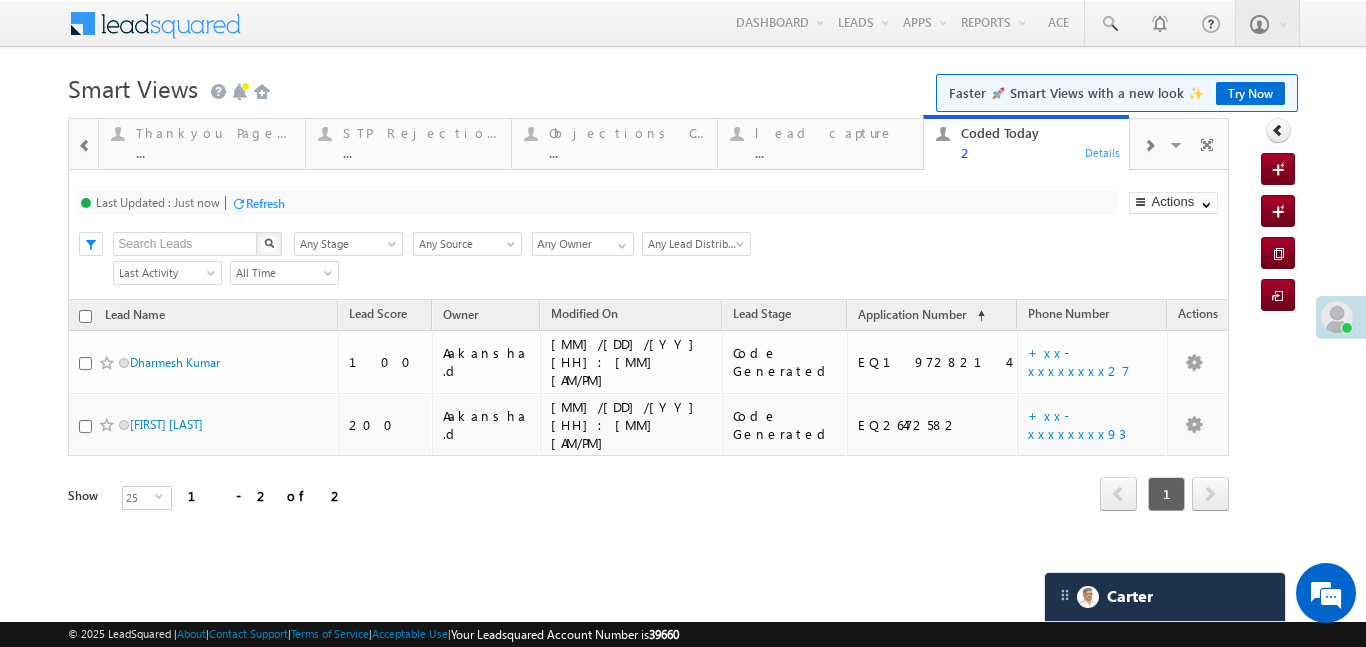 click at bounding box center (85, 144) 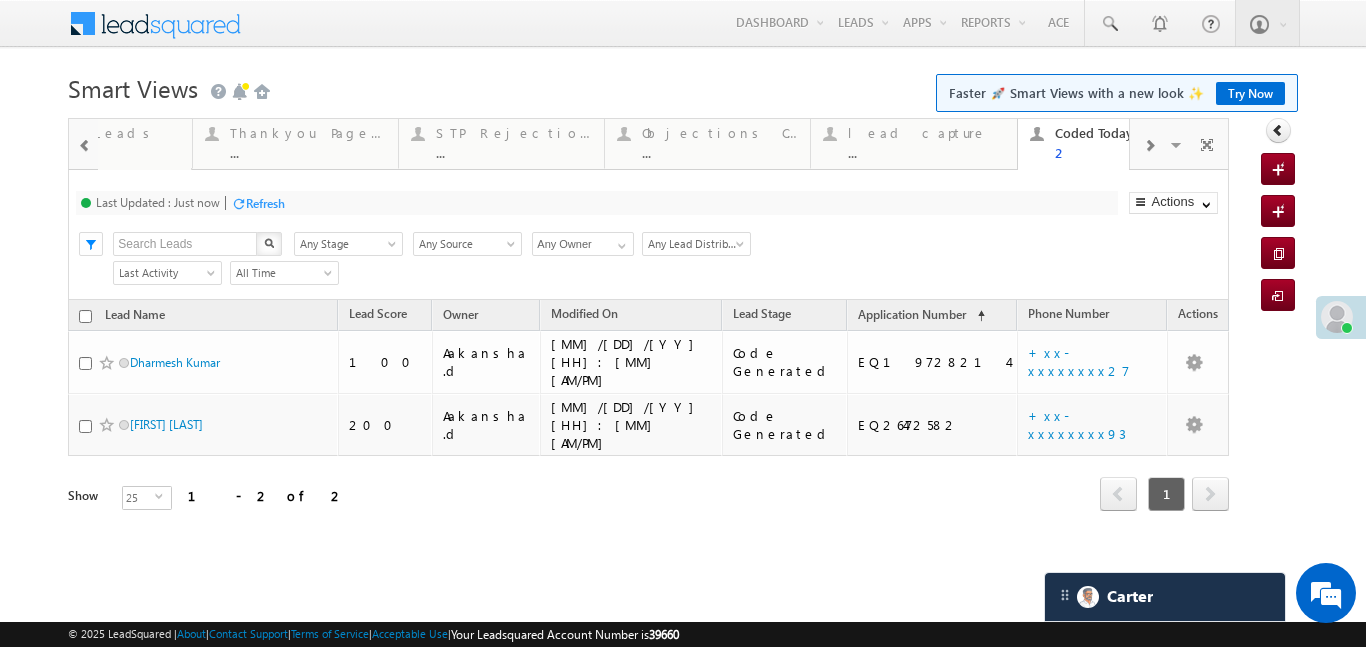 click at bounding box center [85, 144] 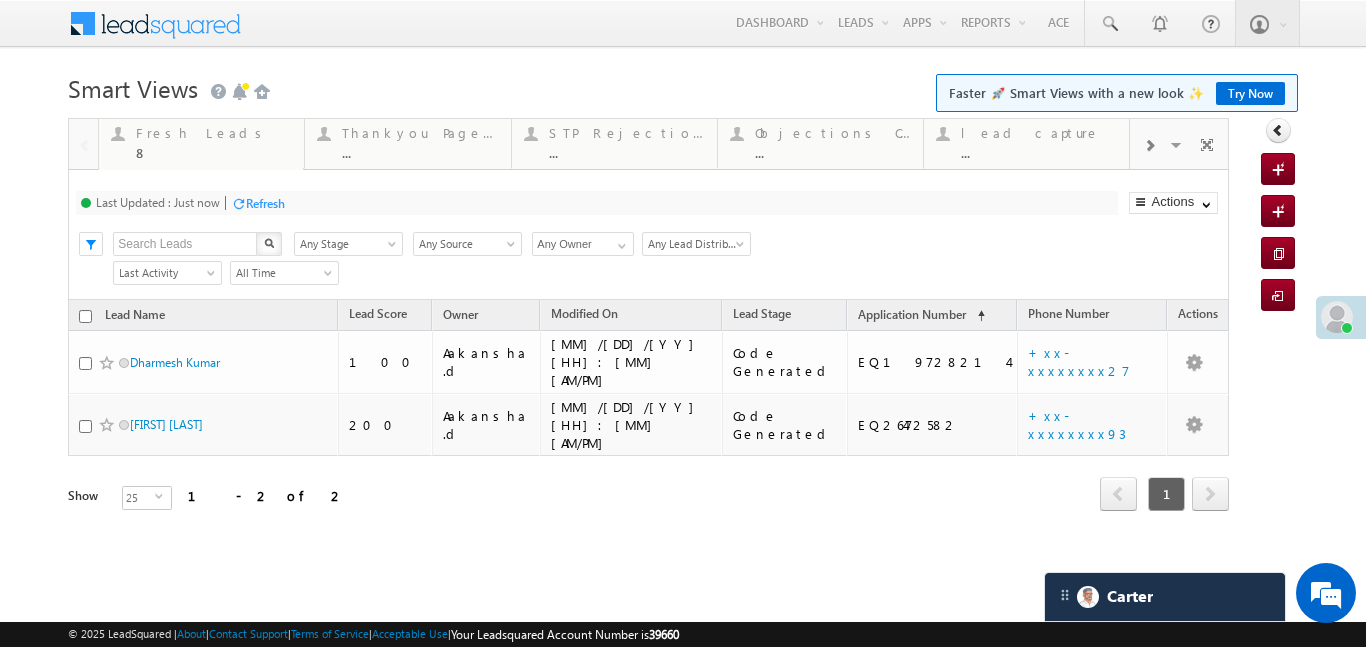 click at bounding box center (83, 143) 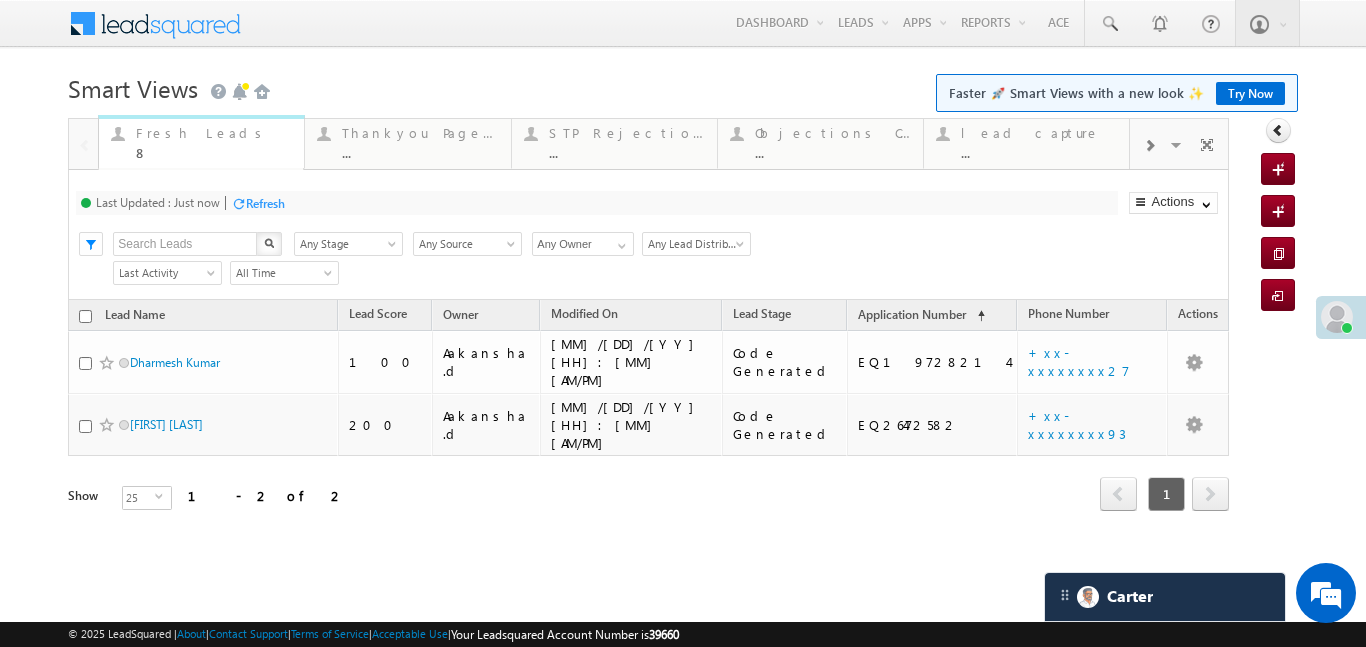 click on "Fresh Leads 8 Details" at bounding box center [201, 140] 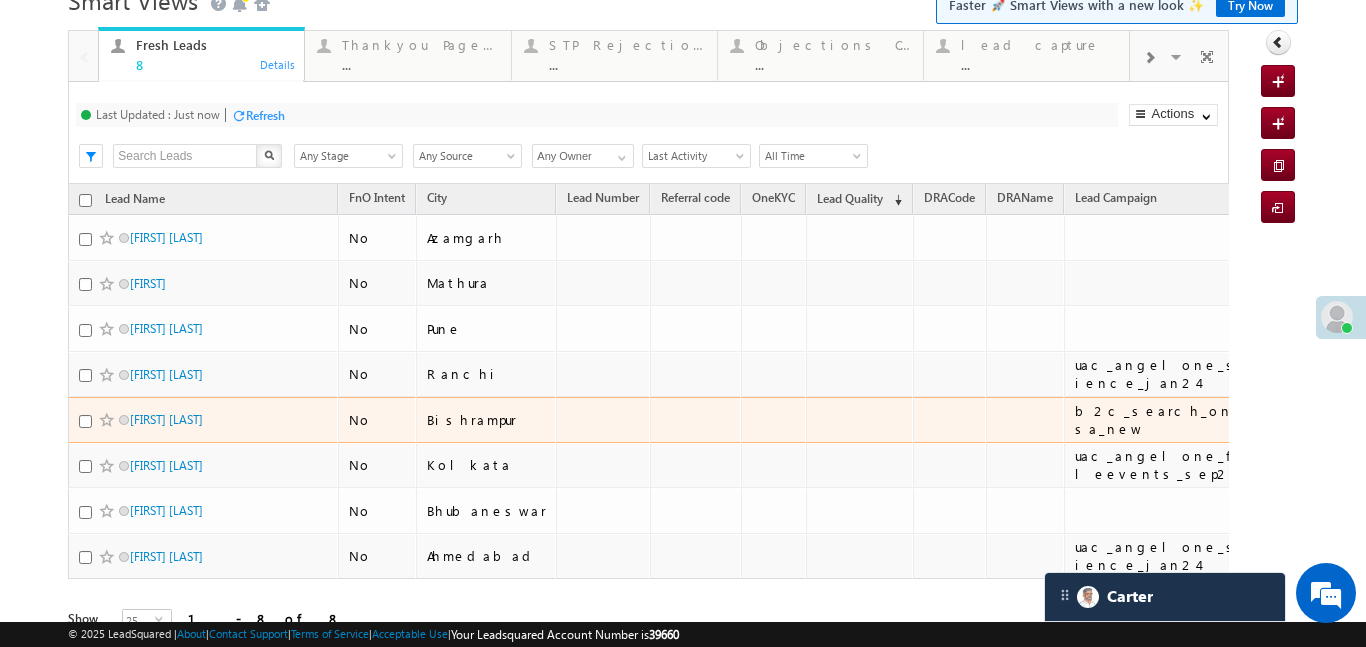 scroll, scrollTop: 0, scrollLeft: 0, axis: both 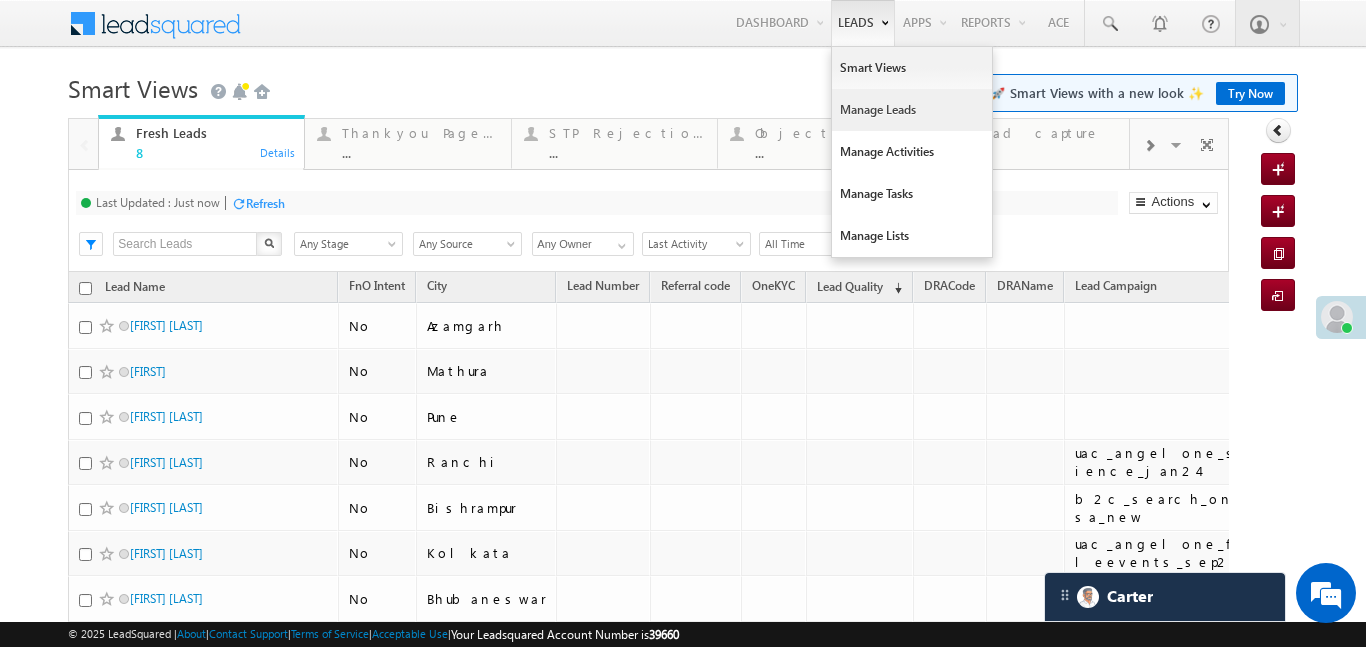 click on "Manage Leads" at bounding box center [912, 110] 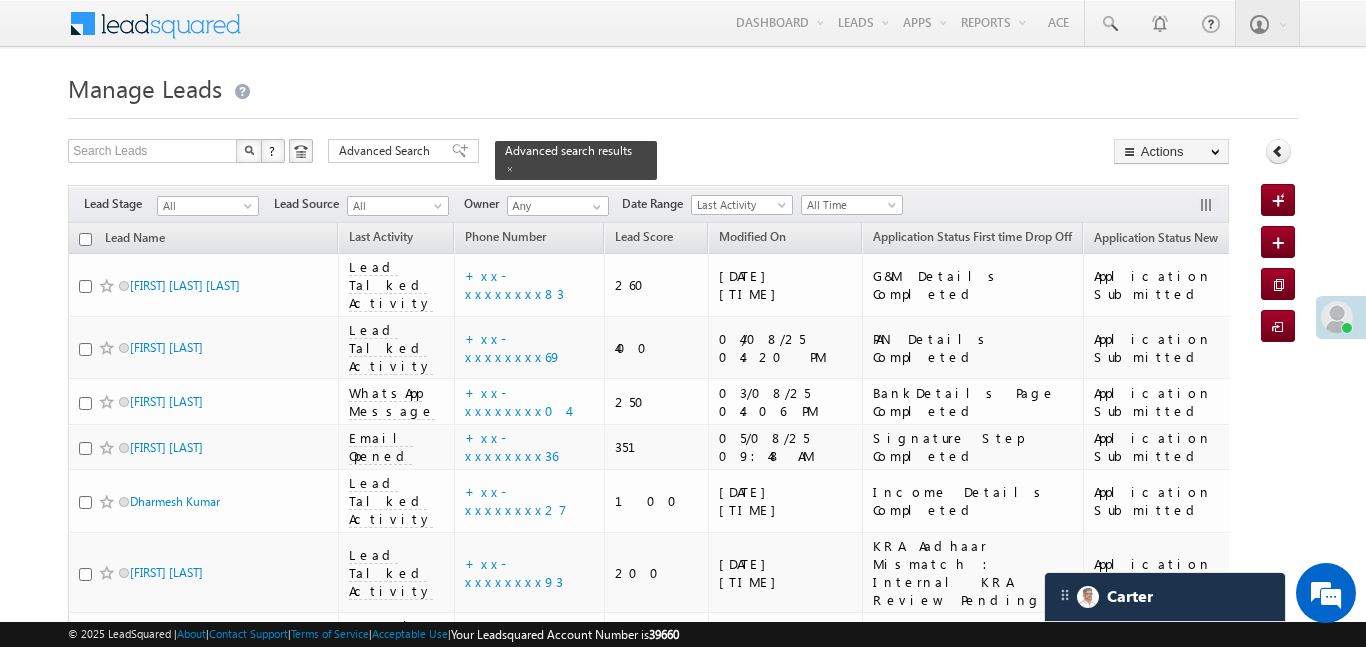 click on "All" at bounding box center (205, 206) 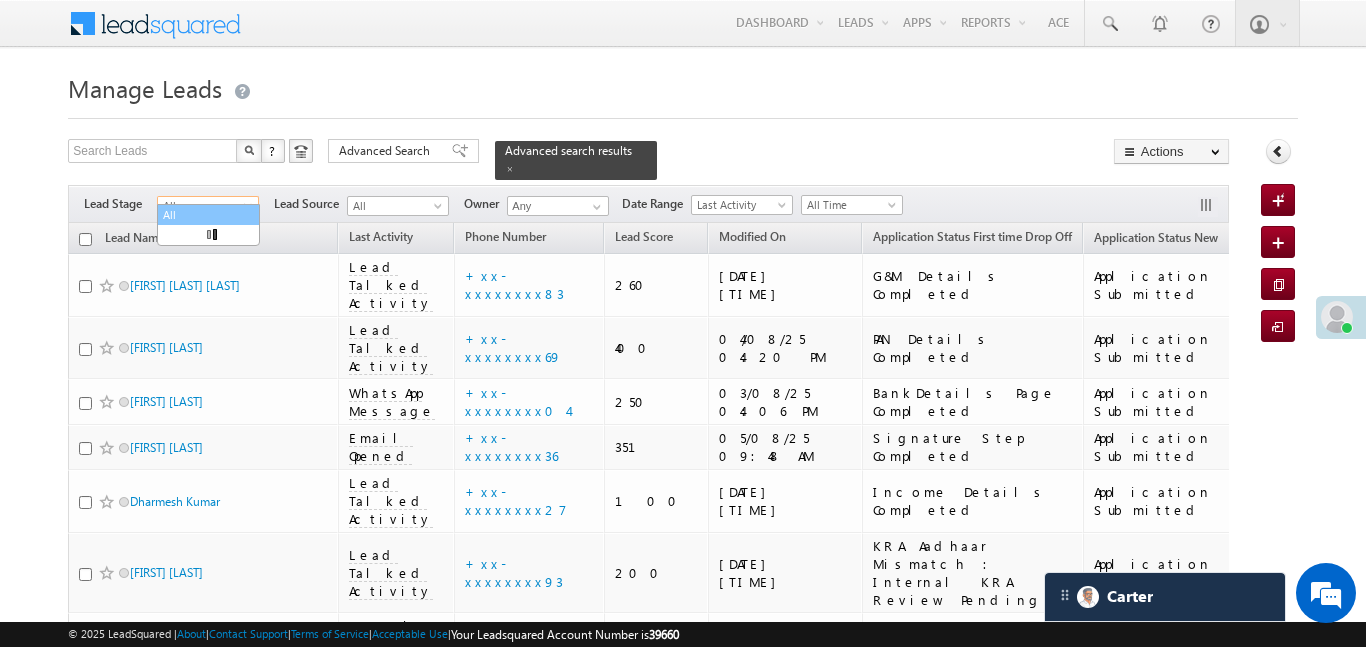 scroll, scrollTop: 0, scrollLeft: 0, axis: both 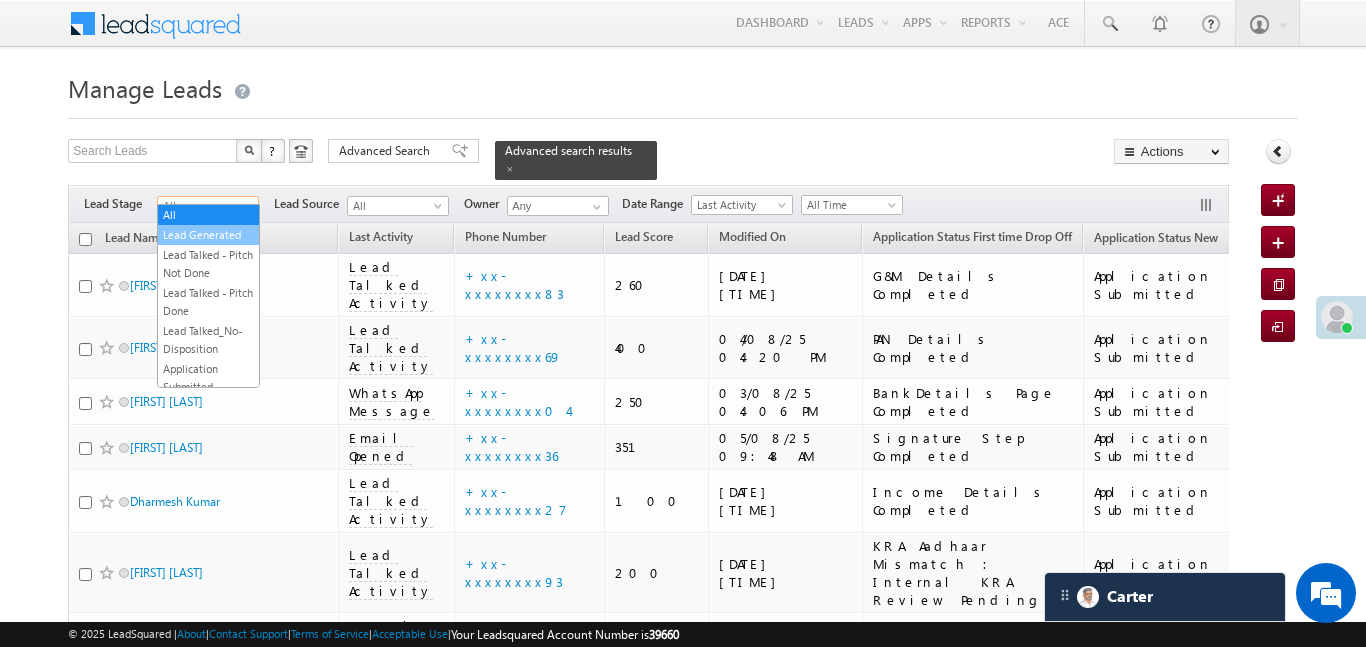 click on "Lead Generated" at bounding box center [208, 235] 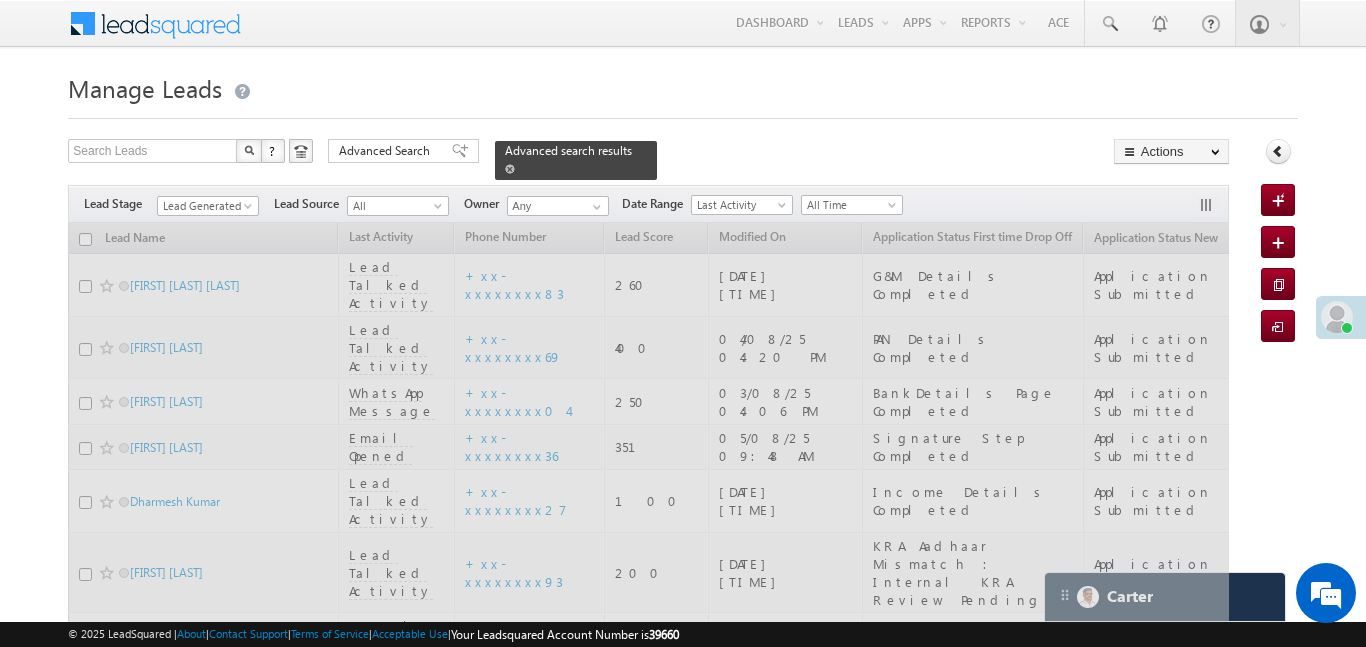 click at bounding box center (510, 169) 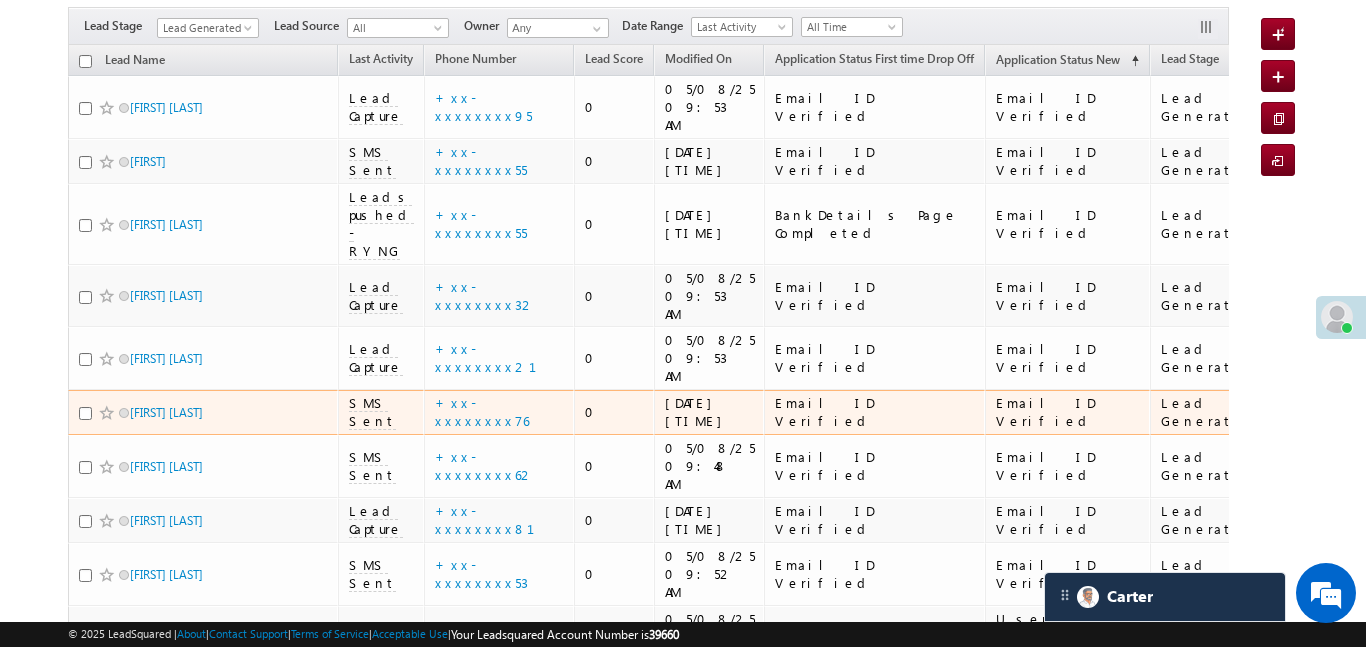 scroll, scrollTop: 144, scrollLeft: 0, axis: vertical 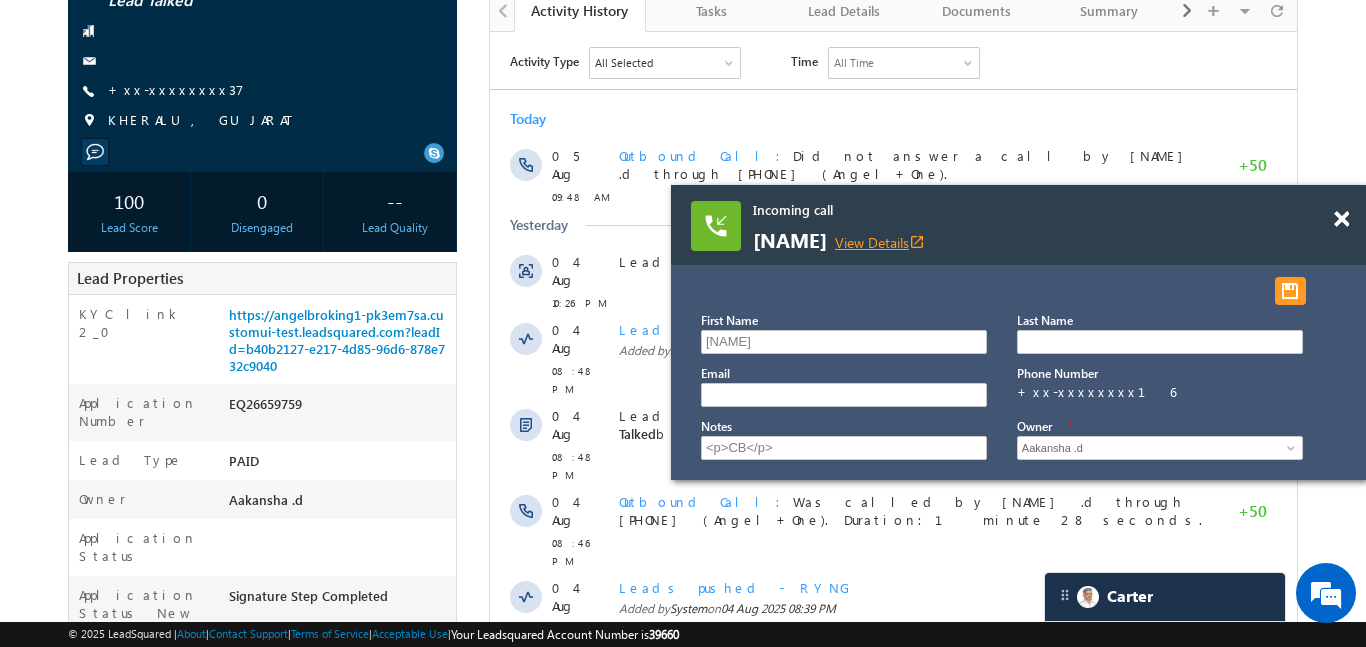 click on "View Details  open_in_new" at bounding box center (880, 242) 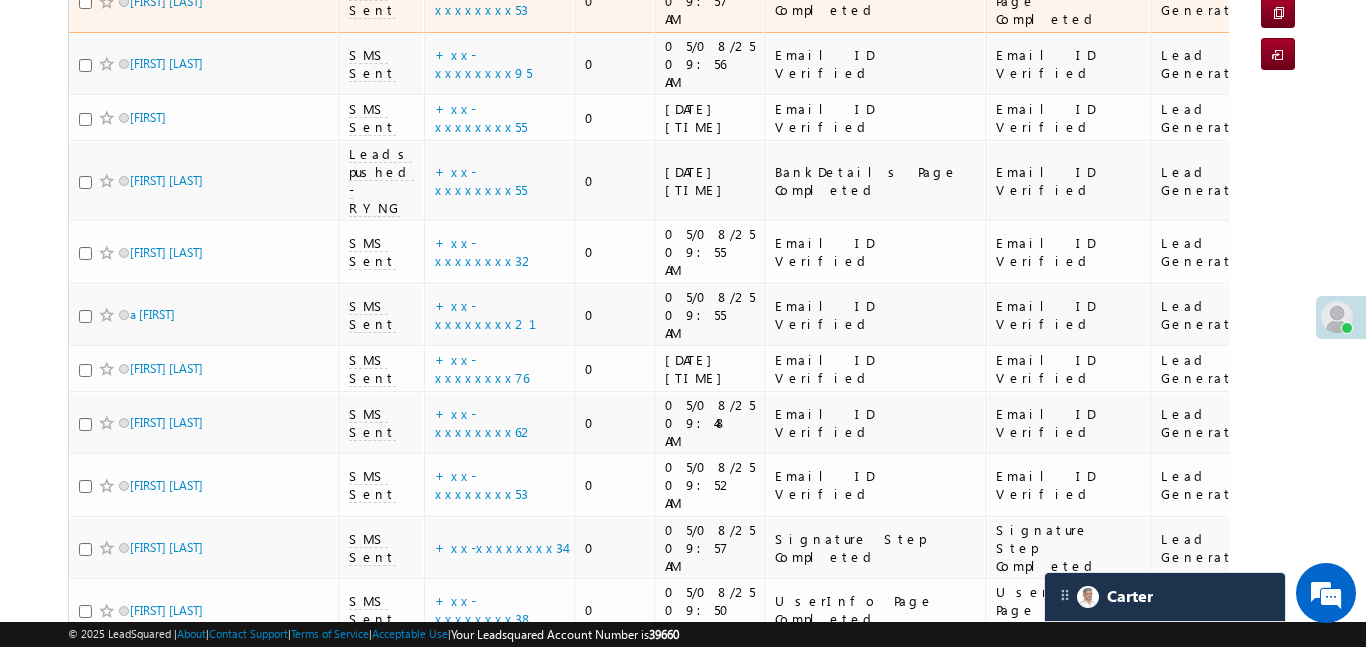 scroll, scrollTop: 273, scrollLeft: 0, axis: vertical 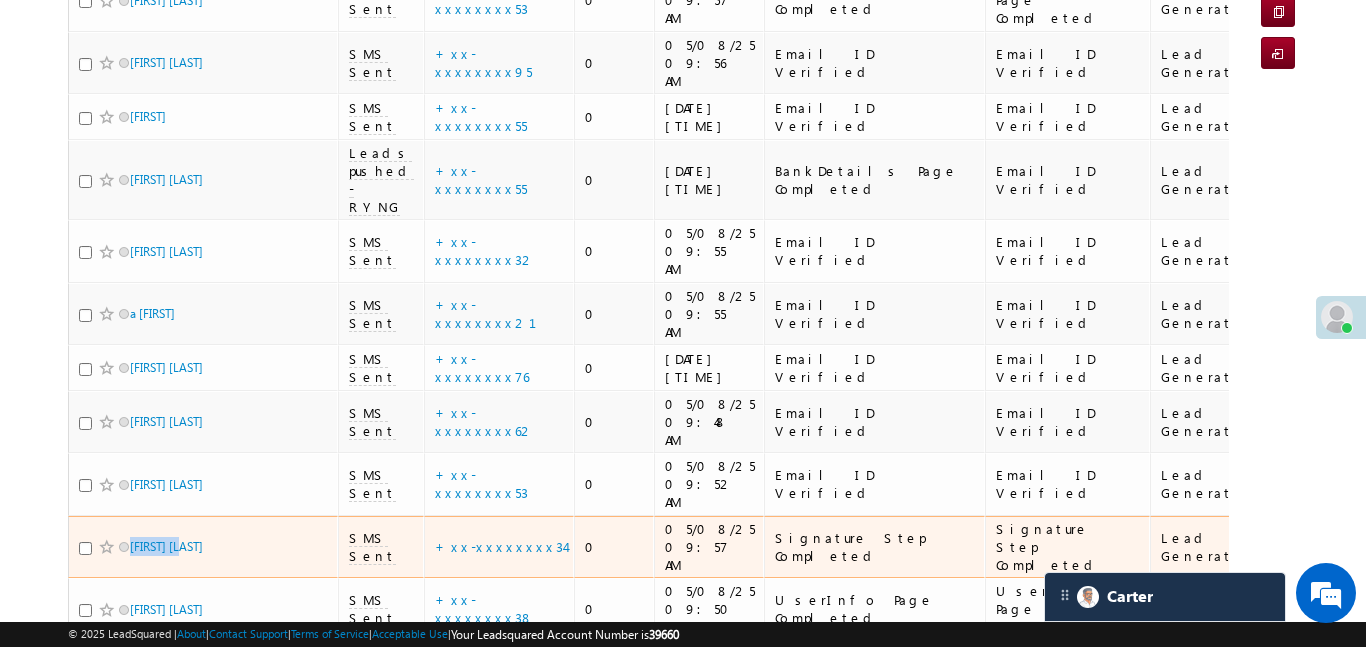 click on "SMS Sent" at bounding box center [381, 63] 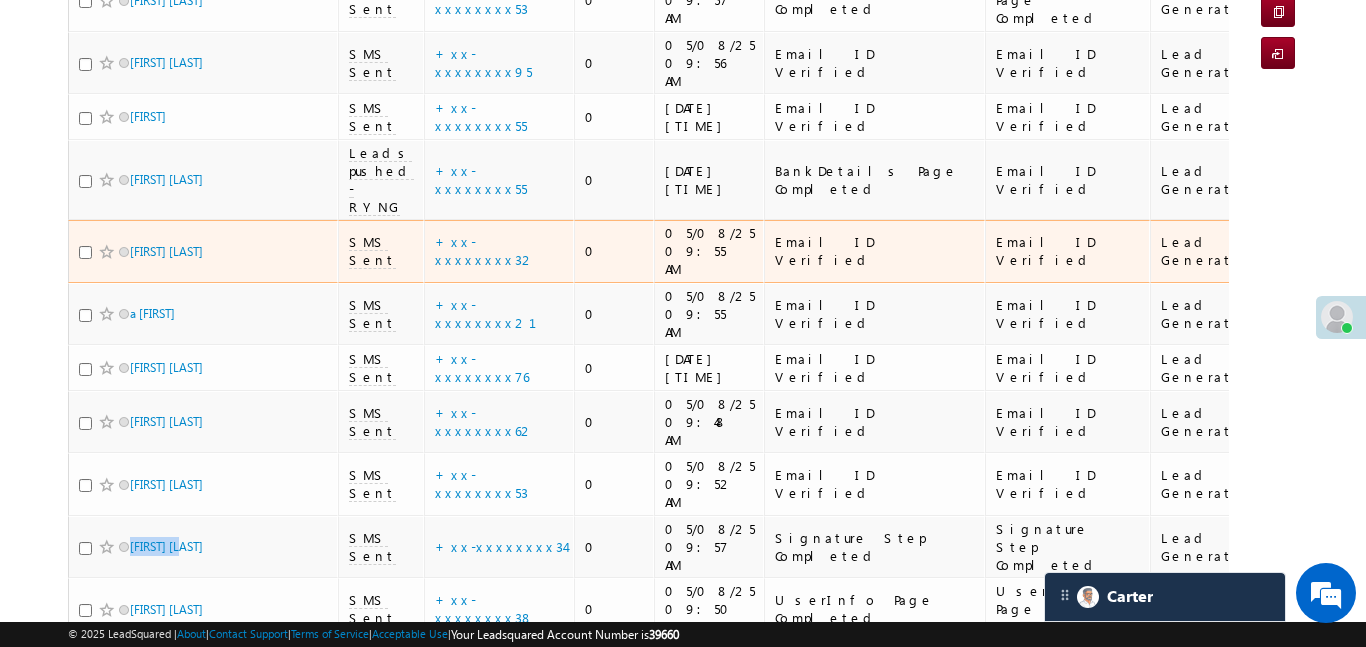 scroll, scrollTop: 100, scrollLeft: 0, axis: vertical 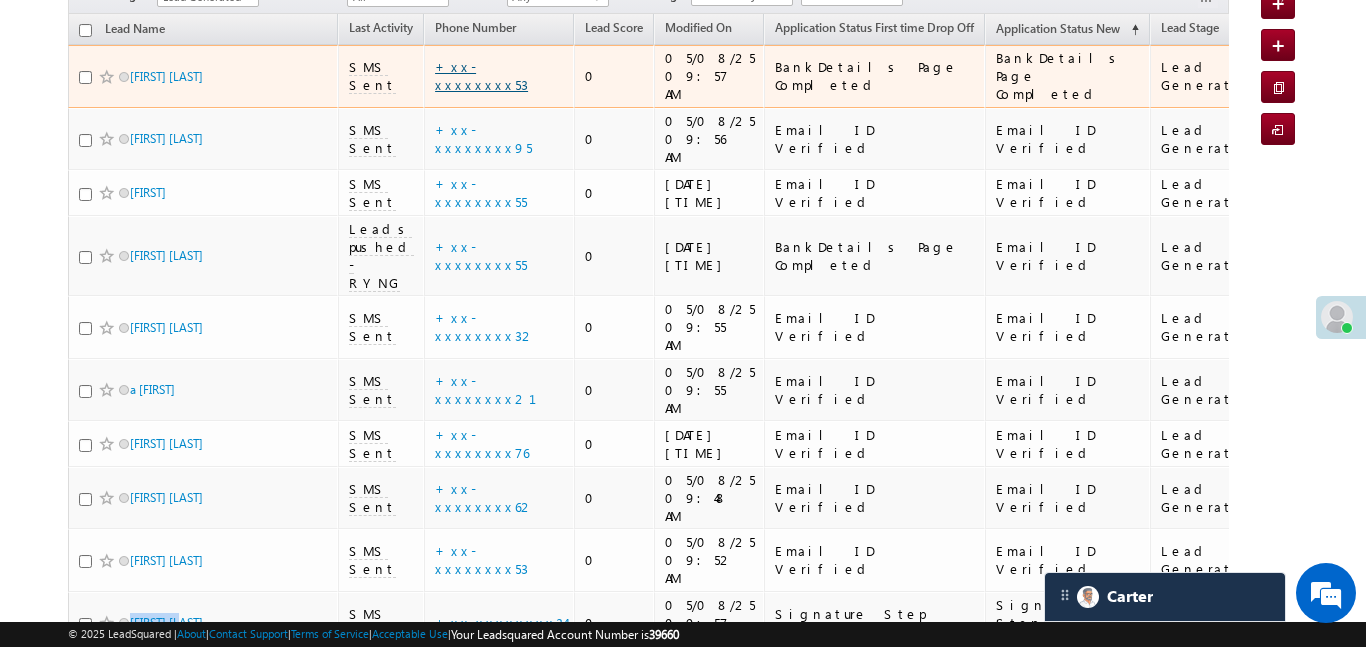 click on "+xx-xxxxxxxx53" at bounding box center (481, 75) 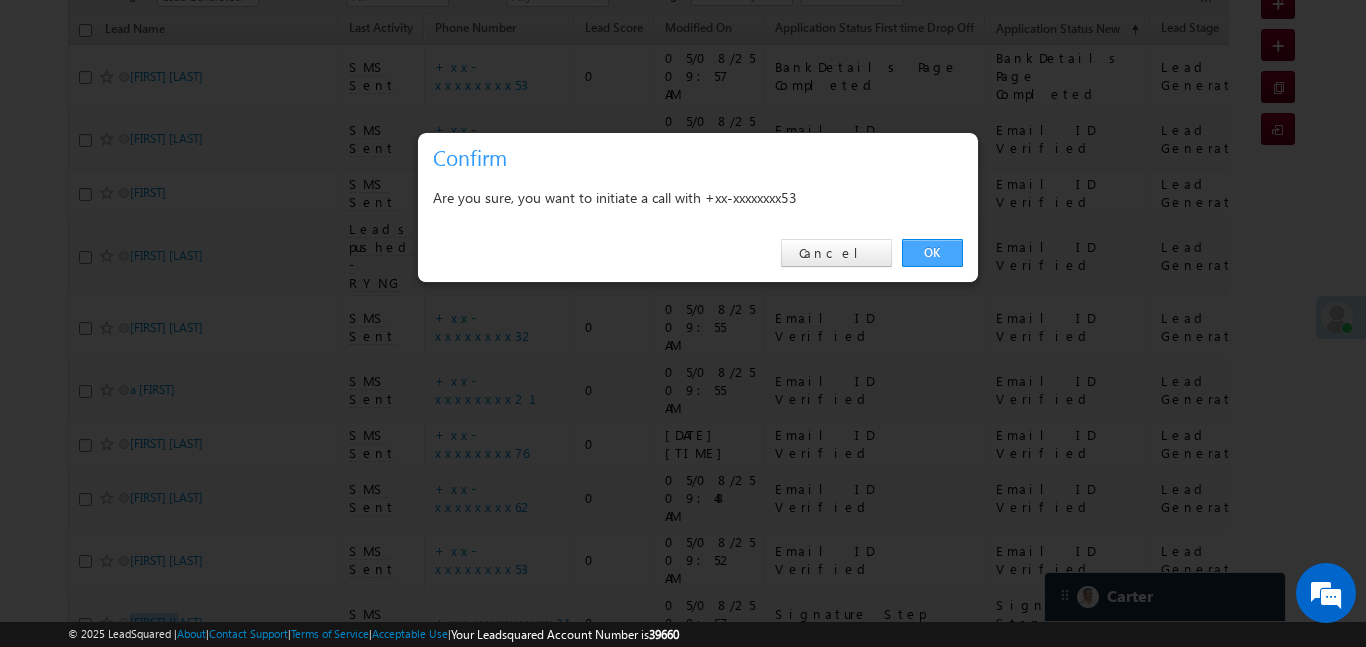 click on "OK" at bounding box center [932, 253] 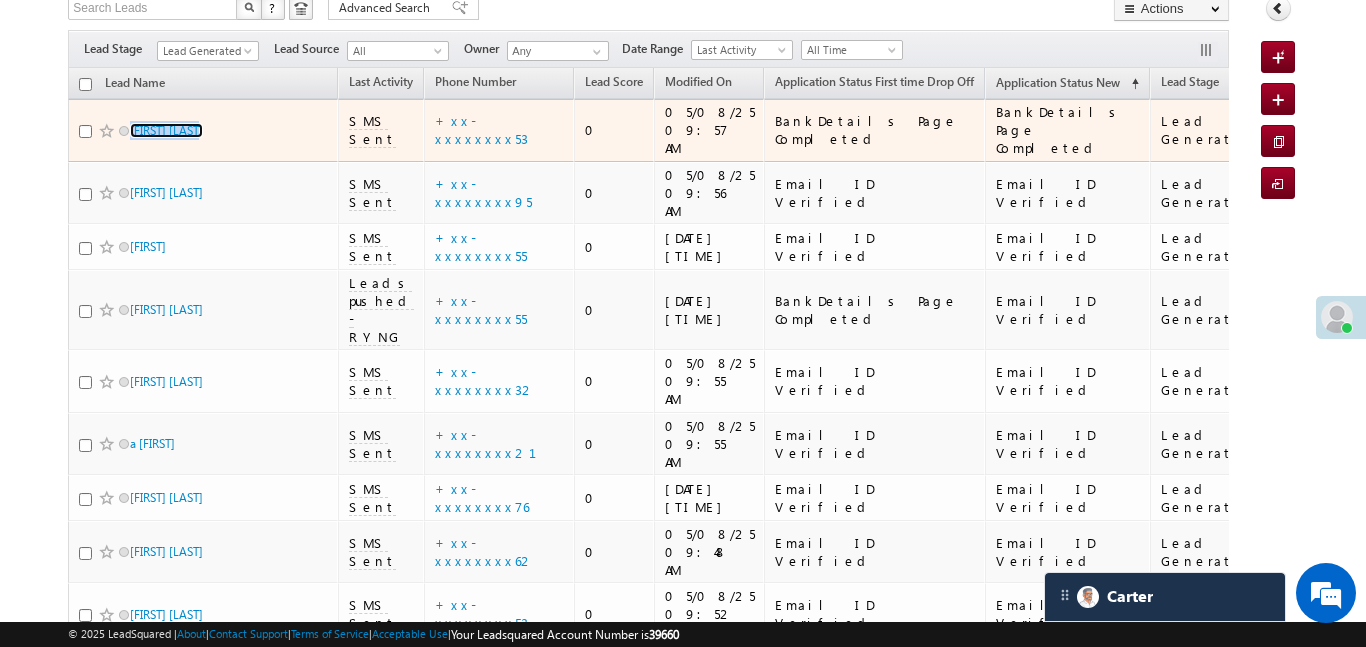 scroll, scrollTop: 251, scrollLeft: 0, axis: vertical 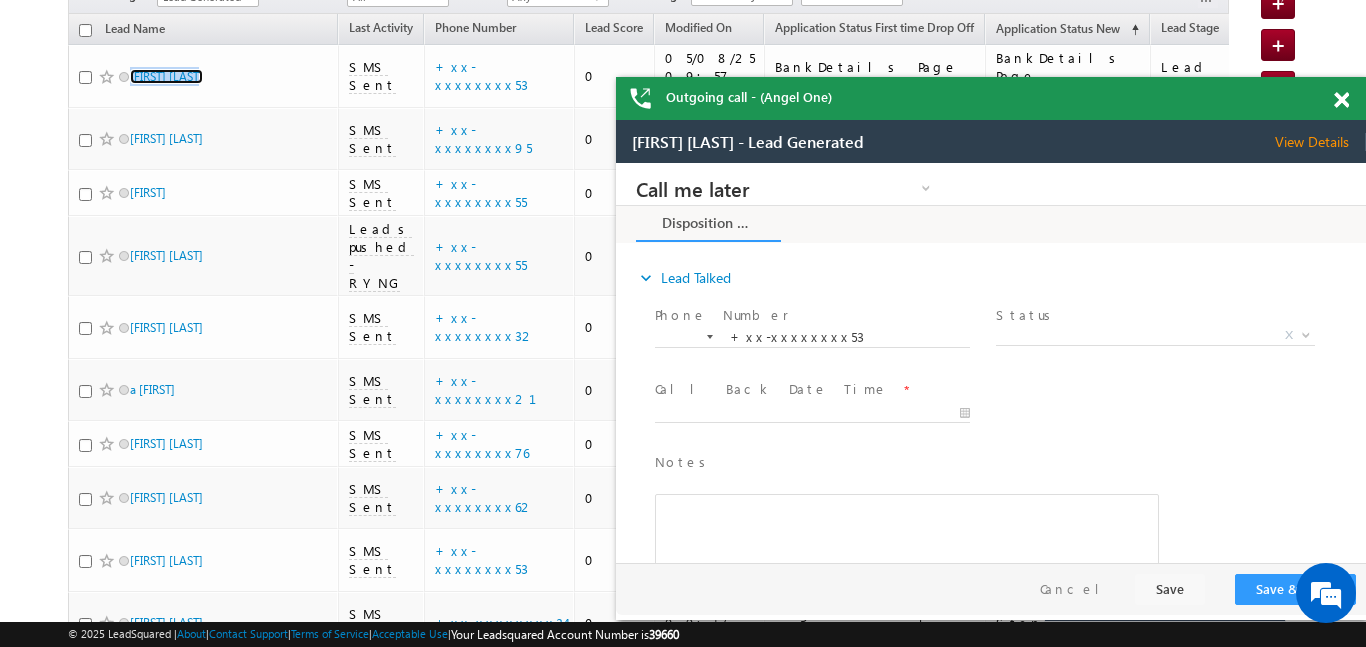 click at bounding box center [1352, 96] 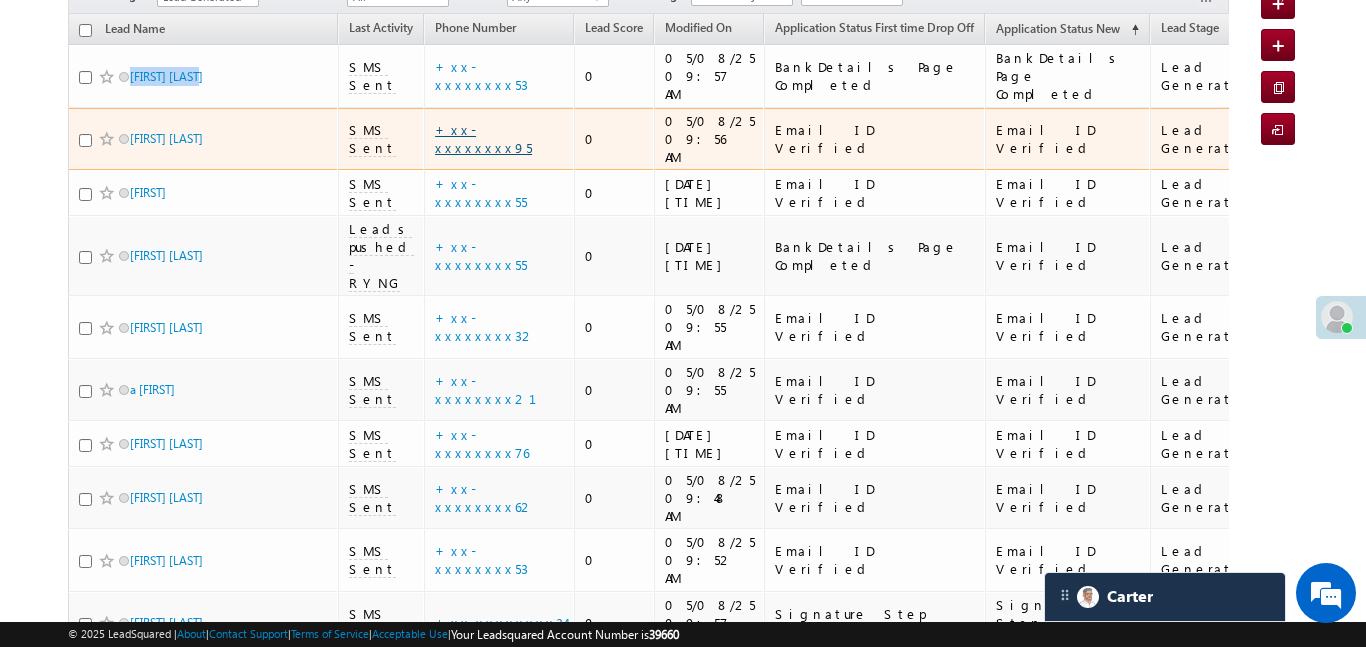 click on "+xx-xxxxxxxx95" at bounding box center [483, 138] 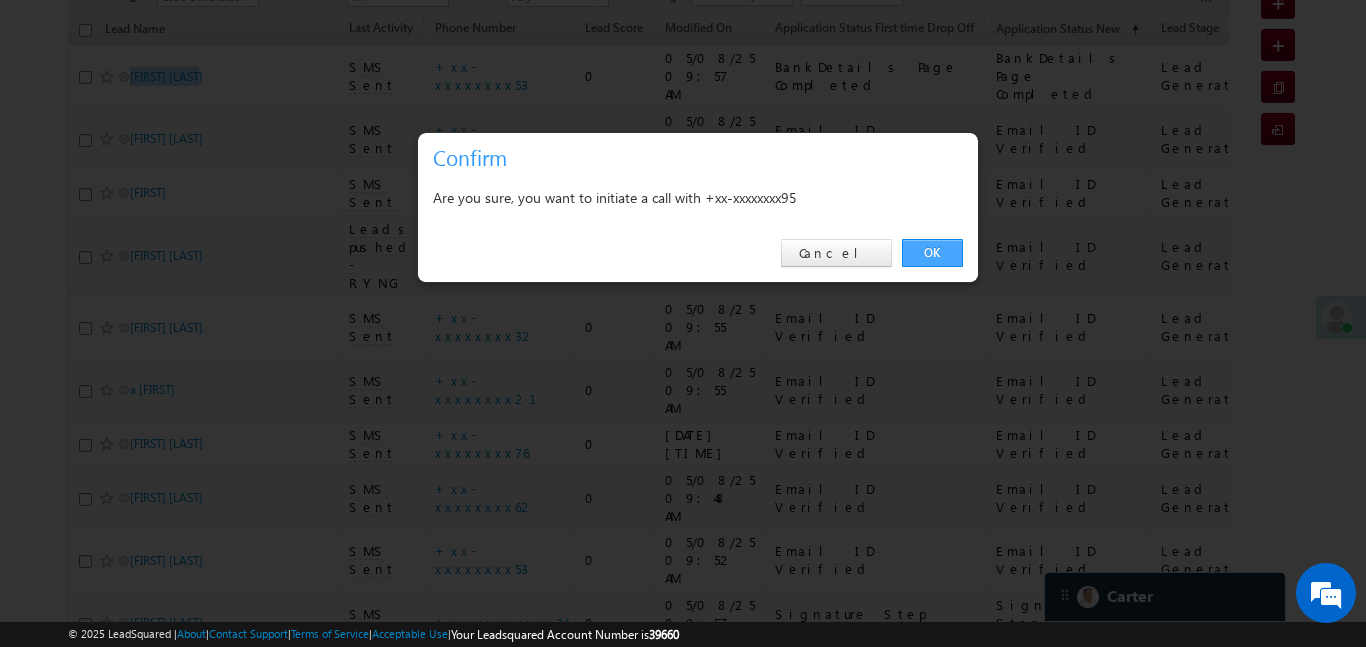 click on "OK" at bounding box center [932, 253] 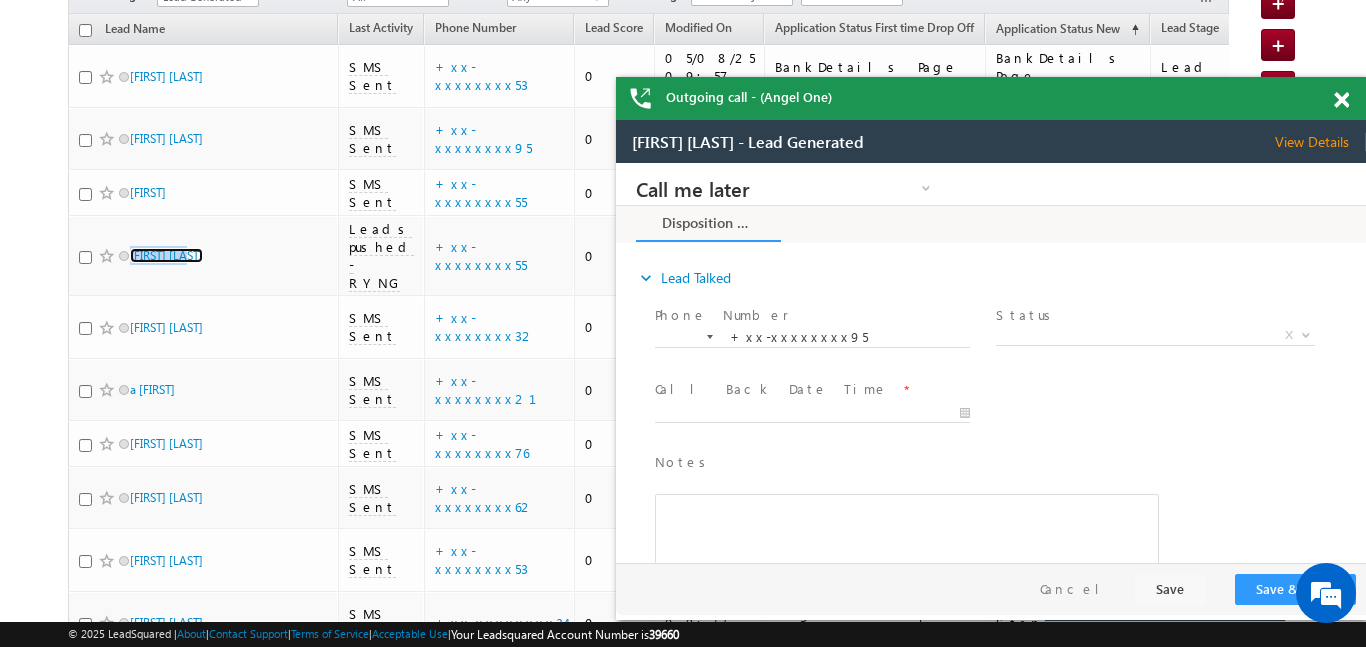 scroll, scrollTop: 0, scrollLeft: 0, axis: both 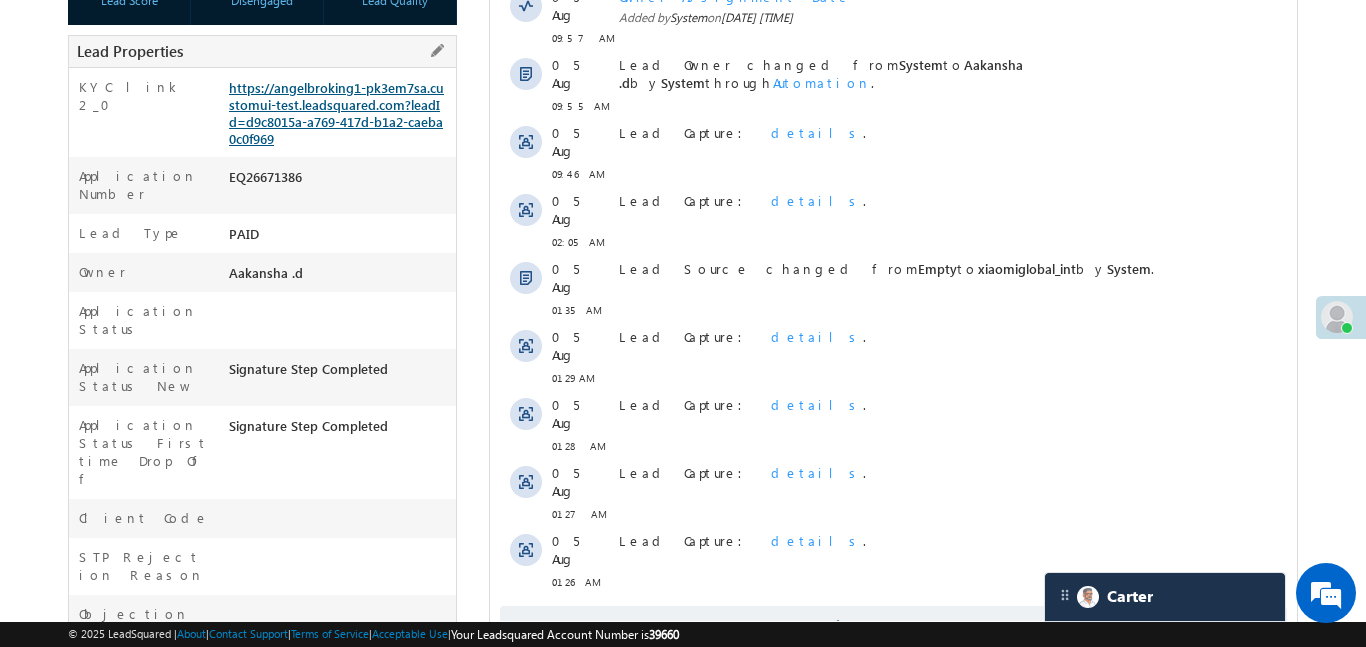 click on "https://angelbroking1-pk3em7sa.customui-test.leadsquared.com?leadId=d9c8015a-a769-417d-b1a2-caeba0c0f969" at bounding box center [336, 113] 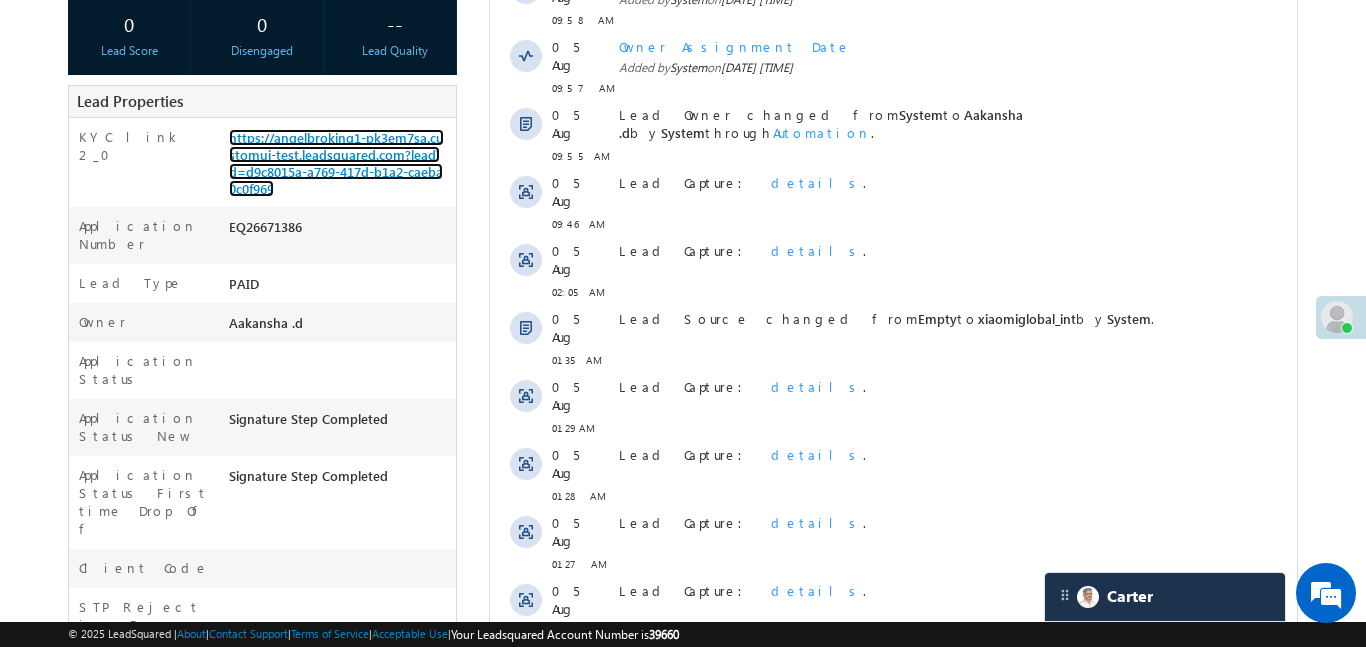 scroll, scrollTop: 53, scrollLeft: 0, axis: vertical 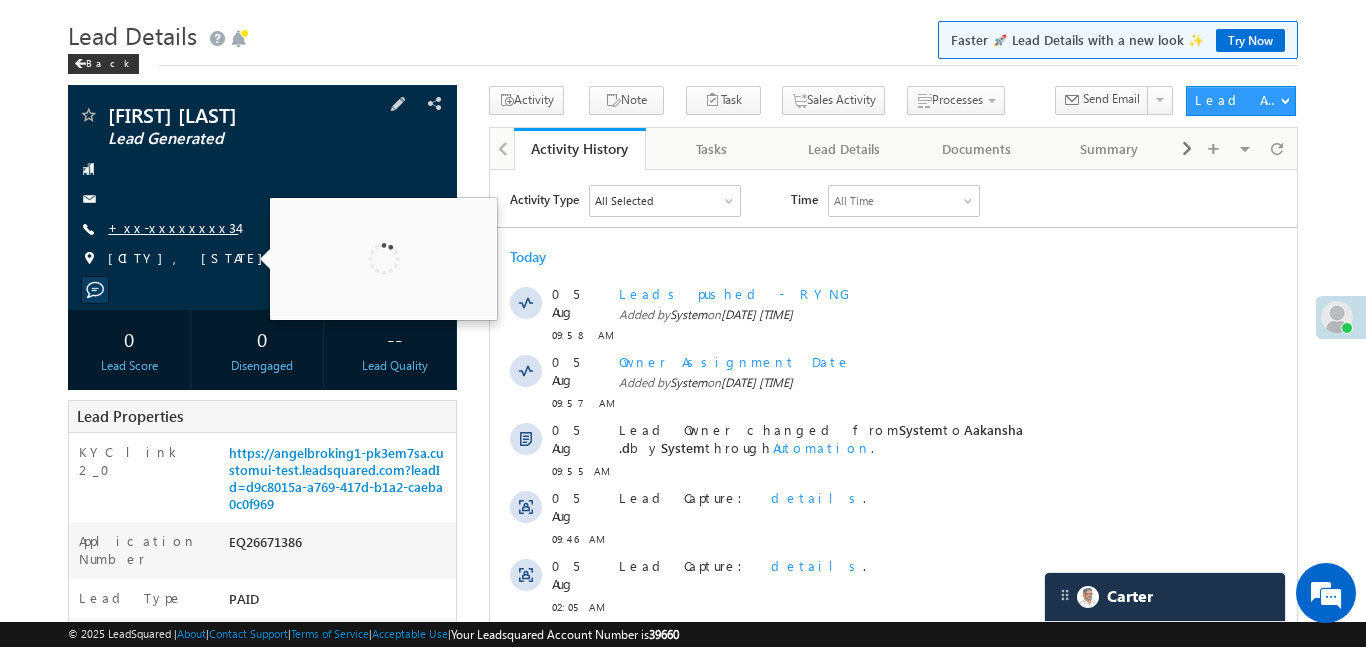 click on "+xx-xxxxxxxx34" at bounding box center [173, 227] 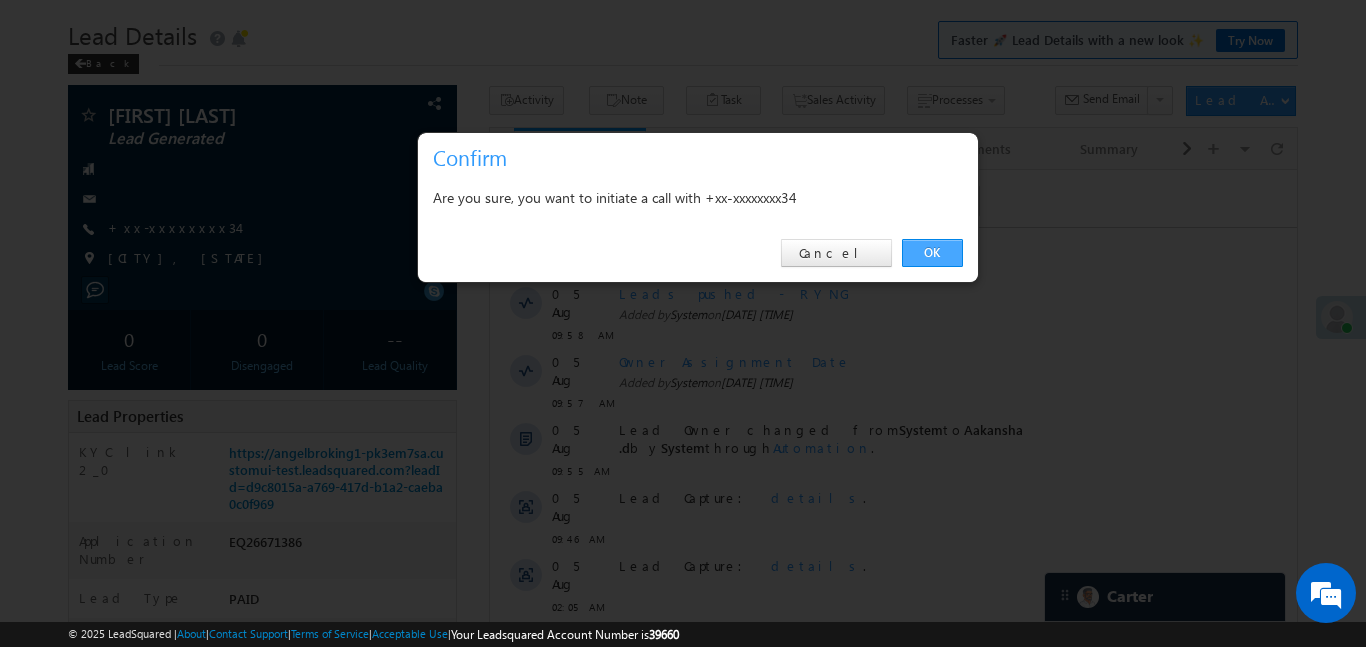 click on "OK" at bounding box center [932, 253] 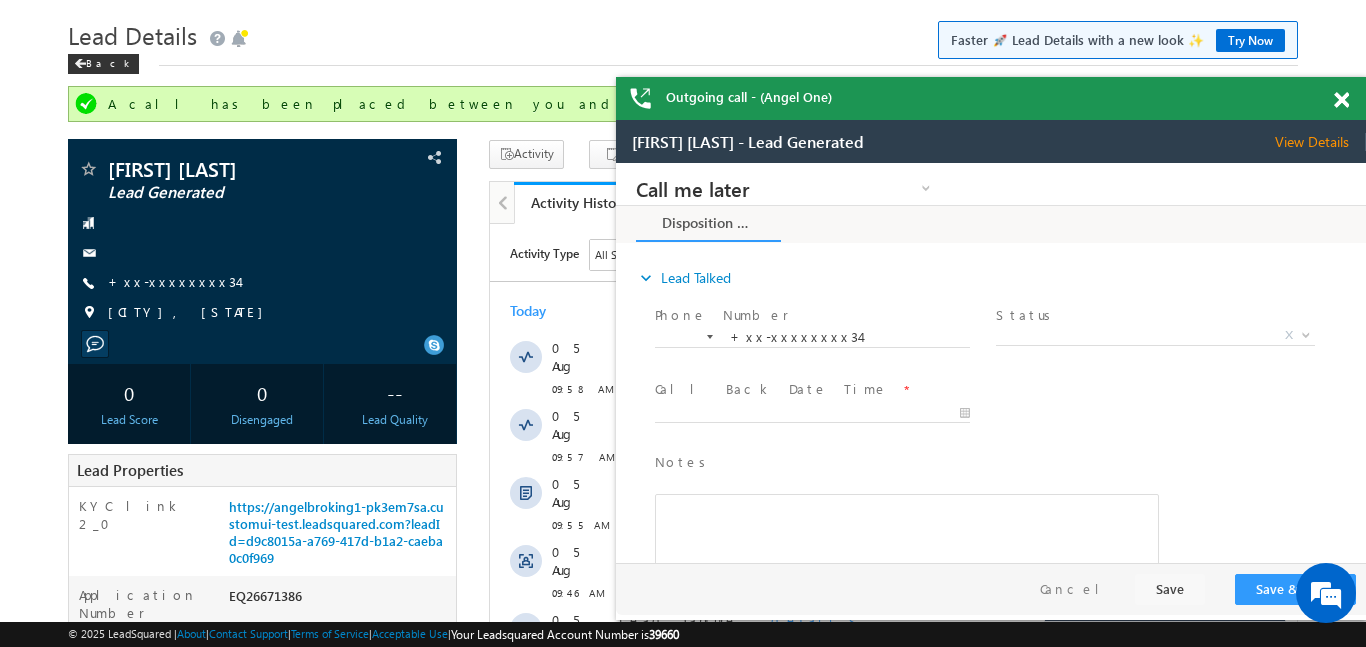 scroll, scrollTop: 0, scrollLeft: 0, axis: both 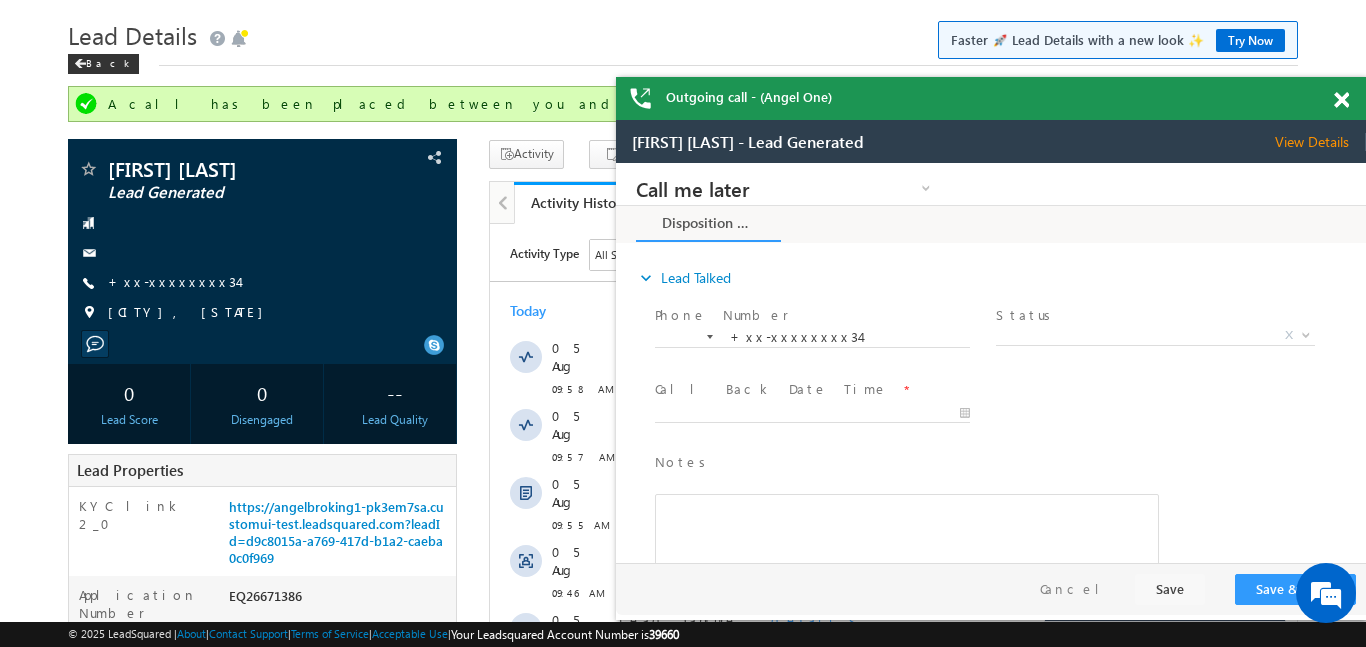 click at bounding box center (1352, 96) 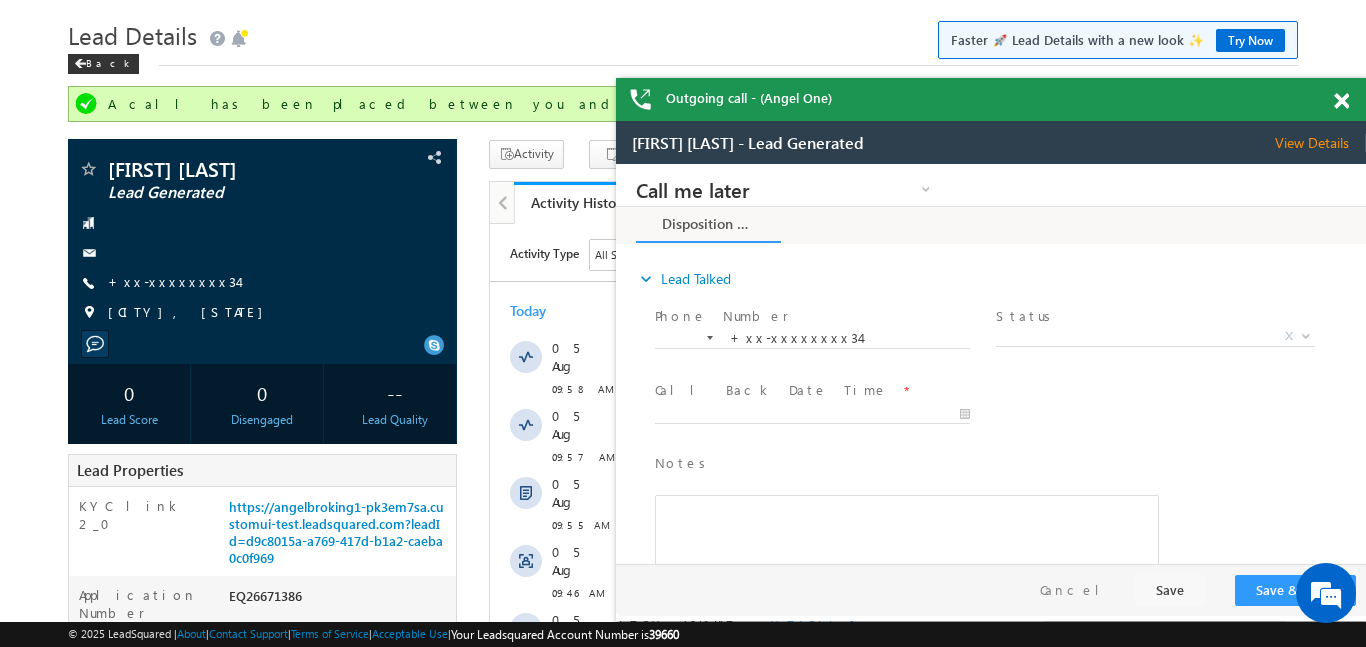 click at bounding box center (1341, 101) 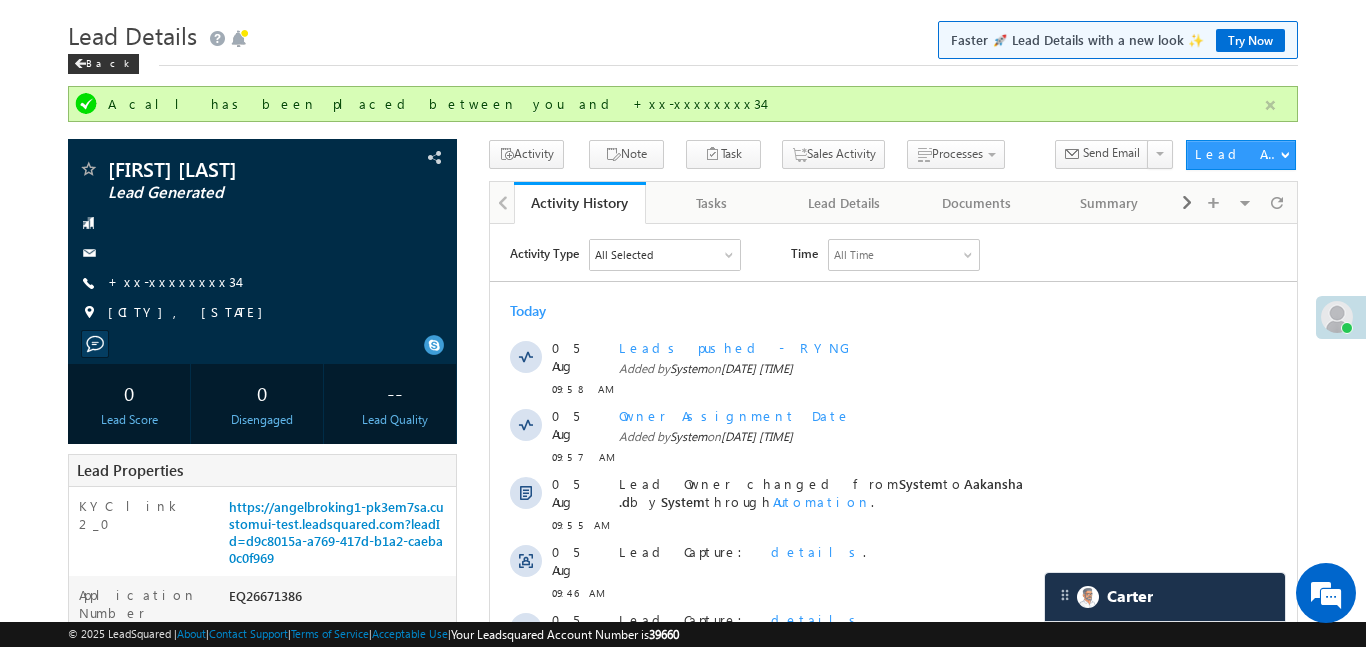 click at bounding box center [1270, 105] 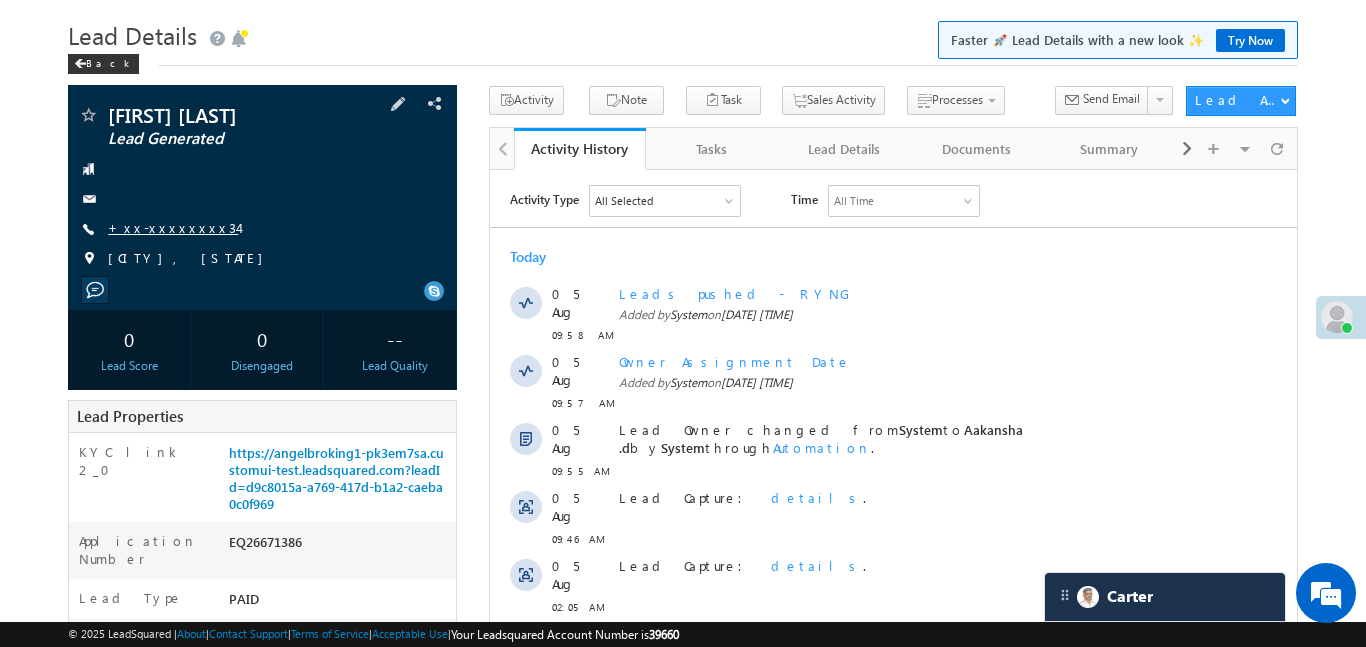 click on "+xx-xxxxxxxx34" at bounding box center (173, 227) 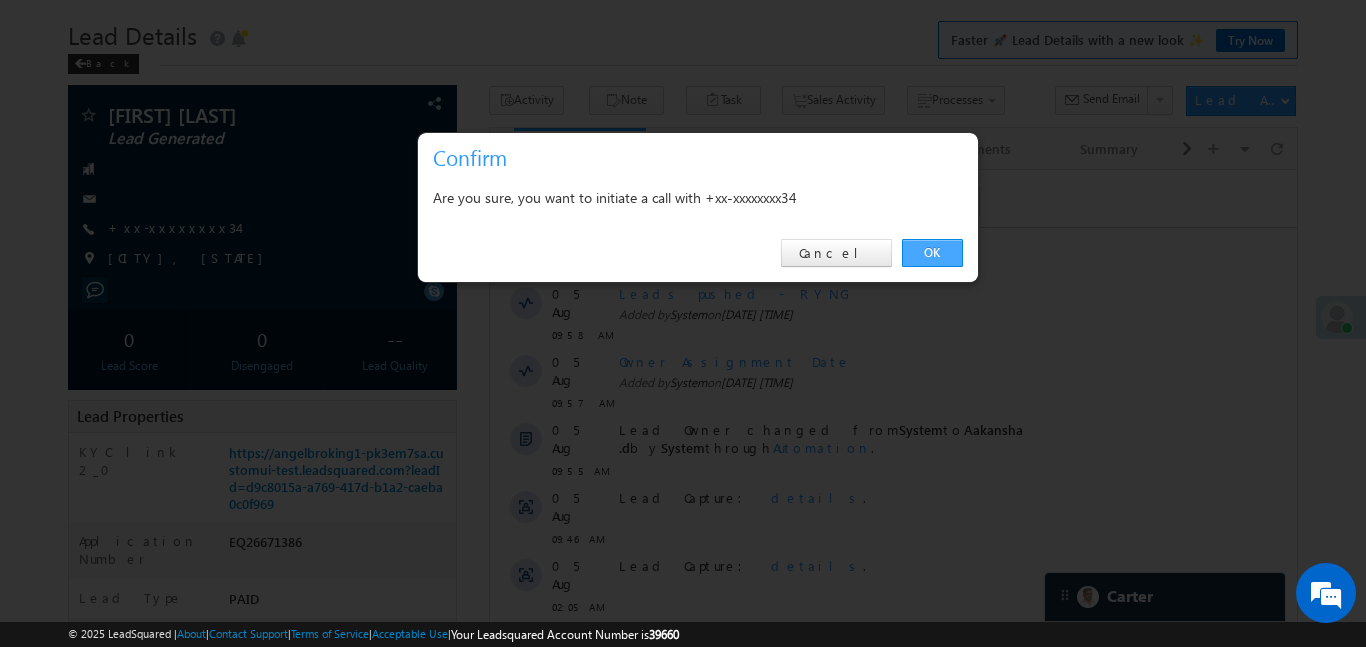 click on "OK" at bounding box center [932, 253] 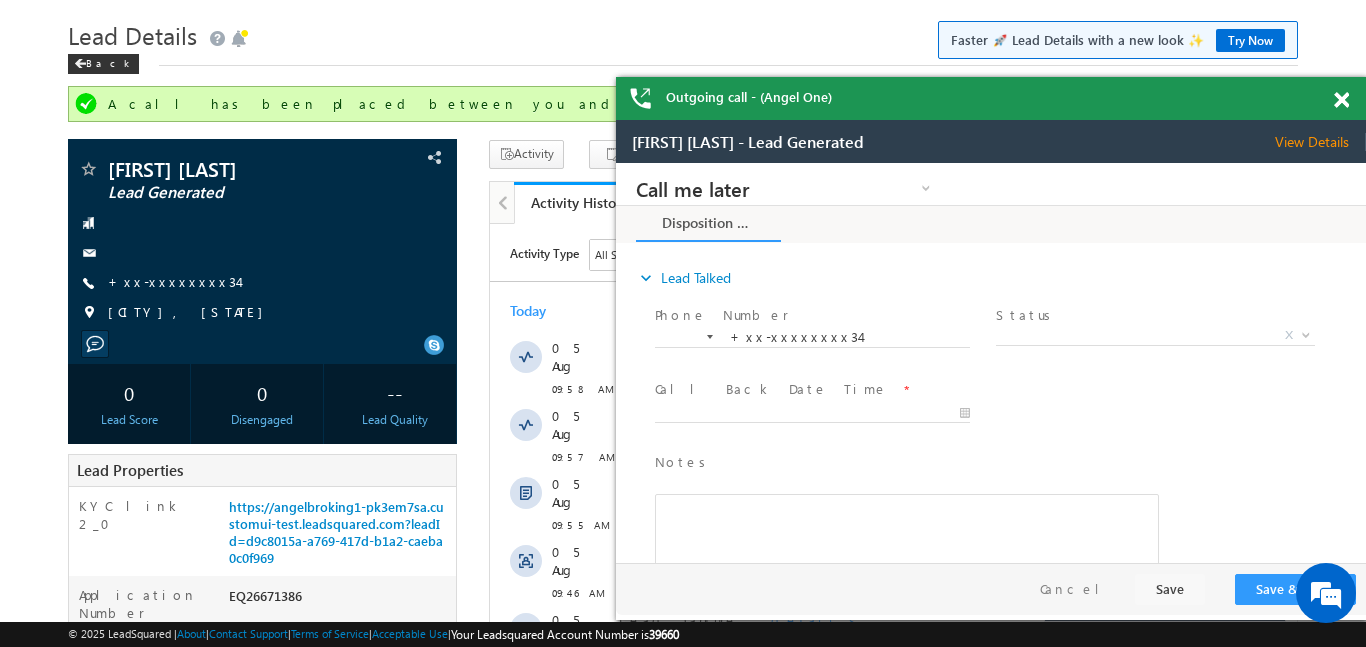 scroll, scrollTop: 0, scrollLeft: 0, axis: both 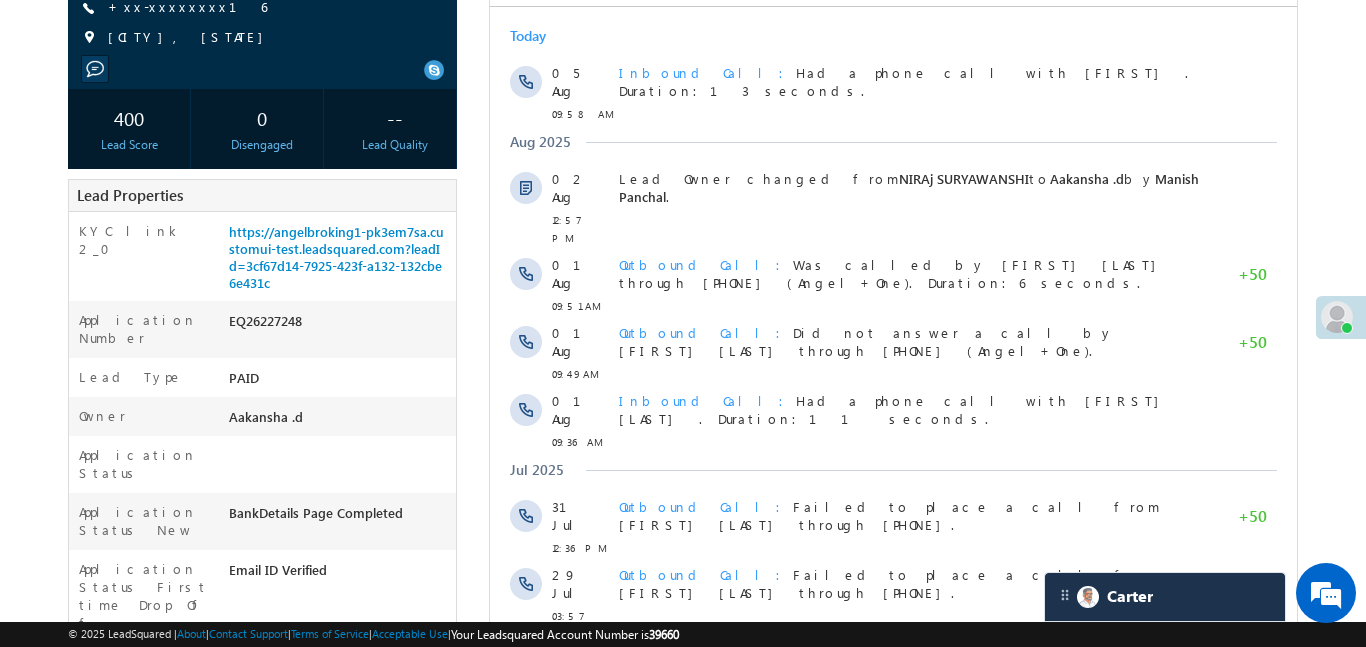 click on "Outbound Call
Did not answer a call by [FIRST] [LAST]  through [PHONE] (Angel+One)." at bounding box center [865, 669] 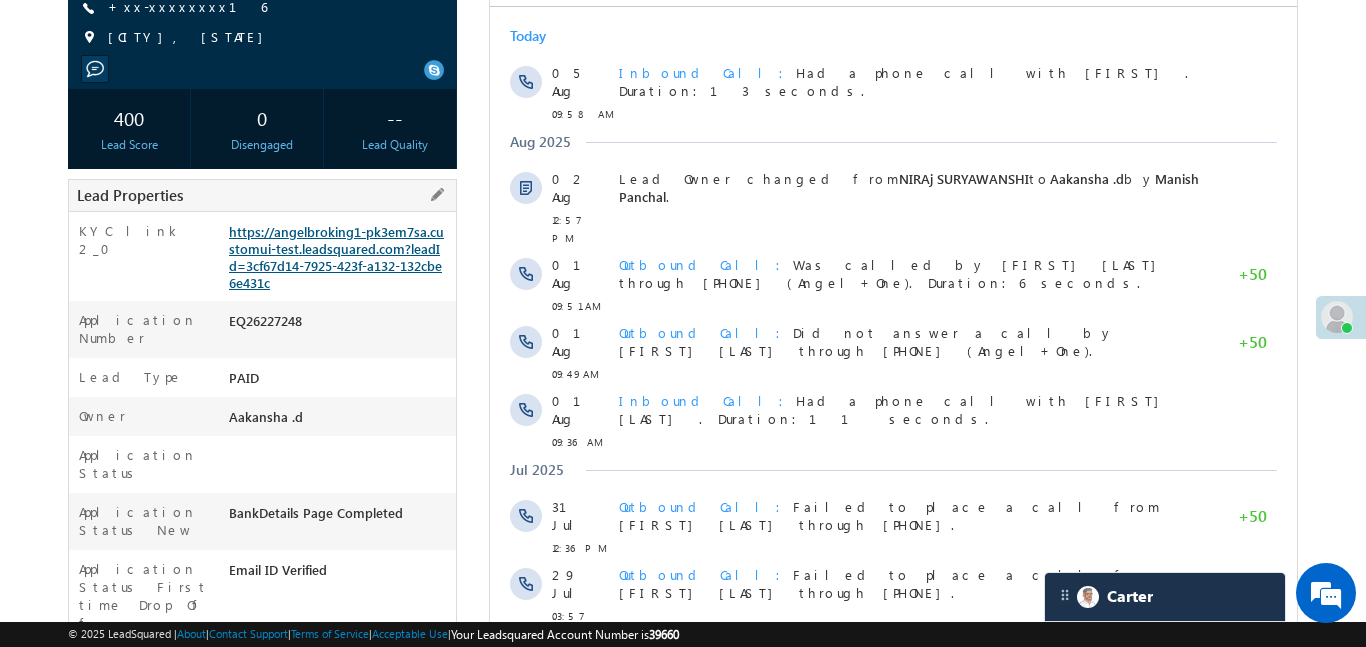 click on "https://angelbroking1-pk3em7sa.customui-test.leadsquared.com?leadId=3cf67d14-7925-423f-a132-132cbe6e431c" at bounding box center (336, 257) 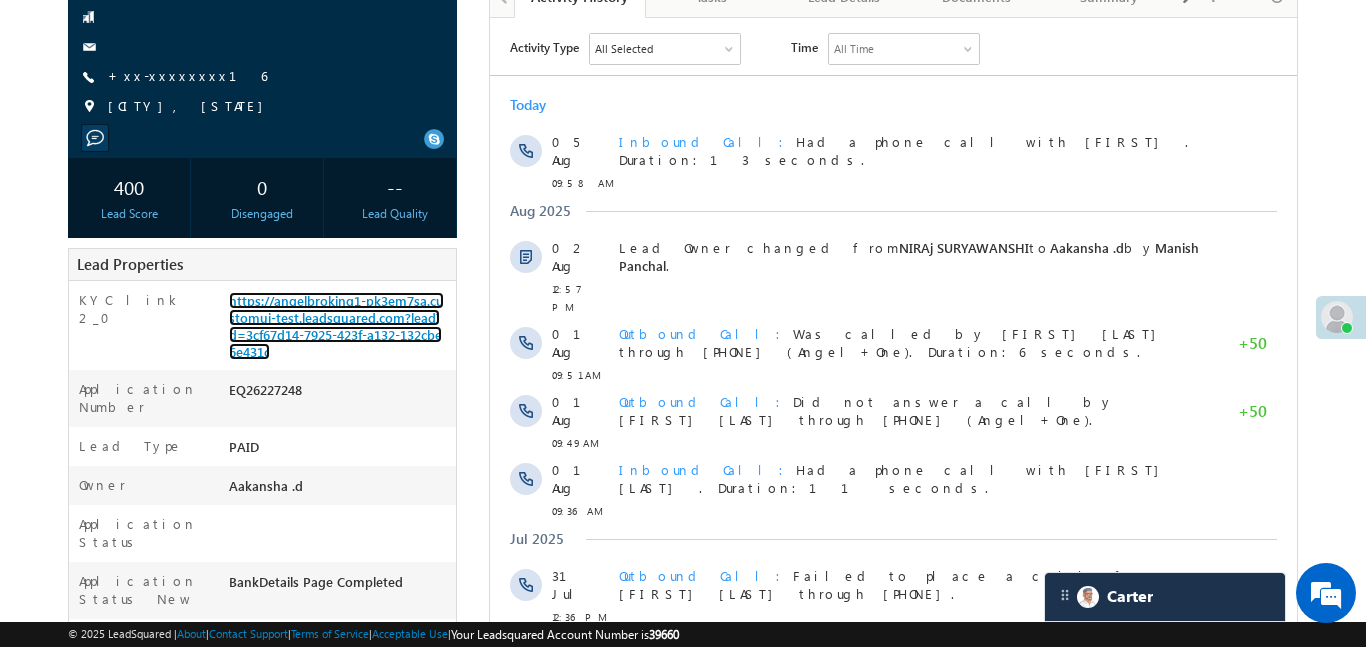 scroll, scrollTop: 101, scrollLeft: 0, axis: vertical 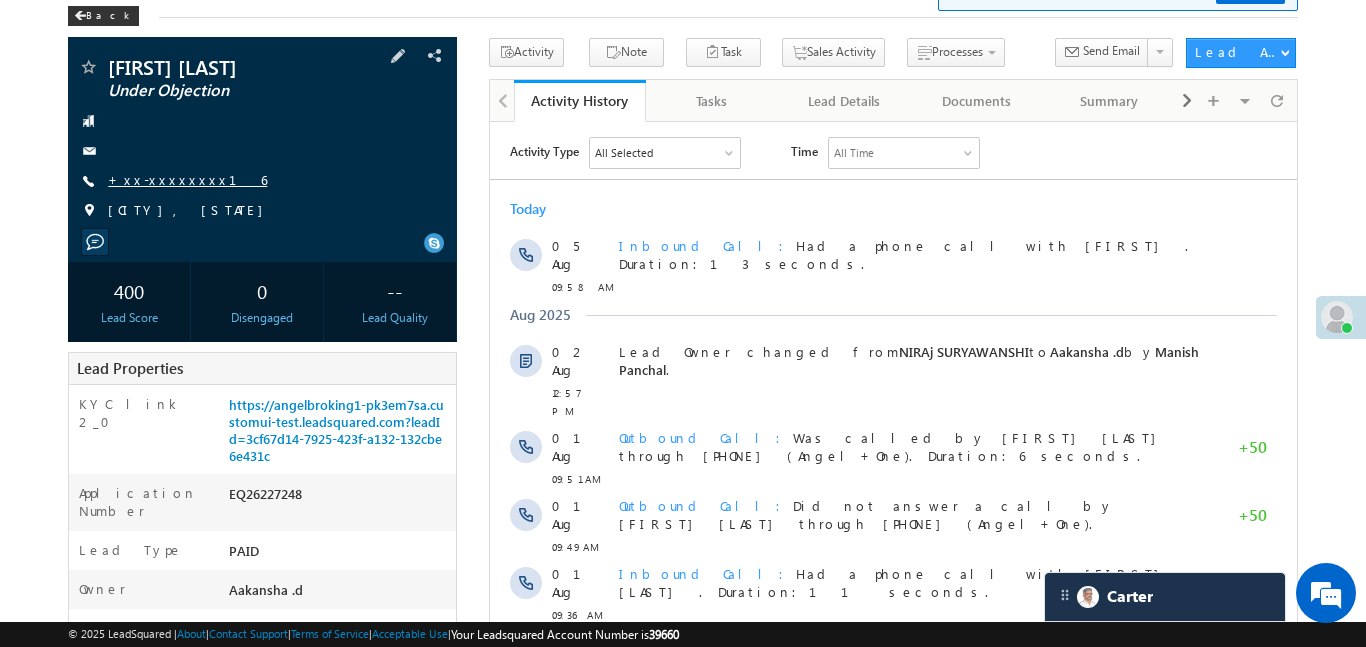 click on "+xx-xxxxxxxx16" at bounding box center [187, 179] 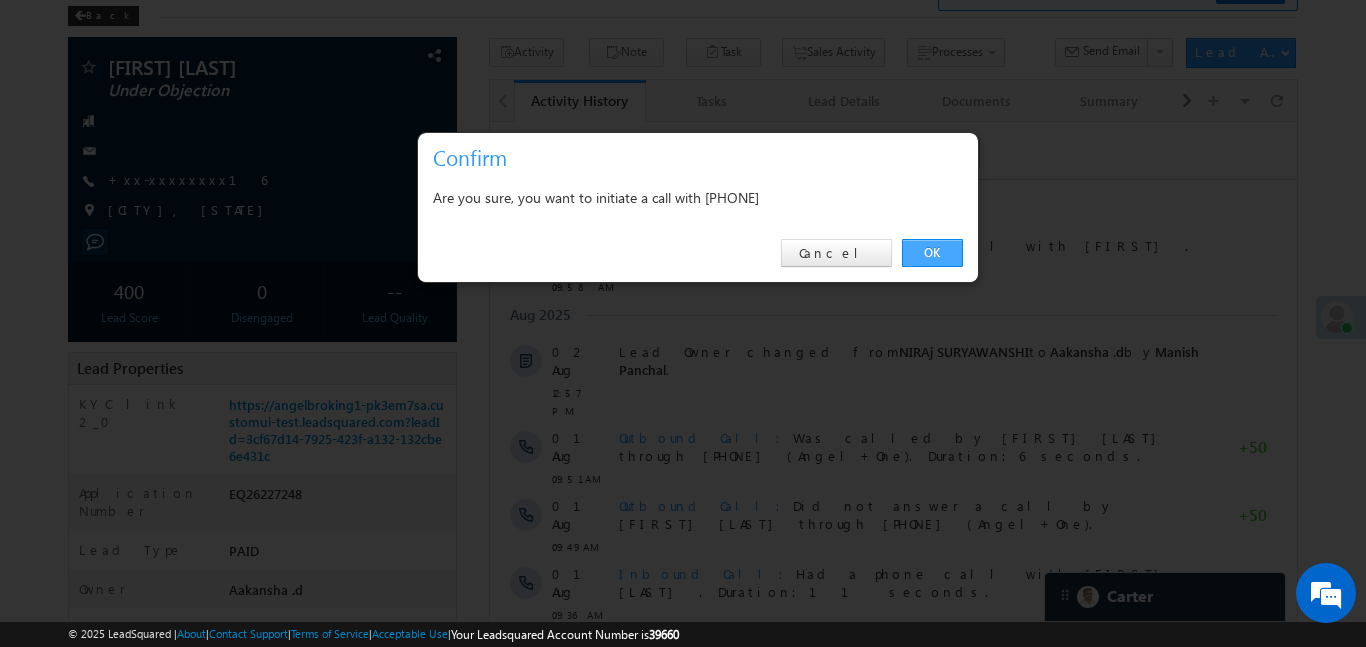 click on "OK" at bounding box center [932, 253] 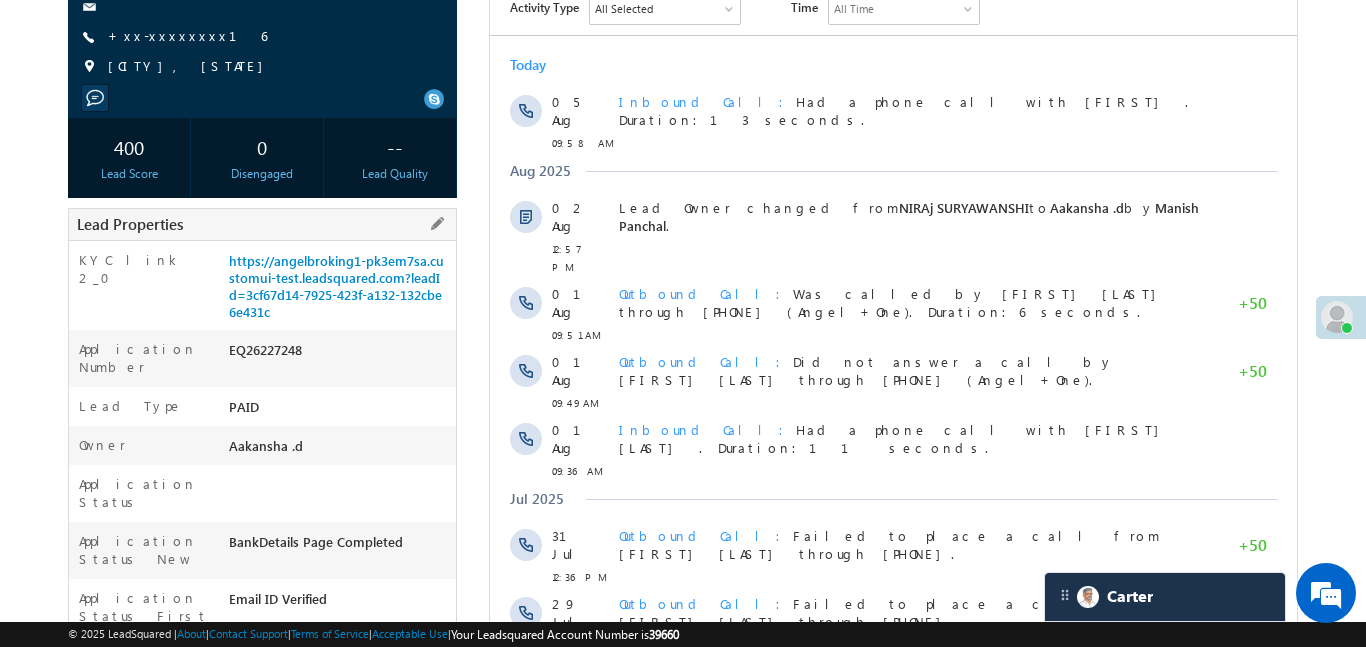 scroll, scrollTop: 207, scrollLeft: 0, axis: vertical 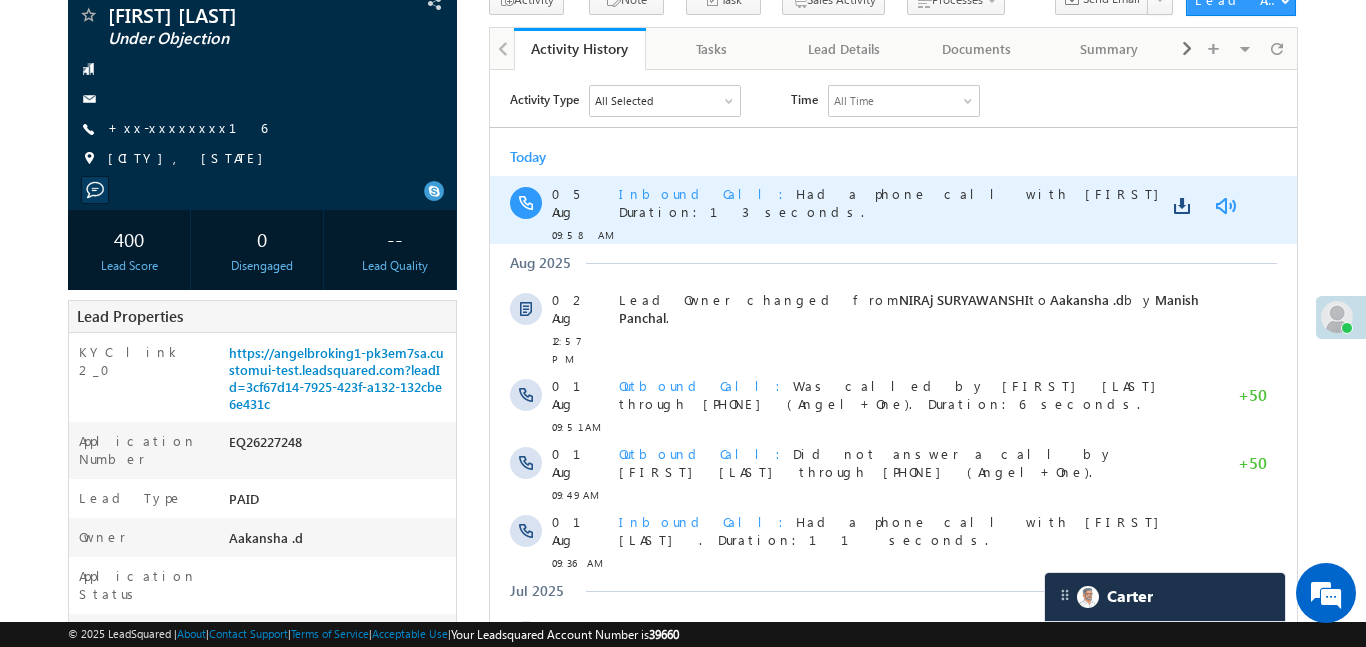 click at bounding box center [1224, 205] 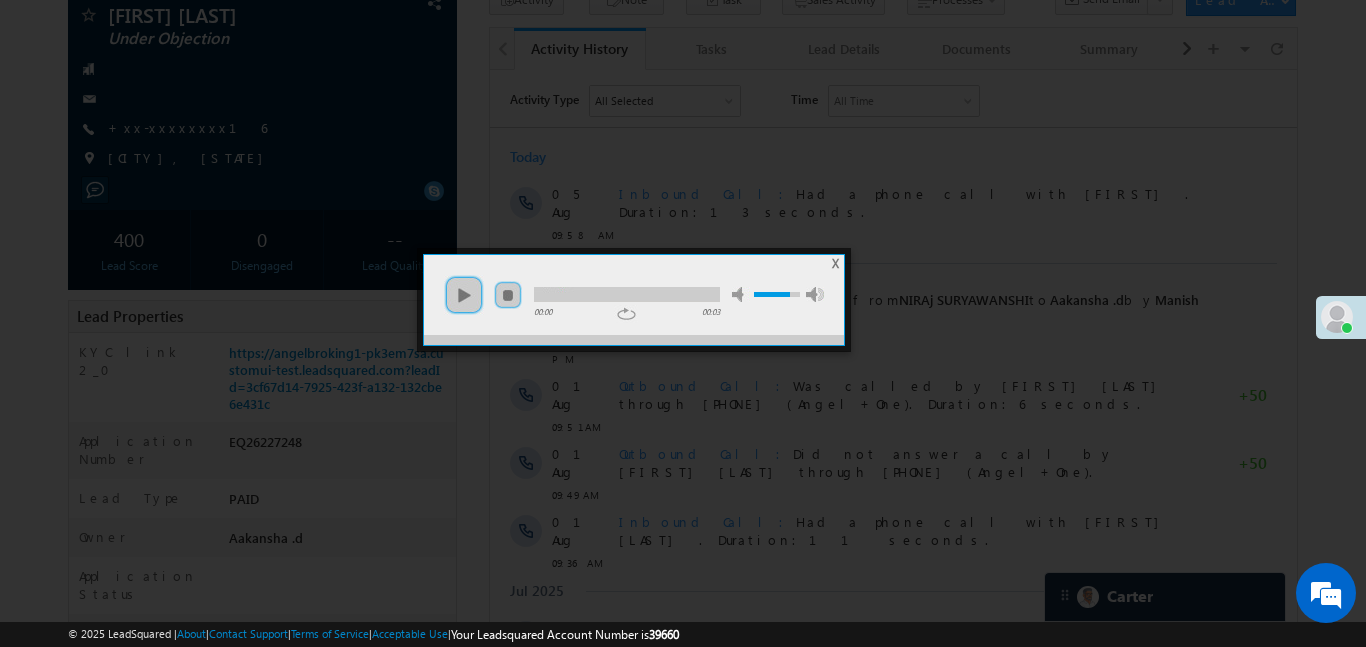 click on "play
pause
stop
mute
unmute
max
volume" at bounding box center (634, 285) 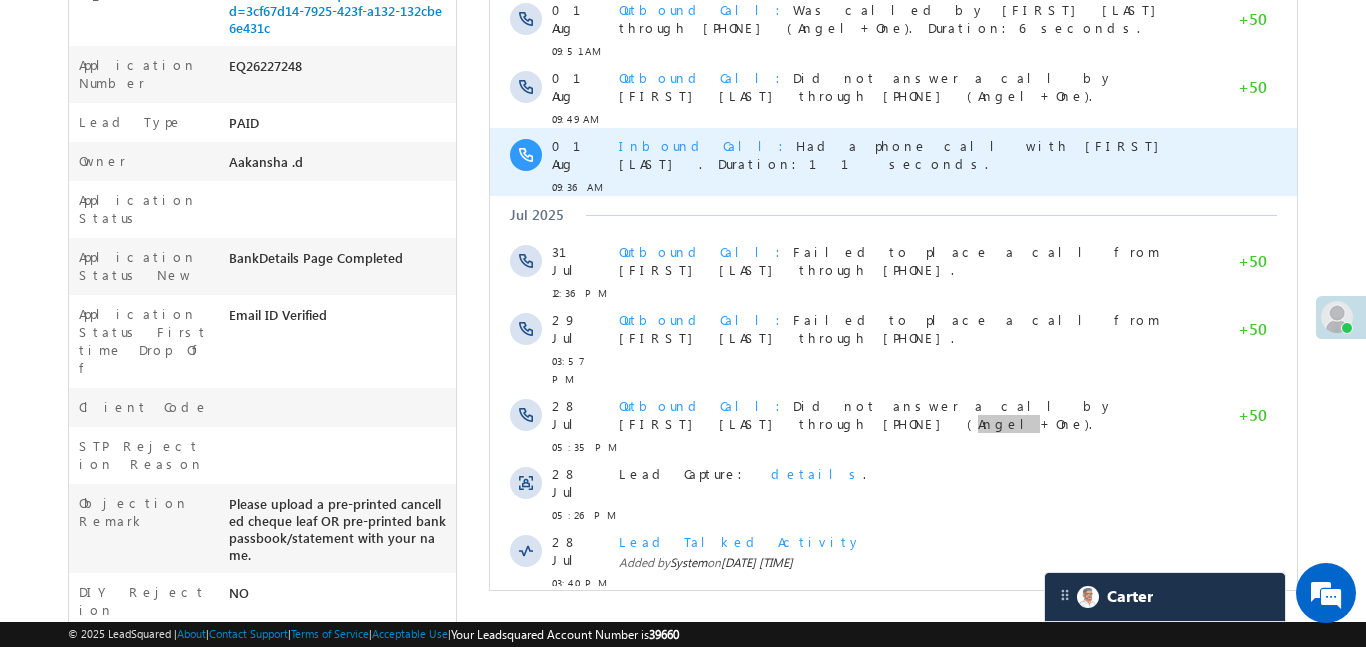 scroll, scrollTop: 596, scrollLeft: 0, axis: vertical 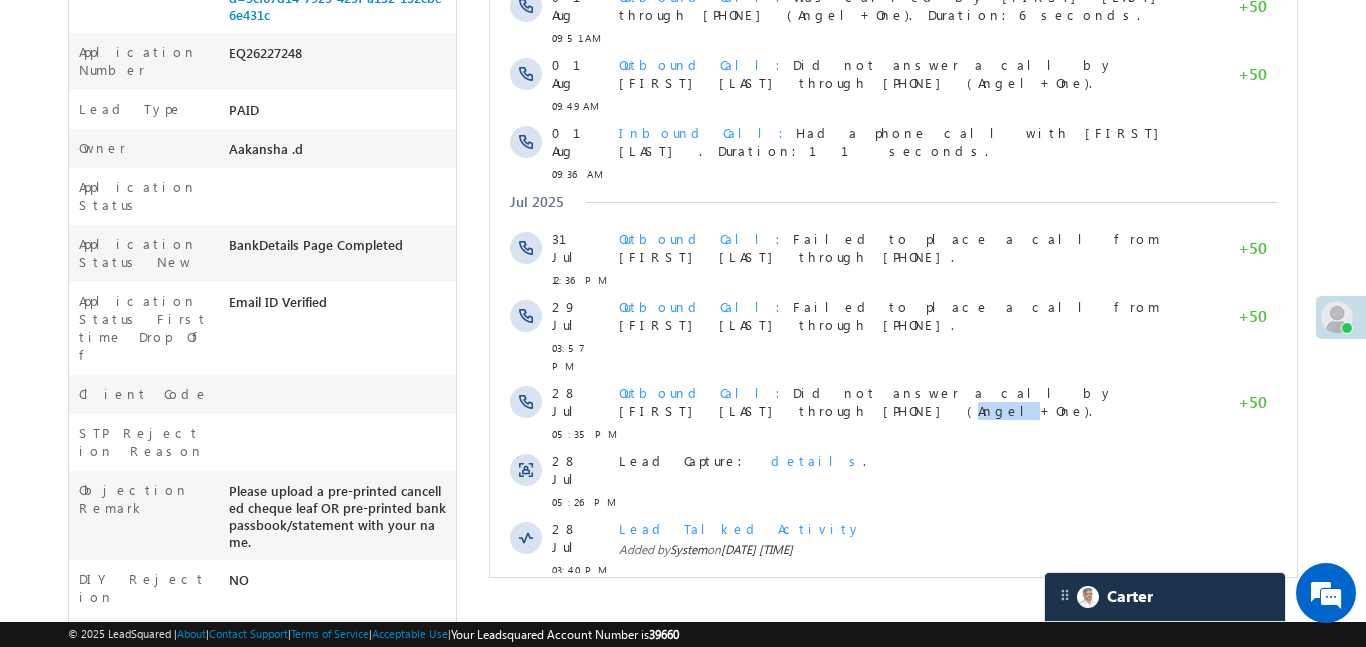click at bounding box center [840, 617] 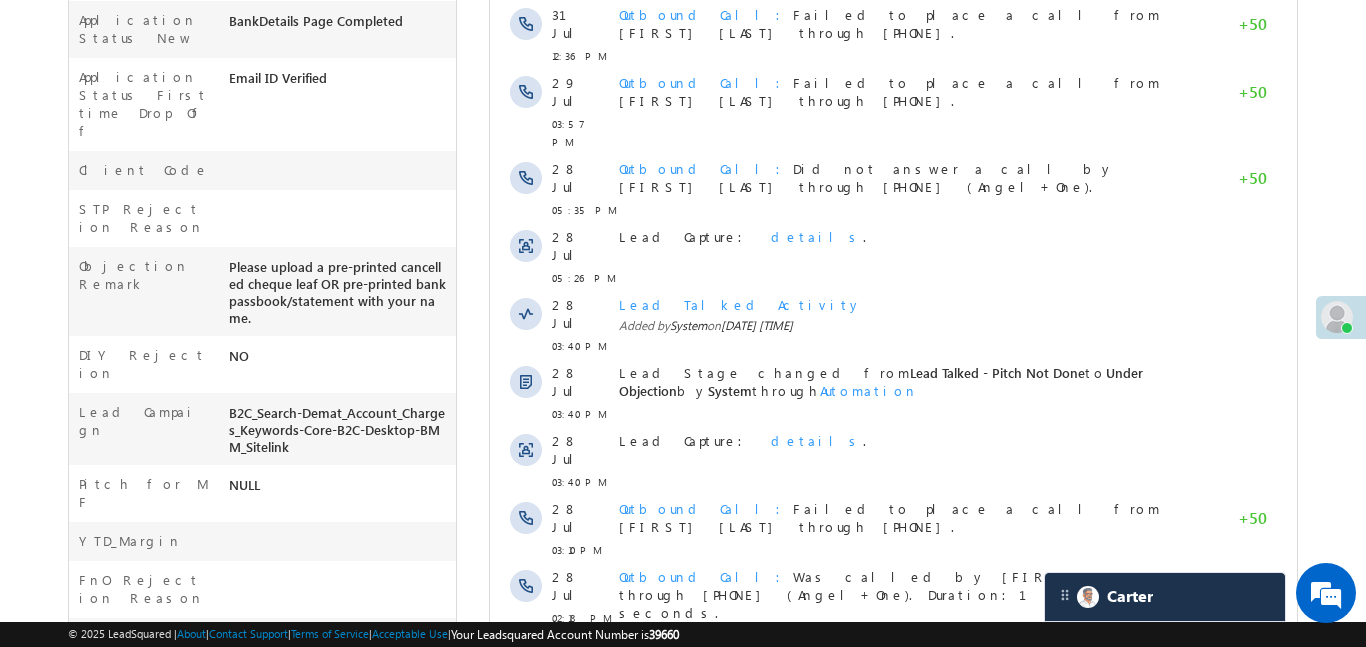 scroll, scrollTop: 1150, scrollLeft: 0, axis: vertical 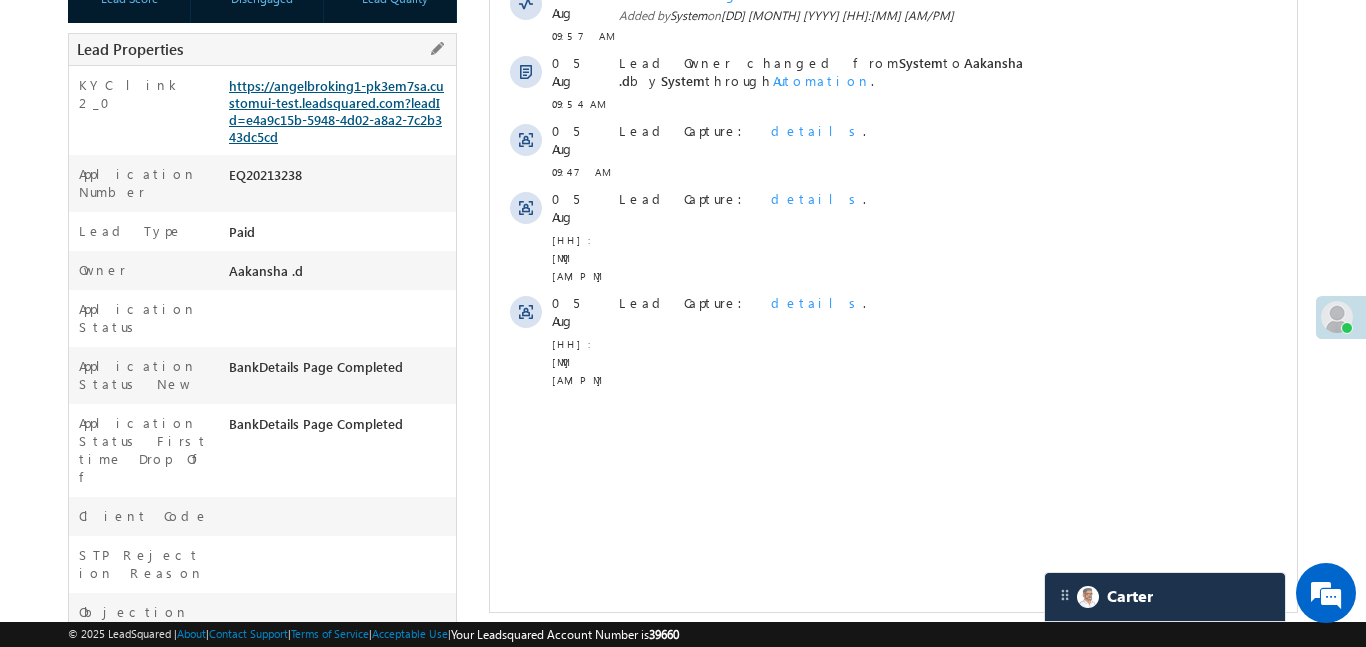 click on "https://angelbroking1-pk3em7sa.customui-test.leadsquared.com?leadId=e4a9c15b-5948-4d02-a8a2-7c2b343dc5cd" at bounding box center [336, 111] 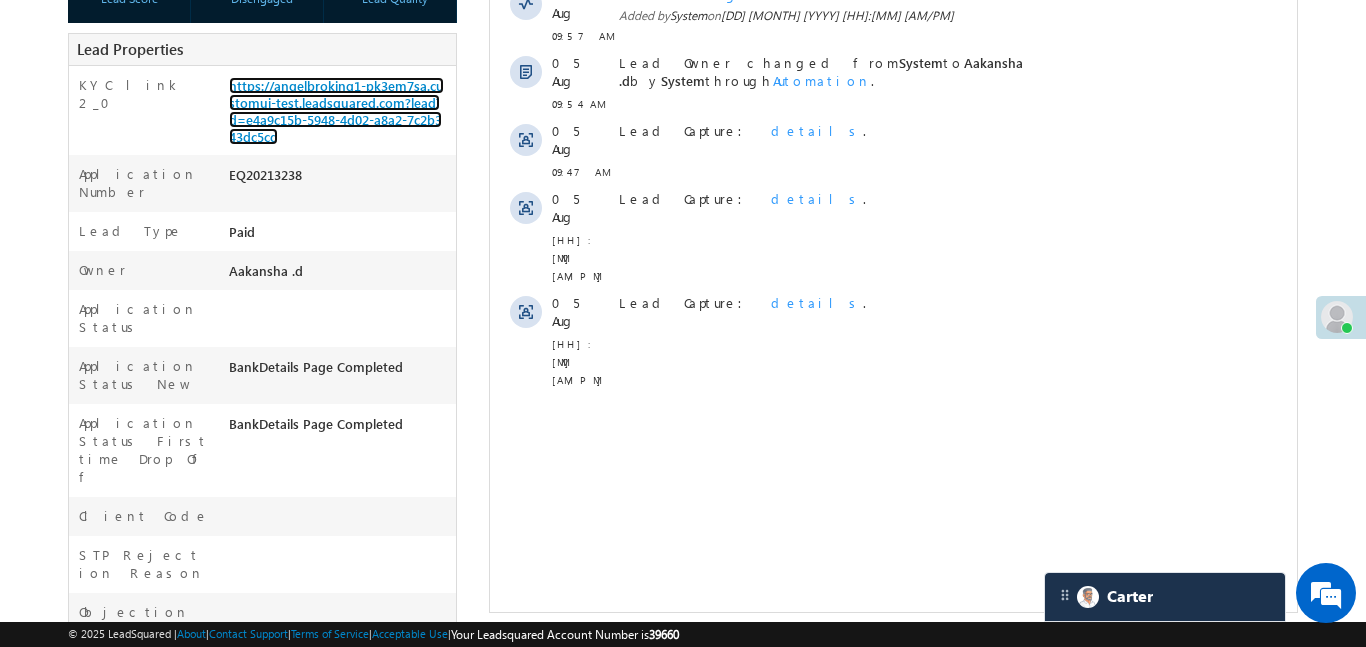 scroll, scrollTop: 135, scrollLeft: 0, axis: vertical 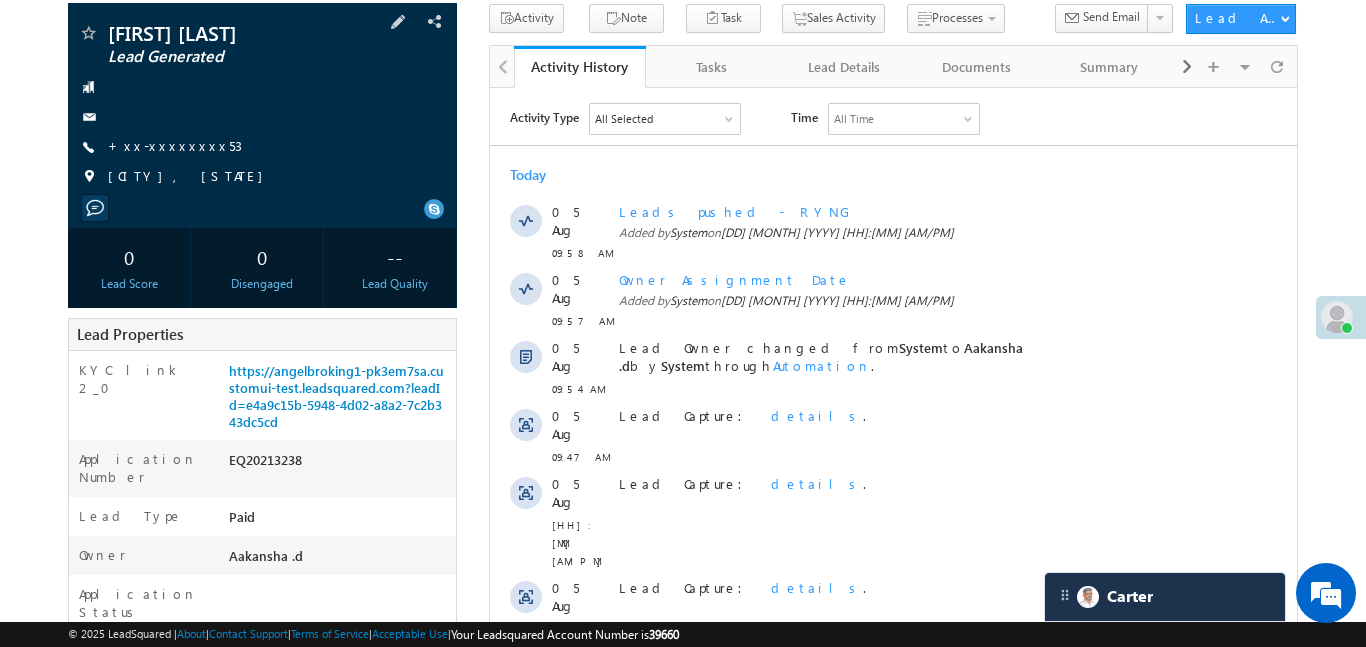 click on "[FIRST] [LAST]
Lead Generated
[PHONE]" at bounding box center (262, 110) 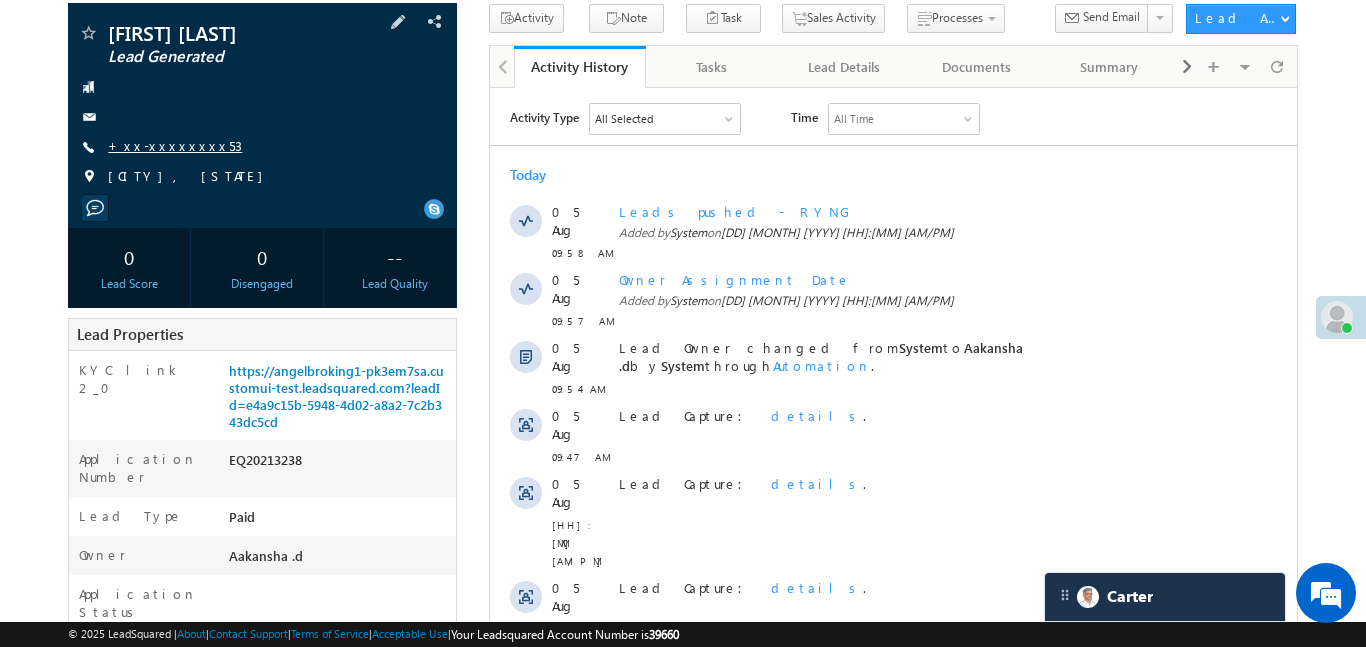click on "+xx-xxxxxxxx53" at bounding box center (175, 145) 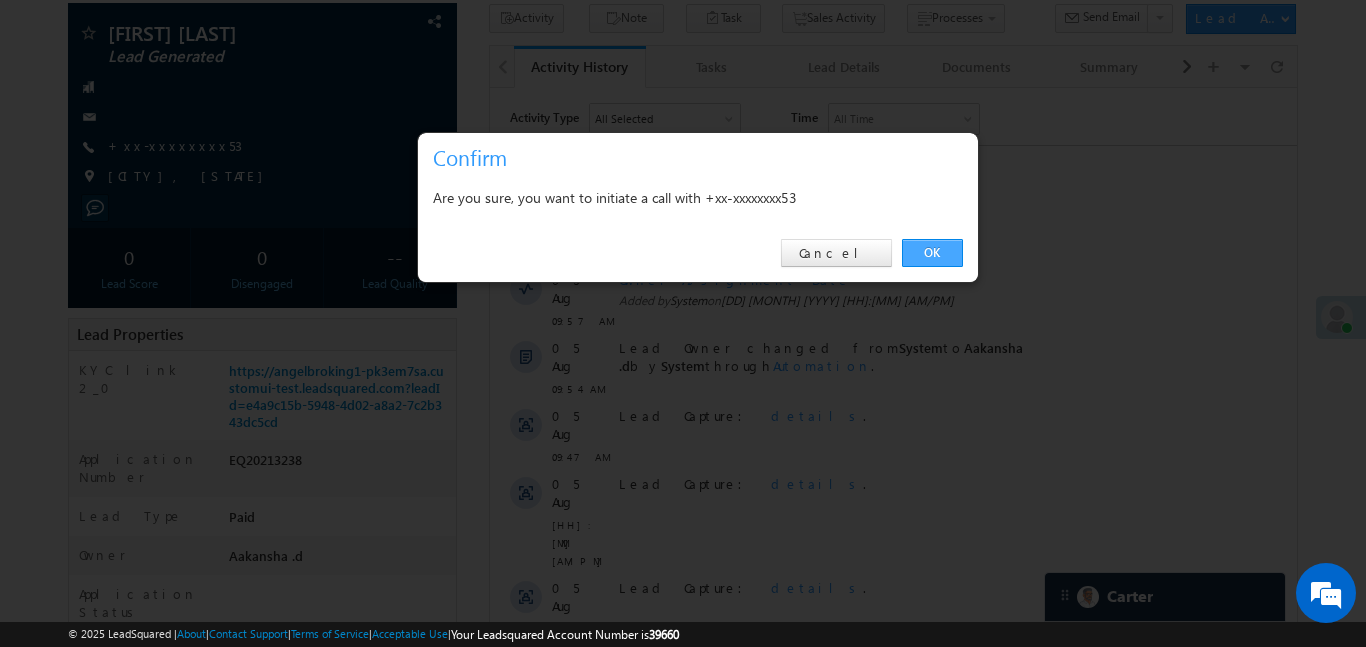 click on "OK" at bounding box center [932, 253] 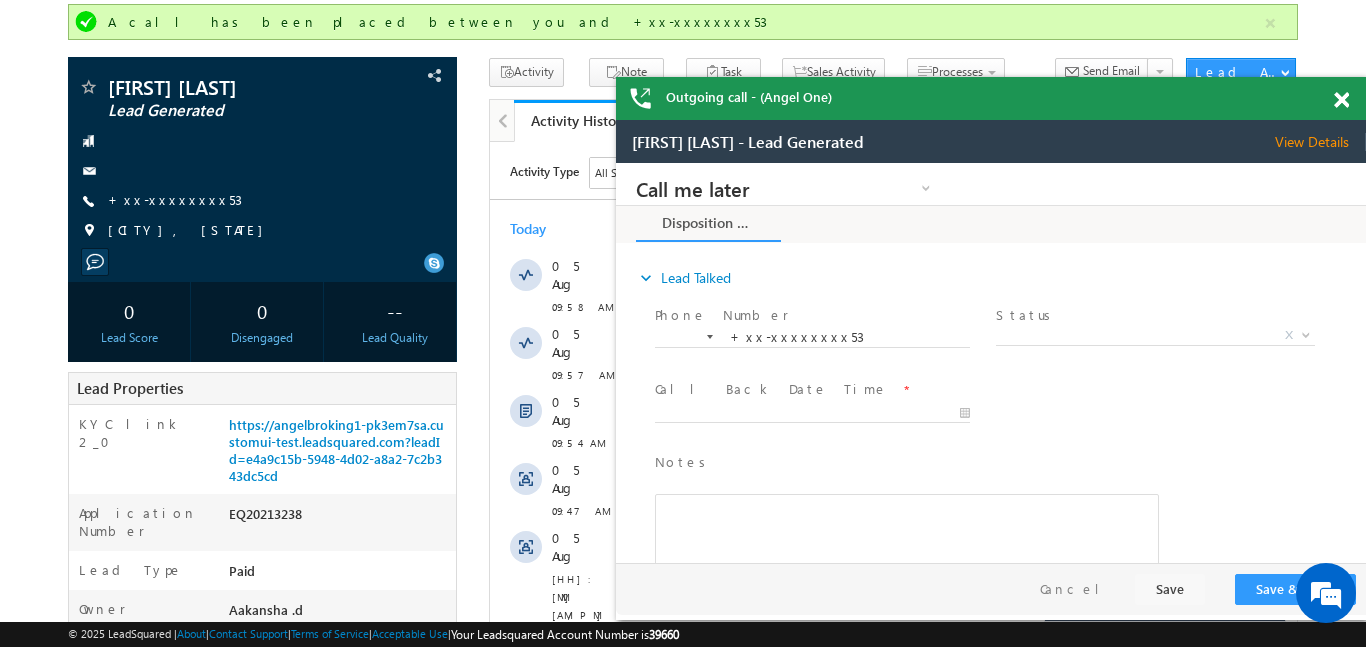 scroll, scrollTop: 0, scrollLeft: 0, axis: both 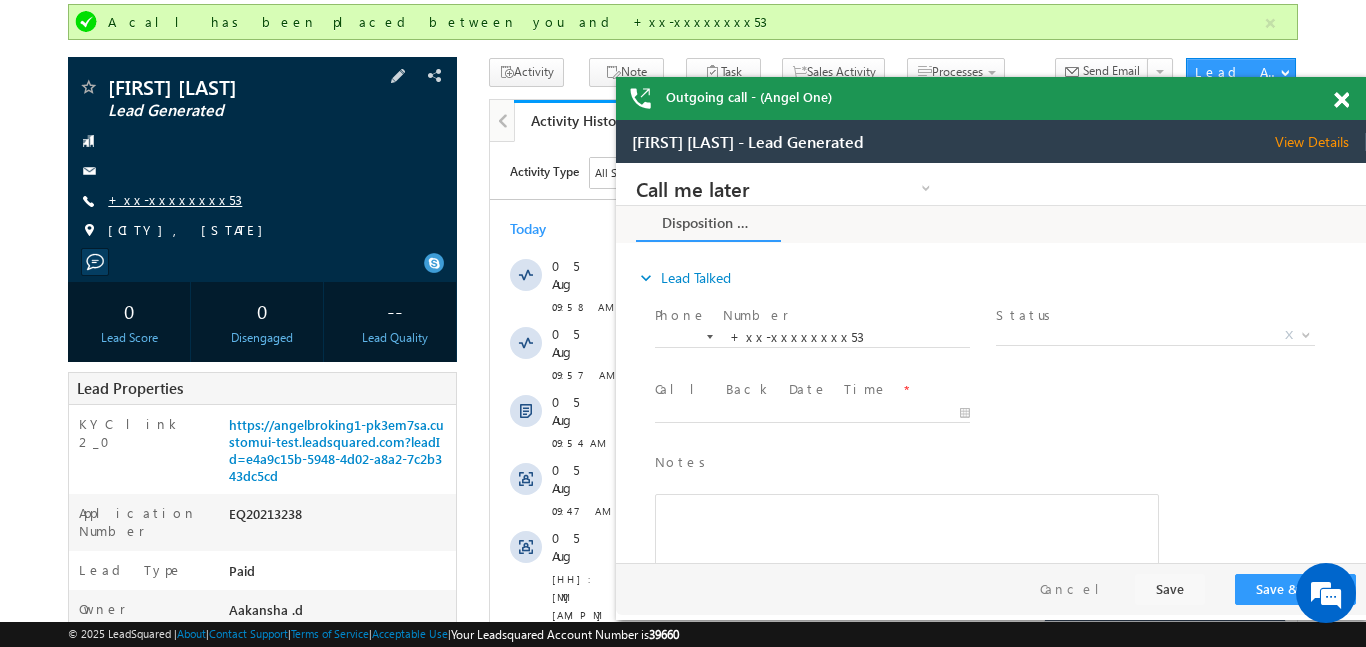 click on "+xx-xxxxxxxx53" at bounding box center [175, 199] 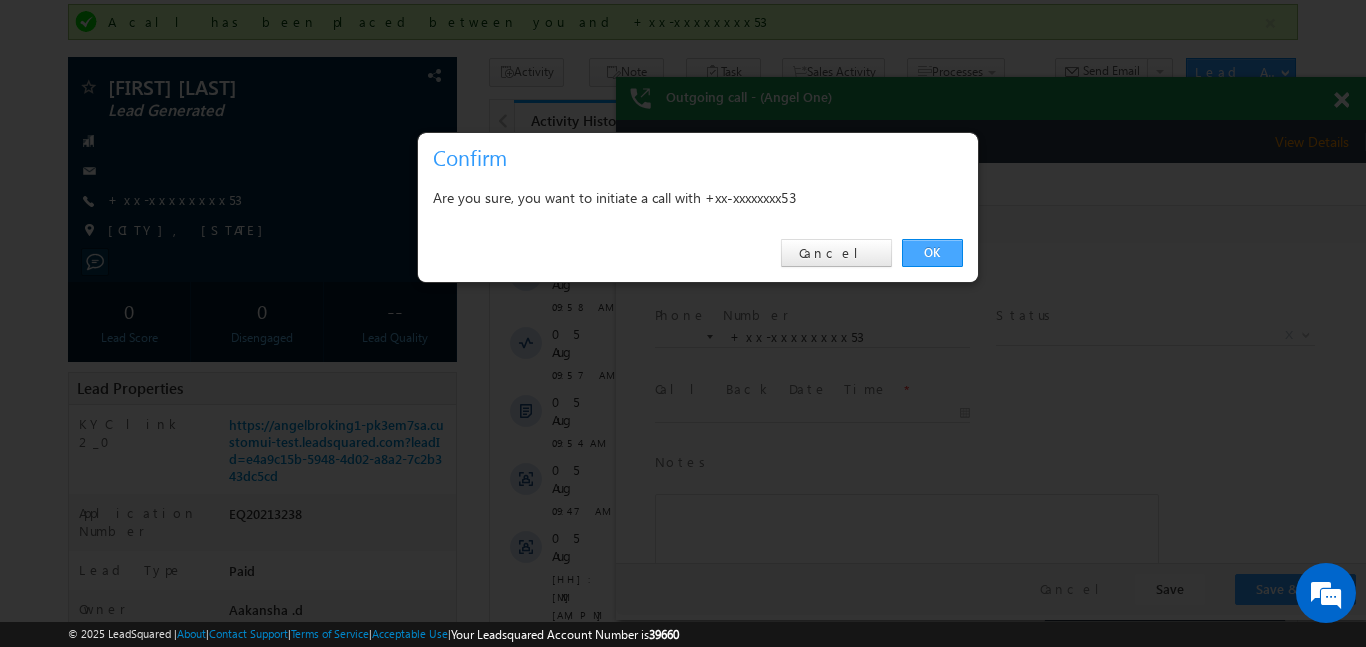 click on "OK" at bounding box center (932, 253) 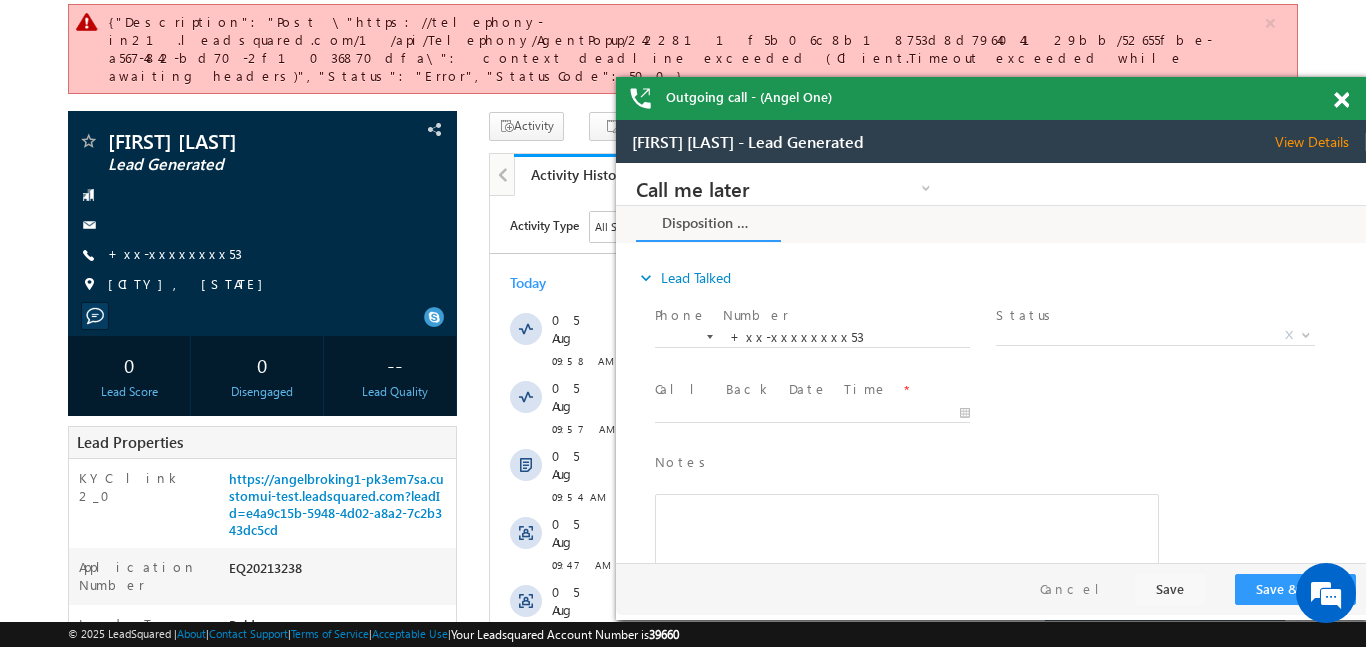 scroll, scrollTop: 0, scrollLeft: 0, axis: both 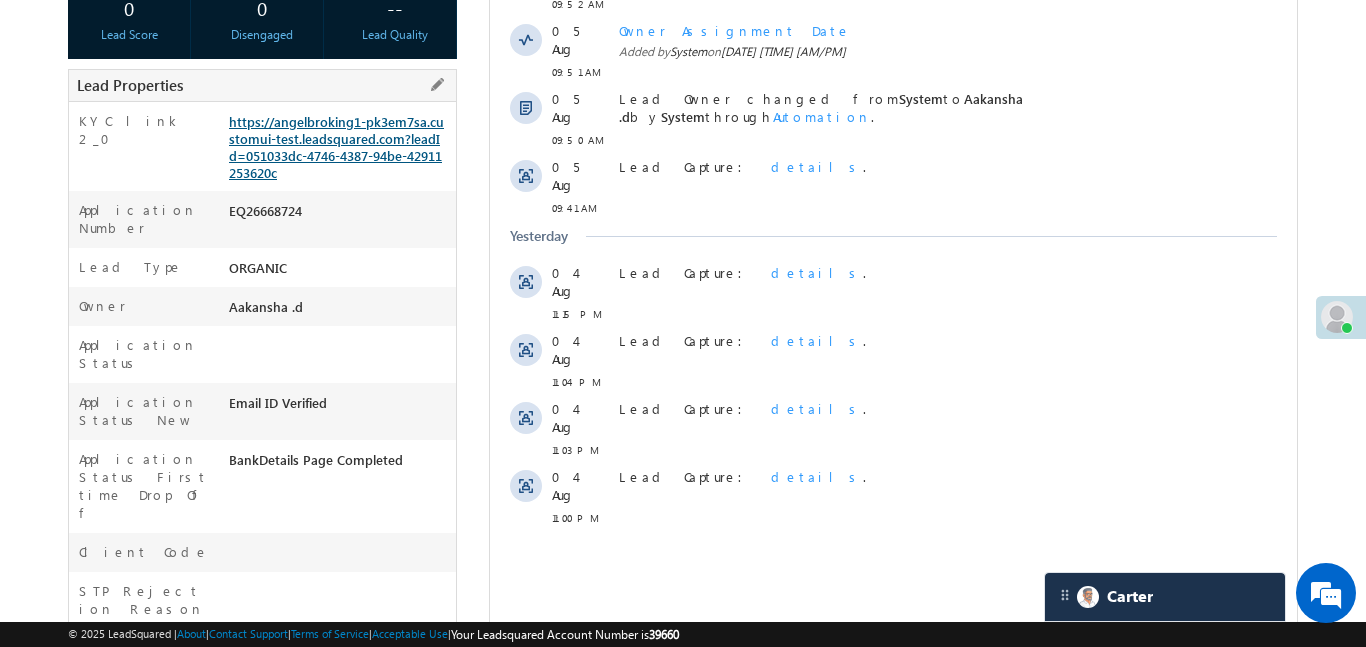 click on "https://angelbroking1-pk3em7sa.customui-test.leadsquared.com?leadId=051033dc-4746-4387-94be-42911253620c" at bounding box center (336, 147) 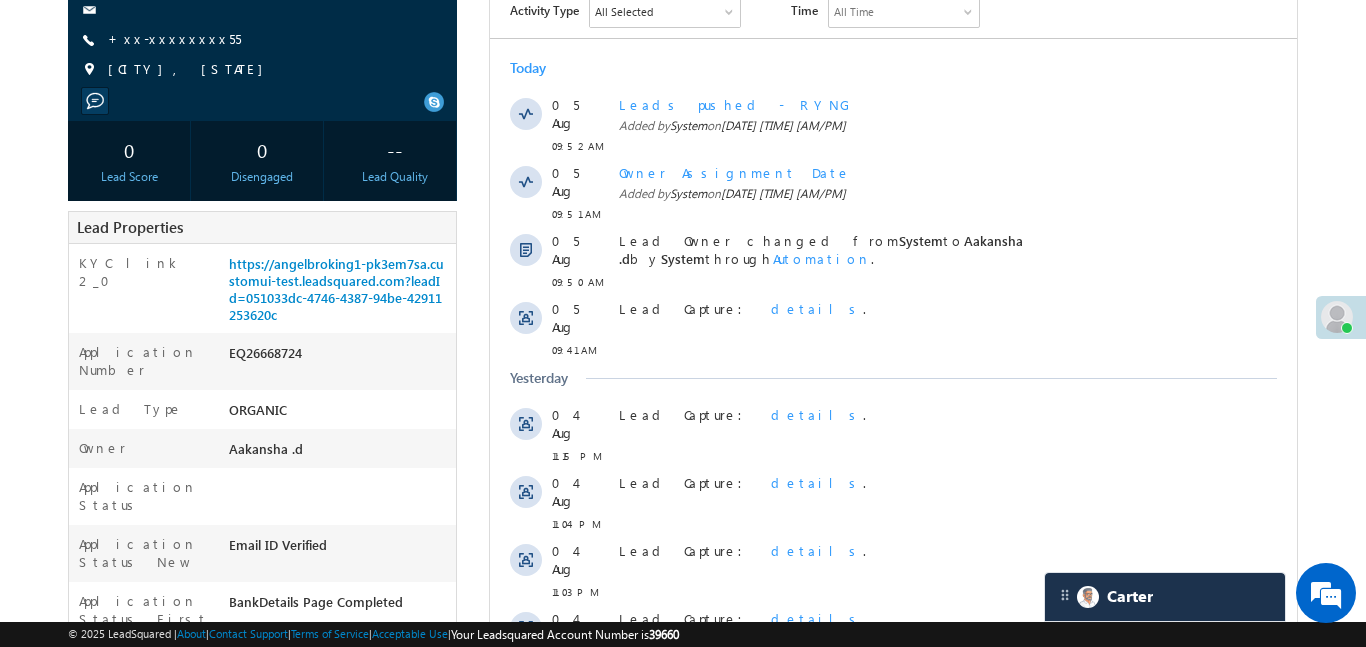 scroll, scrollTop: 222, scrollLeft: 0, axis: vertical 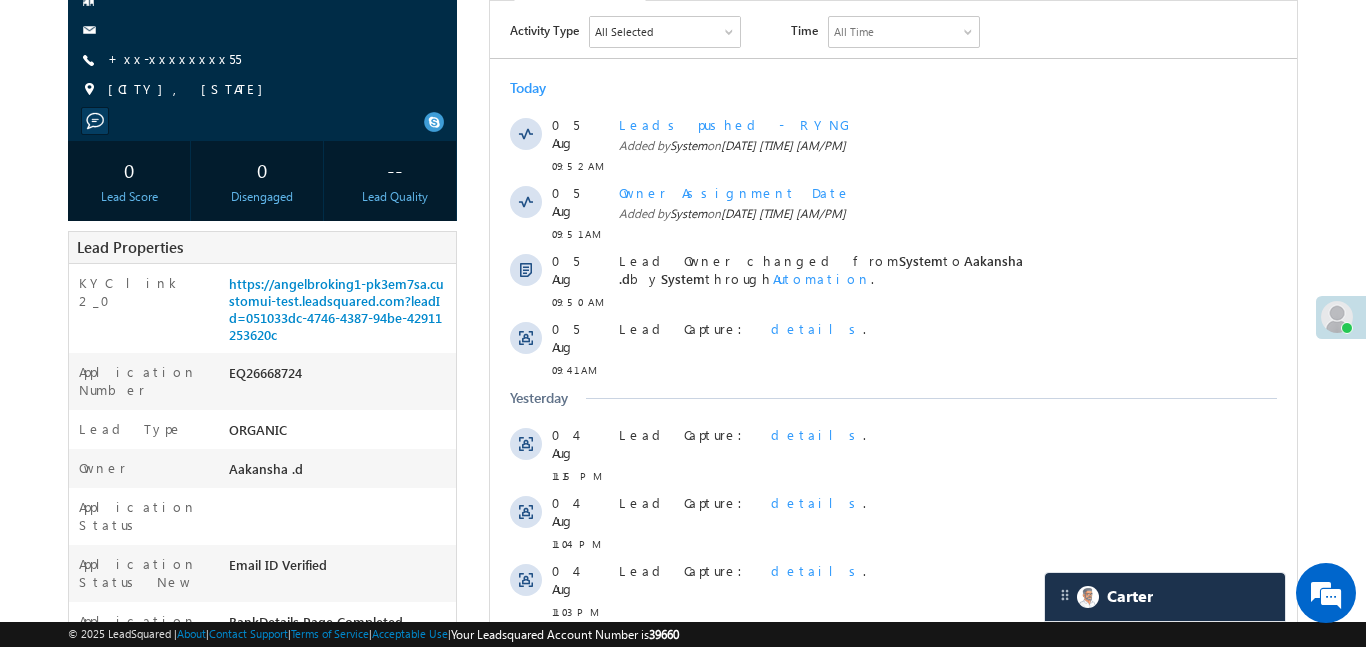click on "Manas nayak
Lead Generated
+xx-xxxxxxxx55" at bounding box center (262, 23) 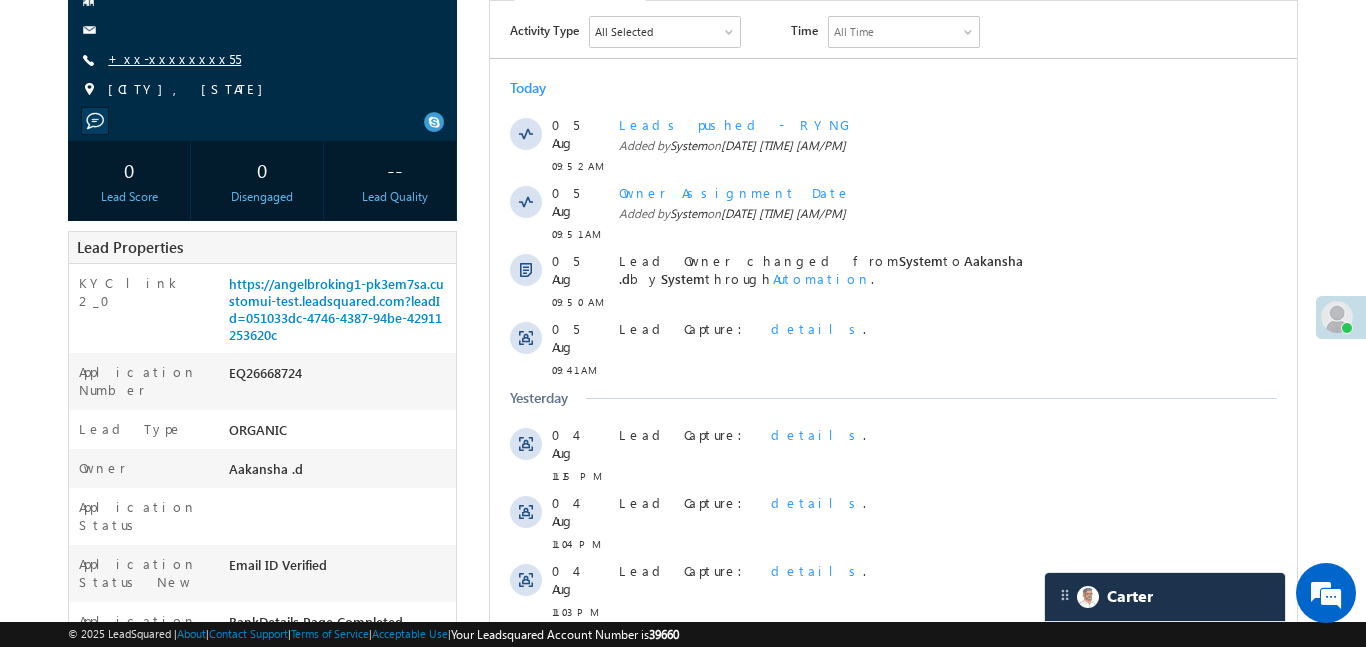 click on "+xx-xxxxxxxx55" at bounding box center [174, 58] 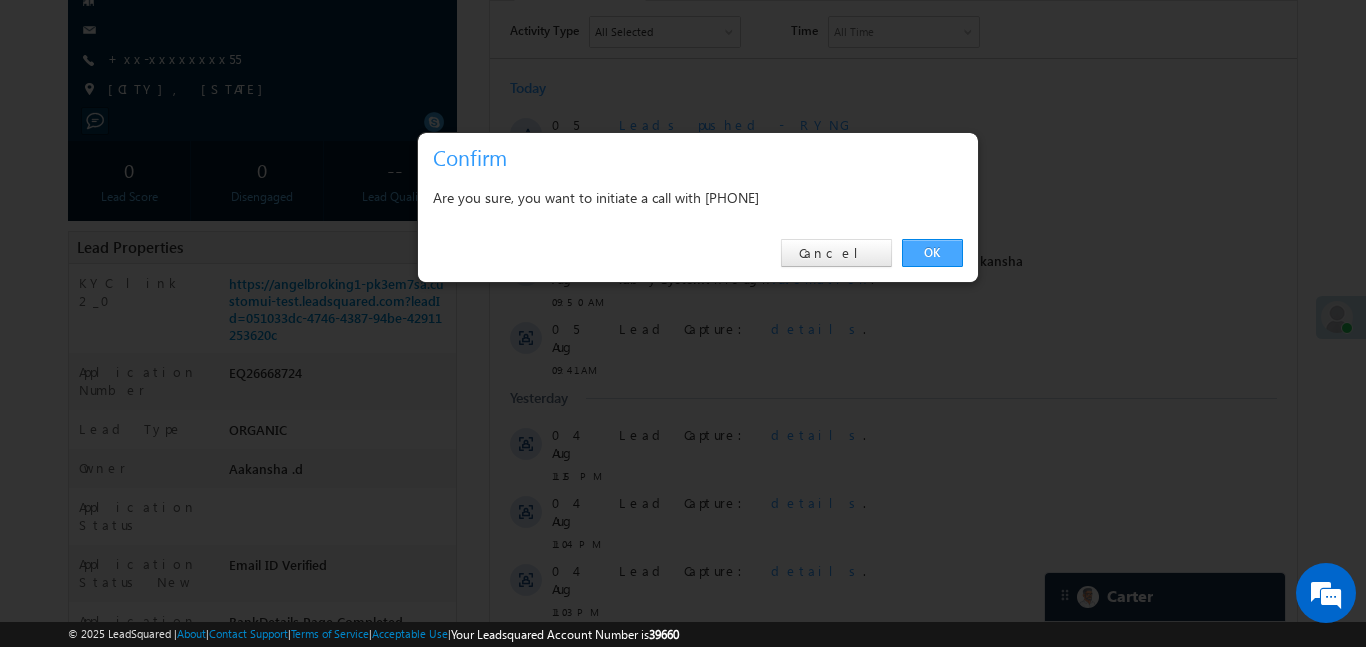click on "OK" at bounding box center [932, 253] 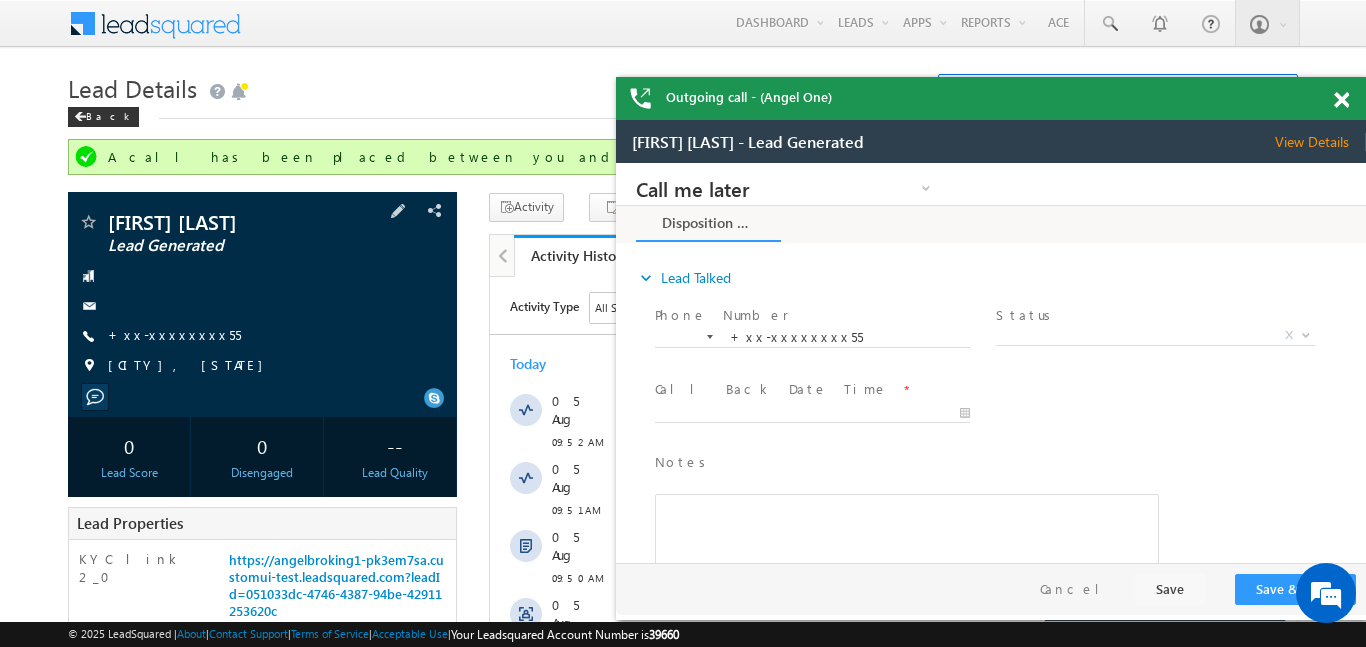 scroll, scrollTop: 0, scrollLeft: 0, axis: both 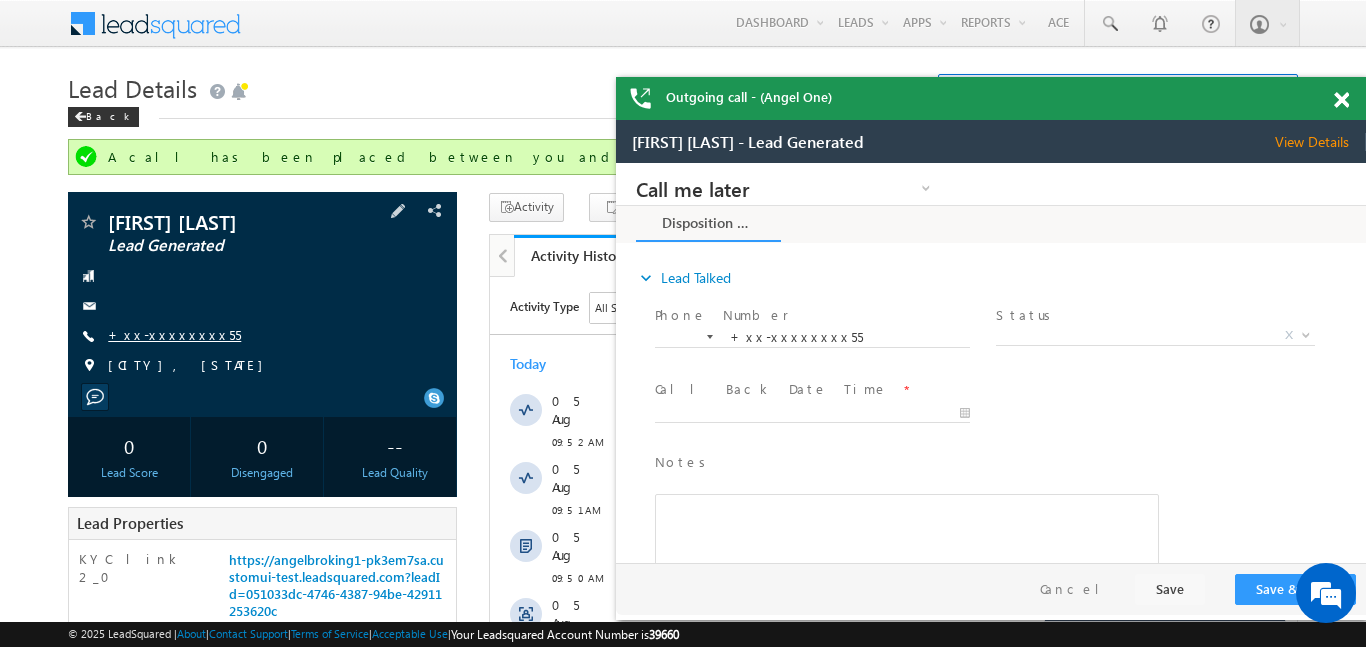 click on "+xx-xxxxxxxx55" at bounding box center [174, 334] 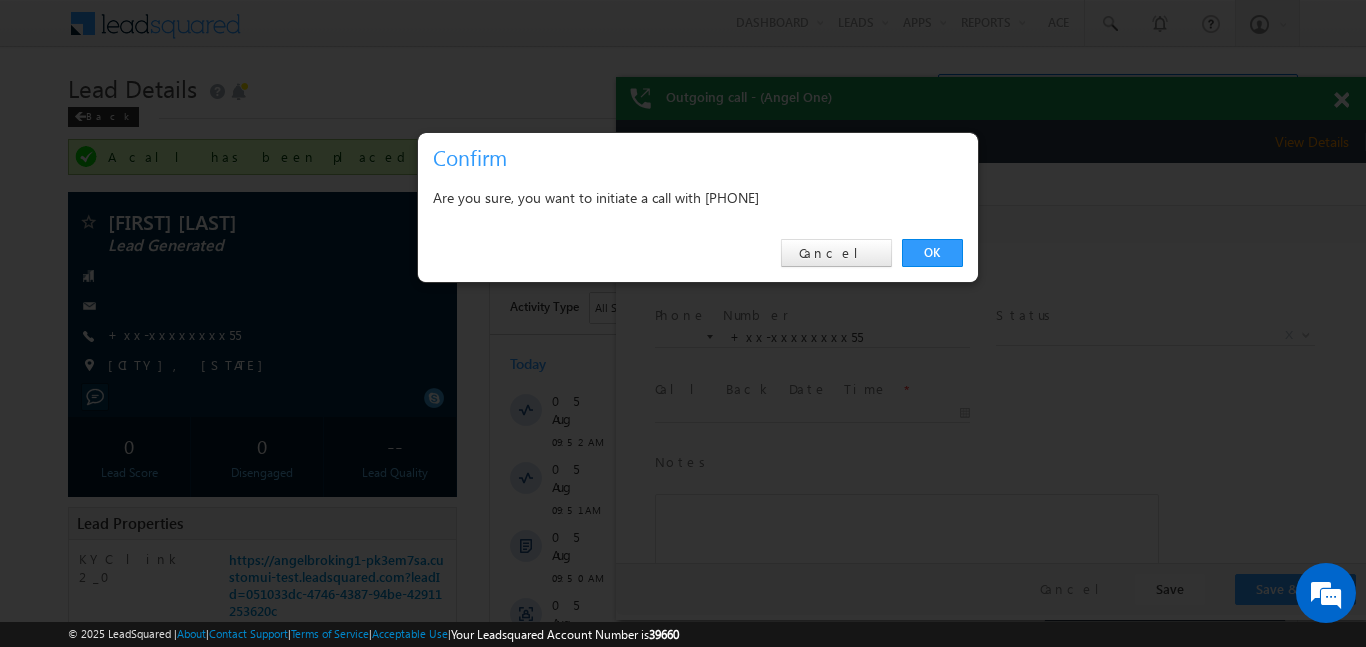 click at bounding box center (683, 323) 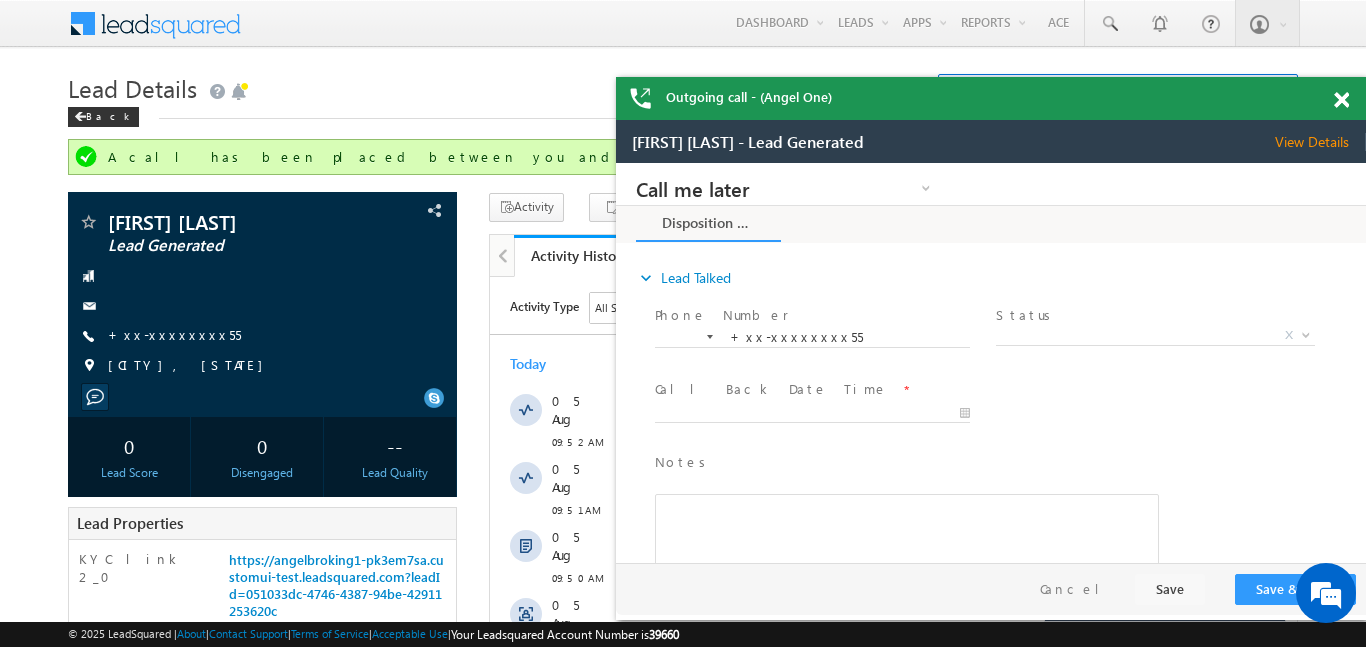 click at bounding box center (1341, 100) 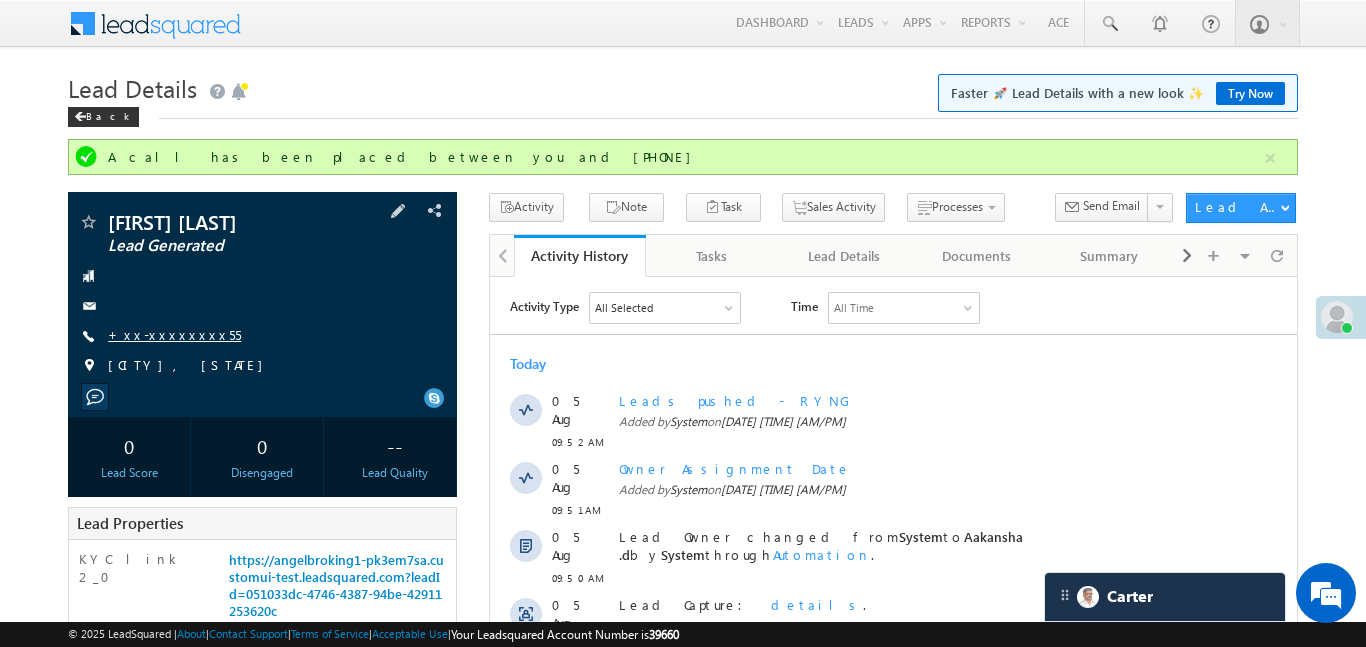 click on "+xx-xxxxxxxx55" at bounding box center (174, 334) 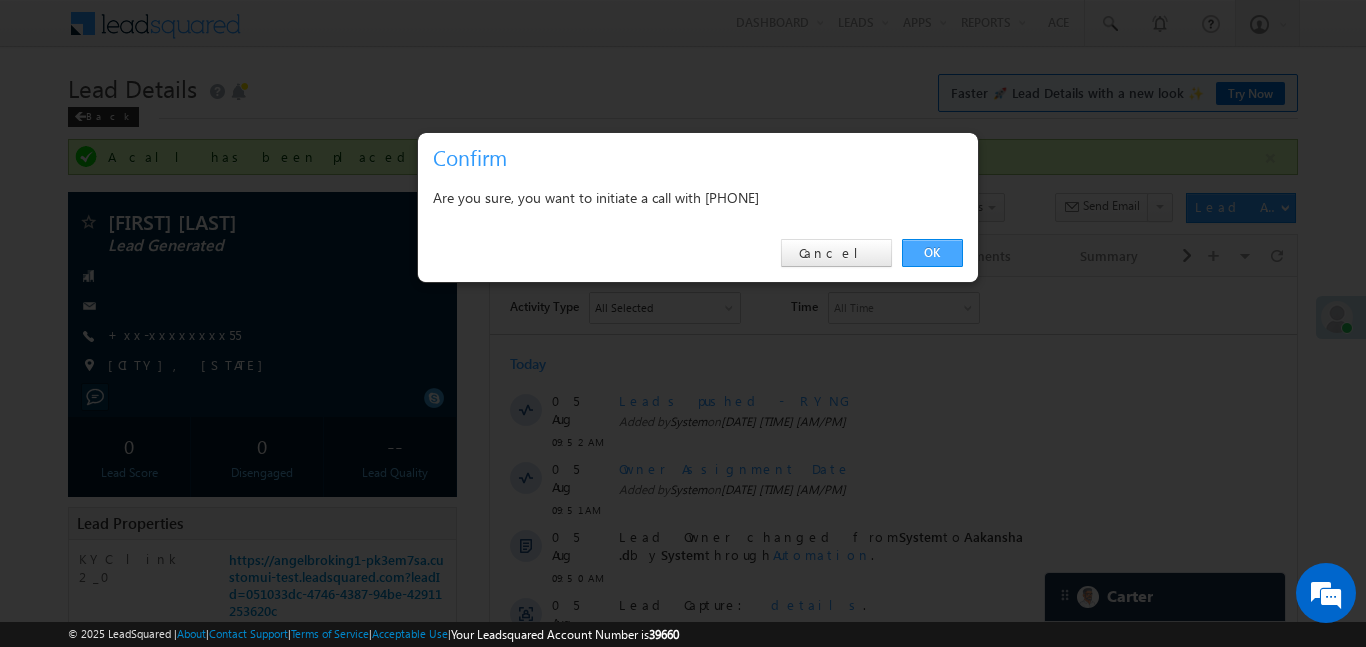 click on "OK" at bounding box center (932, 253) 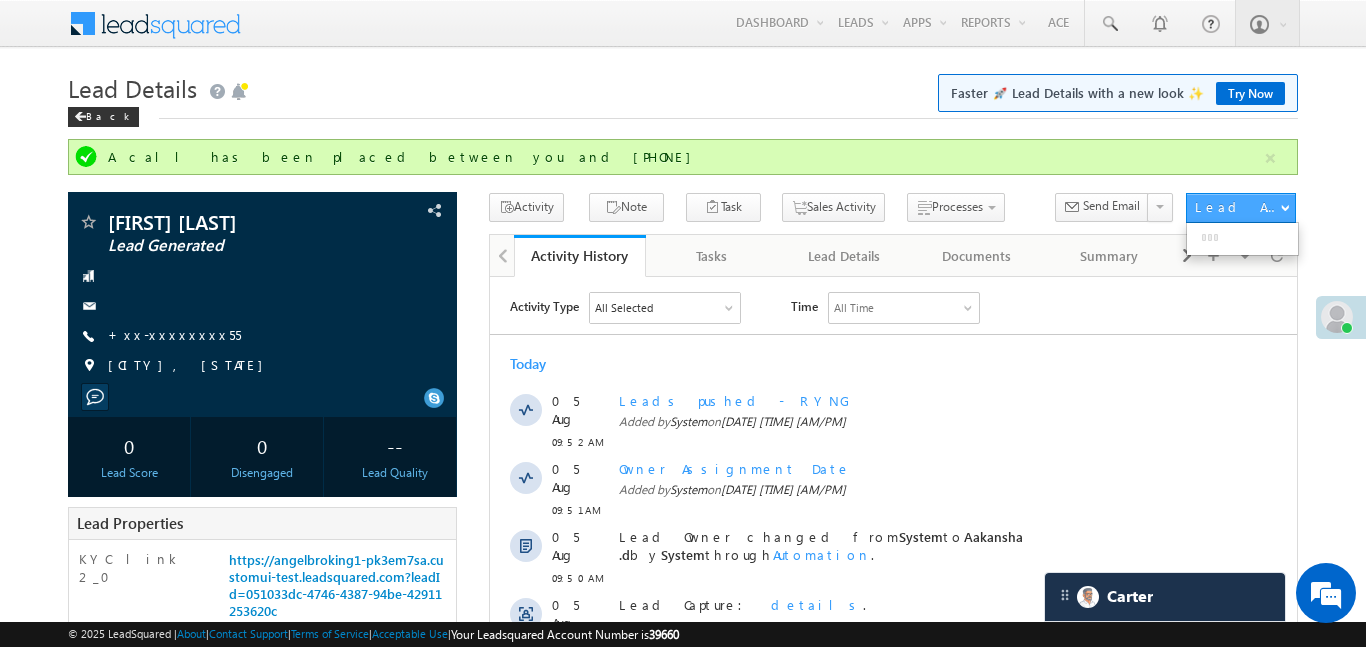 click at bounding box center [1270, 158] 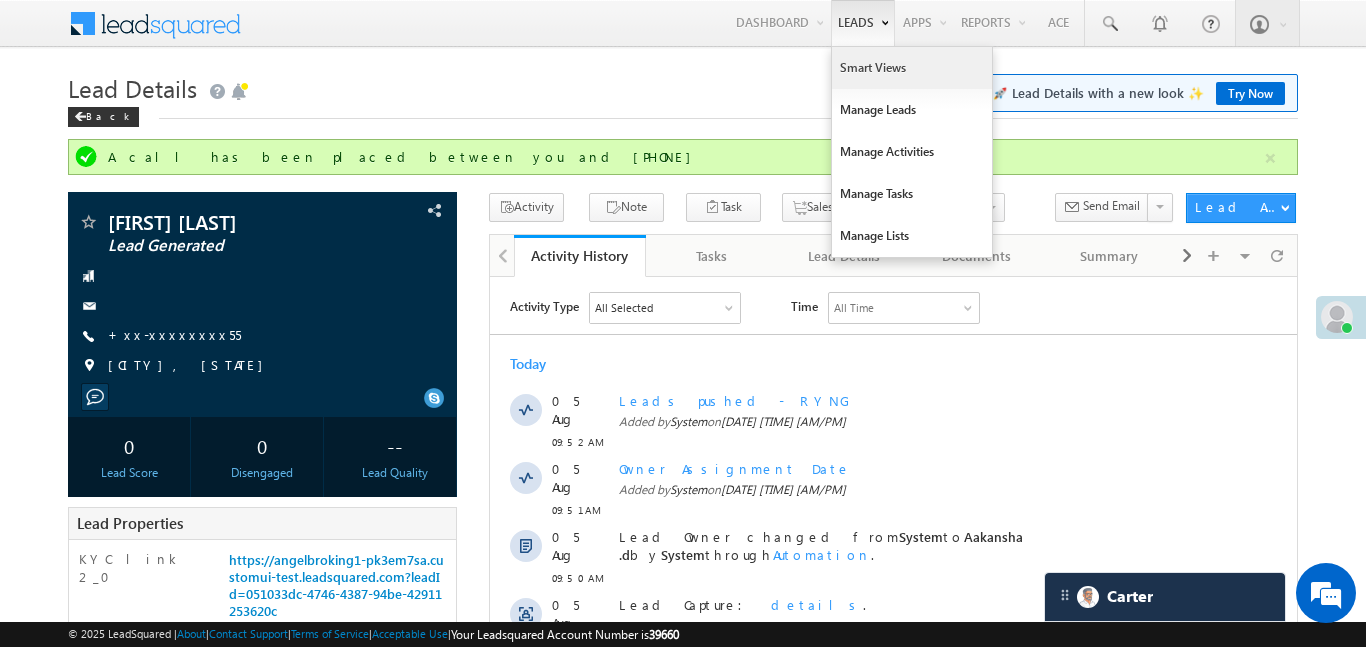 click on "Smart Views" at bounding box center (912, 68) 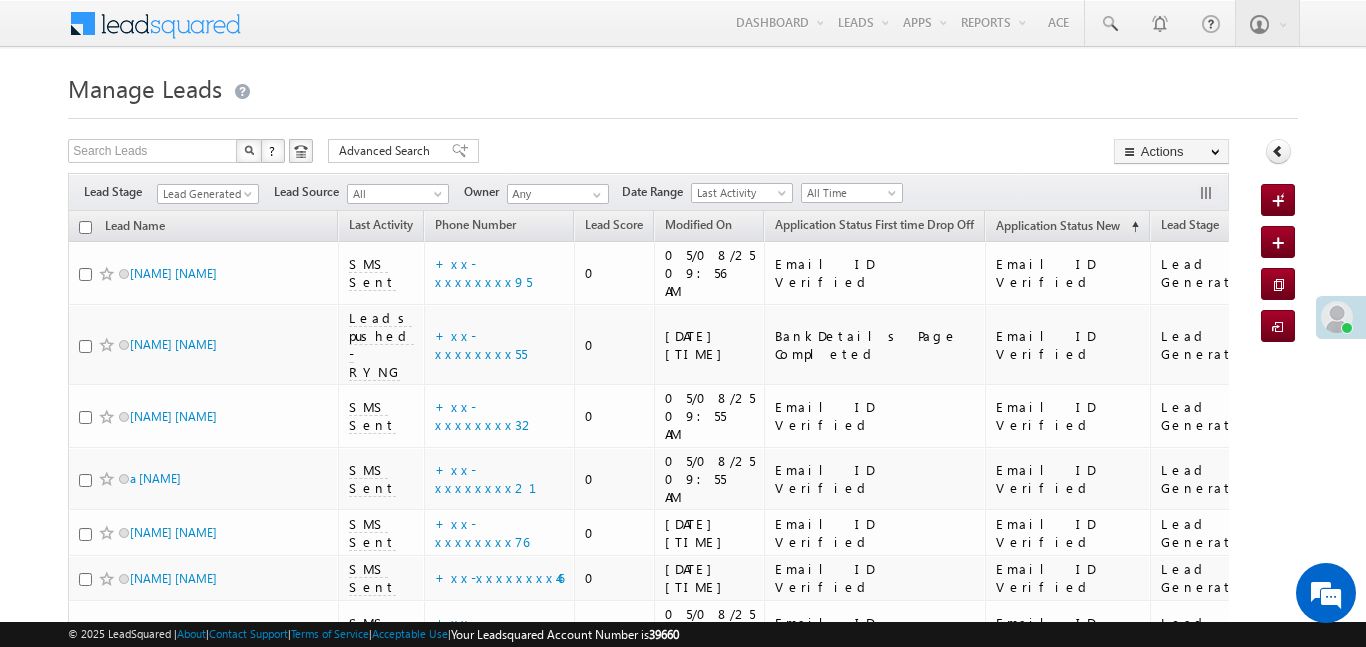 scroll, scrollTop: 137, scrollLeft: 0, axis: vertical 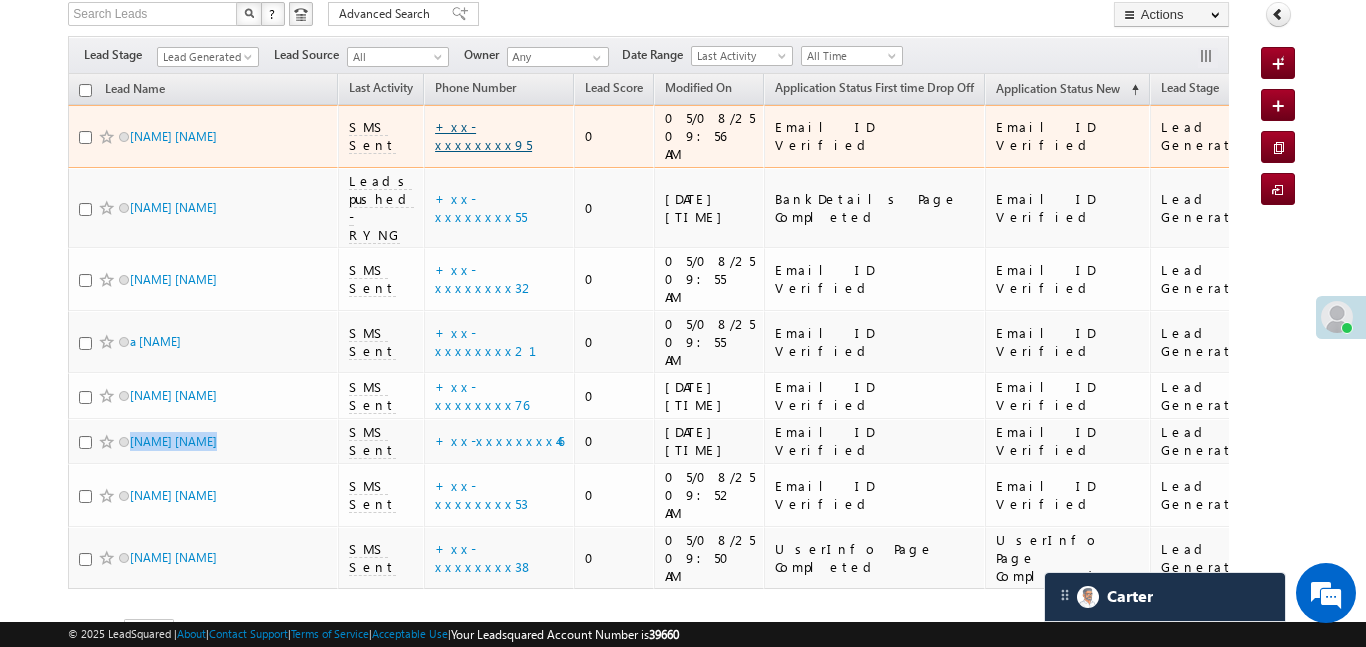 click on "+xx-xxxxxxxx95" at bounding box center [483, 135] 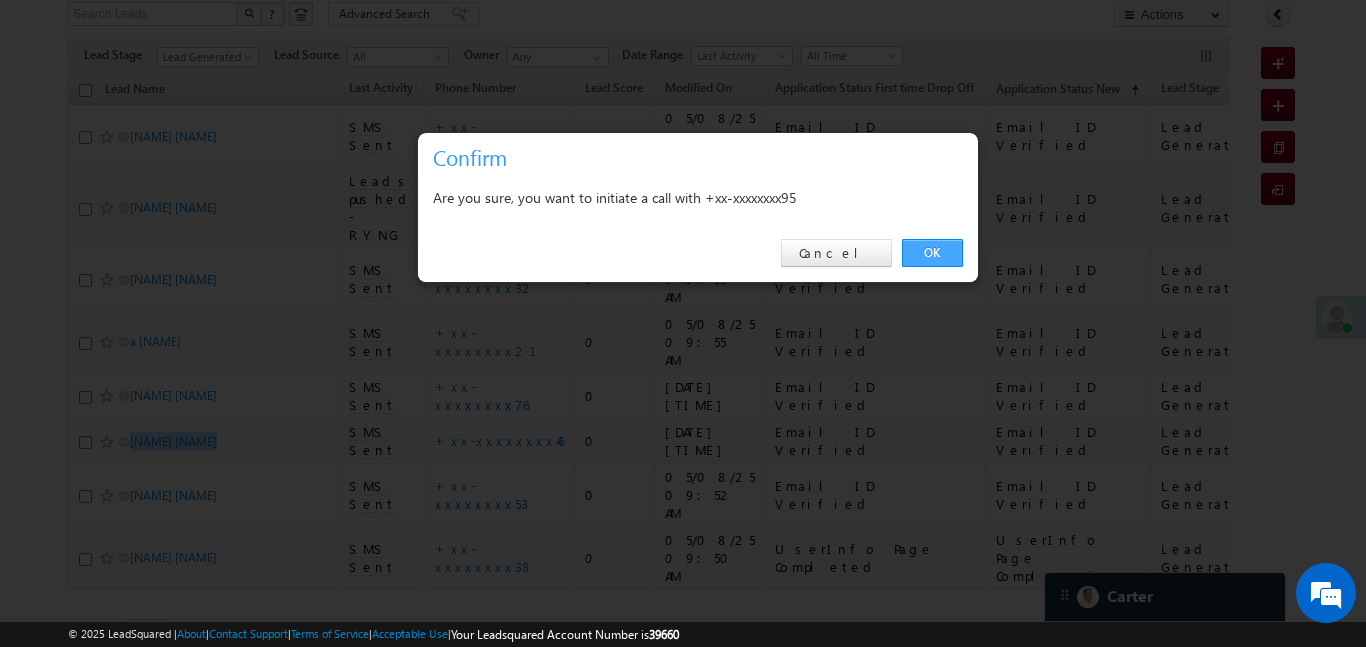 click on "OK" at bounding box center [932, 253] 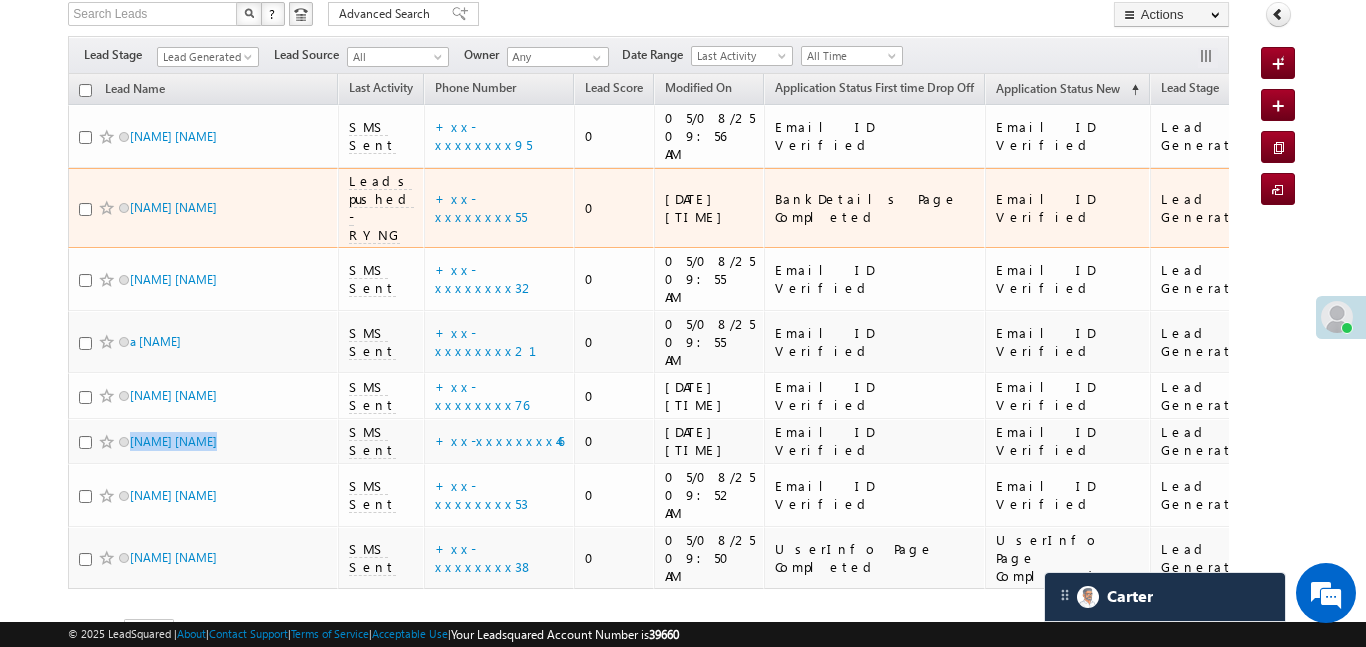 click on "+xx-xxxxxxxx55" at bounding box center (499, 208) 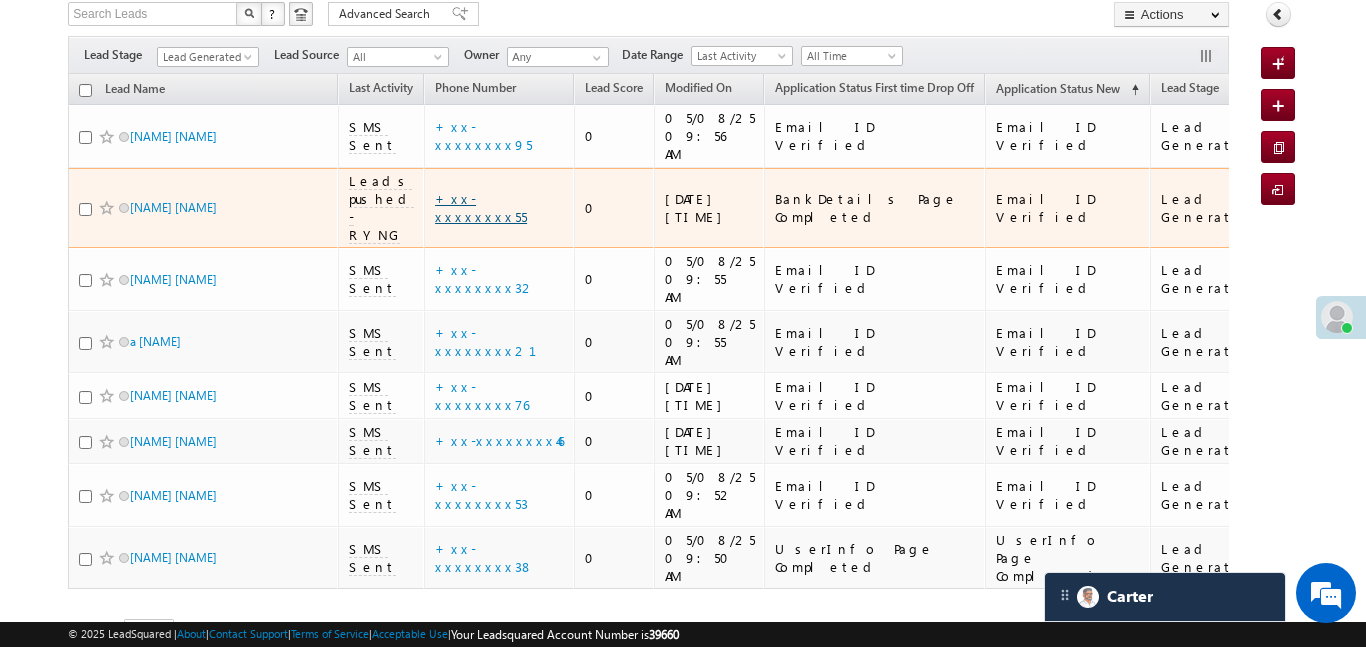 click on "+xx-xxxxxxxx55" at bounding box center [481, 207] 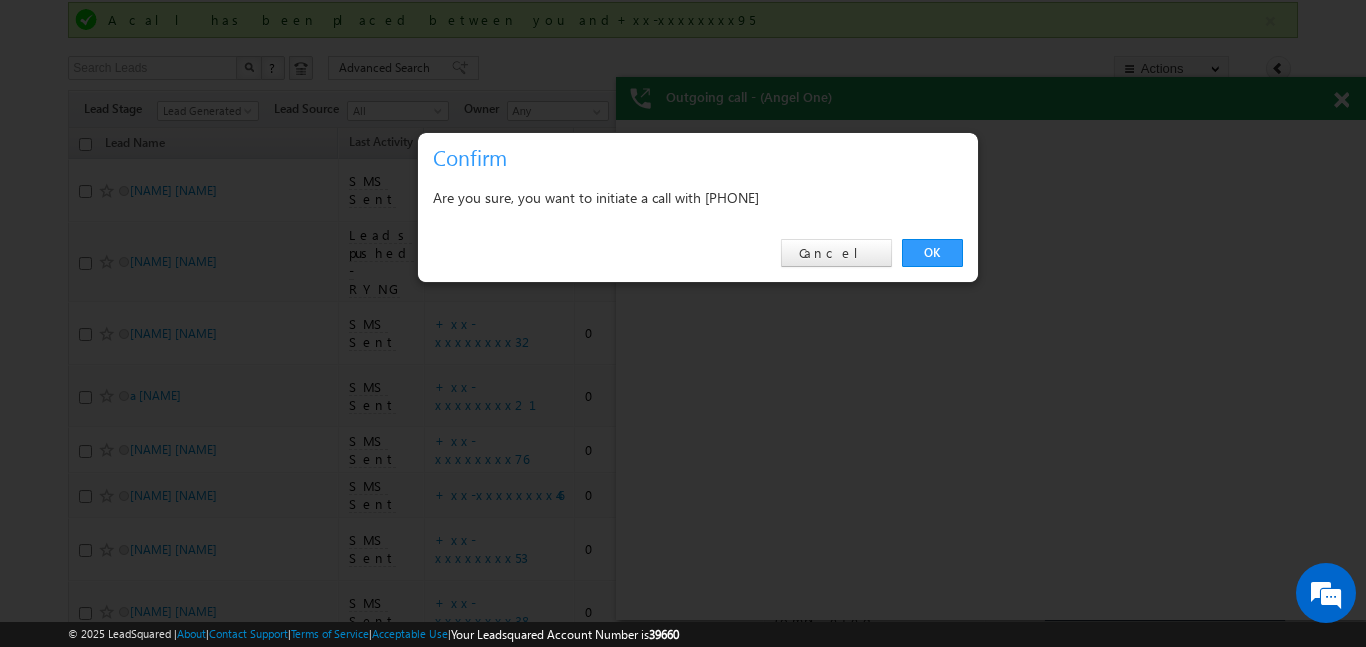 scroll, scrollTop: 0, scrollLeft: 0, axis: both 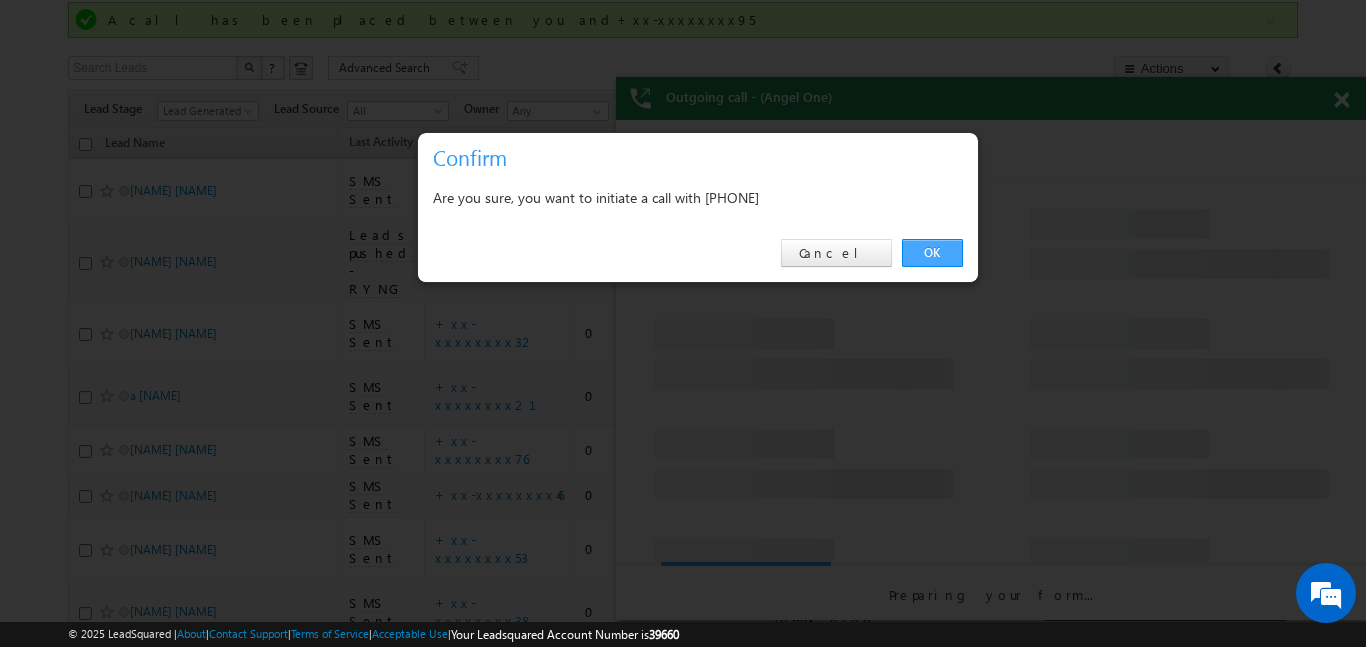 click on "OK" at bounding box center [932, 253] 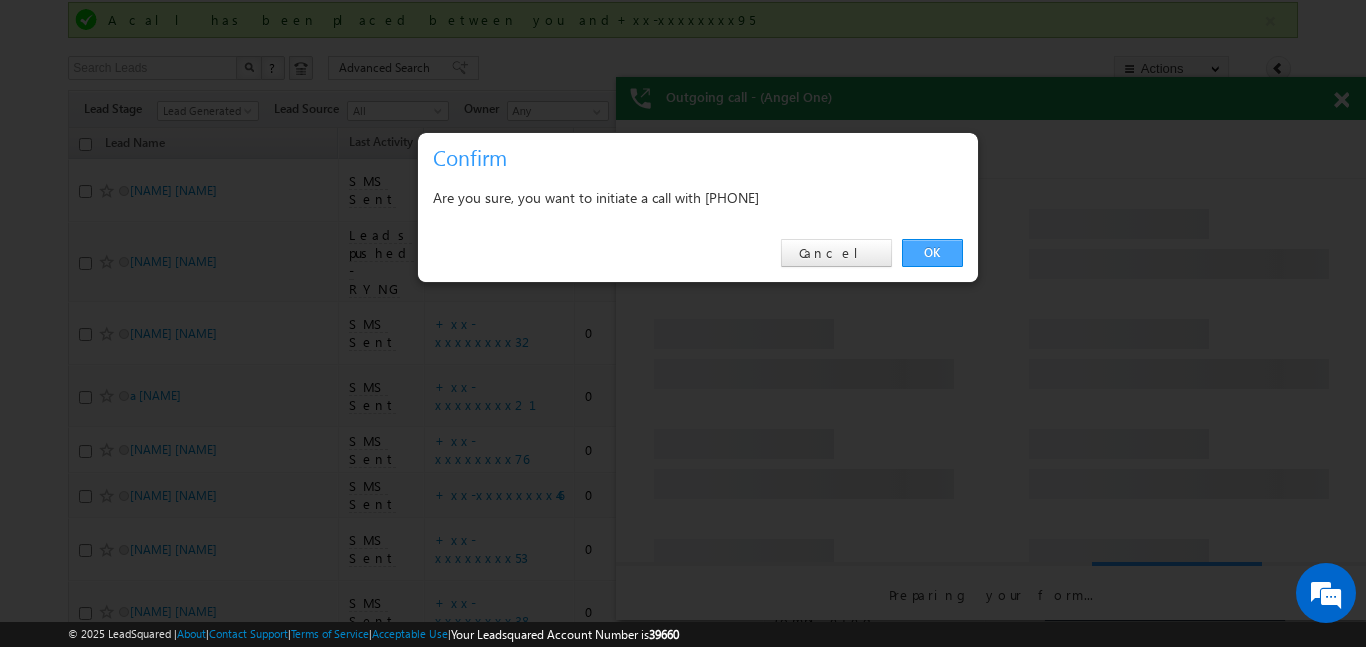 click at bounding box center (804, 264) 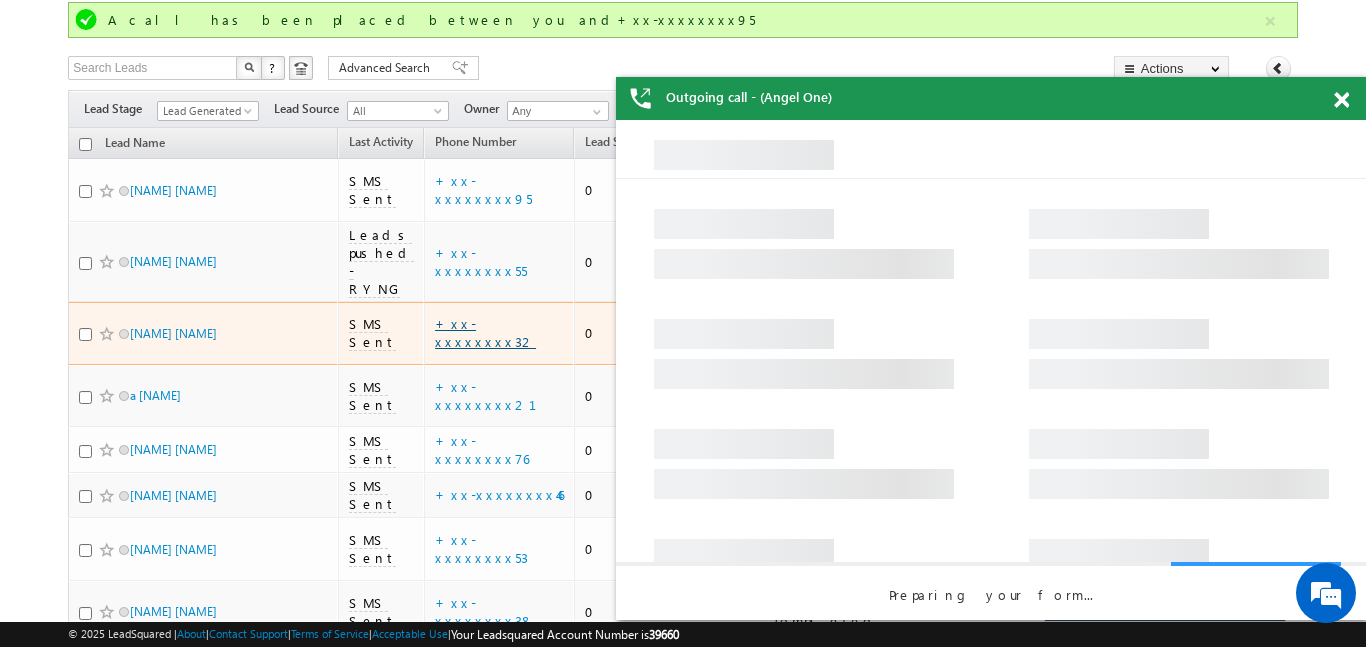 click on "+xx-xxxxxxxx32" at bounding box center [485, 332] 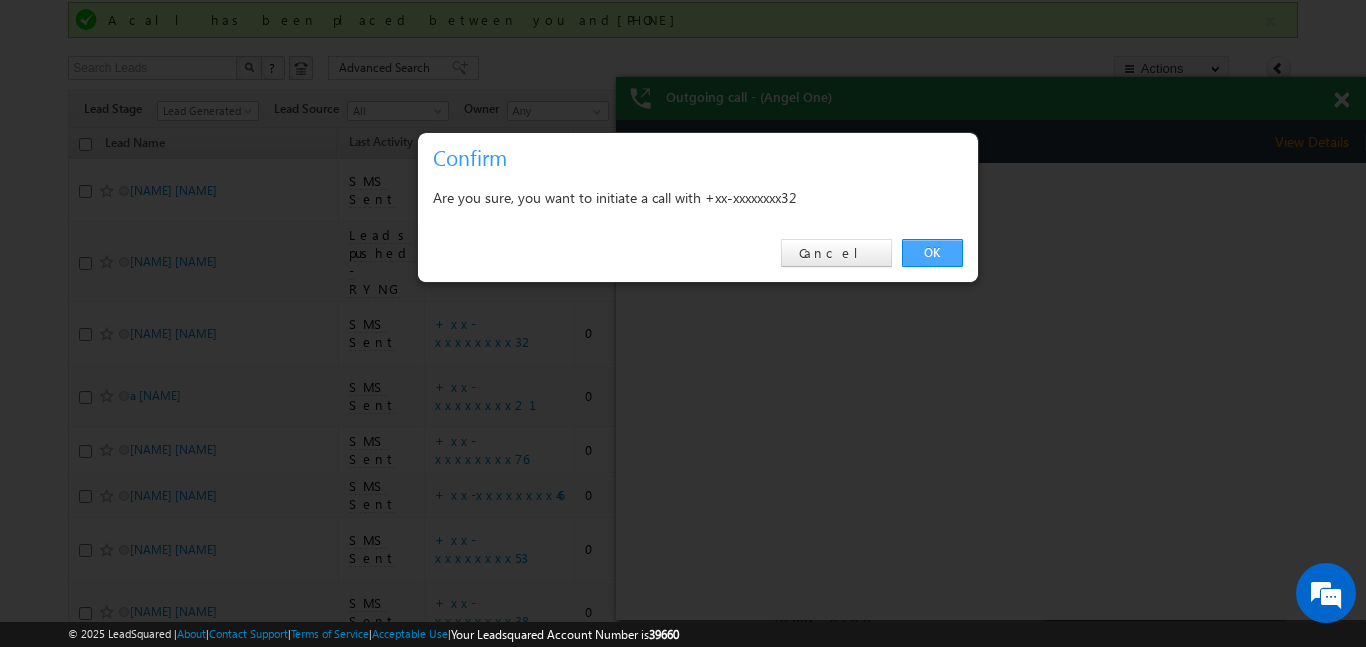 click on "OK" at bounding box center [932, 253] 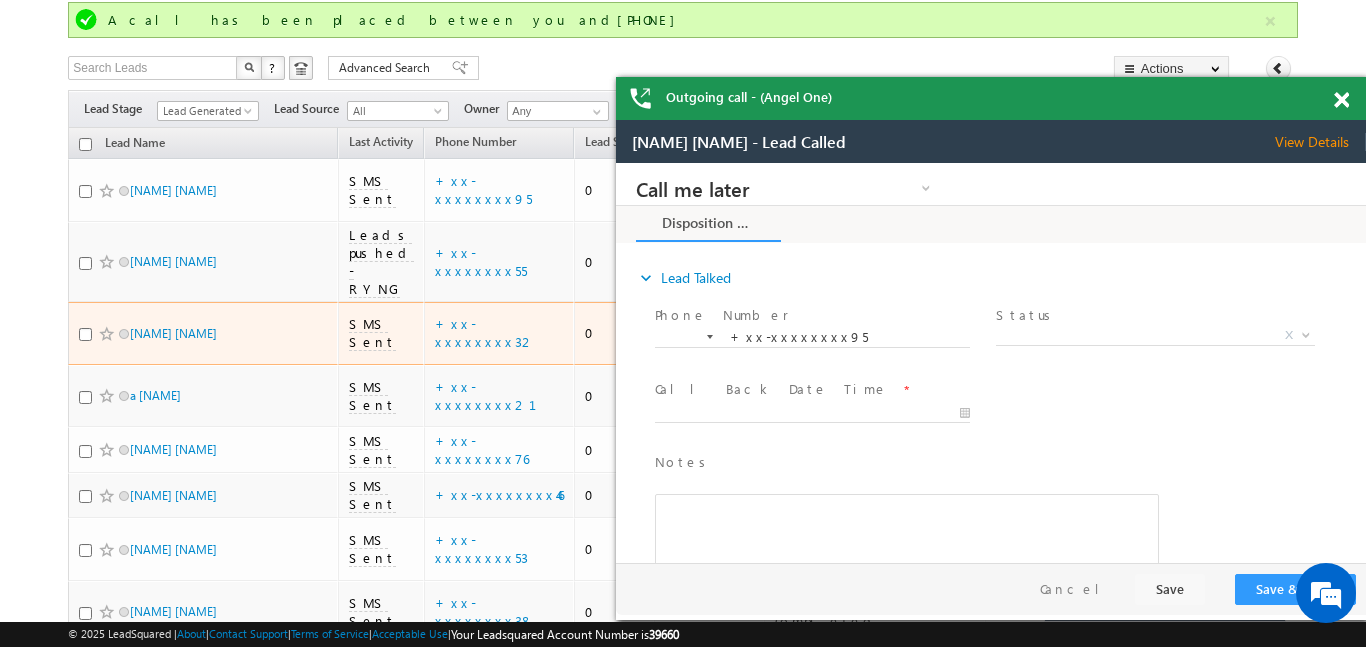 scroll, scrollTop: 0, scrollLeft: 0, axis: both 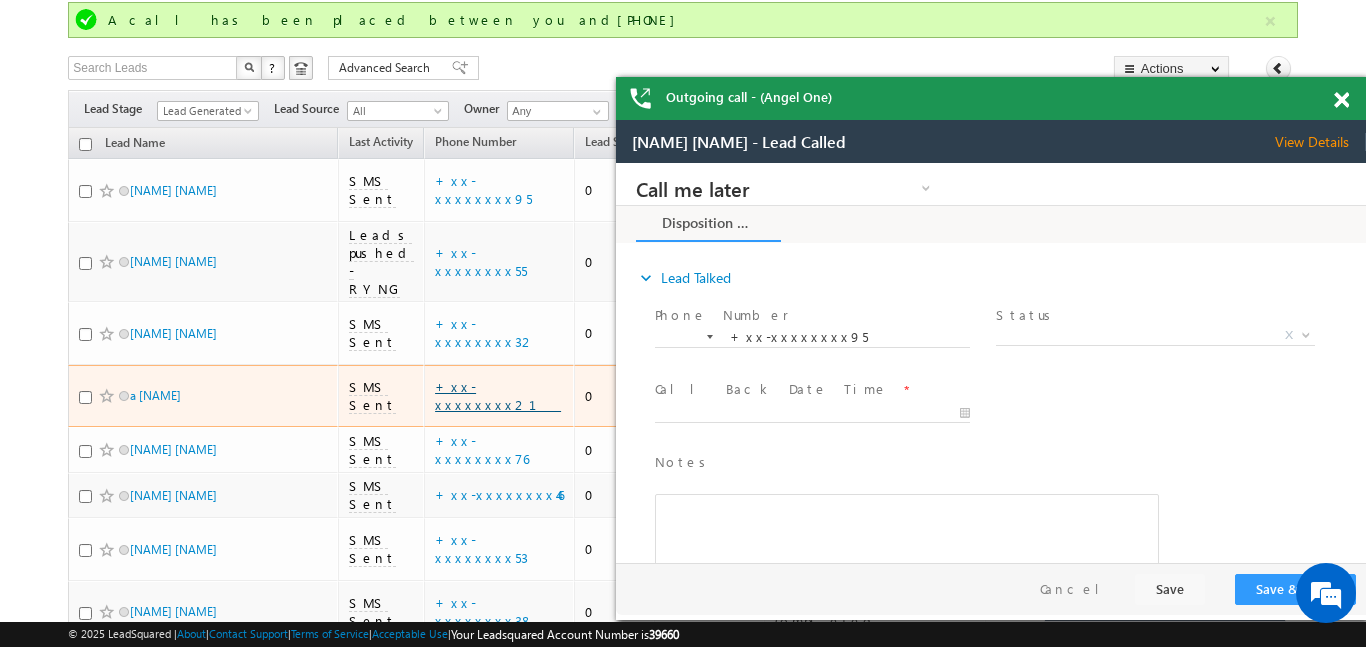 click on "+xx-xxxxxxxx21" at bounding box center (498, 395) 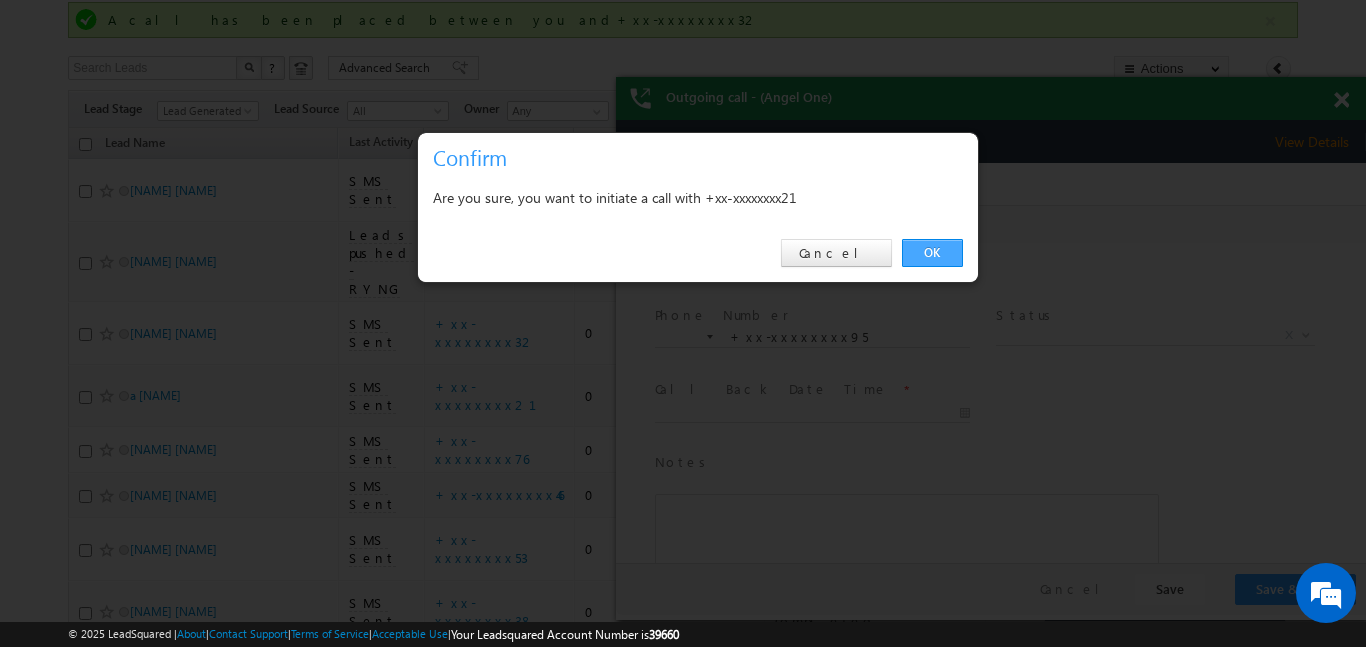 click on "OK" at bounding box center [932, 253] 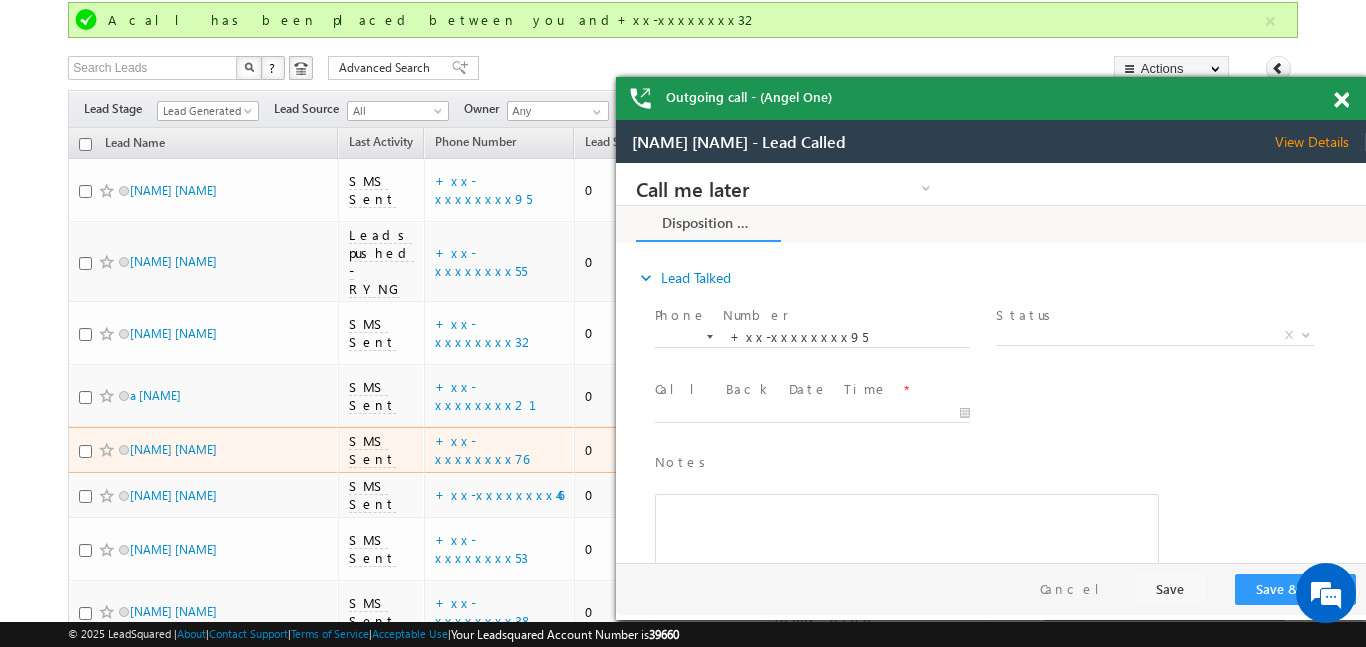 scroll, scrollTop: 0, scrollLeft: 0, axis: both 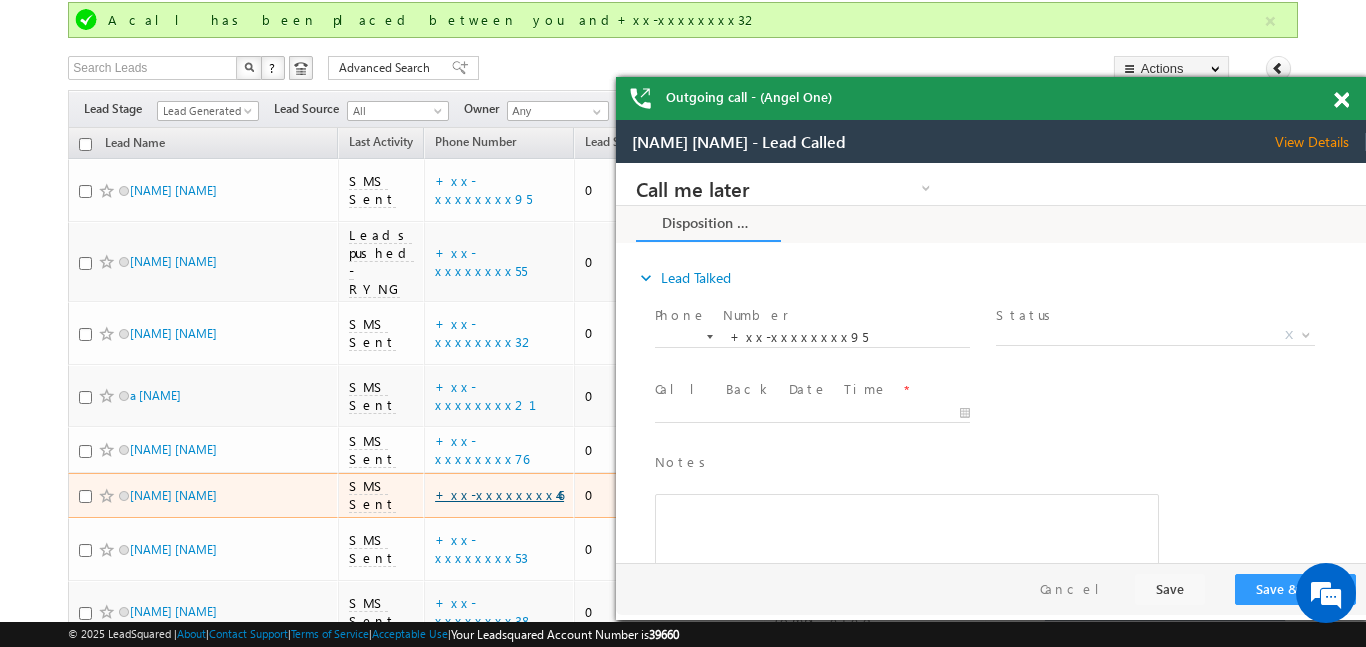 click on "+xx-xxxxxxxx46" at bounding box center (499, 494) 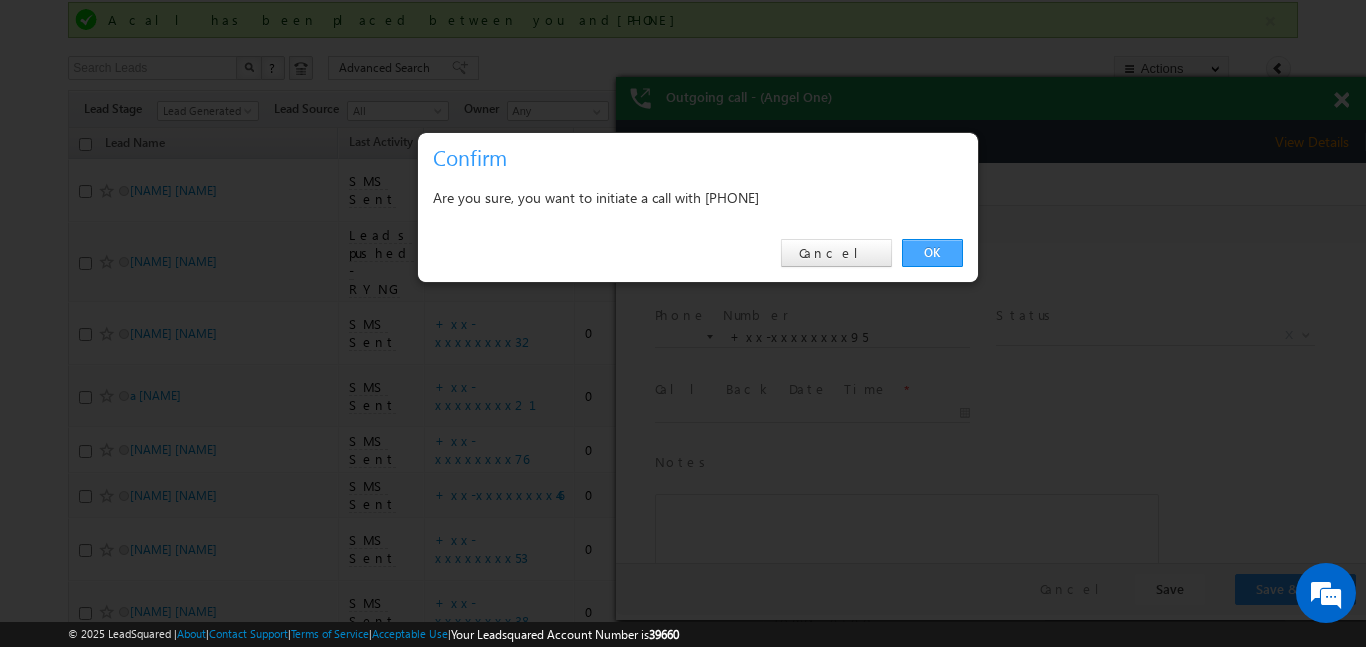 scroll, scrollTop: 0, scrollLeft: 0, axis: both 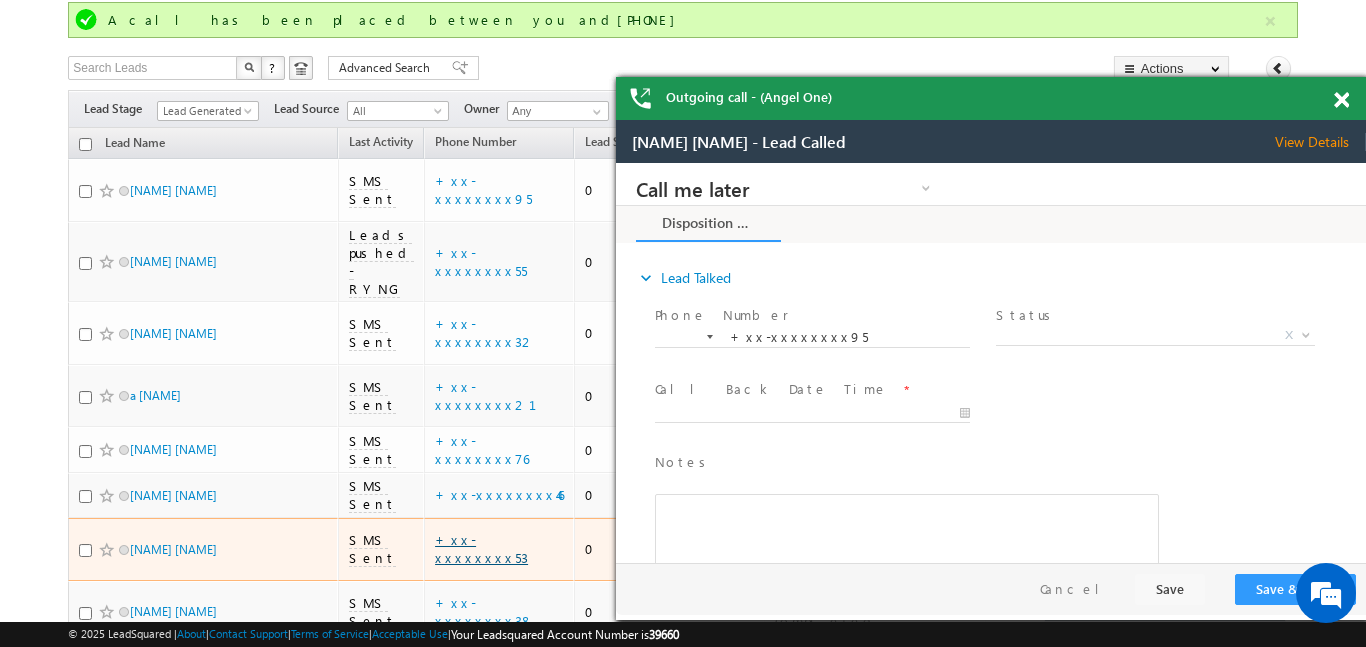 click on "+xx-xxxxxxxx53" at bounding box center (481, 548) 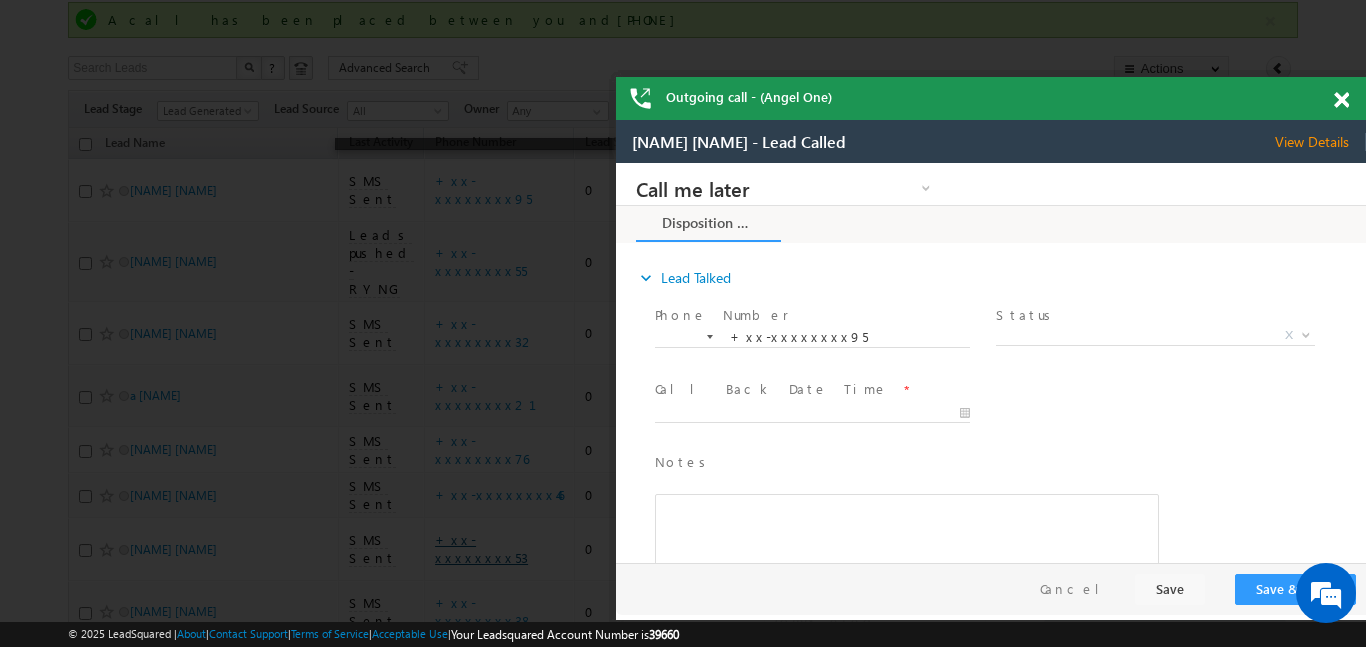 scroll, scrollTop: 0, scrollLeft: 0, axis: both 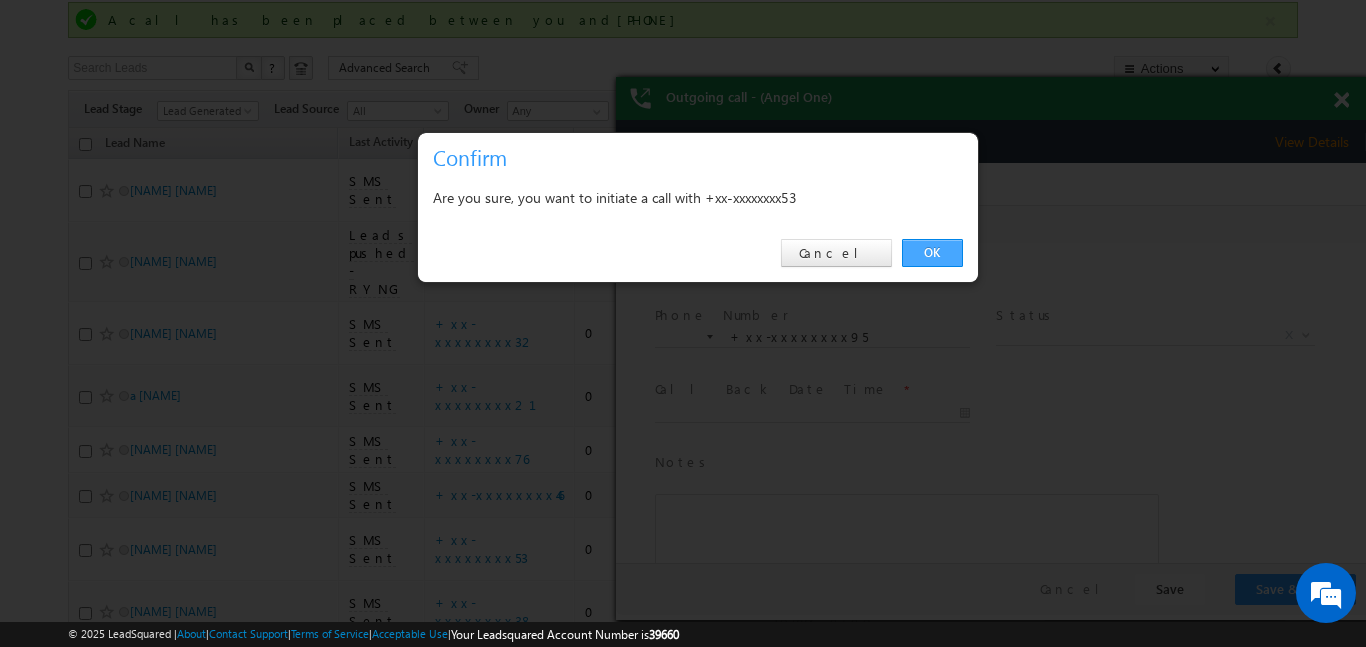 click on "OK" at bounding box center [932, 253] 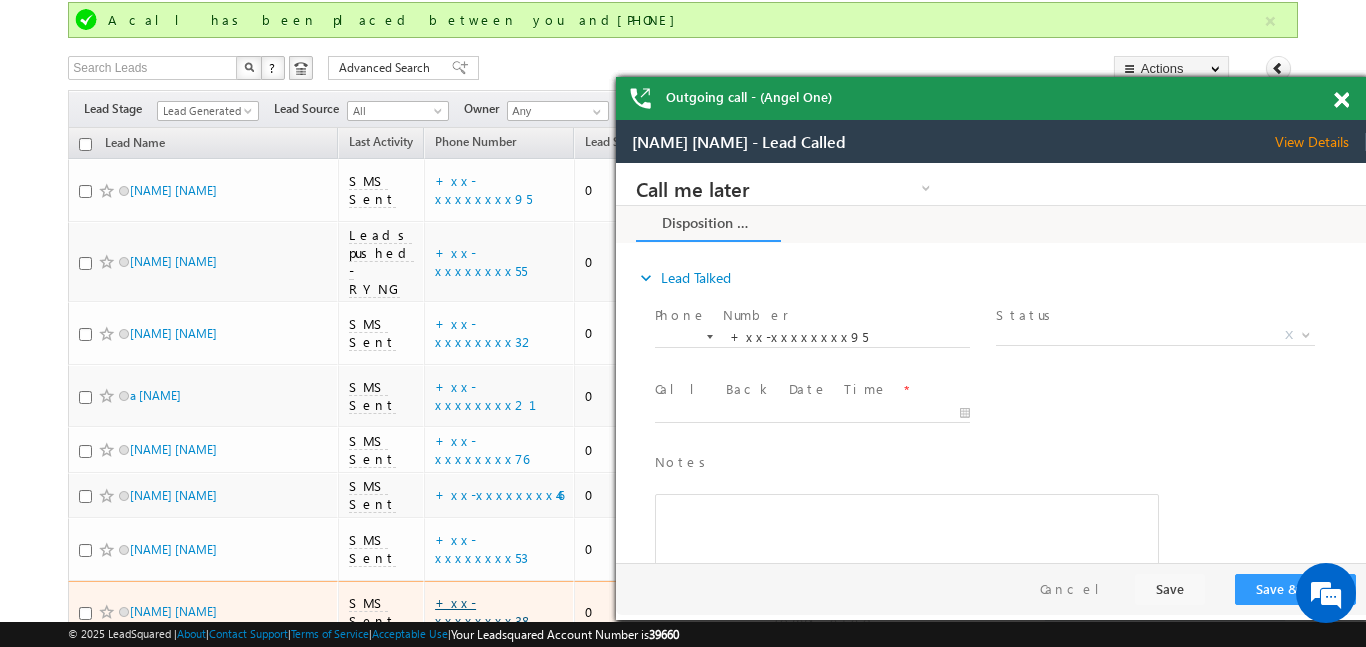 click on "+xx-xxxxxxxx38" at bounding box center [484, 611] 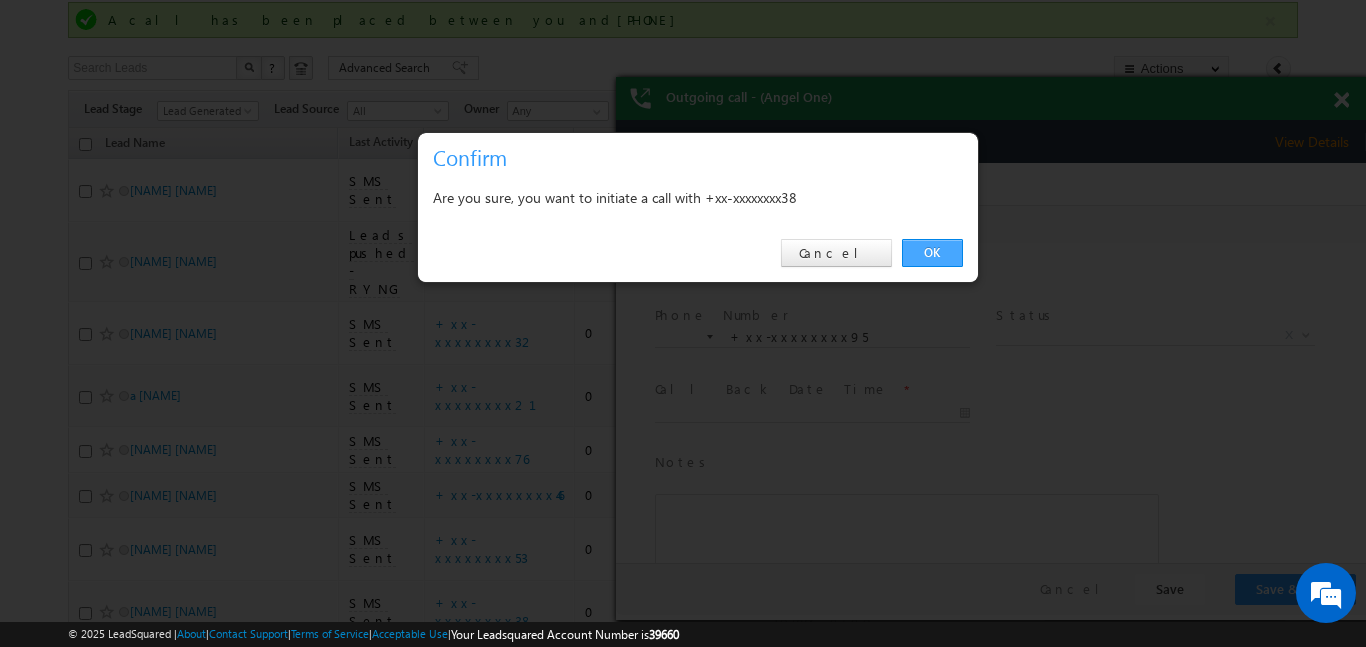 scroll, scrollTop: 0, scrollLeft: 0, axis: both 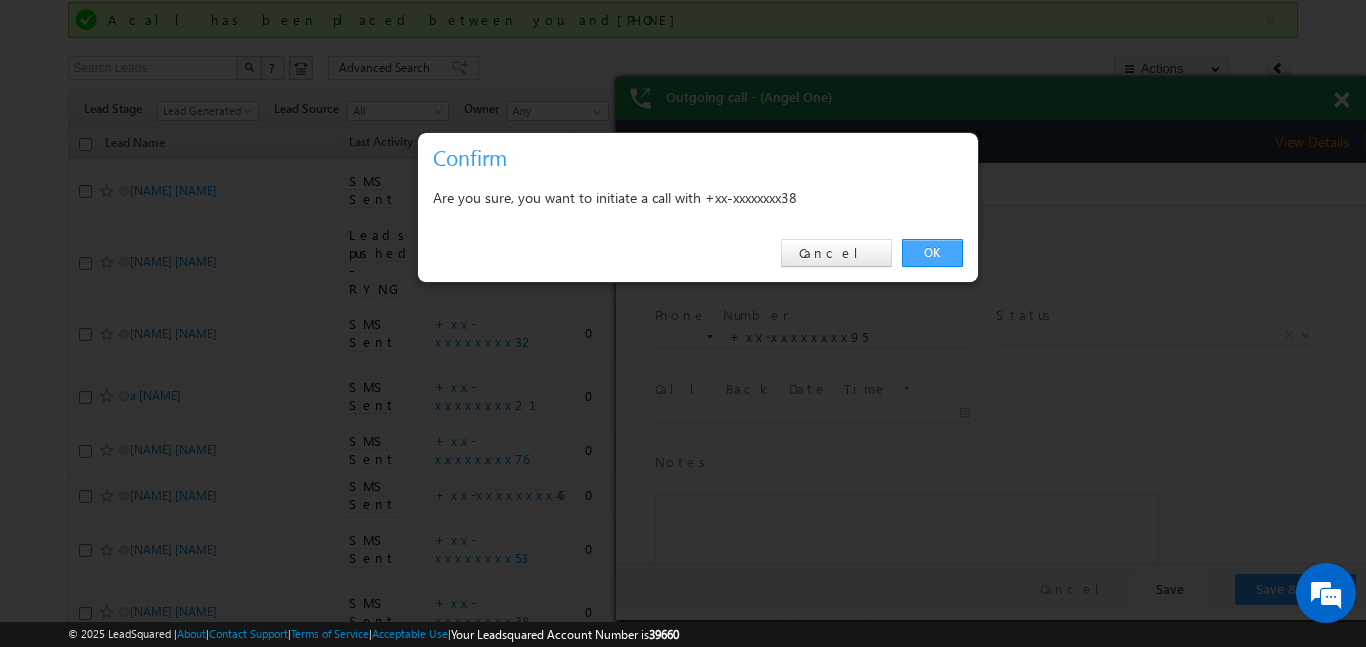 click on "OK" at bounding box center (932, 253) 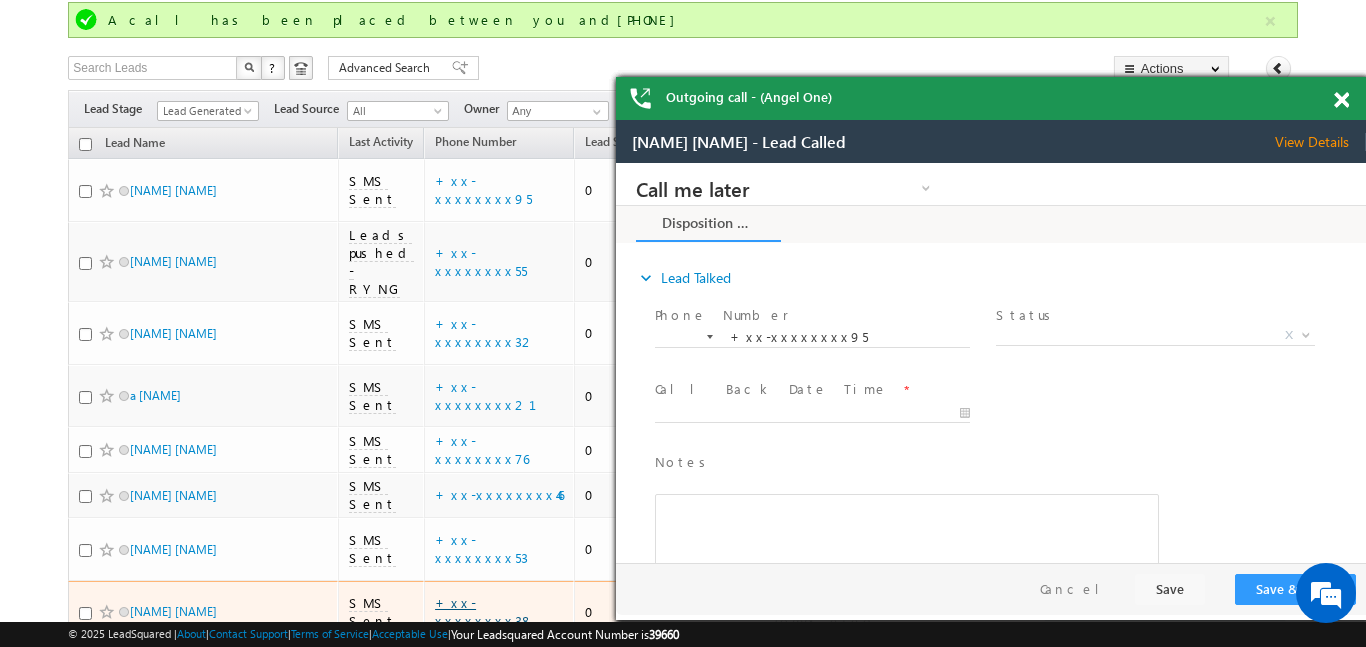 click on "+xx-xxxxxxxx38" at bounding box center (484, 611) 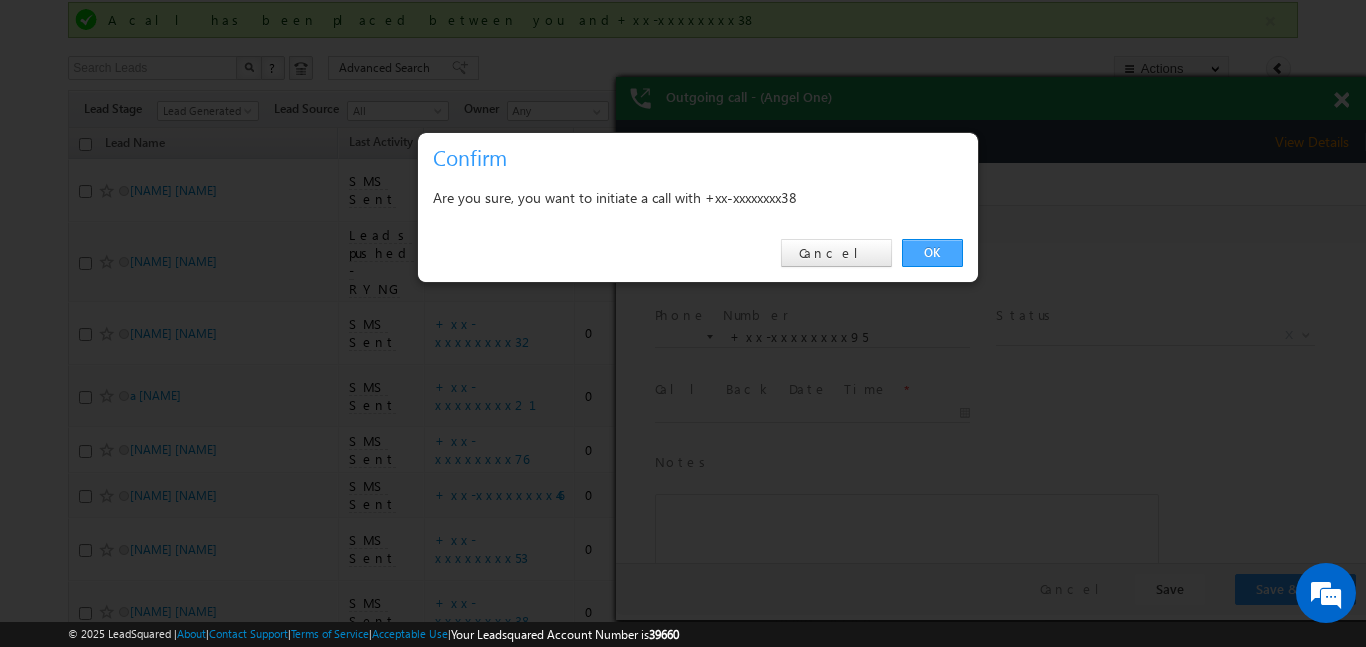 click on "OK" at bounding box center [932, 253] 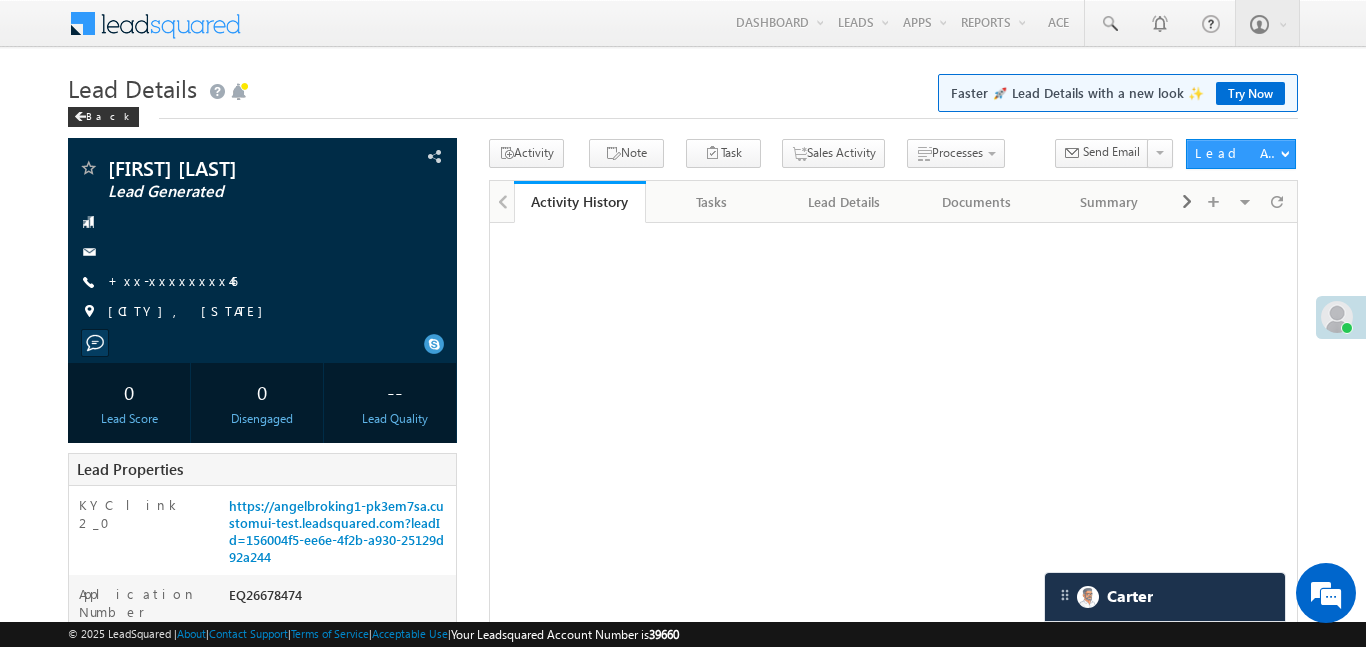 scroll, scrollTop: 0, scrollLeft: 0, axis: both 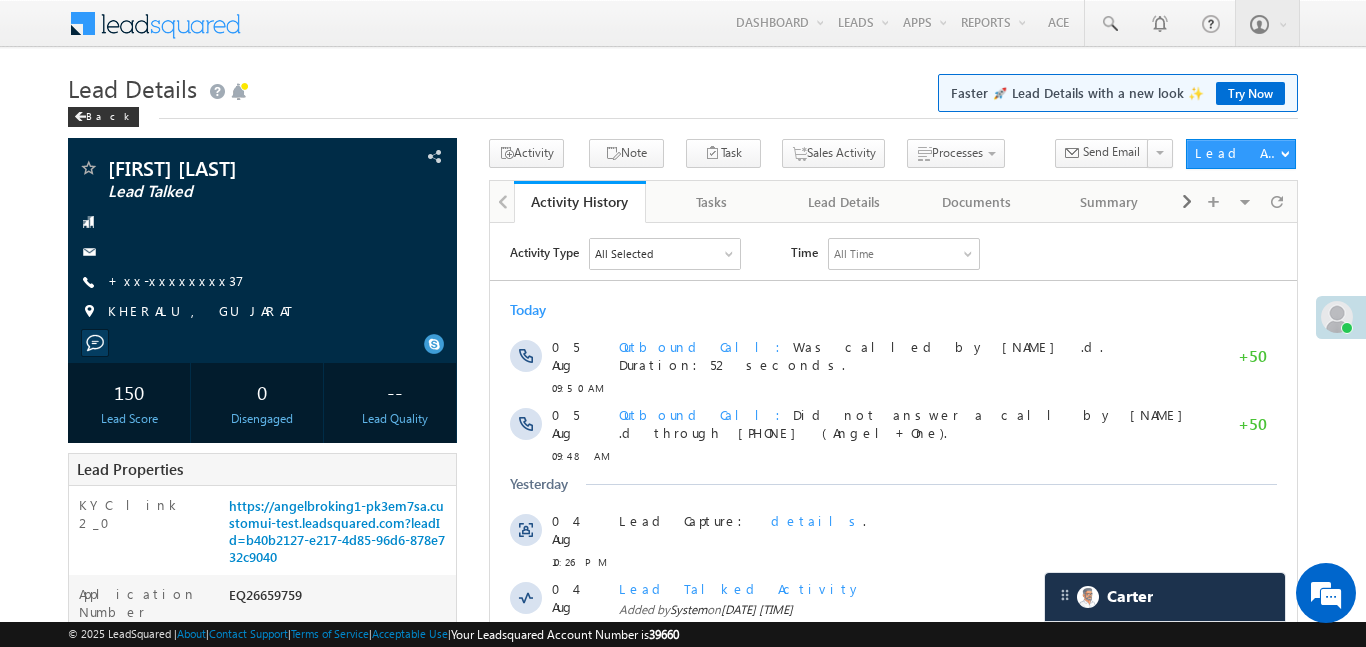 click on "[FIRST] [LAST]
Lead Talked
--" at bounding box center (682, 925) 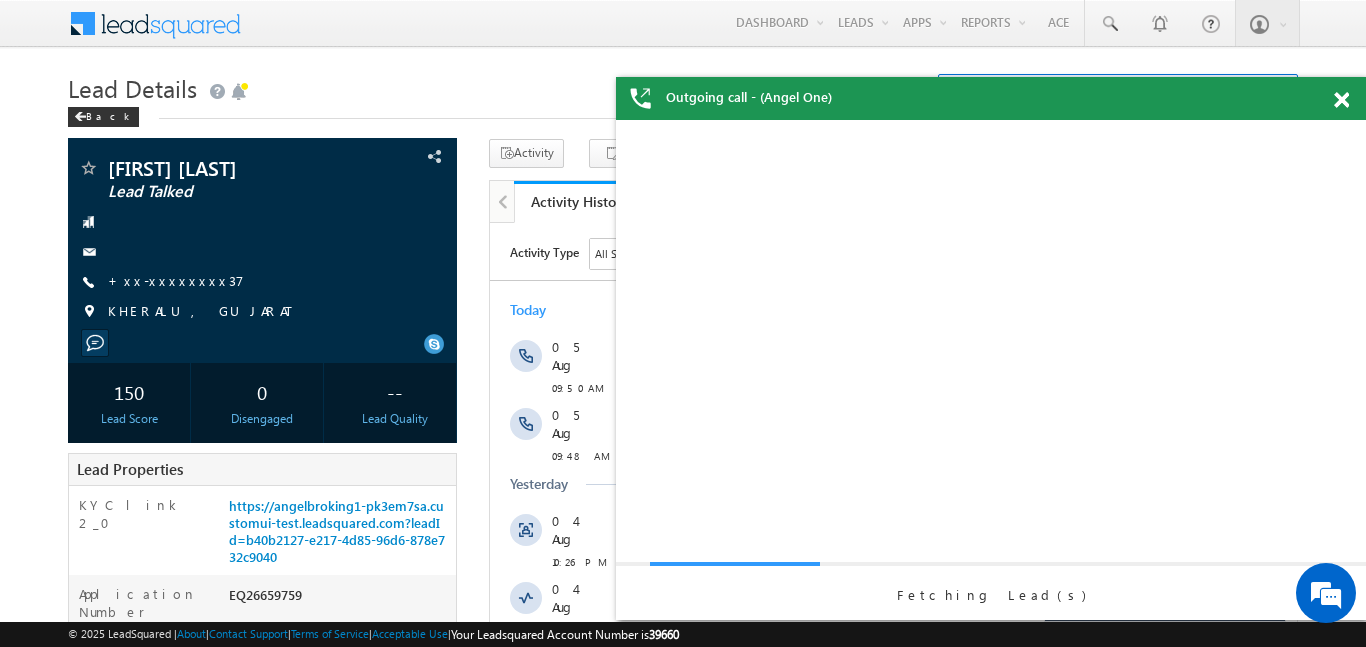 scroll, scrollTop: 0, scrollLeft: 0, axis: both 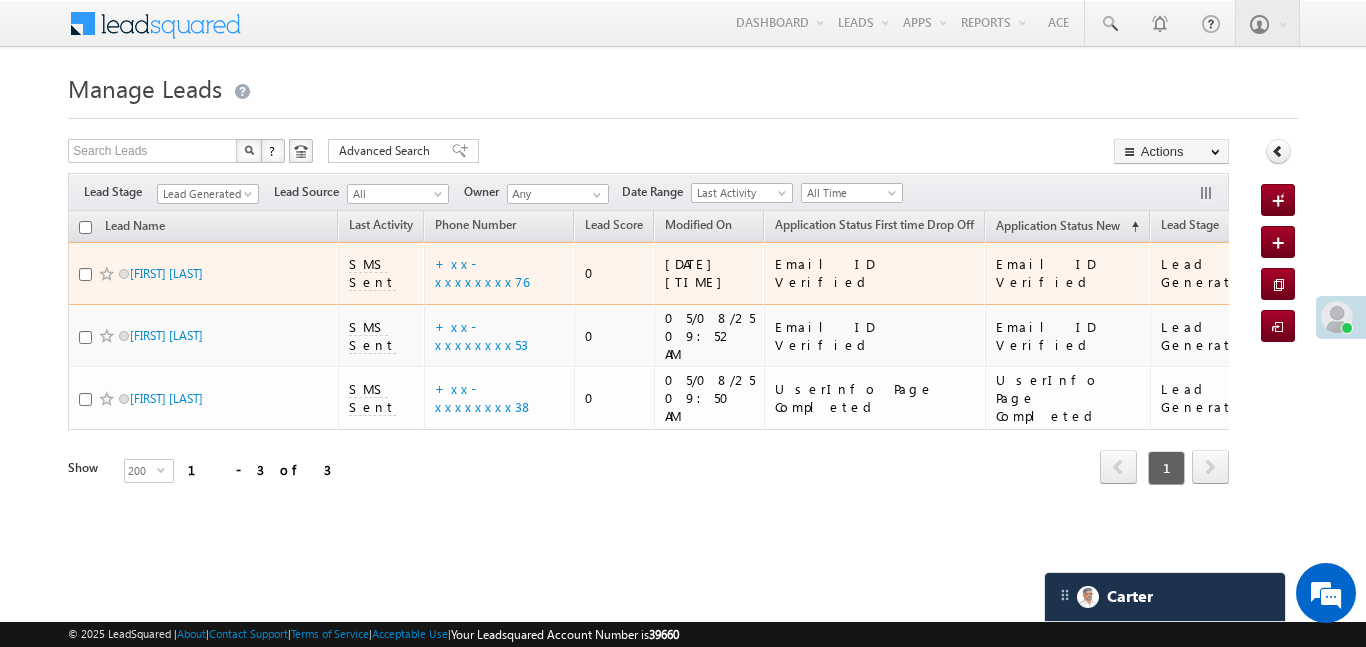 click on "+xx-xxxxxxxx76" at bounding box center (499, 273) 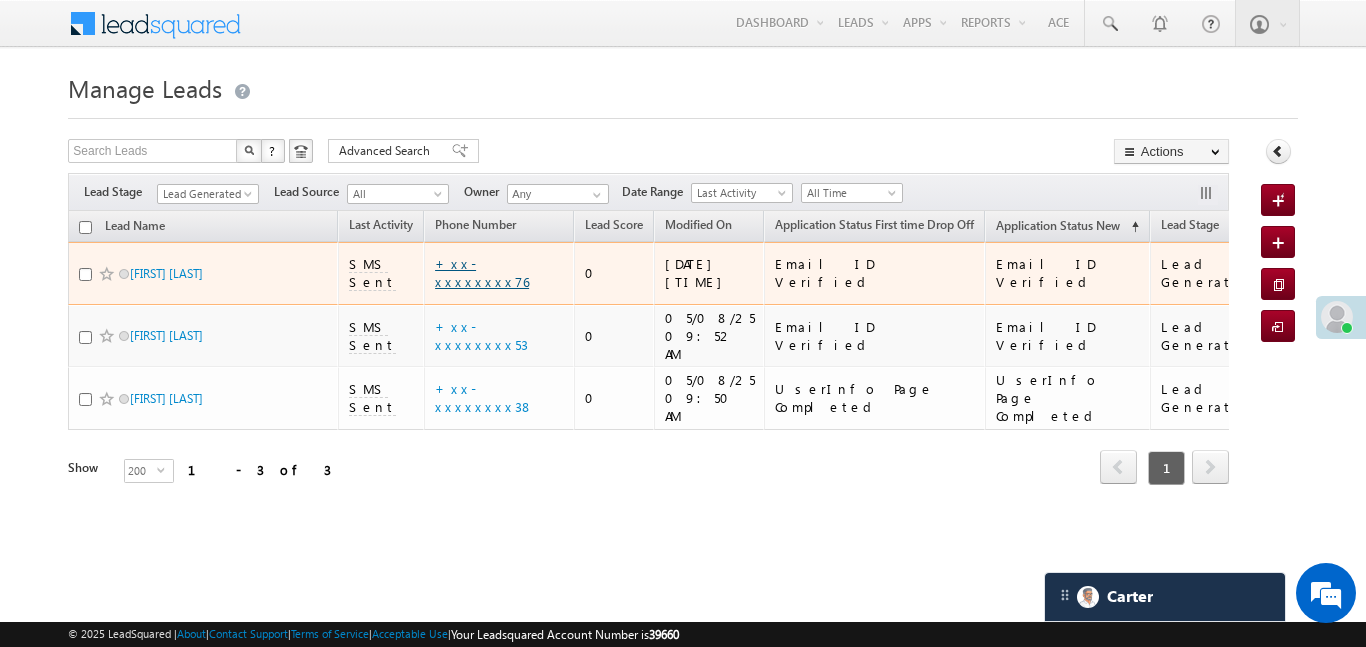 click on "+xx-xxxxxxxx76" at bounding box center [482, 272] 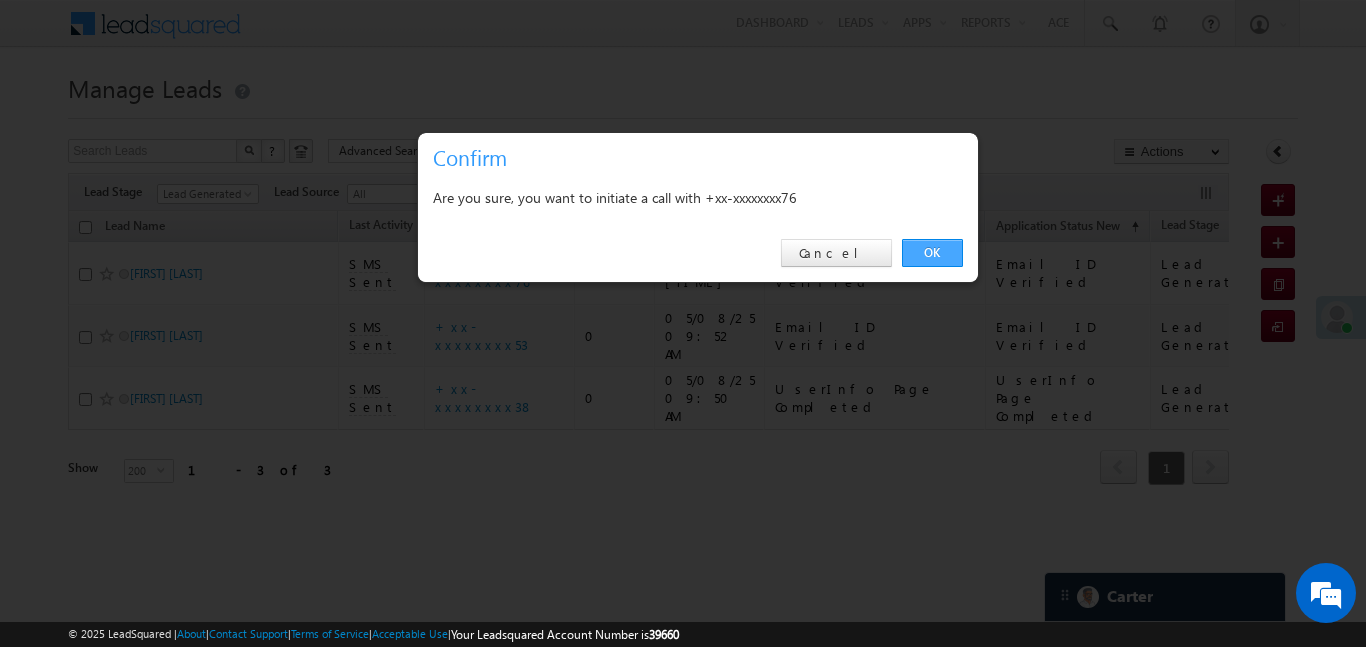 click on "OK" at bounding box center [932, 253] 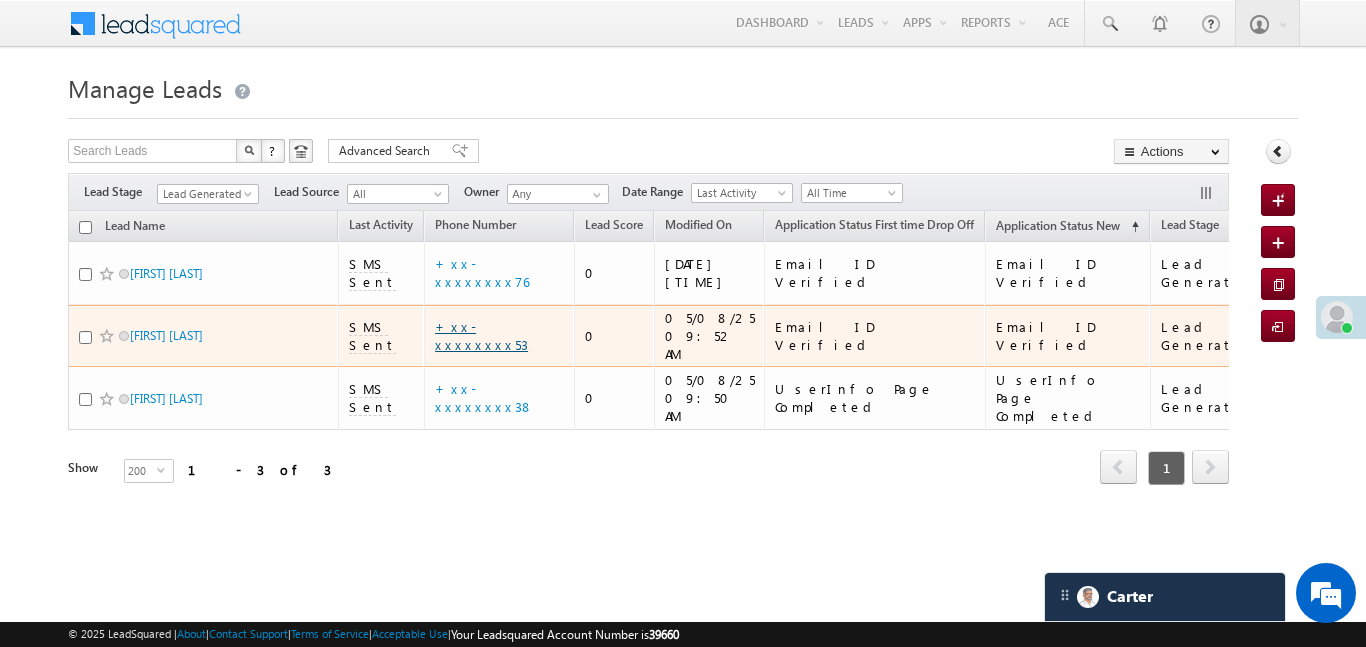 click on "+xx-xxxxxxxx53" at bounding box center (481, 335) 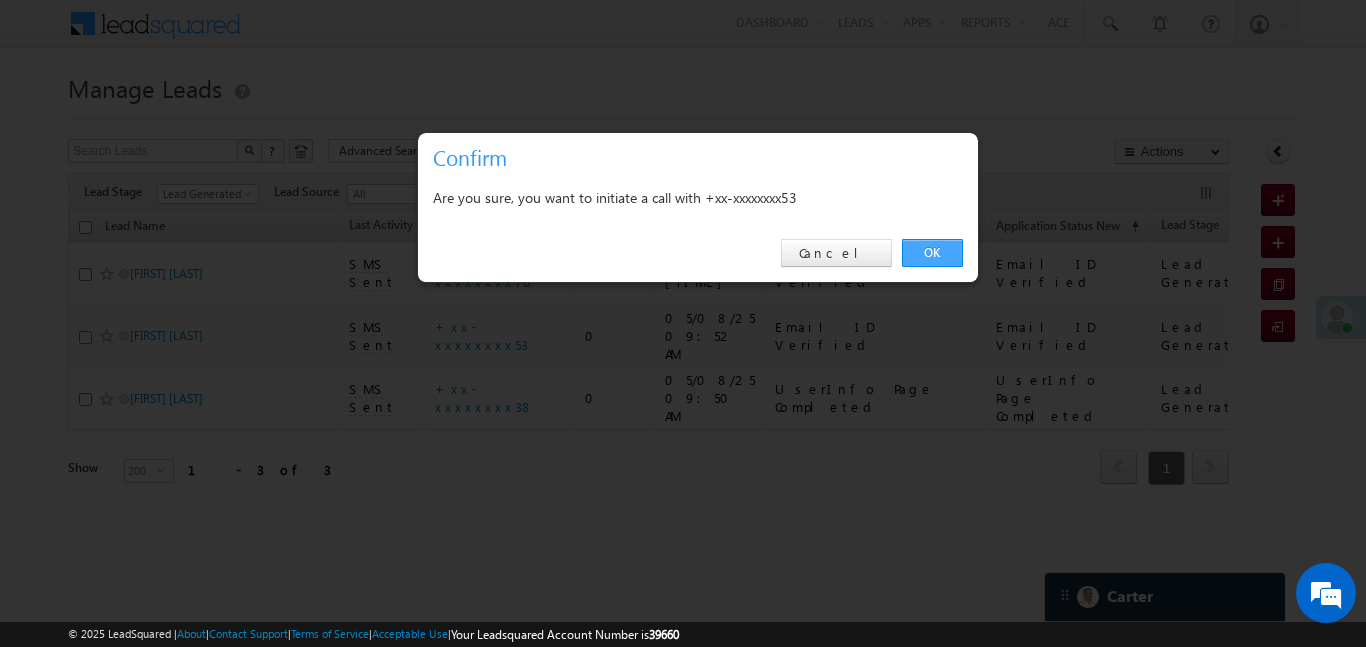 click on "OK" at bounding box center (932, 253) 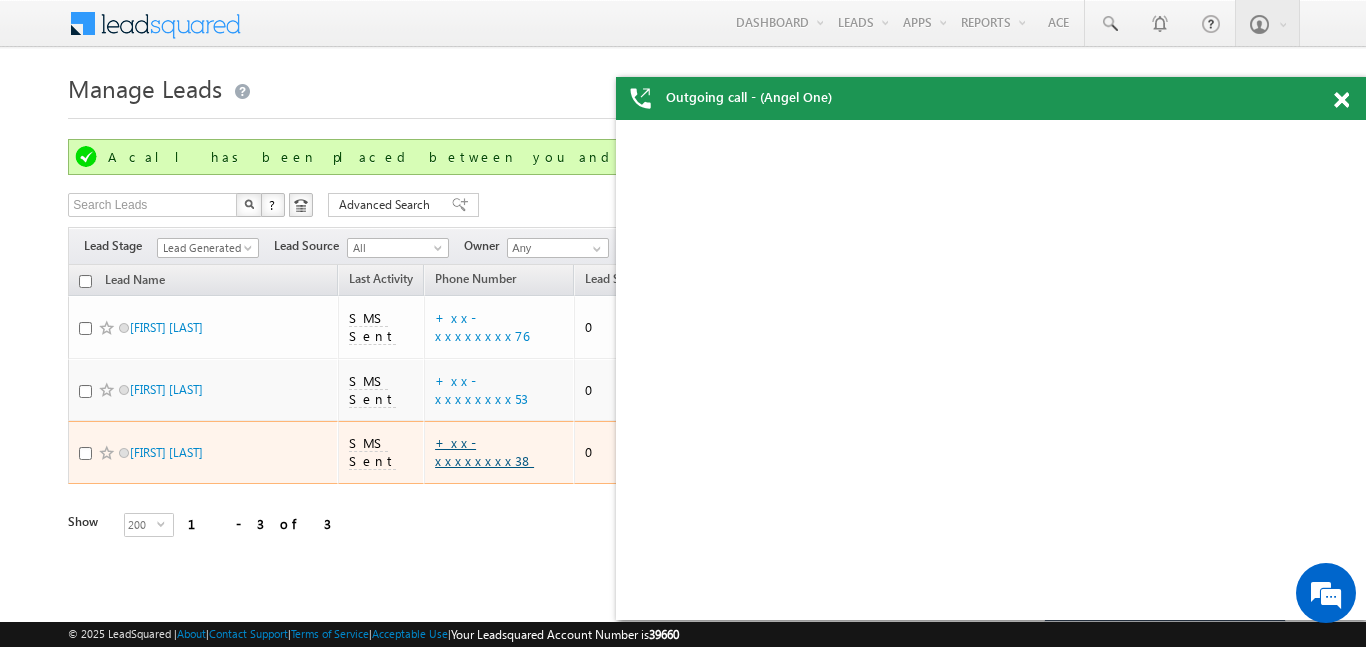 scroll, scrollTop: 0, scrollLeft: 0, axis: both 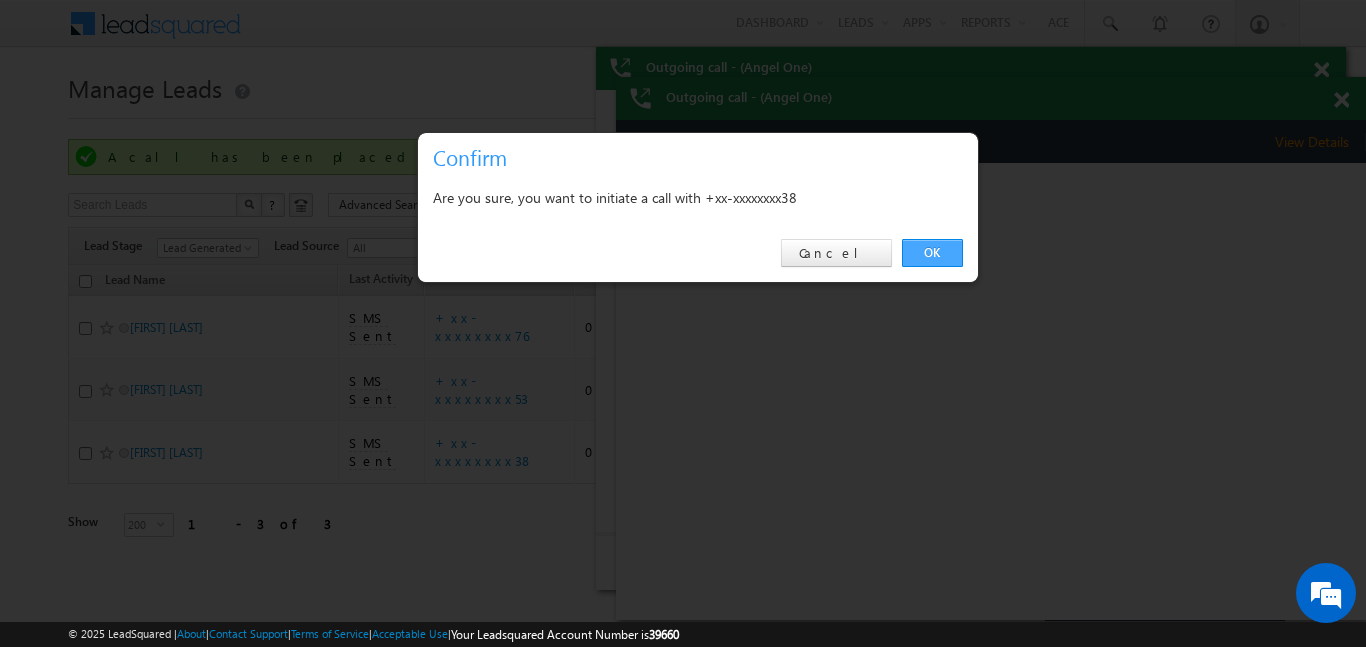 click on "OK" at bounding box center (932, 253) 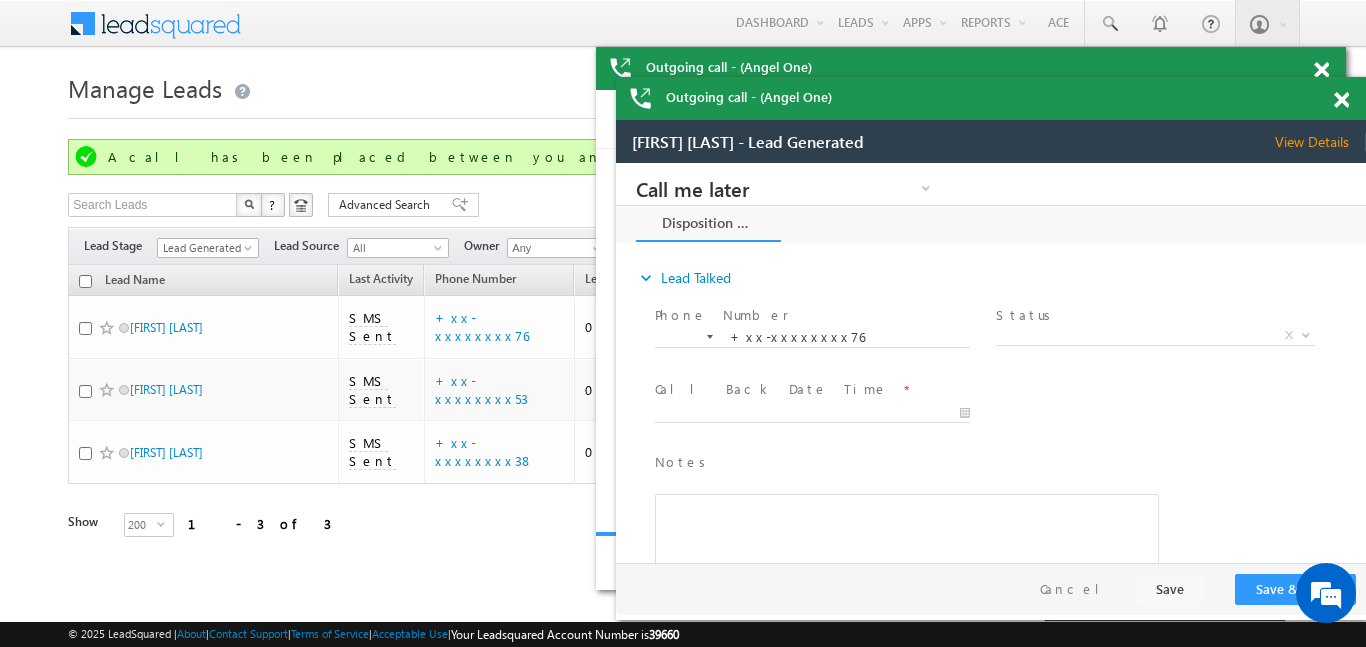 click on "expand_more Lead Talked" at bounding box center (1001, 278) 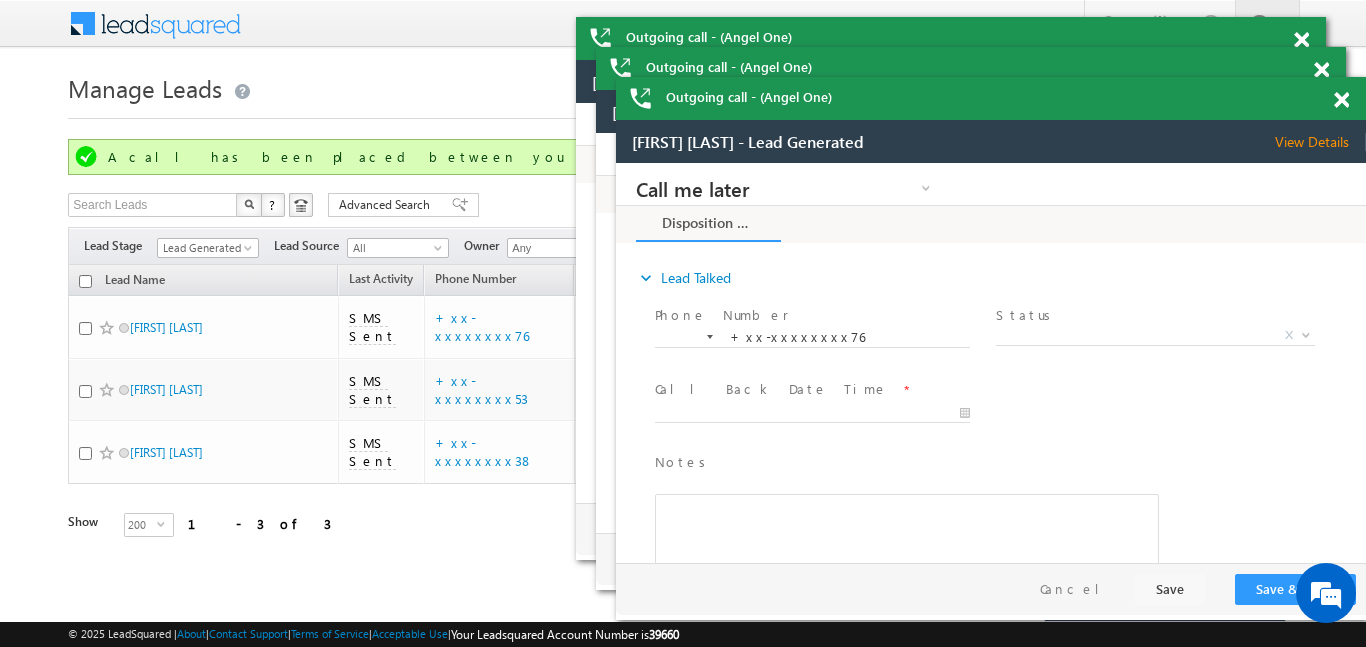 scroll, scrollTop: 0, scrollLeft: 0, axis: both 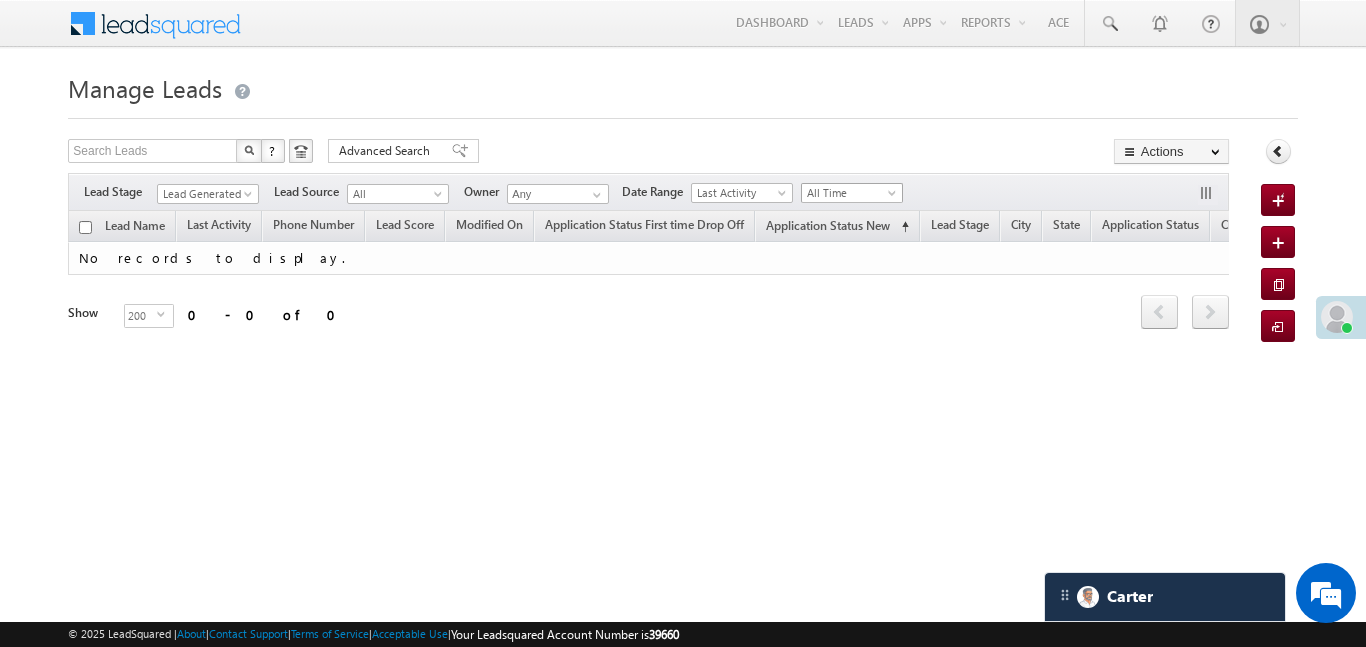 drag, startPoint x: 844, startPoint y: 193, endPoint x: 839, endPoint y: 213, distance: 20.615528 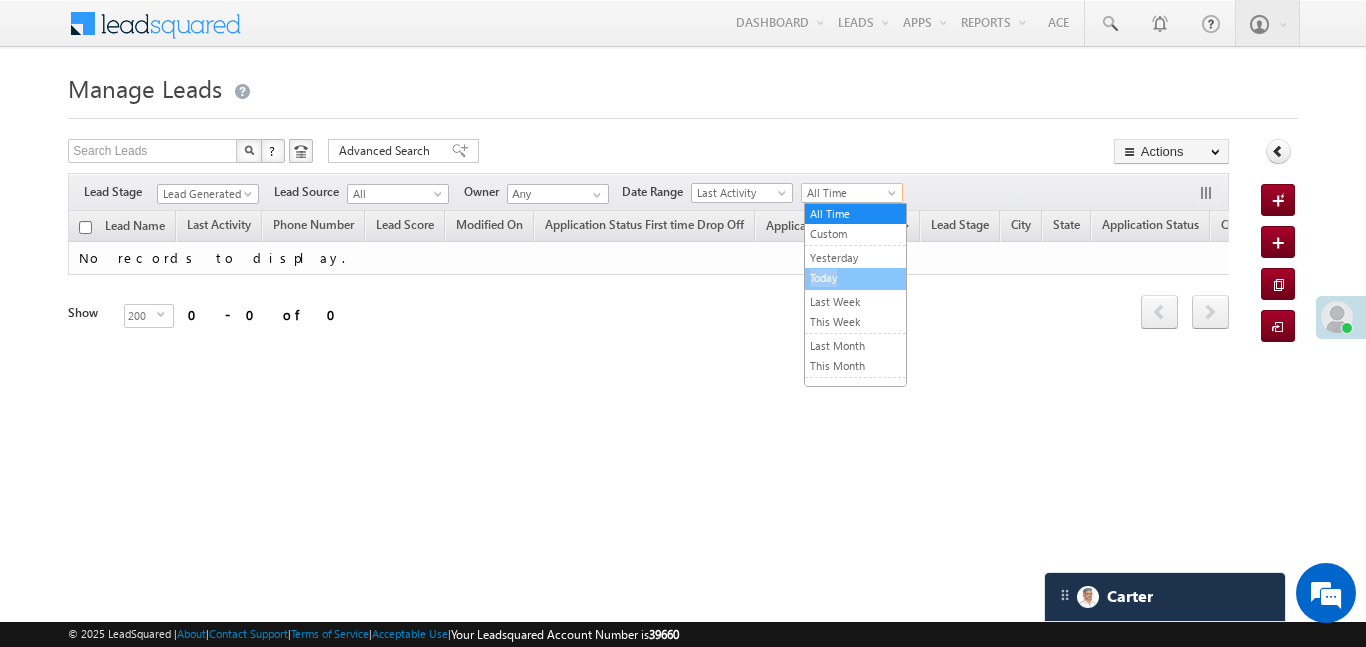click on "Menu
Aakansha .d
Aakan sha.D @ange lbrok ing.c om" at bounding box center (683, 283) 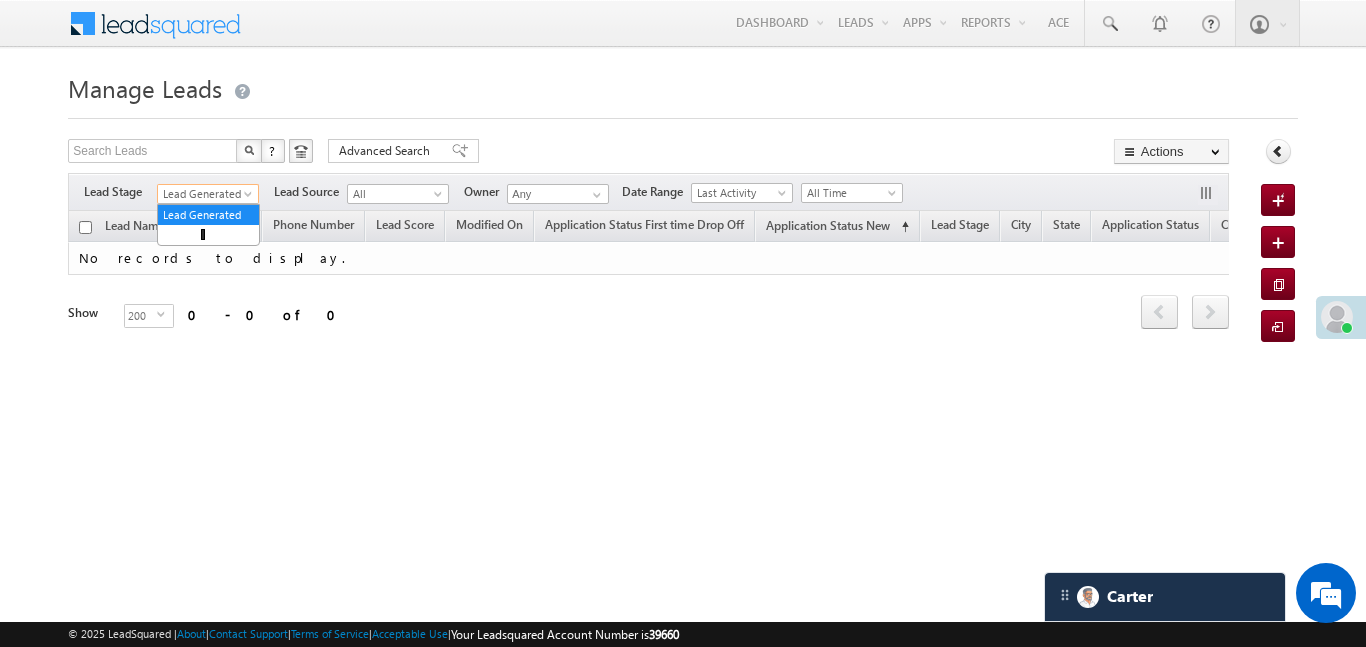 click on "Lead Generated" at bounding box center (205, 194) 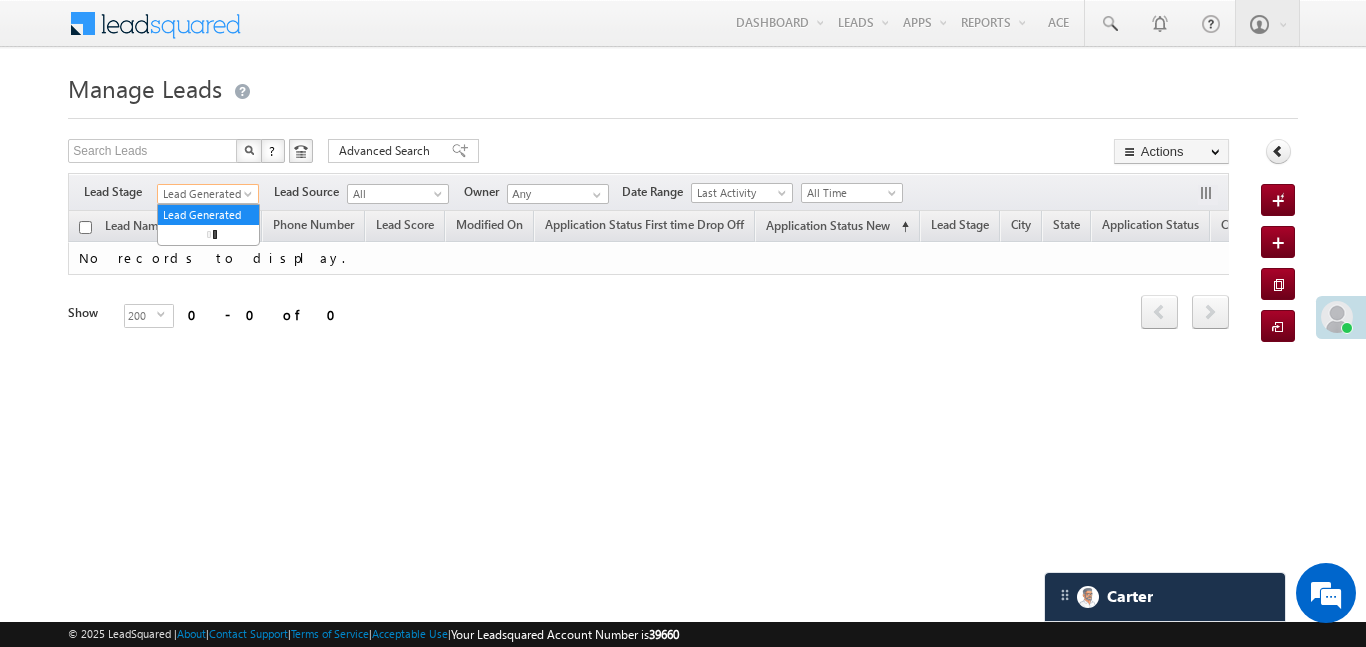click on "Lead Generated" at bounding box center (205, 194) 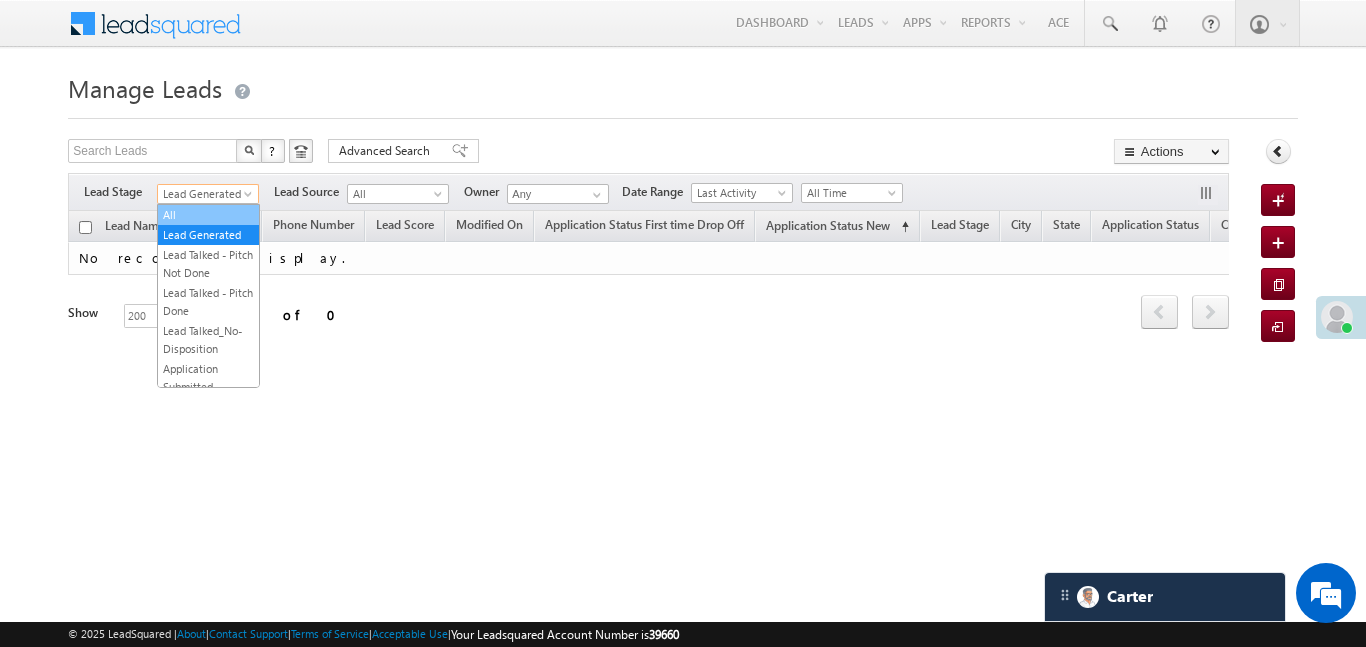 click on "All" at bounding box center [208, 215] 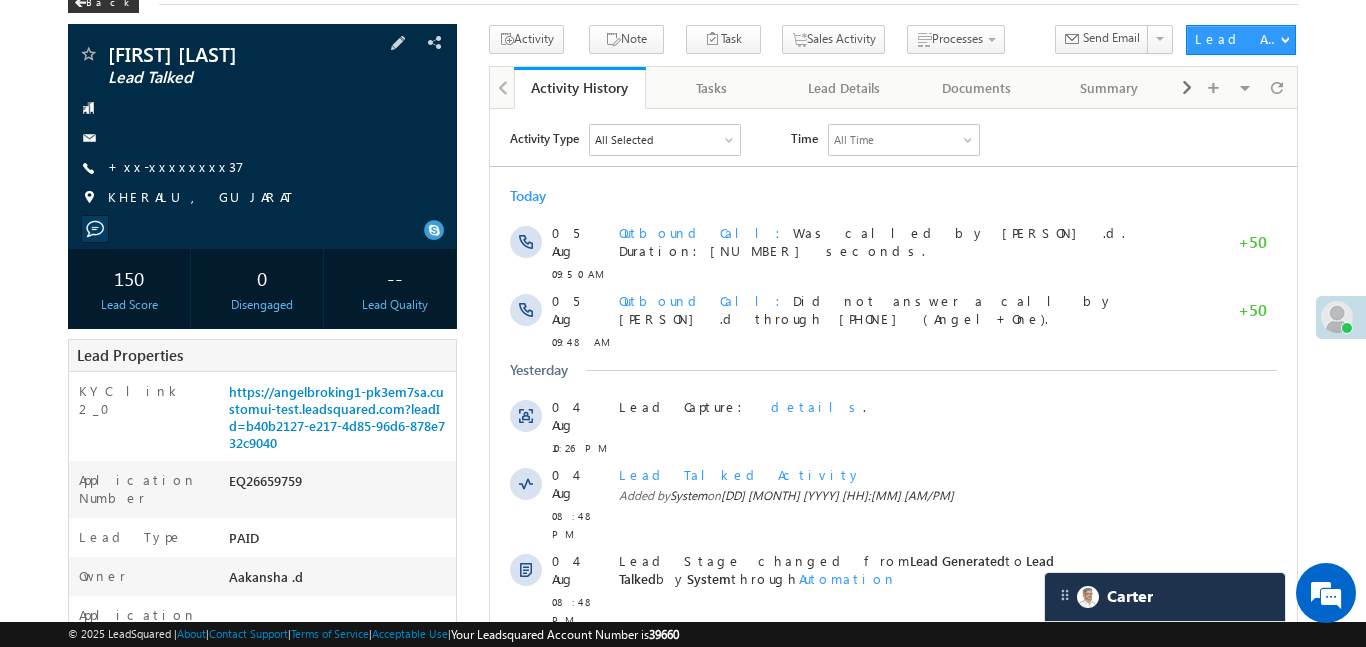 scroll, scrollTop: 0, scrollLeft: 0, axis: both 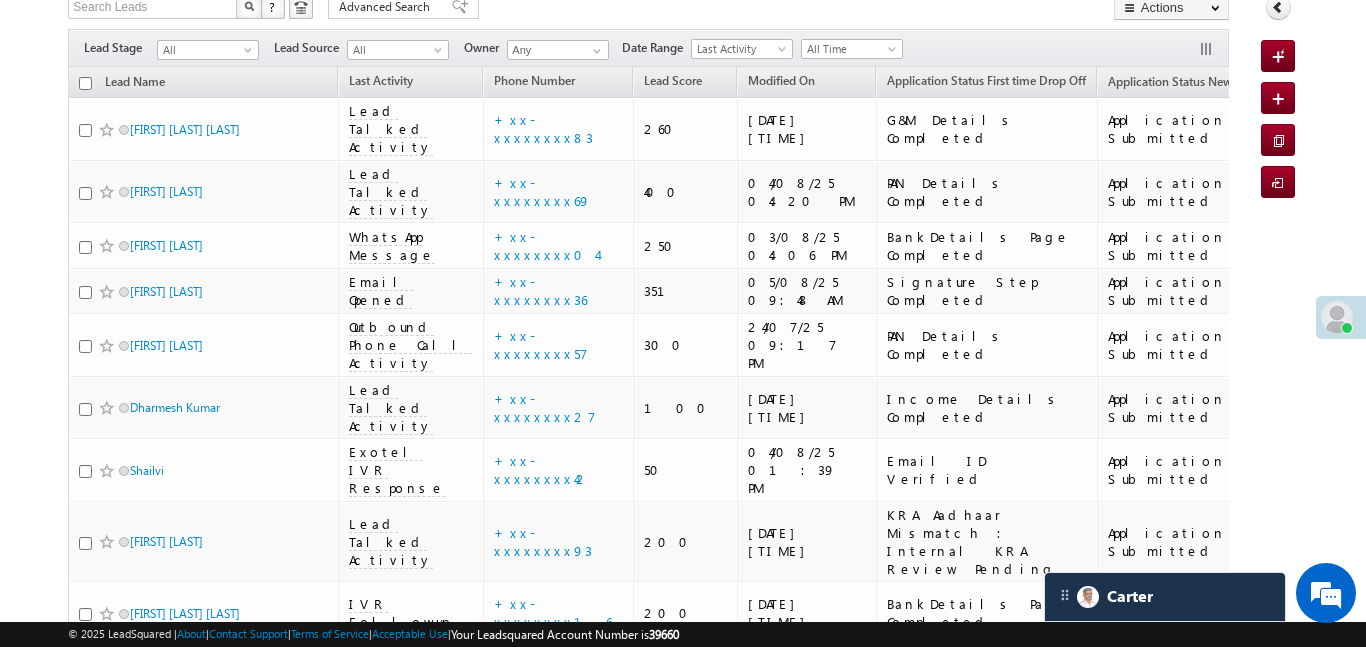 click on "Filters
Lead Stage
All All
Lead Source
All All
Owner
Any Any
Date Range Go maxdate" at bounding box center (648, 48) 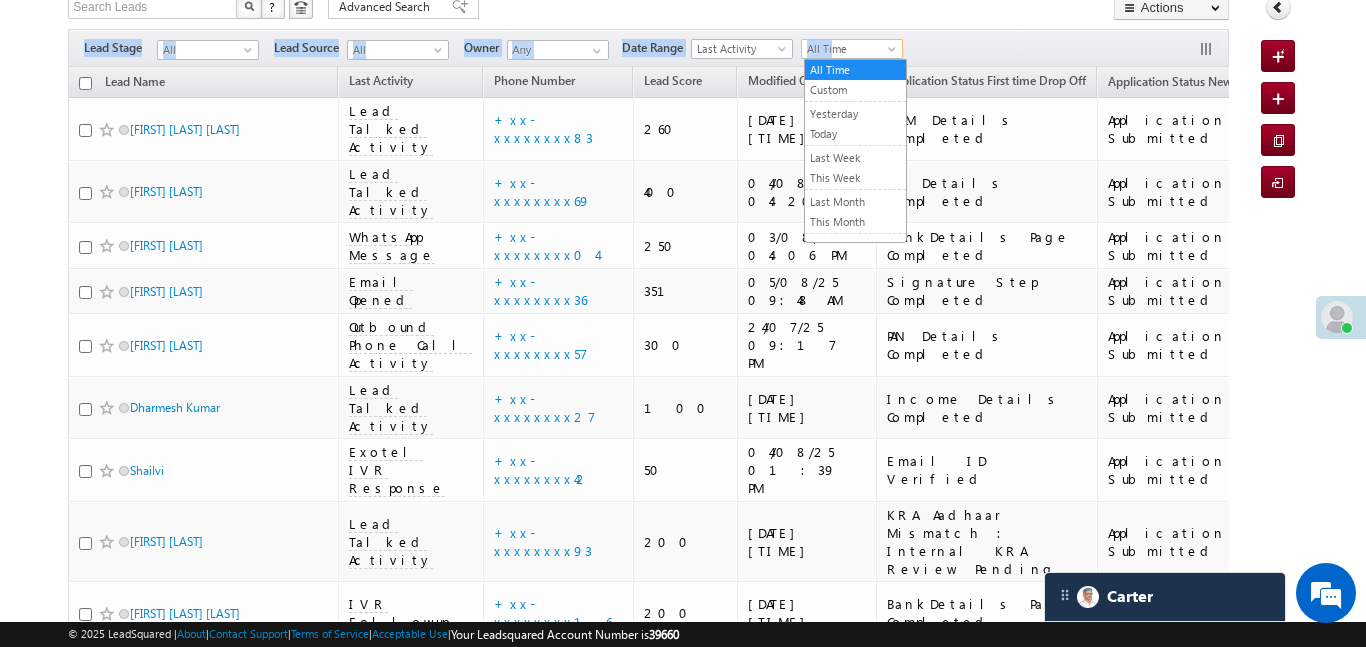 click on "All Time" at bounding box center [849, 49] 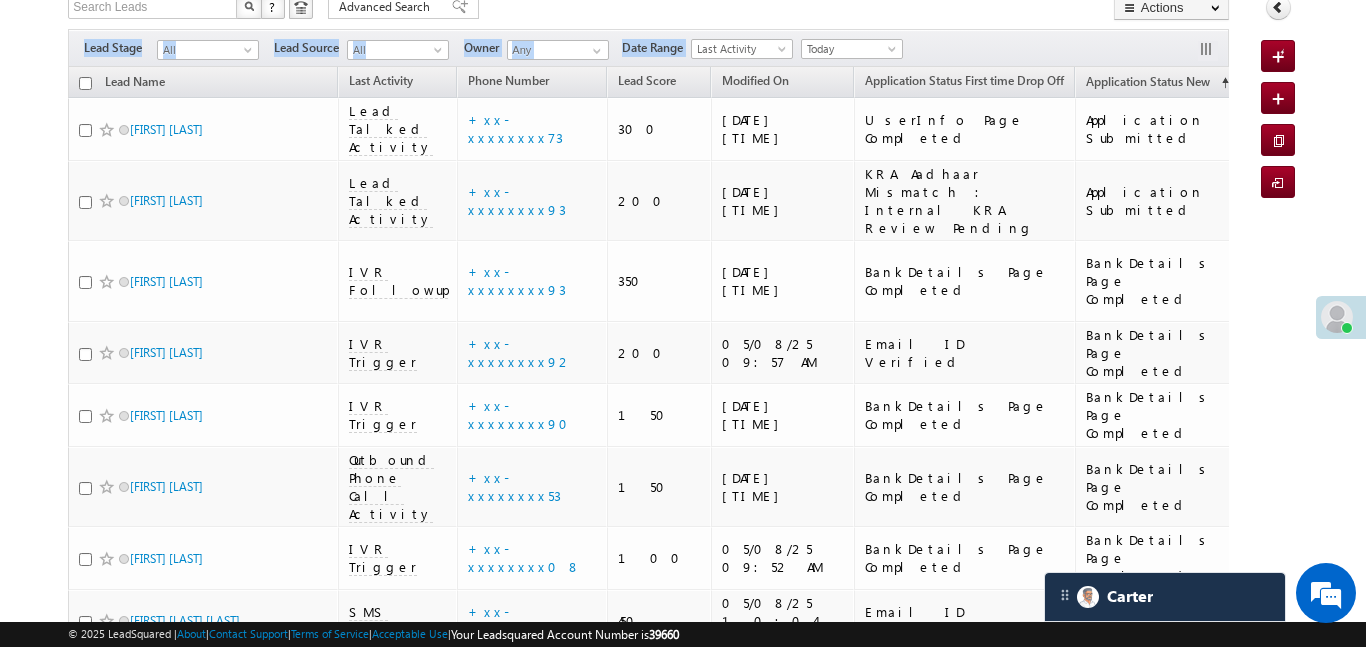 click on "Search Leads X ?   89 results found
Advanced Search
Advanced Search
Advanced search results
Actions Export Leads Reset all Filters
Actions Export Leads Bulk Update Send Email Add to List Add Activity Change Owner Change Stage Delete Merge Leads" at bounding box center (648, 9) 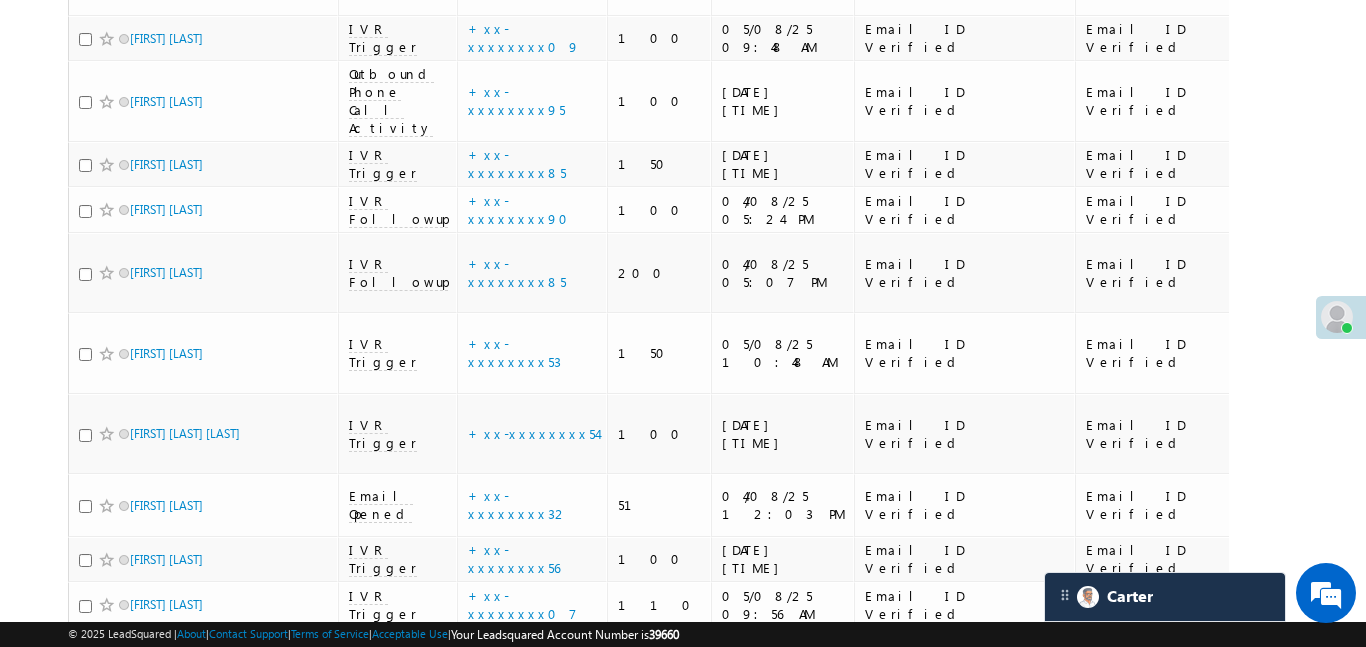 scroll, scrollTop: 854, scrollLeft: 0, axis: vertical 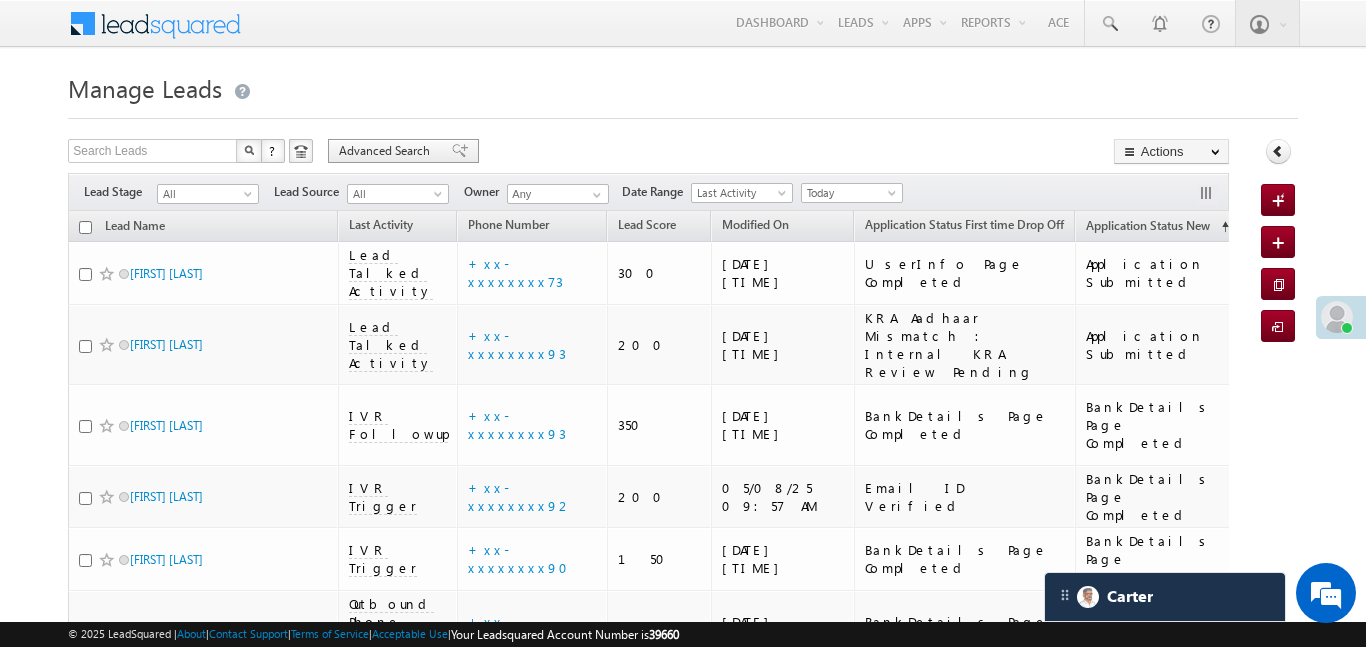 click on "Advanced Search" at bounding box center [387, 151] 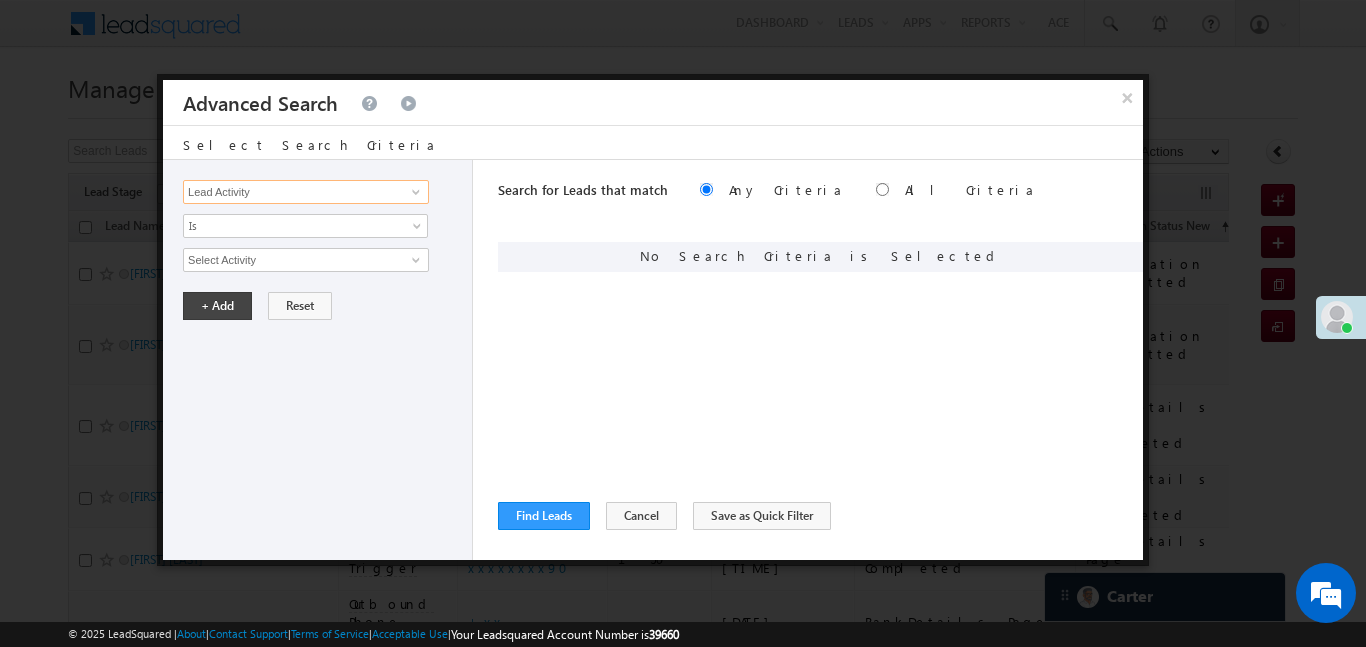 click on "Lead Activity" at bounding box center (306, 192) 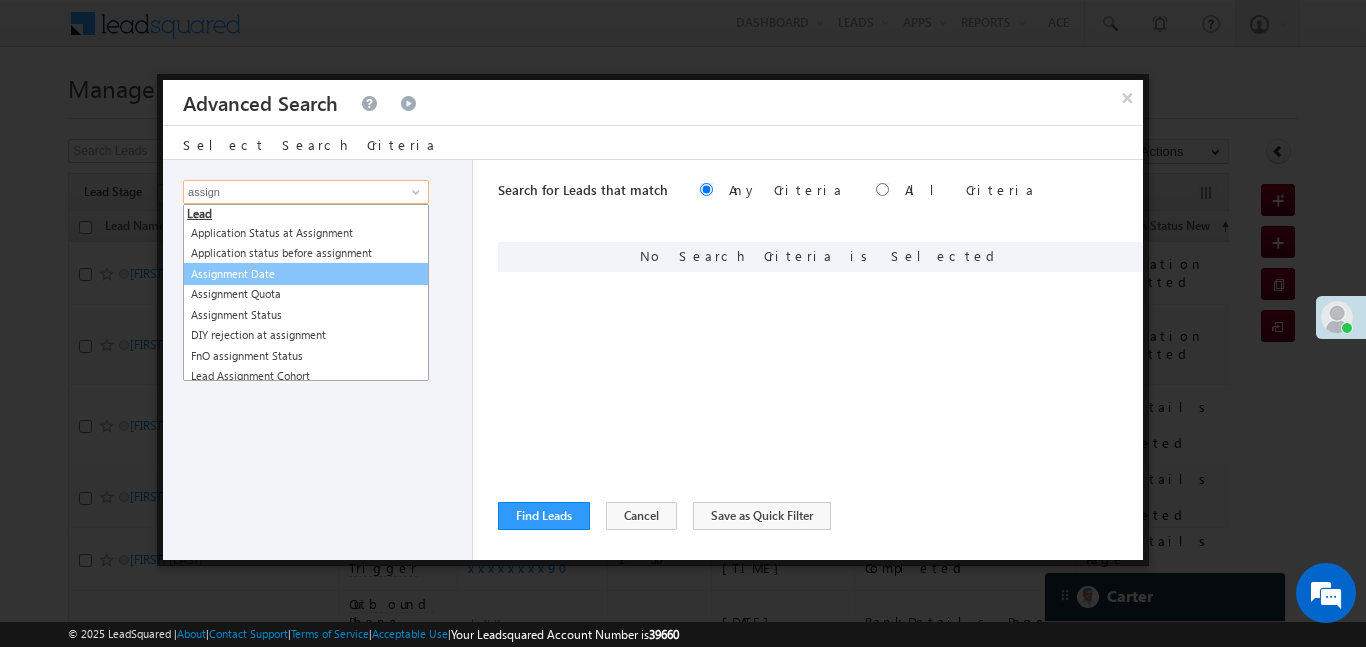 click on "Assignment Date" at bounding box center (306, 274) 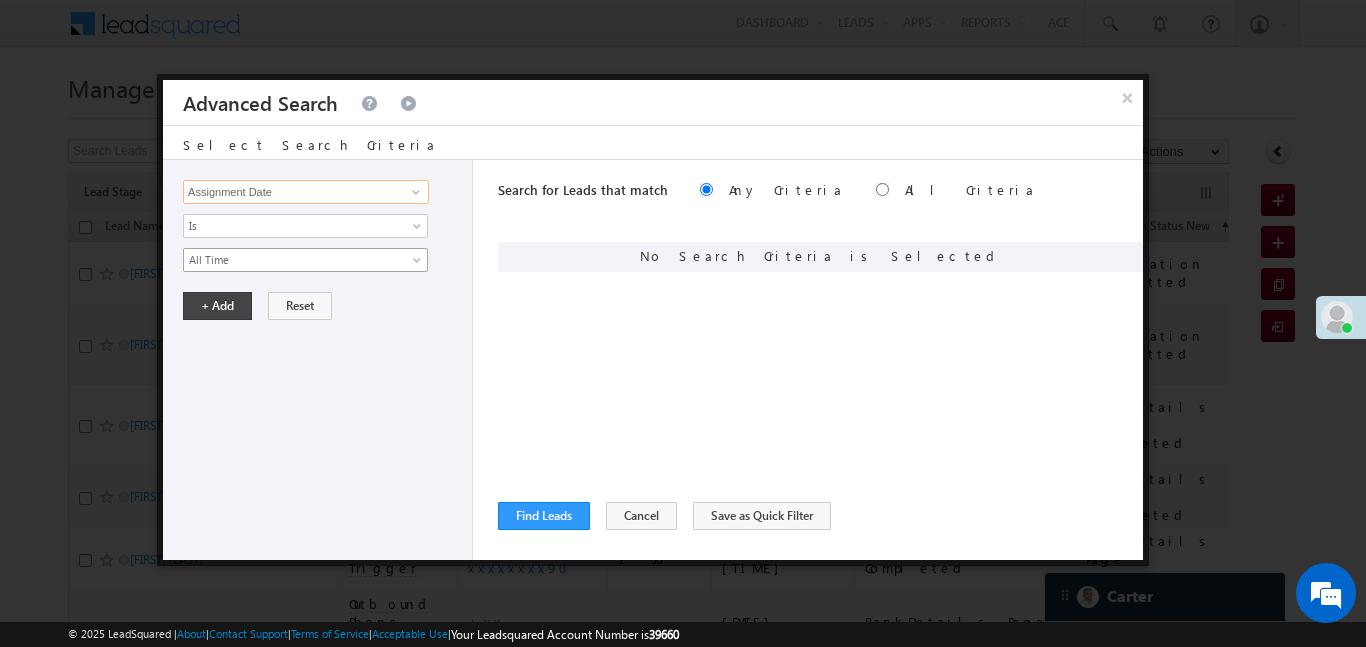 type on "Assignment Date" 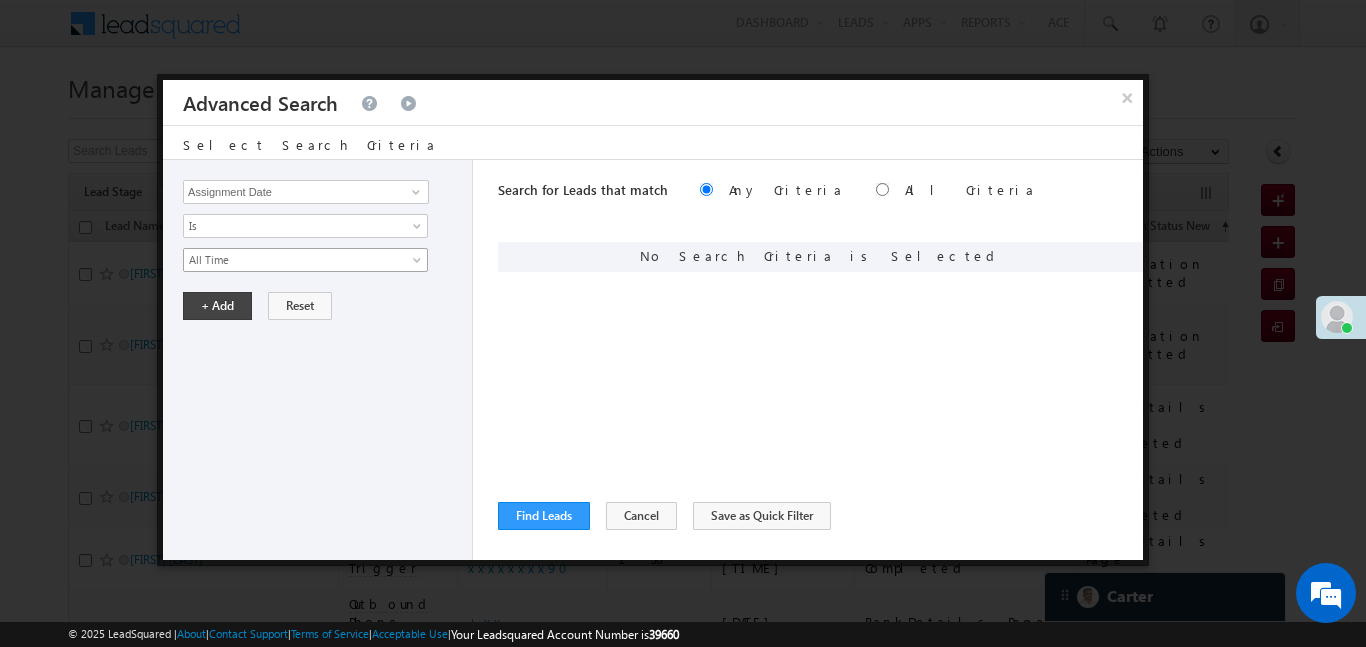click on "All Time" at bounding box center (305, 260) 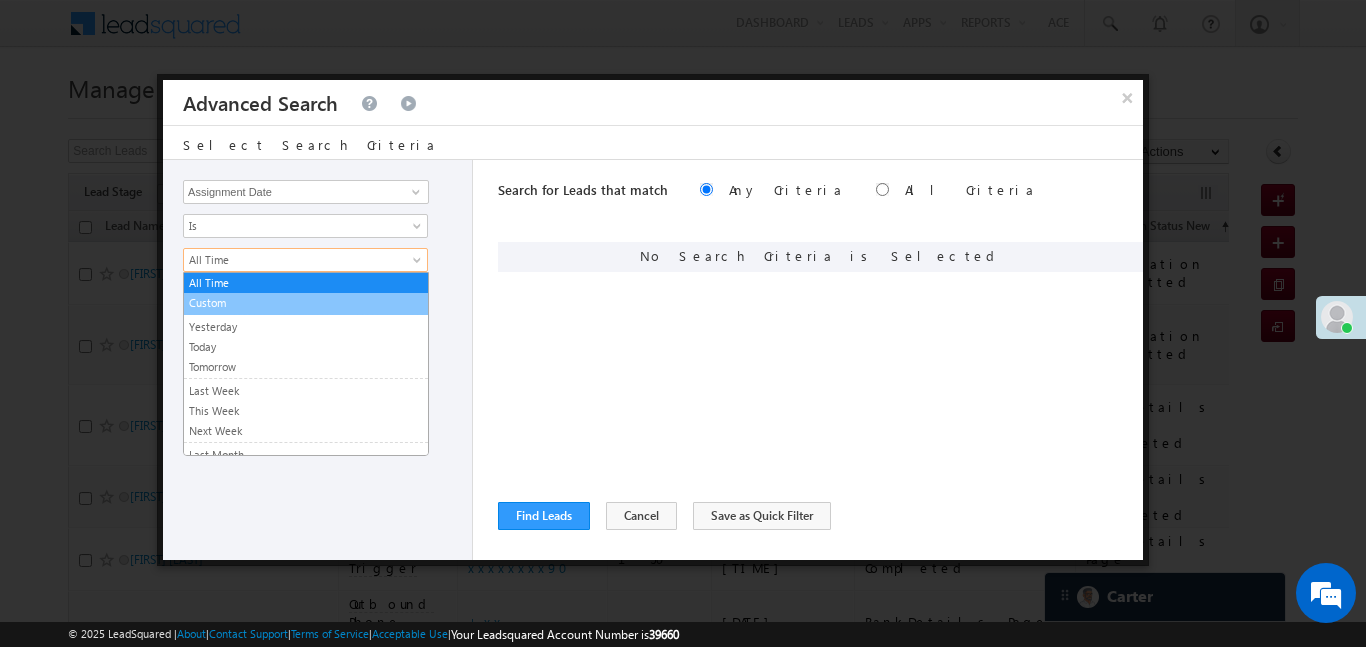 click on "Custom" at bounding box center [306, 303] 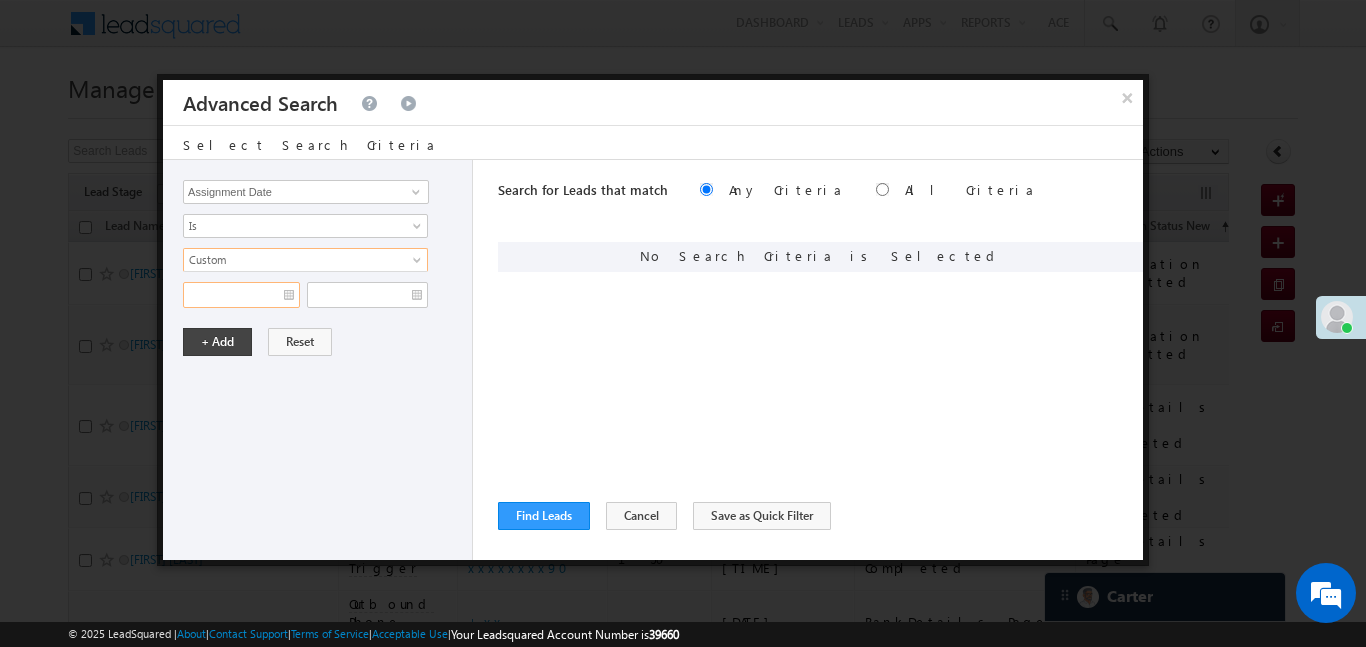 click at bounding box center [241, 295] 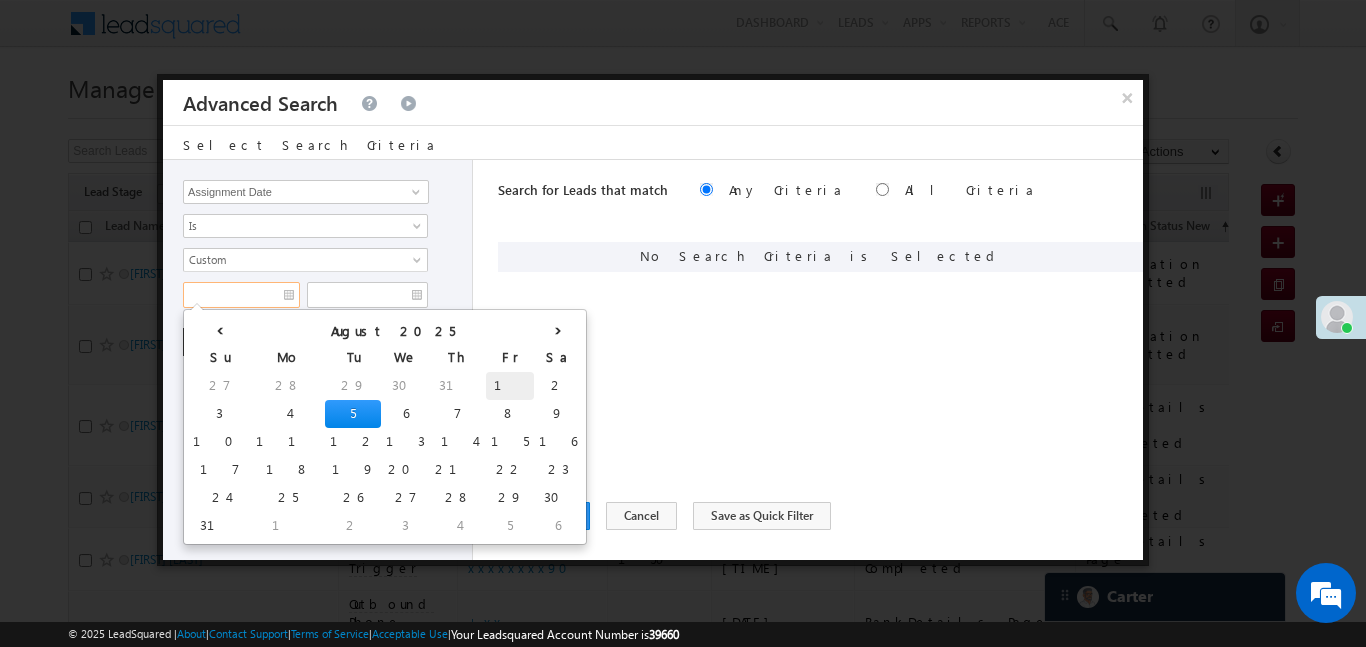 click on "1" at bounding box center (510, 386) 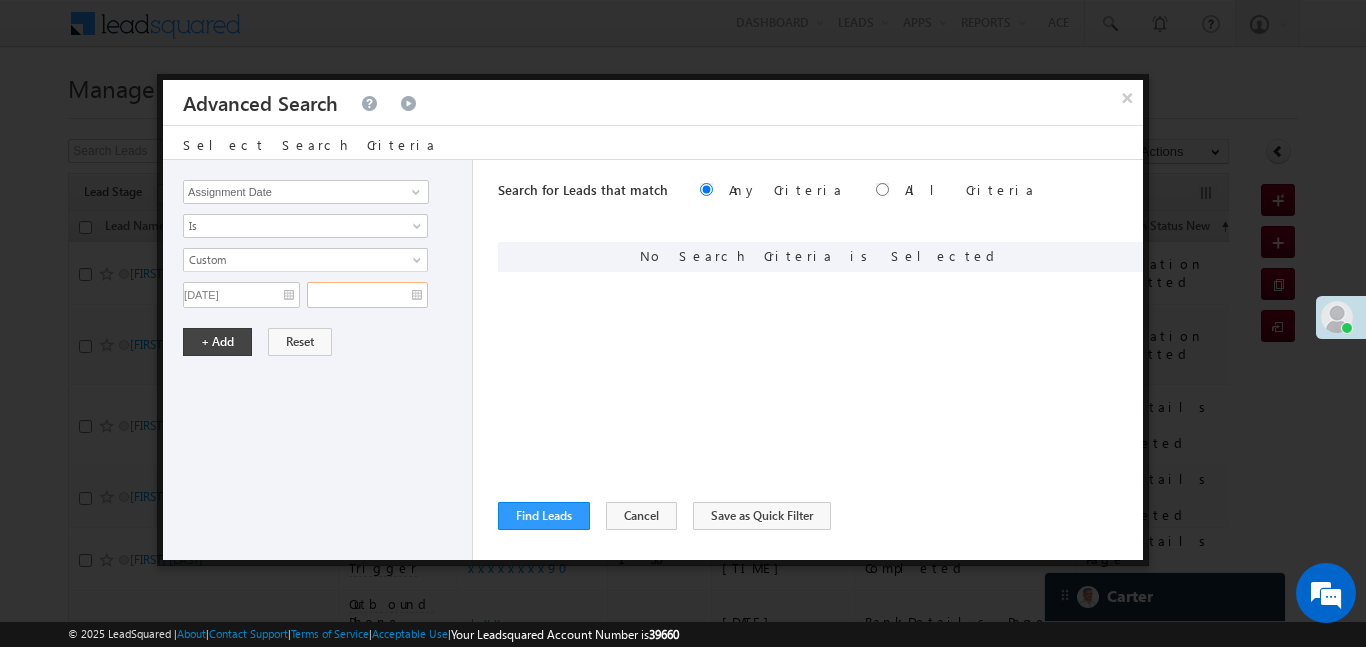 click at bounding box center [367, 295] 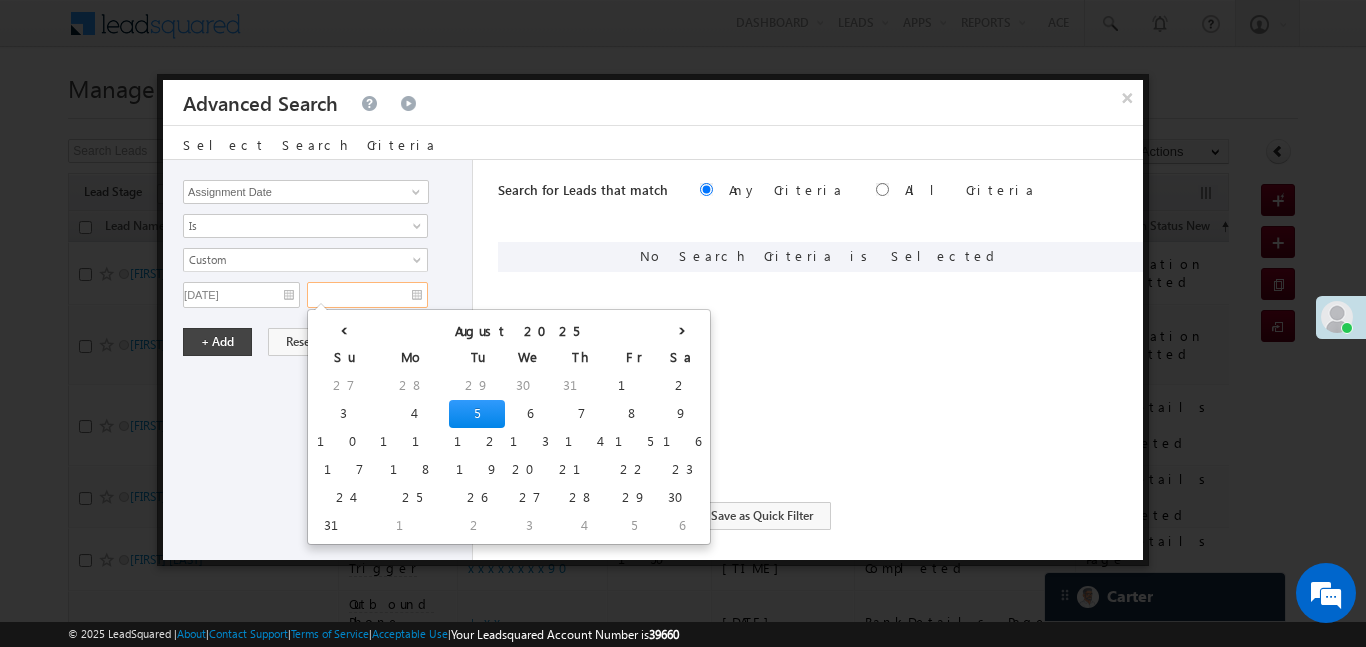 click on "5" at bounding box center [477, 414] 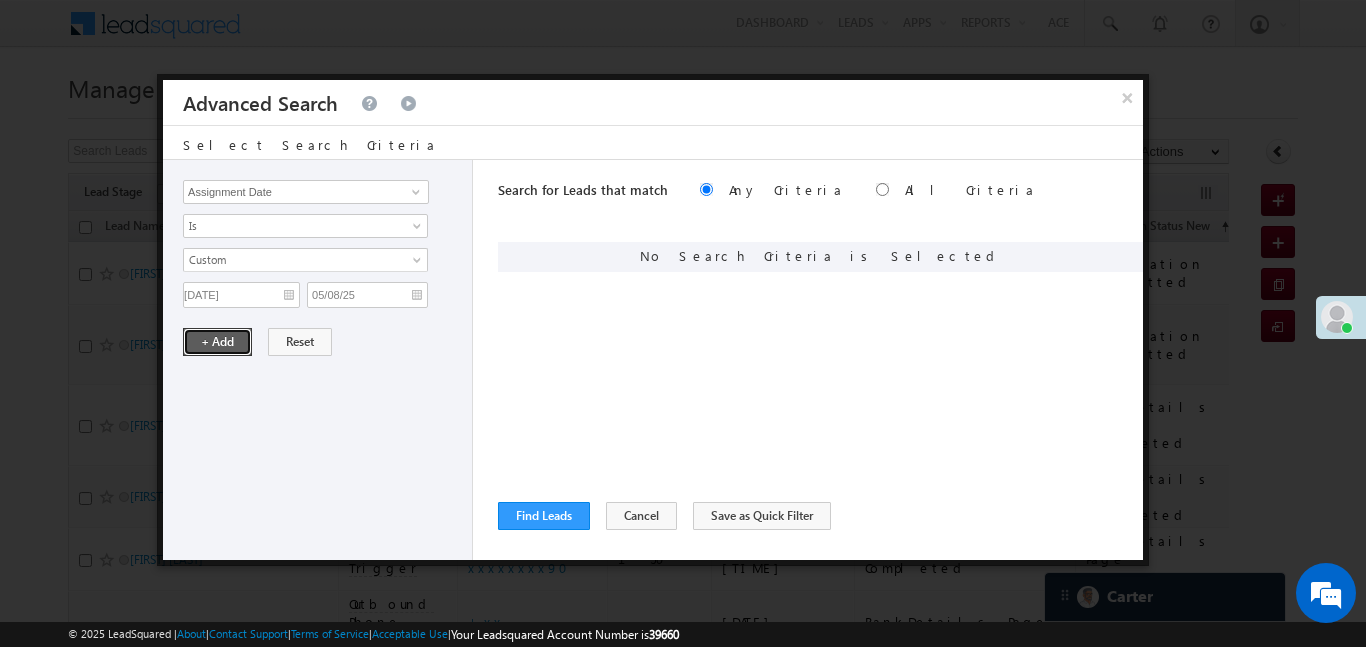 click on "+ Add" at bounding box center [217, 342] 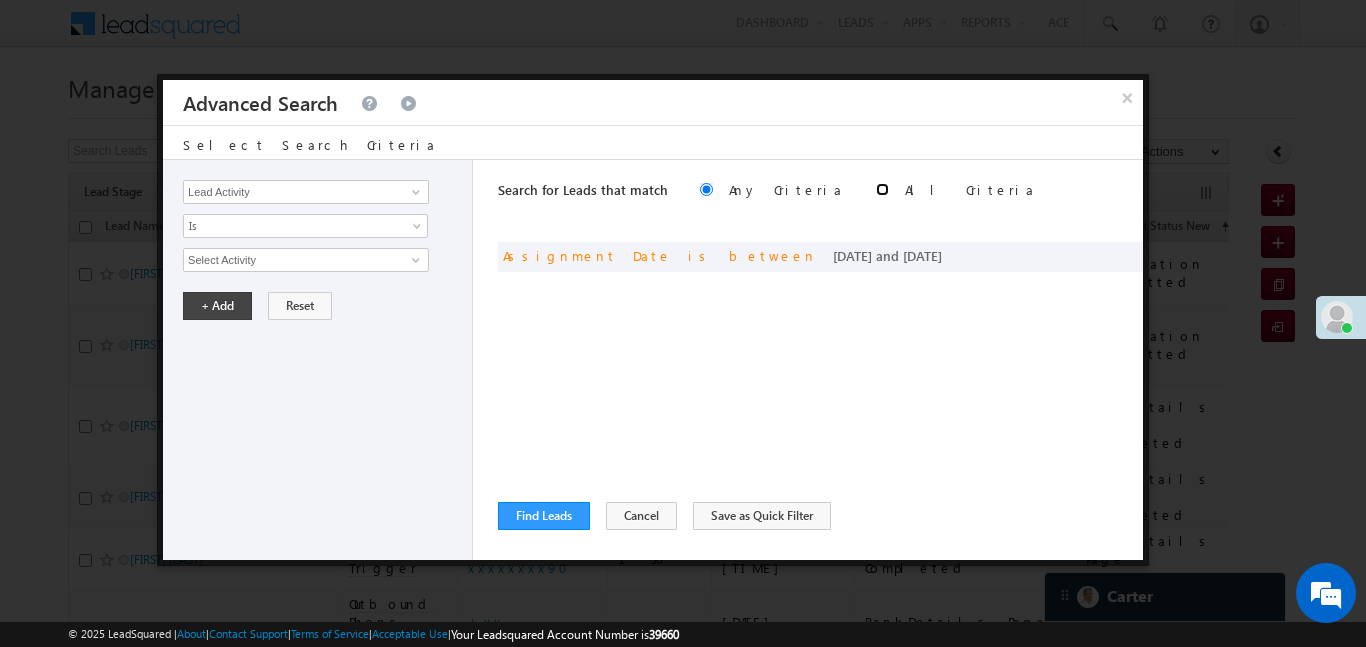click at bounding box center (882, 189) 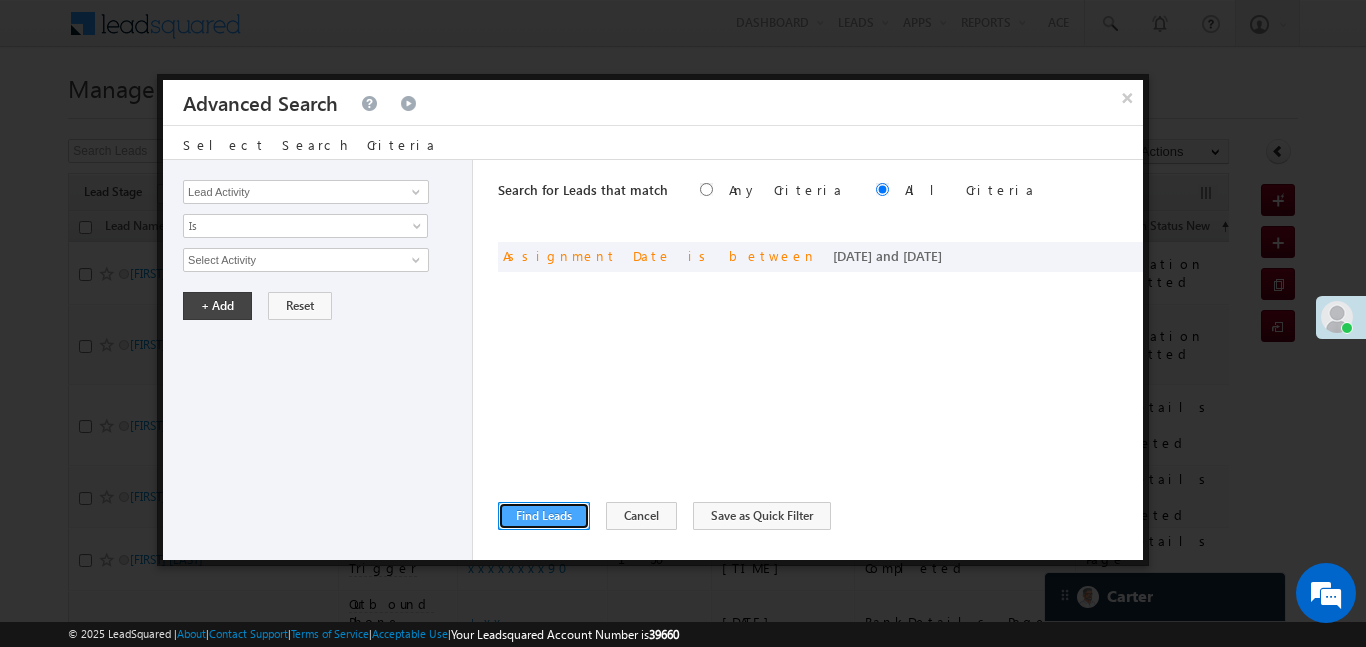 click on "Find Leads" at bounding box center (544, 516) 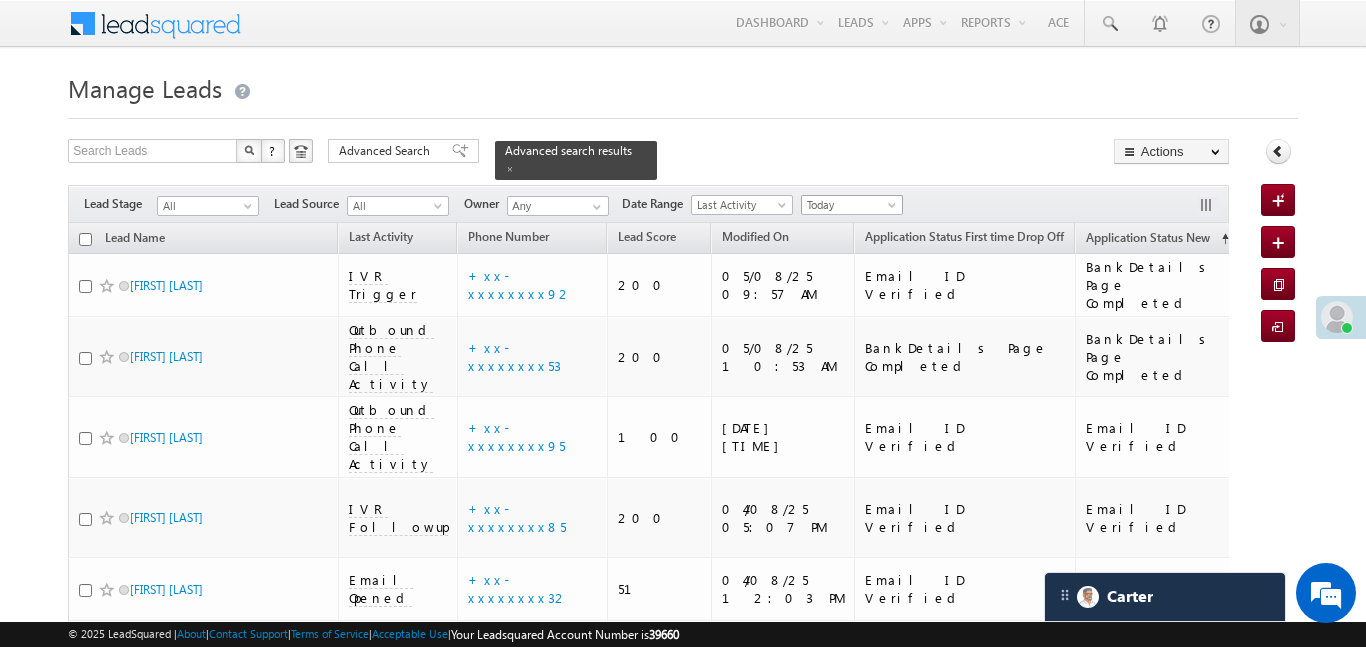 click on "Today" at bounding box center (849, 205) 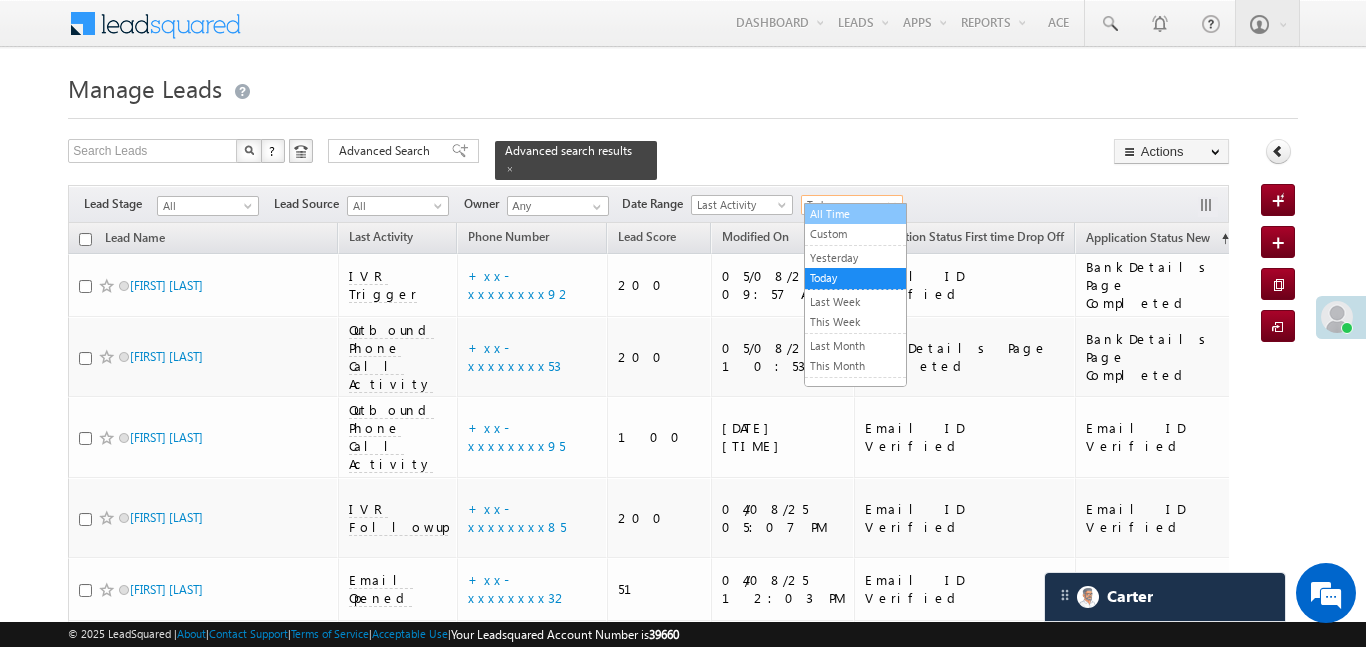 click on "All Time" at bounding box center [855, 214] 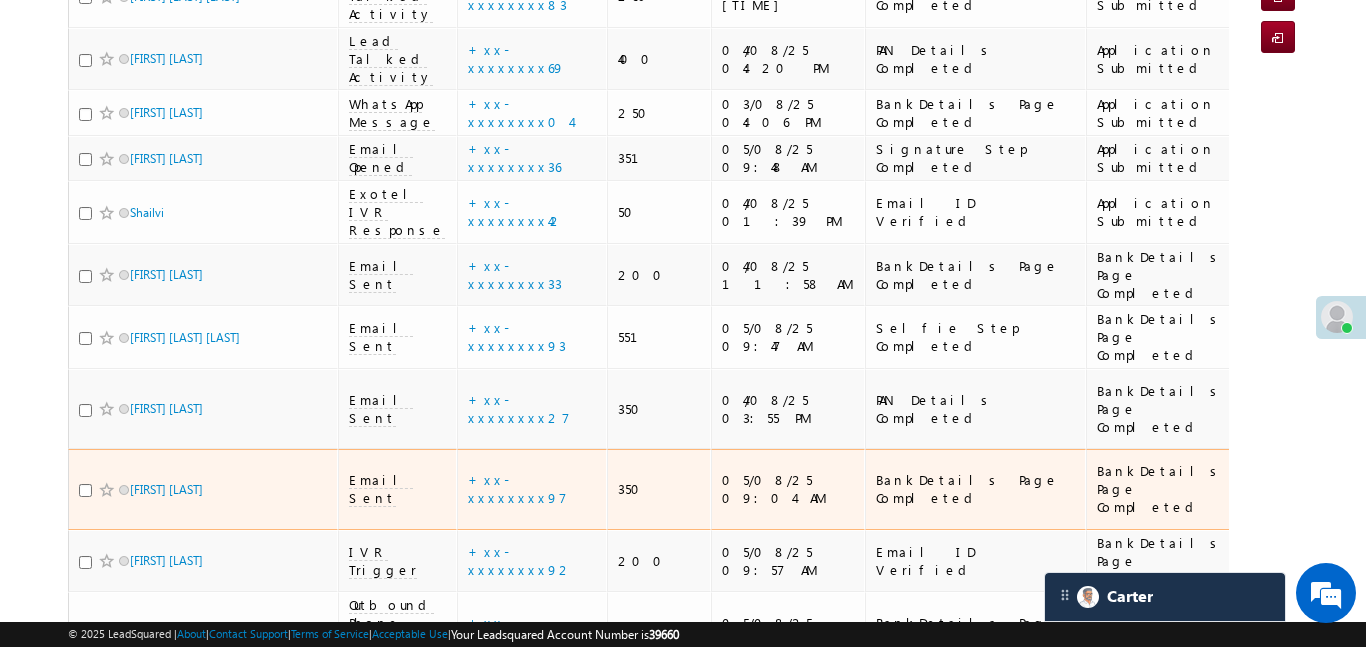 scroll, scrollTop: 277, scrollLeft: 0, axis: vertical 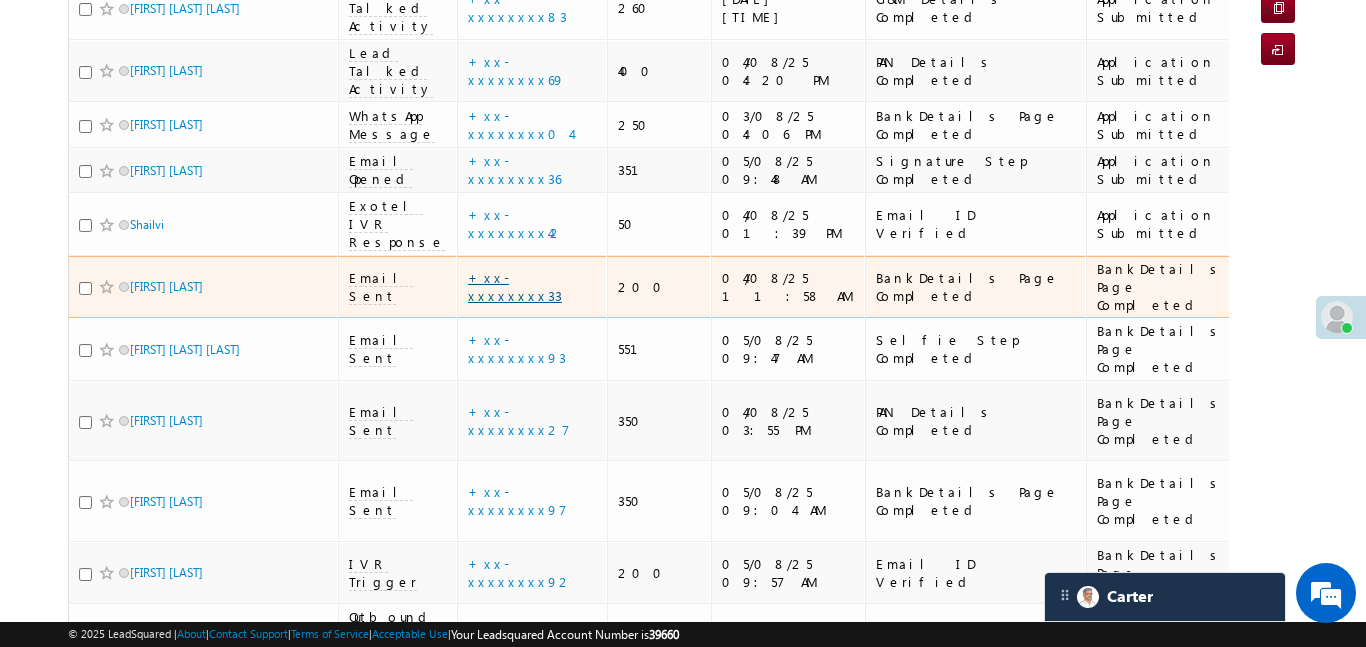 click on "+xx-xxxxxxxx33" at bounding box center (515, 286) 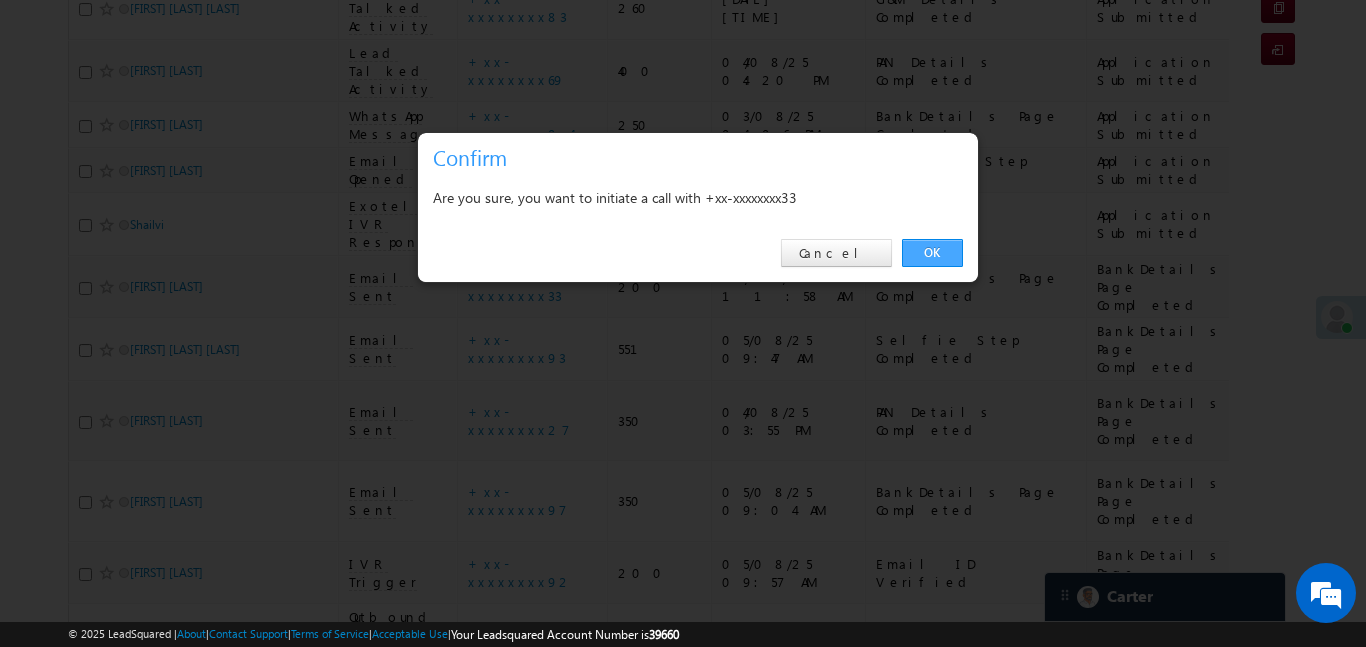 click on "OK" at bounding box center [932, 253] 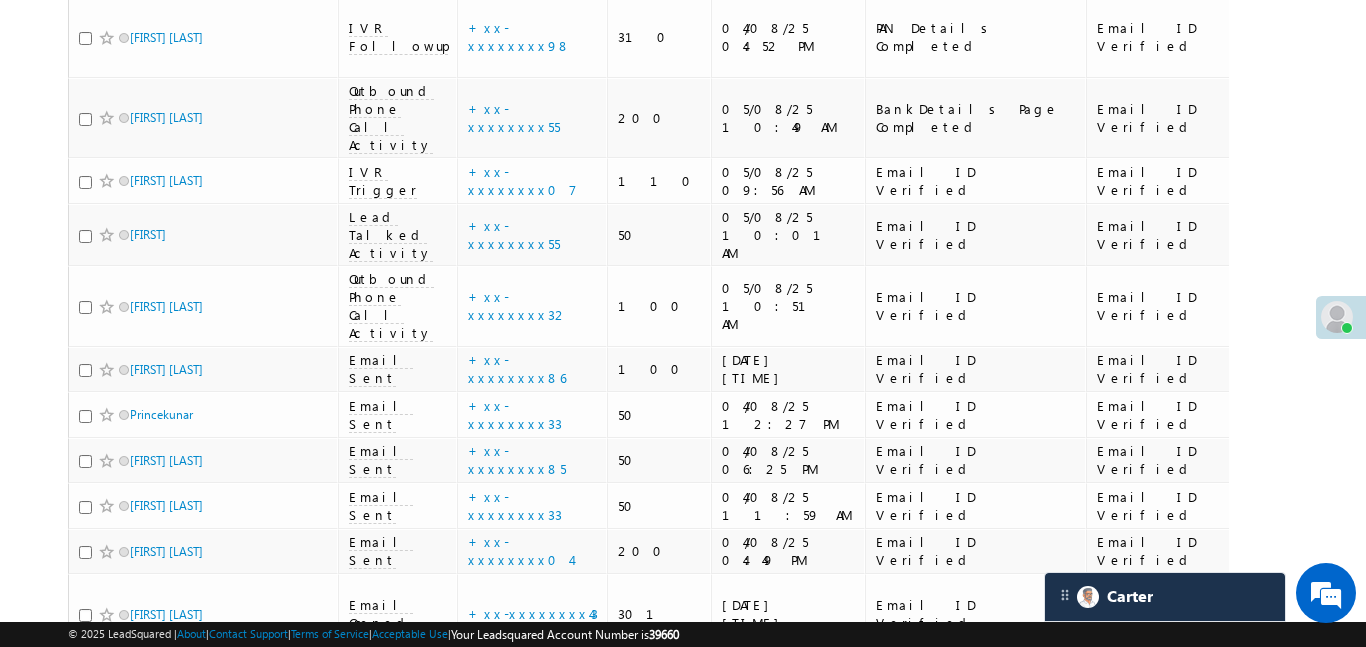 scroll, scrollTop: 1960, scrollLeft: 0, axis: vertical 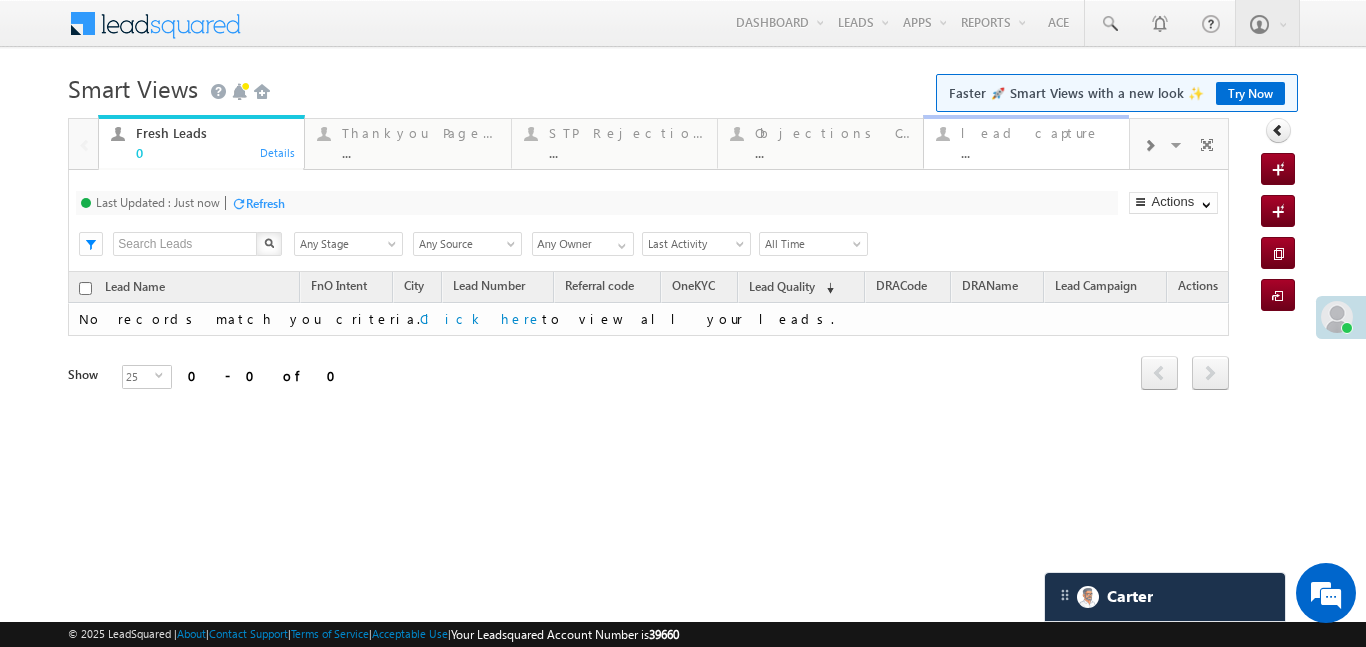 click on "lead capture" at bounding box center (1039, 133) 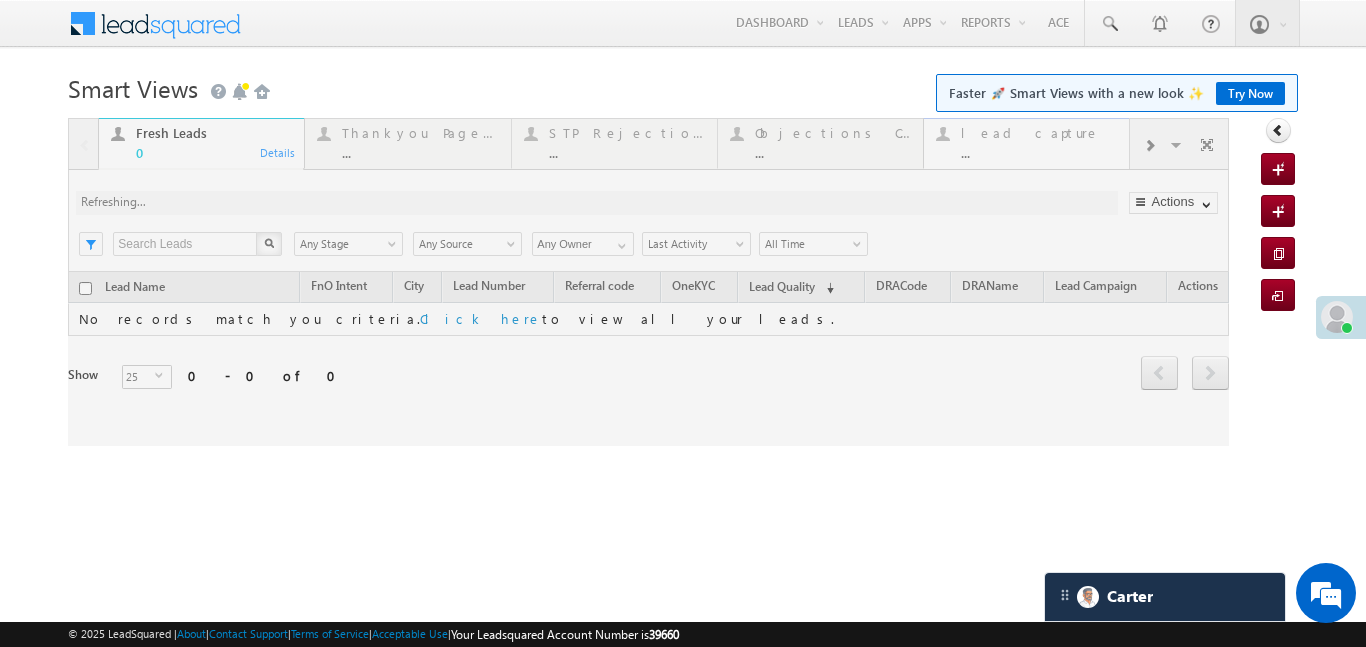 click at bounding box center [648, 282] 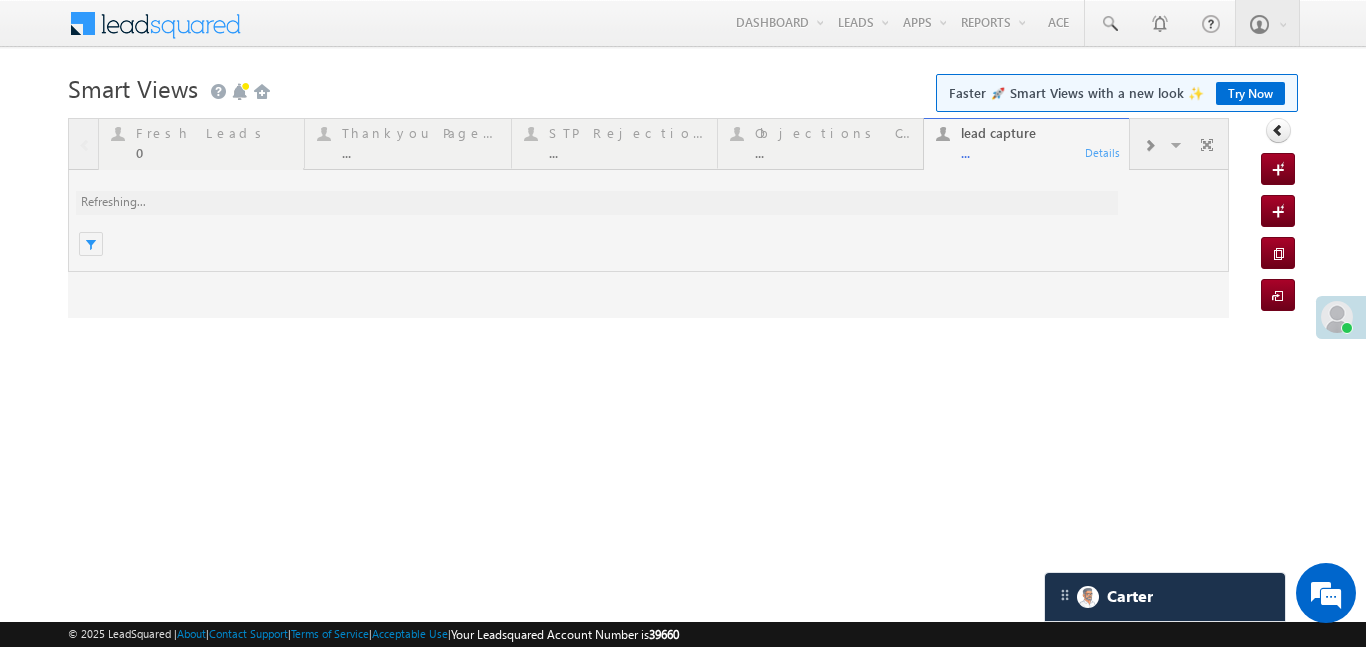 scroll, scrollTop: 0, scrollLeft: 0, axis: both 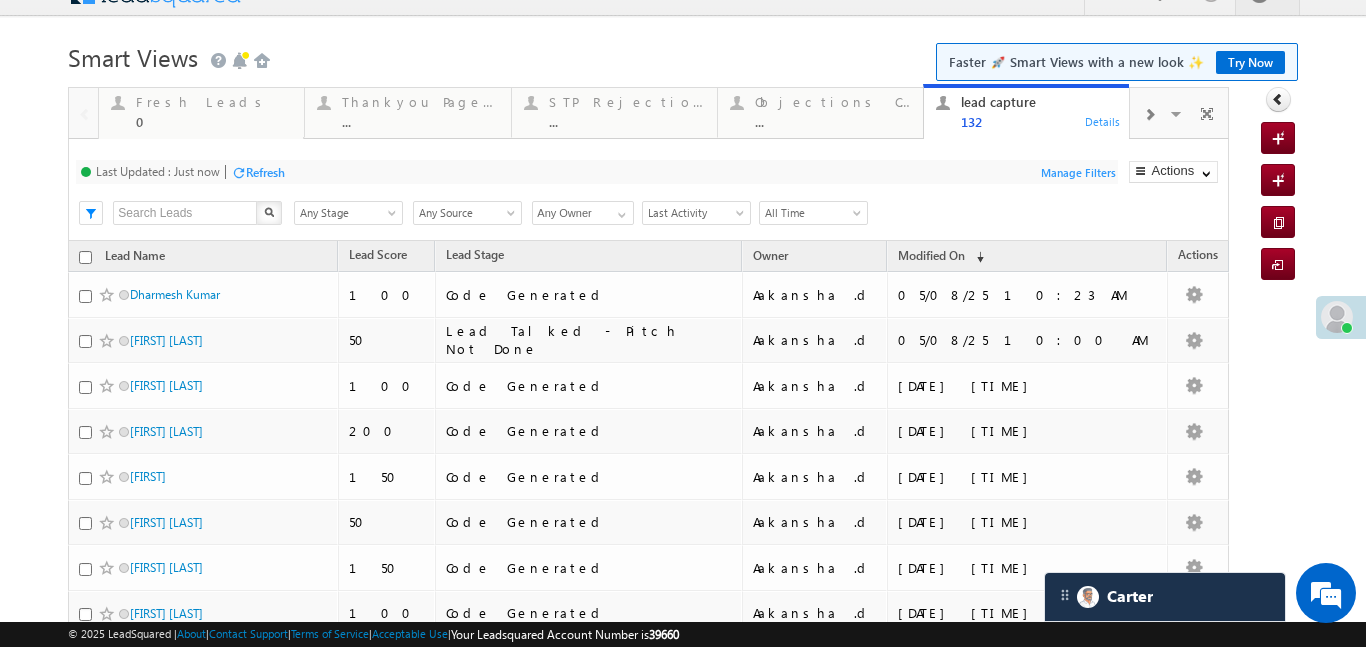 click at bounding box center (1149, 113) 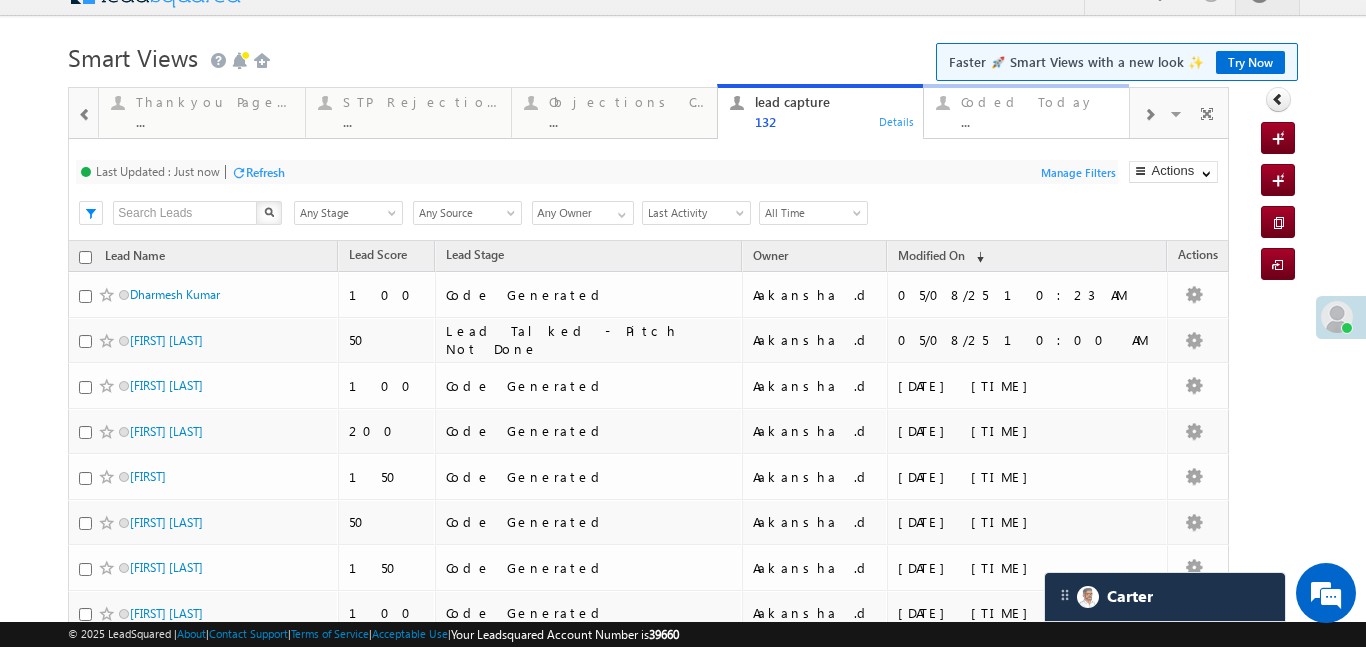 click on "Coded Today" at bounding box center (1039, 102) 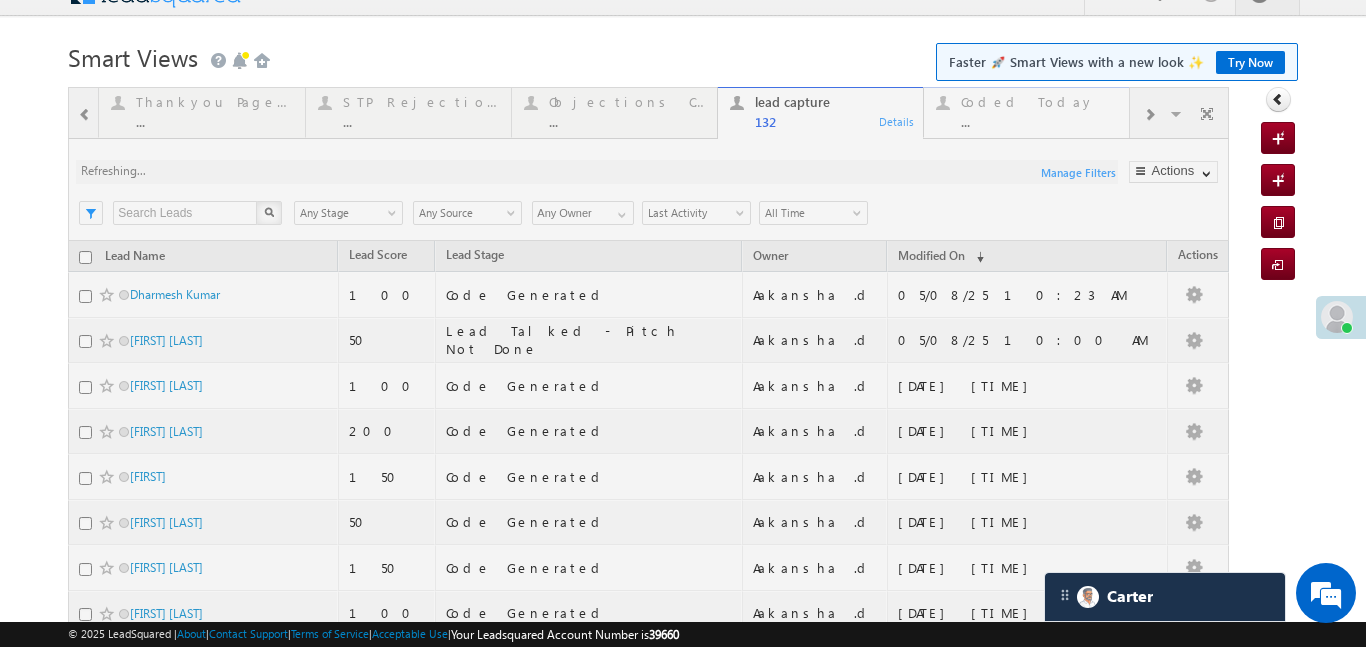 click at bounding box center [648, 803] 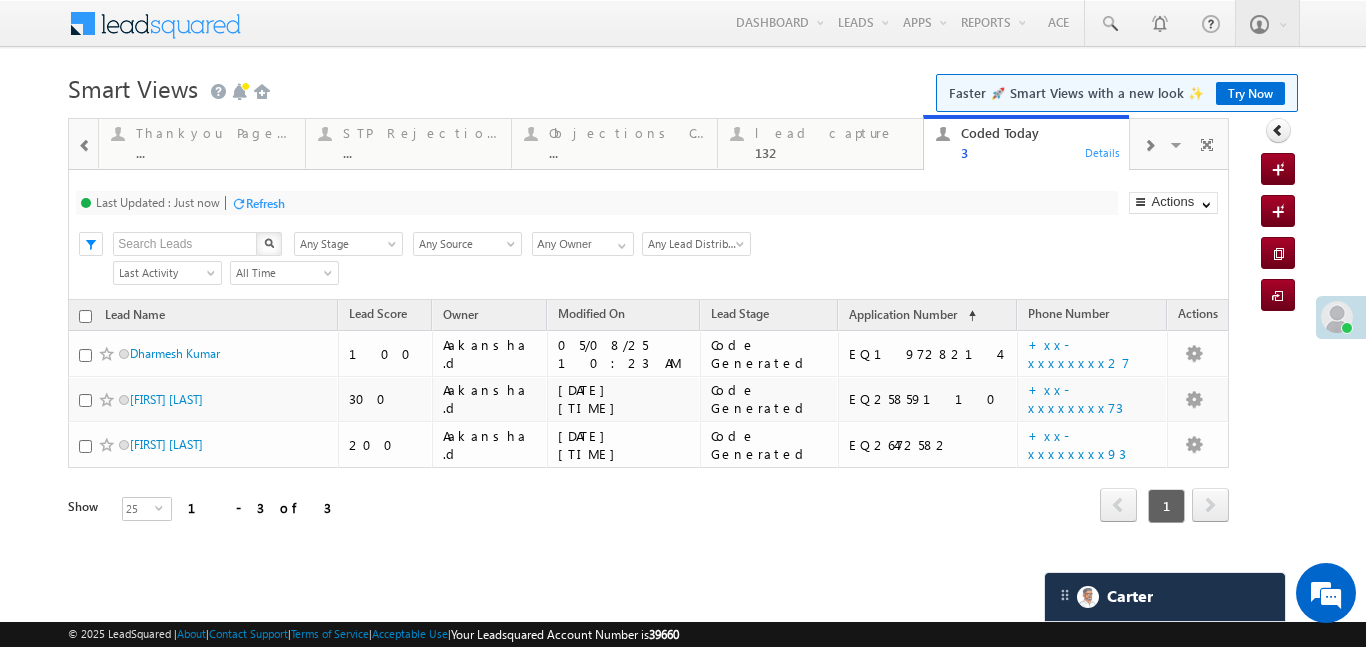 scroll, scrollTop: 0, scrollLeft: 0, axis: both 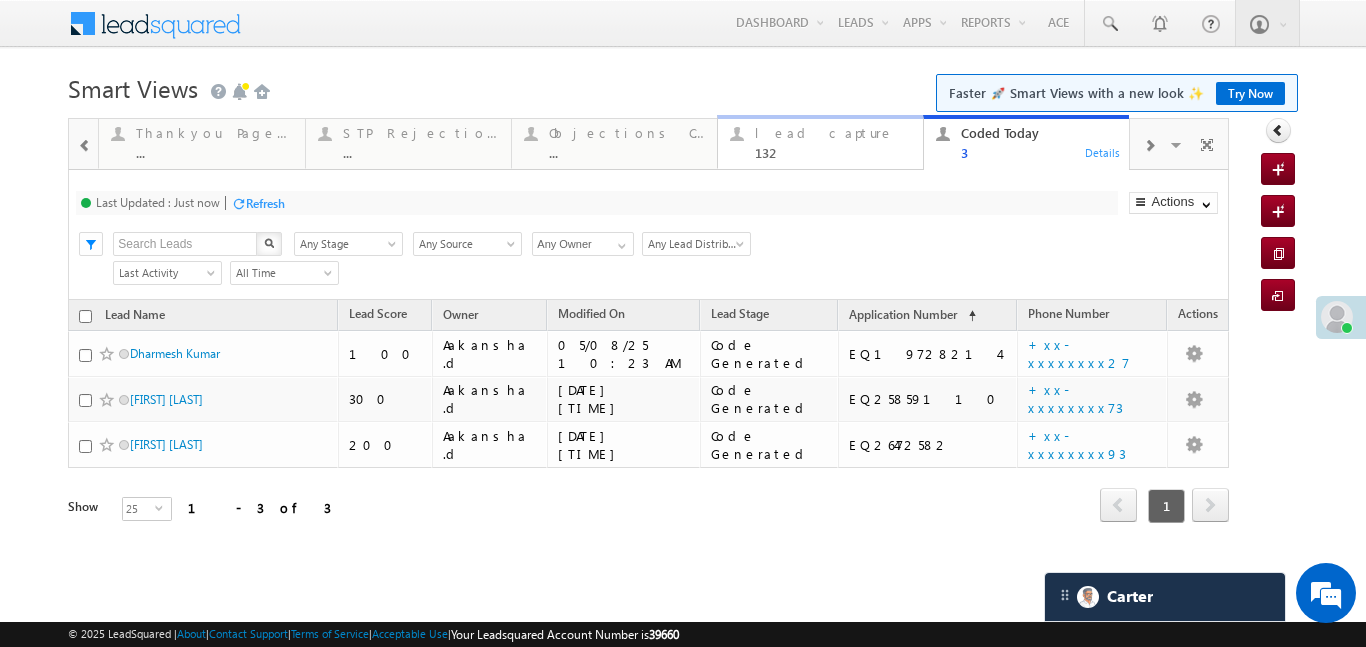 click on "lead capture 132" at bounding box center [833, 140] 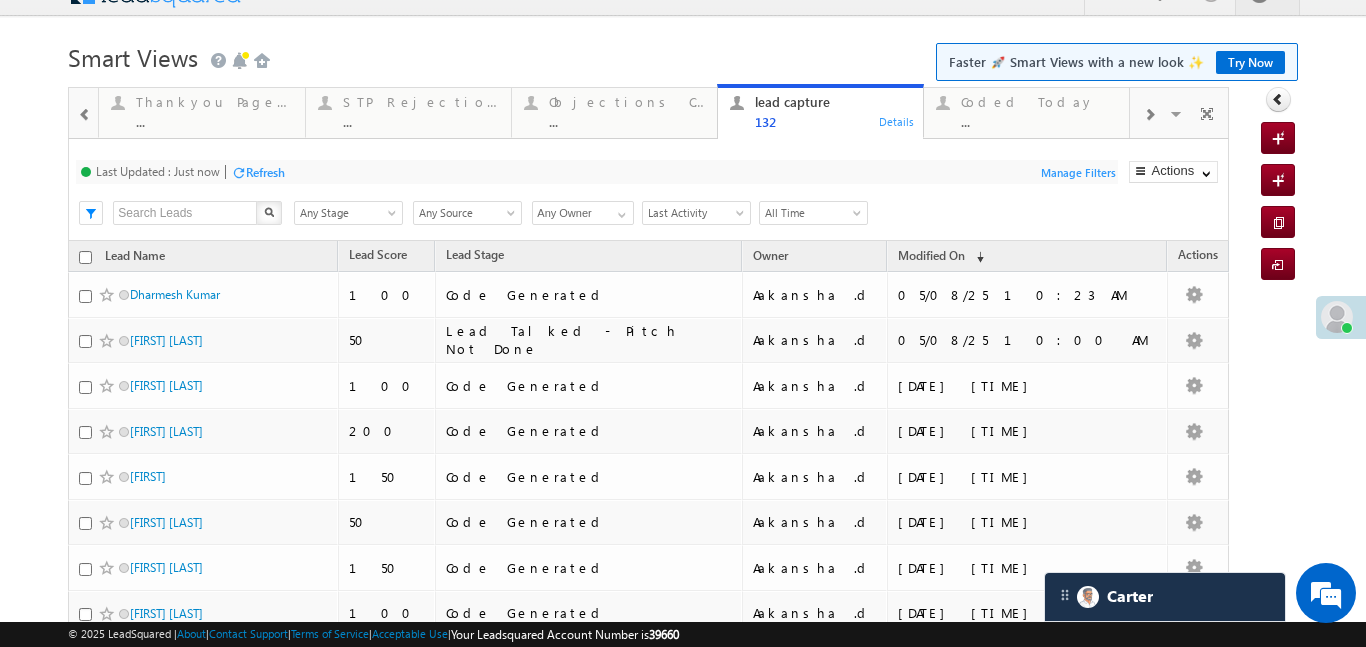 click on "Last Updated : Just now Refresh Refreshing...
Search
X
Lead Stage
Any Stage Any Stage
Lead Source
Any Source Any Source
Owner
Any Owner Any Owner Any Owner
Date Range
Go maxdate mindate All Time
Custom
Yesterday
Today
Last Week
This Week
Last Month
This Month
Last Year
This Year
Last 7 Days
Last 30 Days
All Time
Last Activity
Created On
Modified On
WA Last Message Timestamp
App Download Date
Assignment Date
Call back Date & Time
Call Back Requested Created At
Call Back Requested on
Campaign Date
CB Date Time" at bounding box center [648, 190] 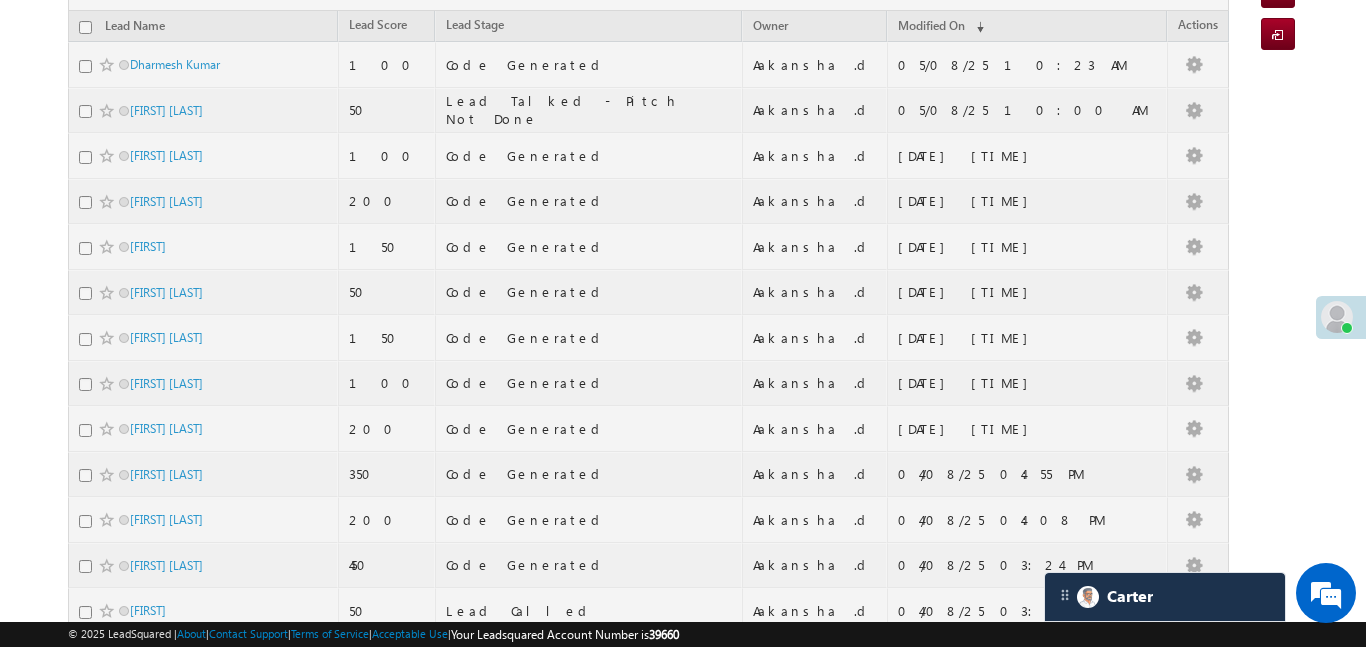 scroll, scrollTop: 0, scrollLeft: 0, axis: both 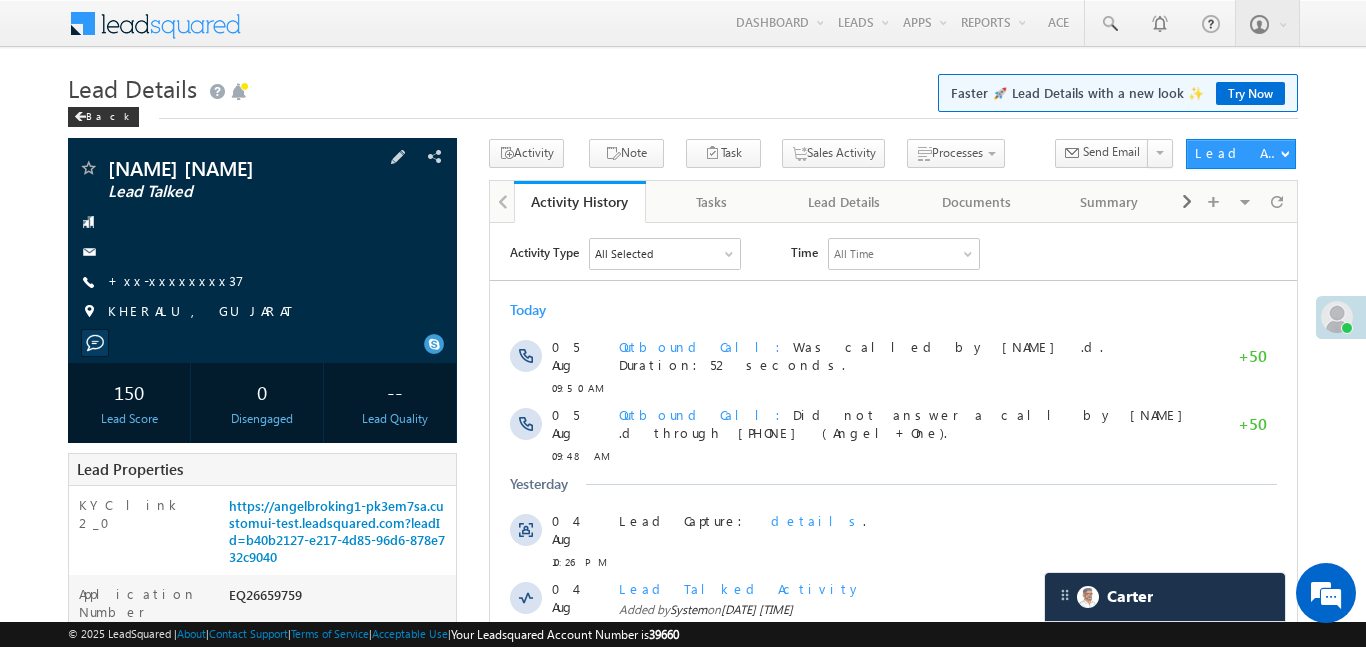 click on "+xx-xxxxxxxx37" at bounding box center [176, 282] 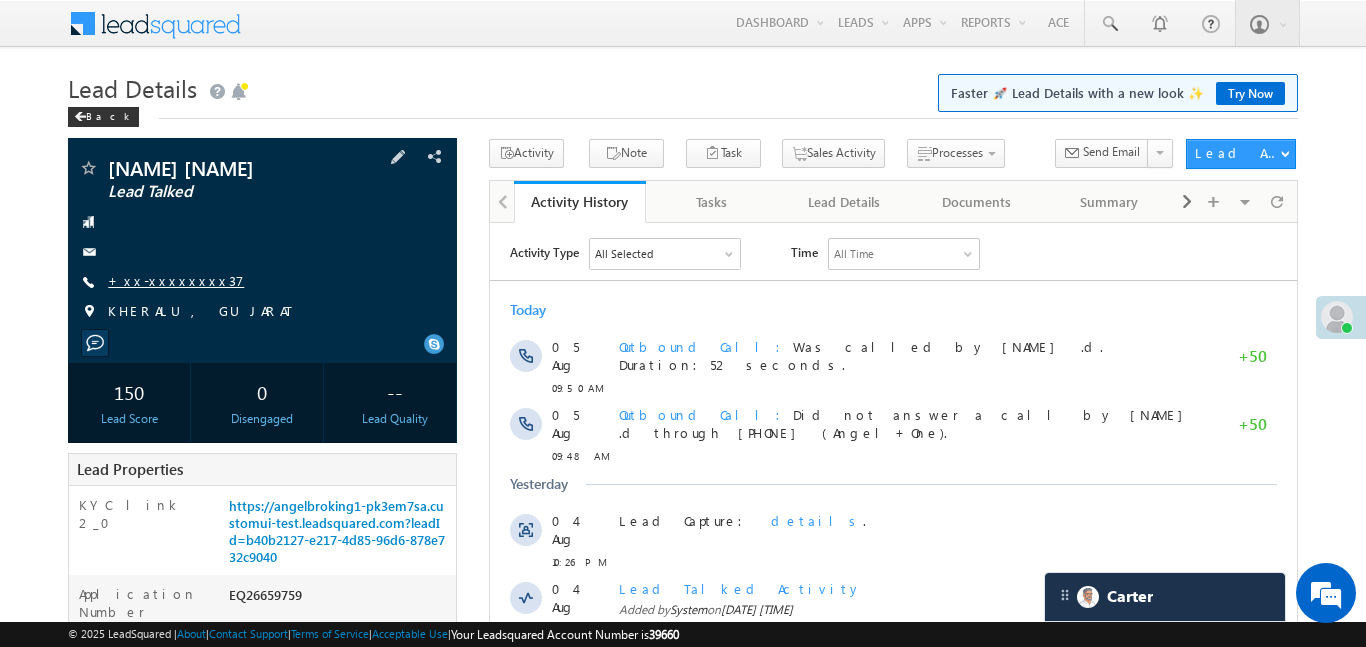 click on "+xx-xxxxxxxx37" at bounding box center [176, 280] 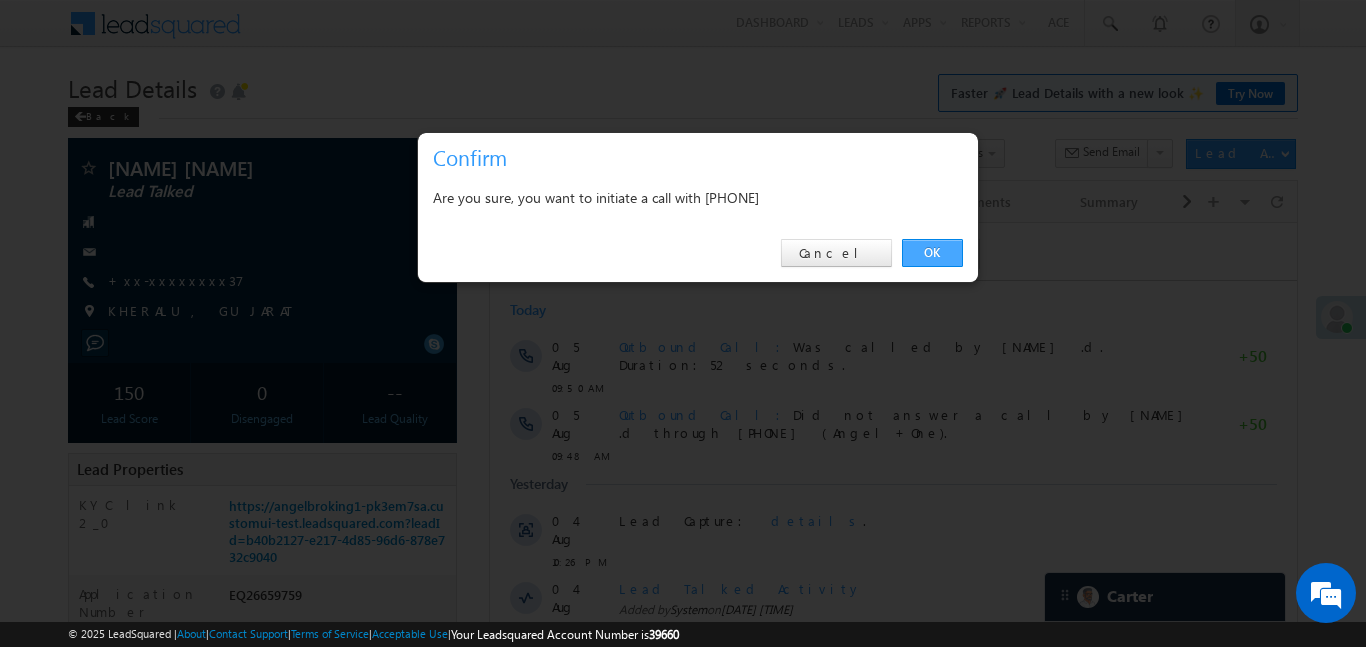 click on "OK" at bounding box center [932, 253] 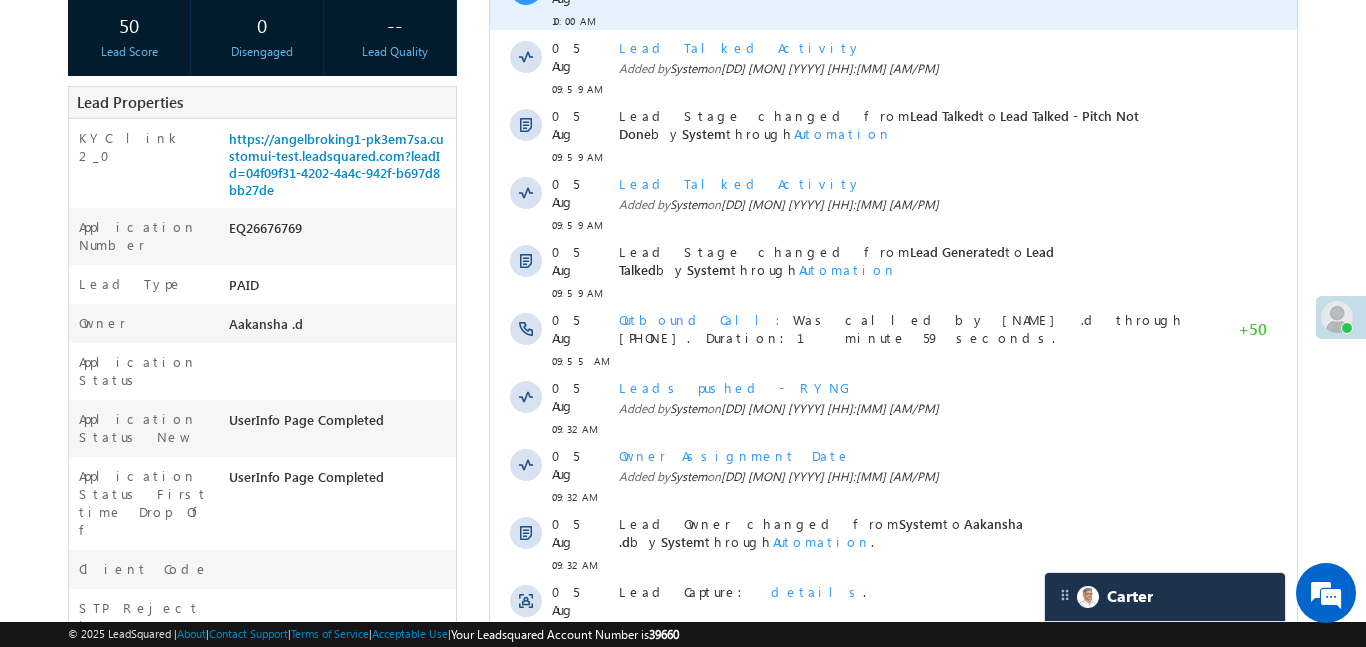 scroll, scrollTop: 145, scrollLeft: 0, axis: vertical 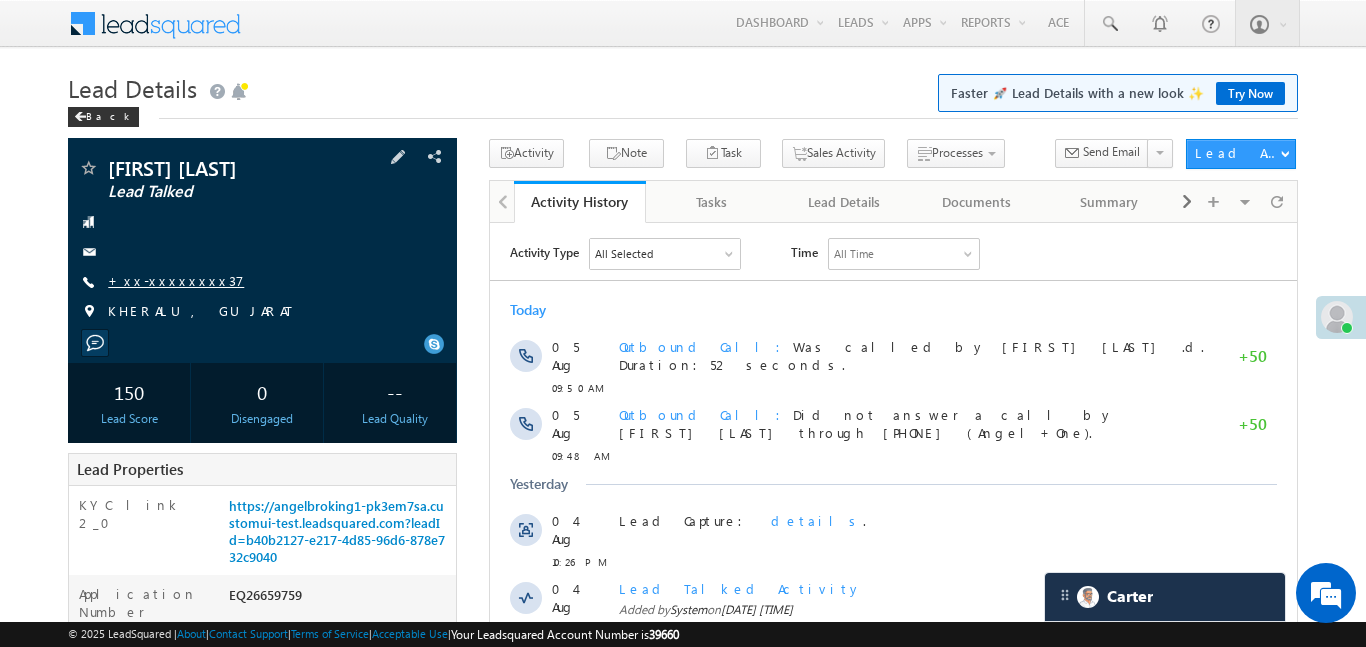 click on "+xx-xxxxxxxx37" at bounding box center (176, 280) 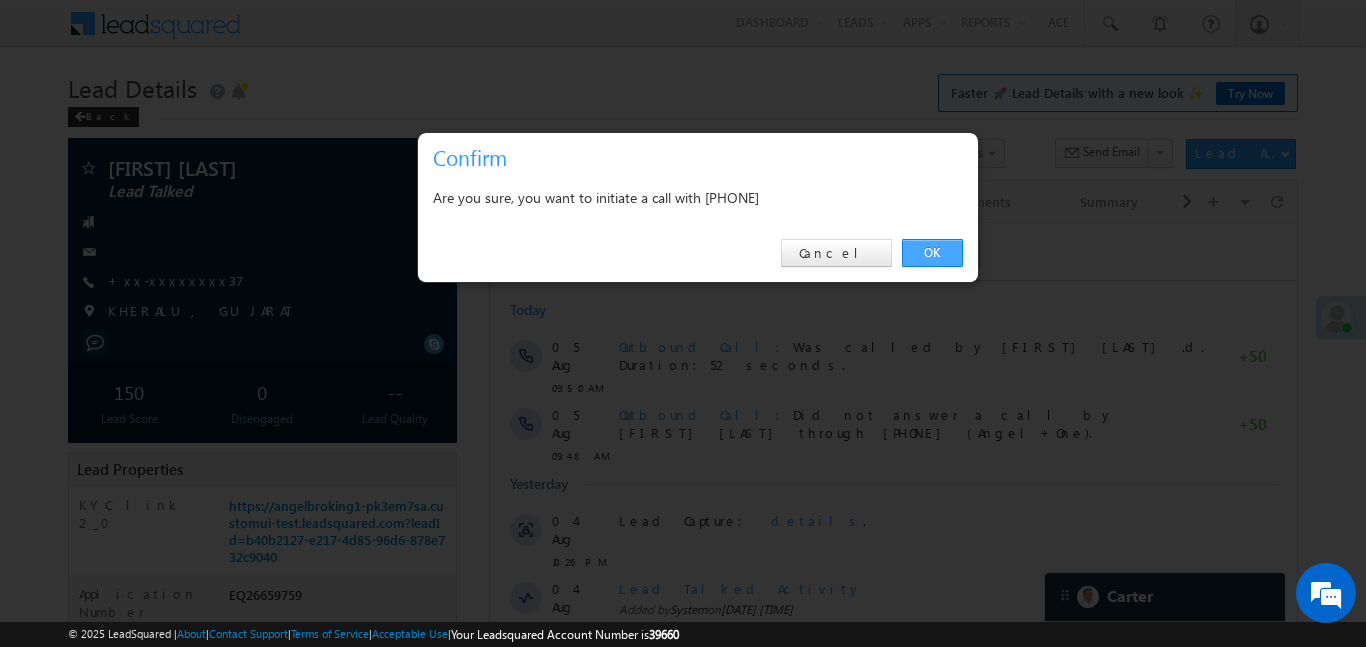 click on "OK" at bounding box center (932, 253) 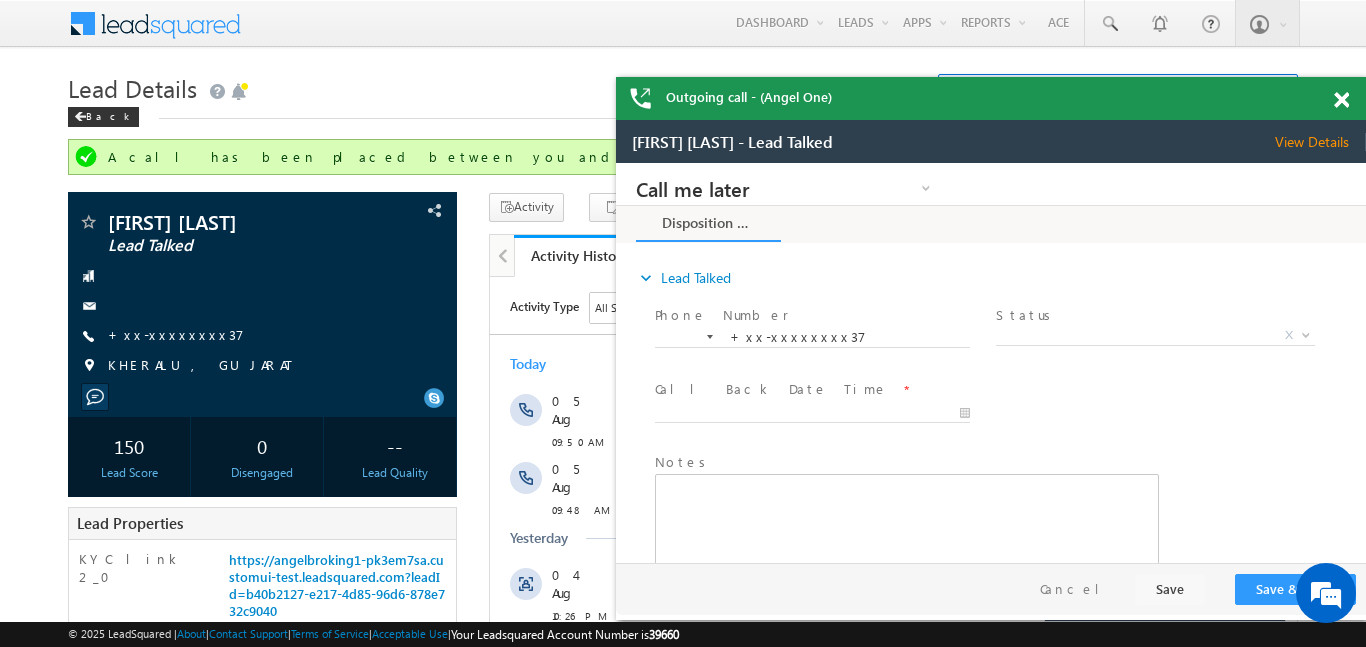 scroll, scrollTop: 0, scrollLeft: 0, axis: both 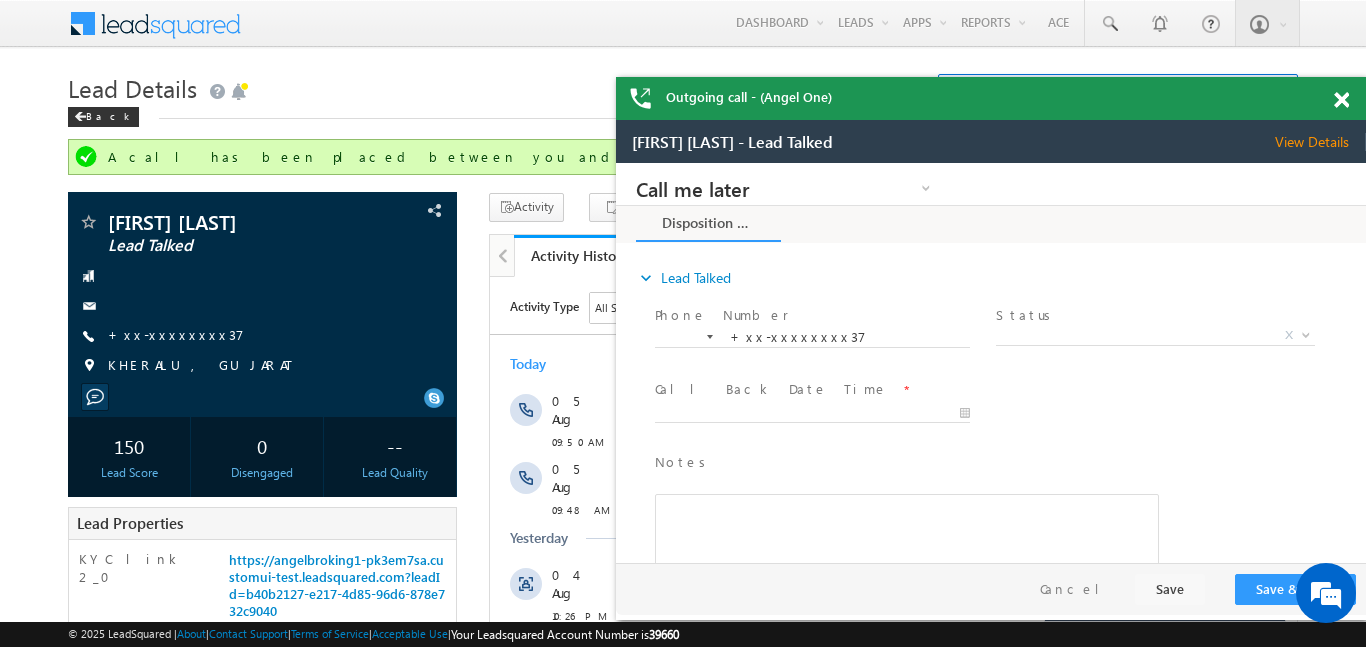 click at bounding box center (1341, 100) 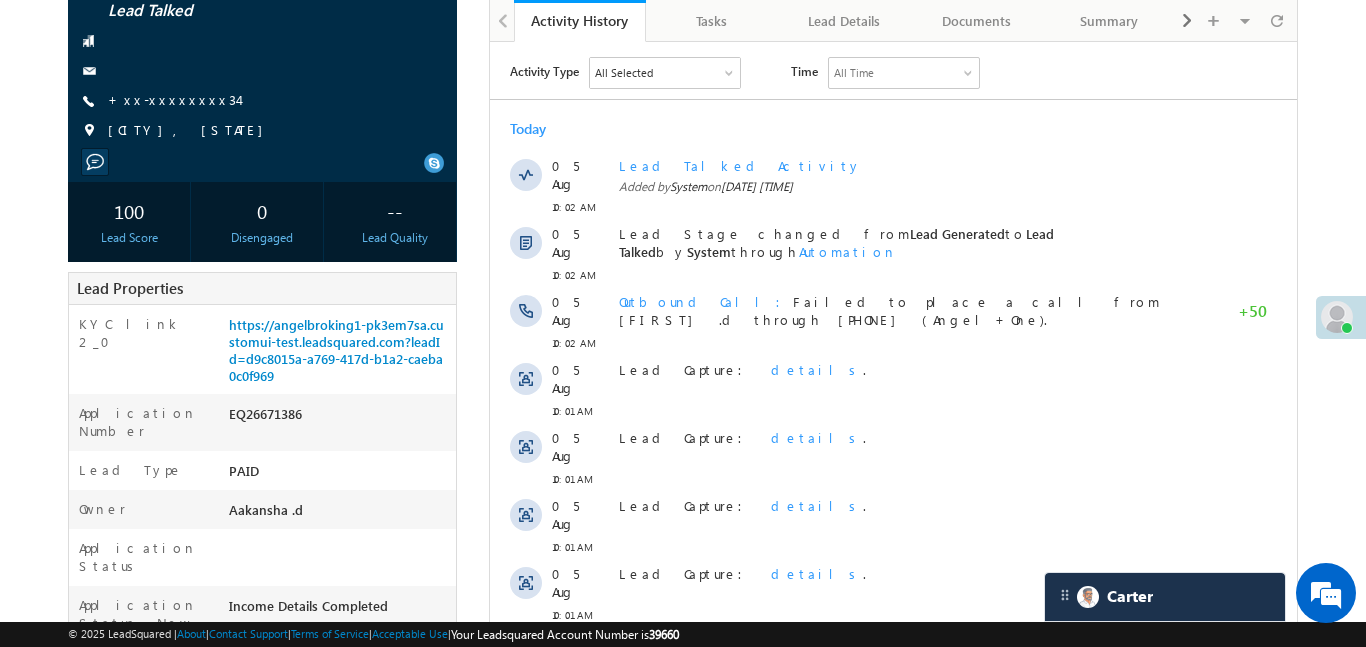 scroll, scrollTop: 112, scrollLeft: 0, axis: vertical 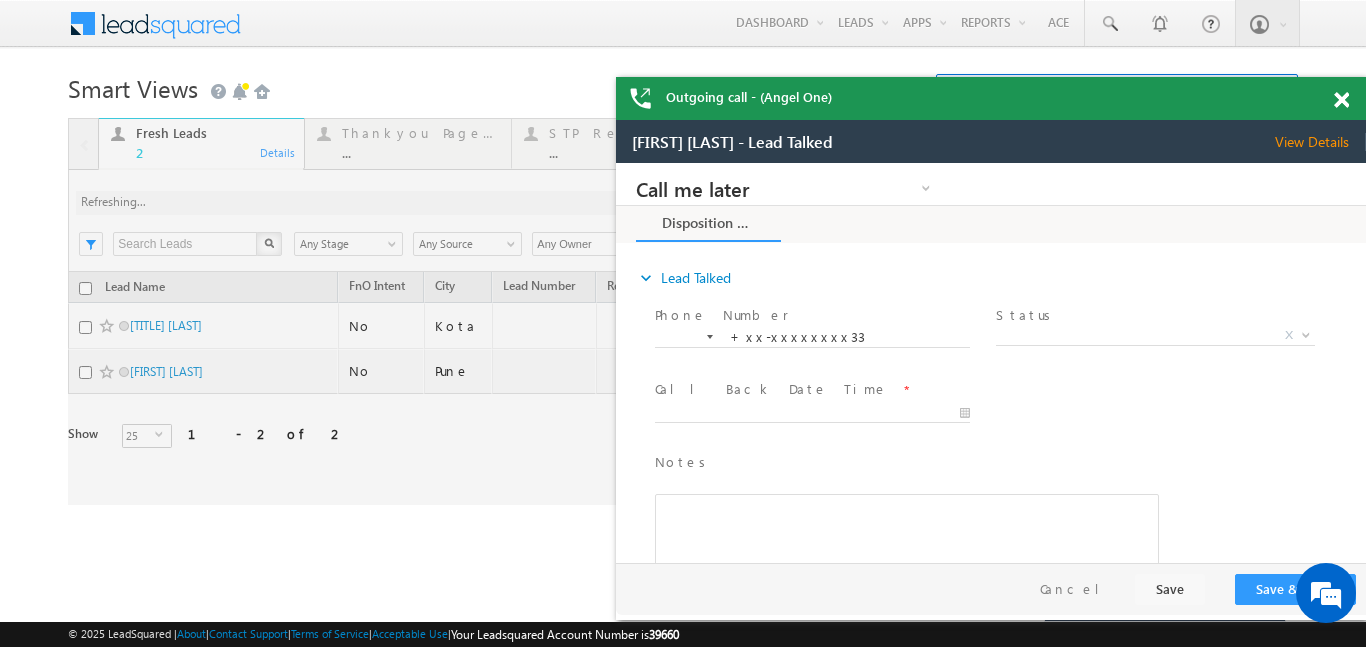 click at bounding box center (1341, 100) 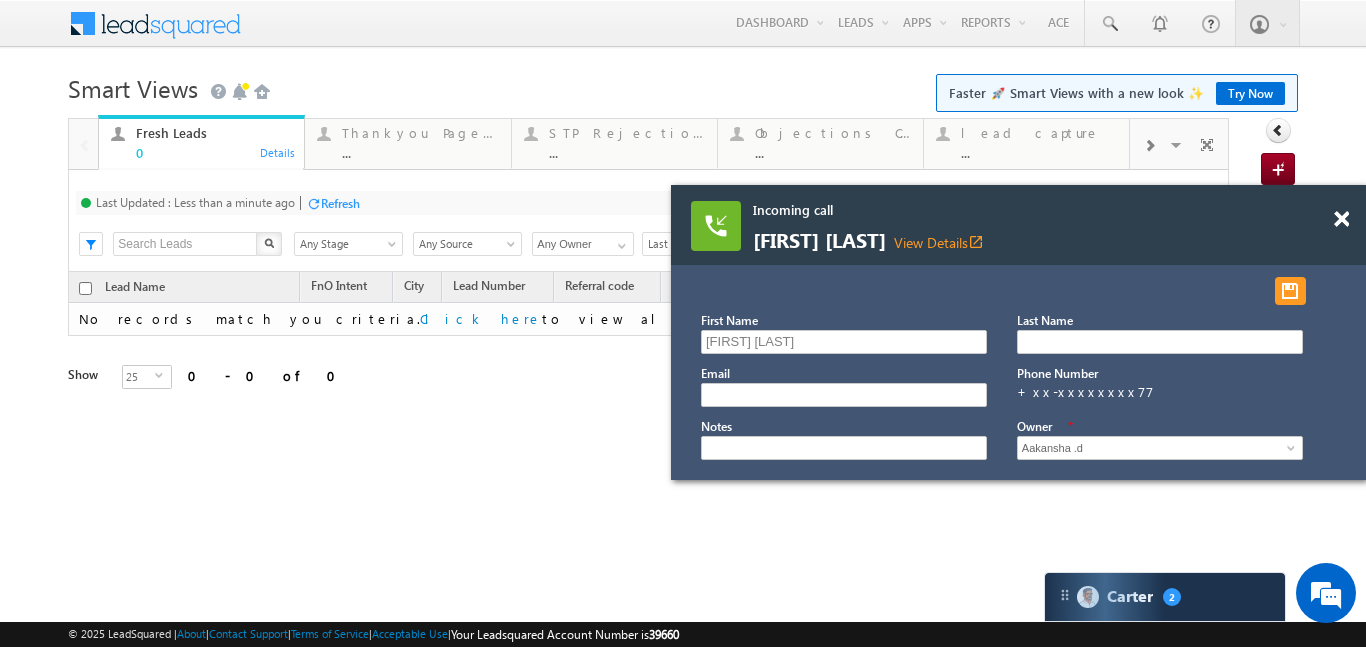 click at bounding box center [1341, 219] 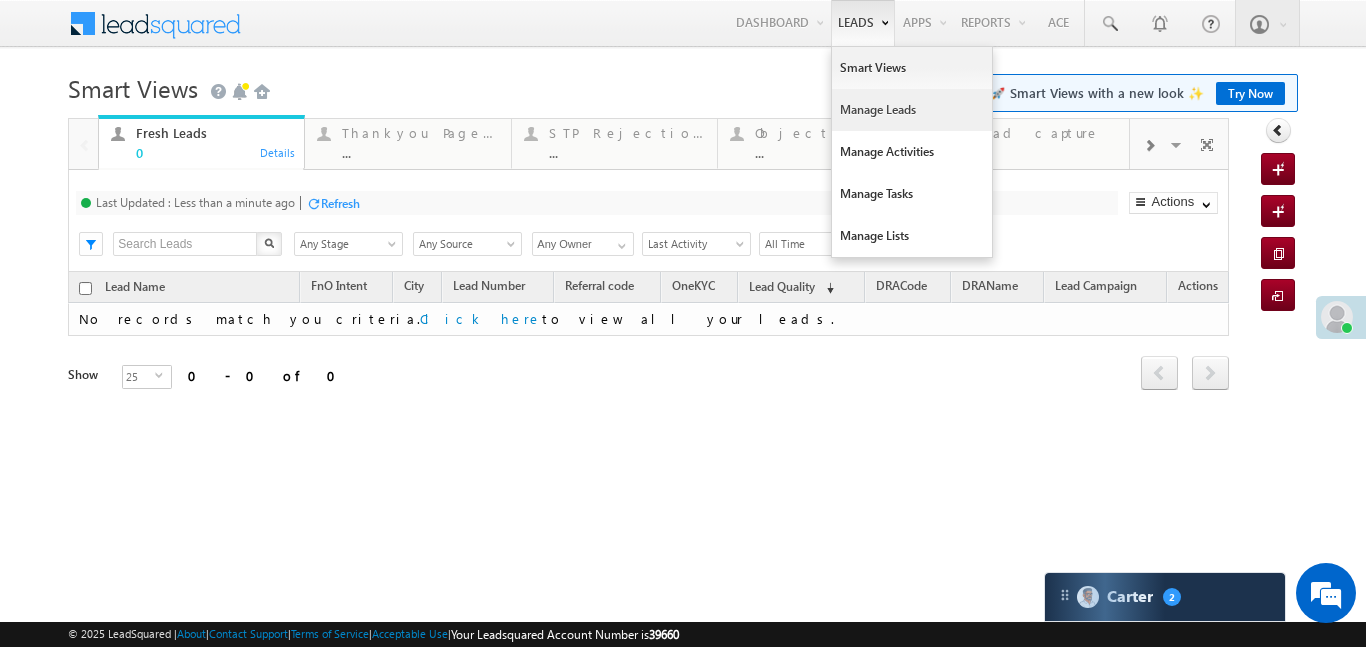 click on "Manage Leads" at bounding box center [912, 110] 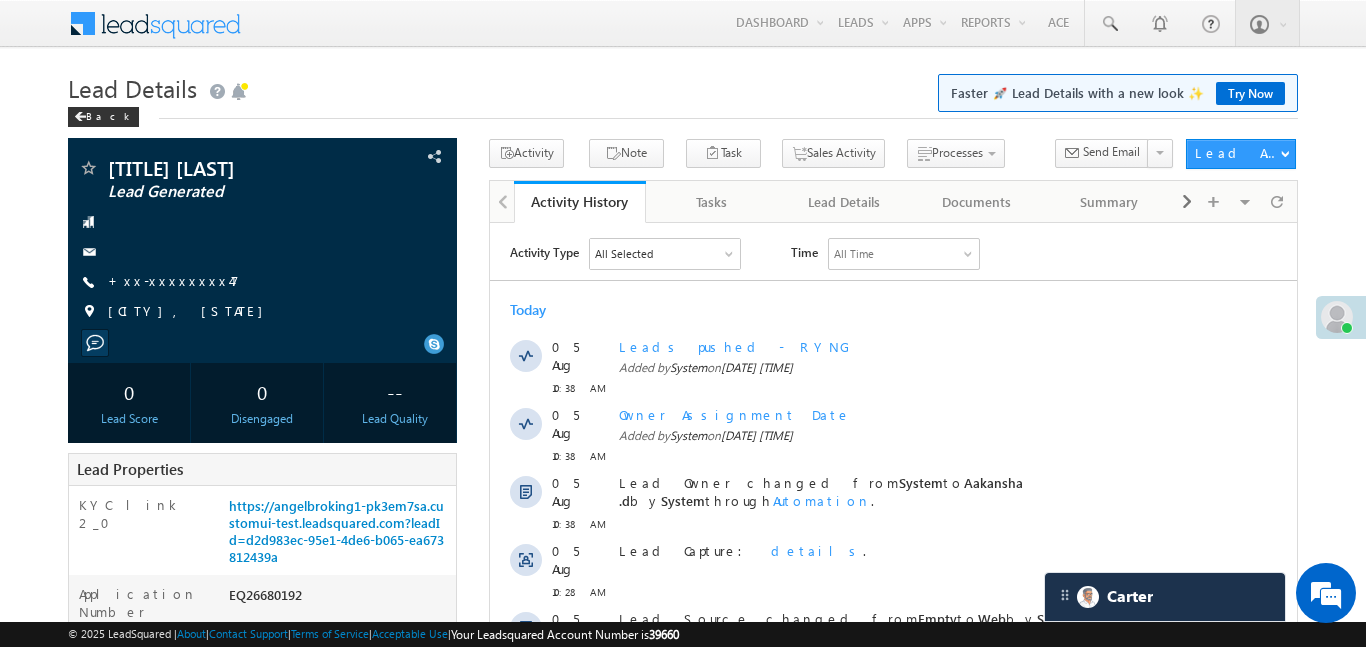 scroll, scrollTop: 0, scrollLeft: 0, axis: both 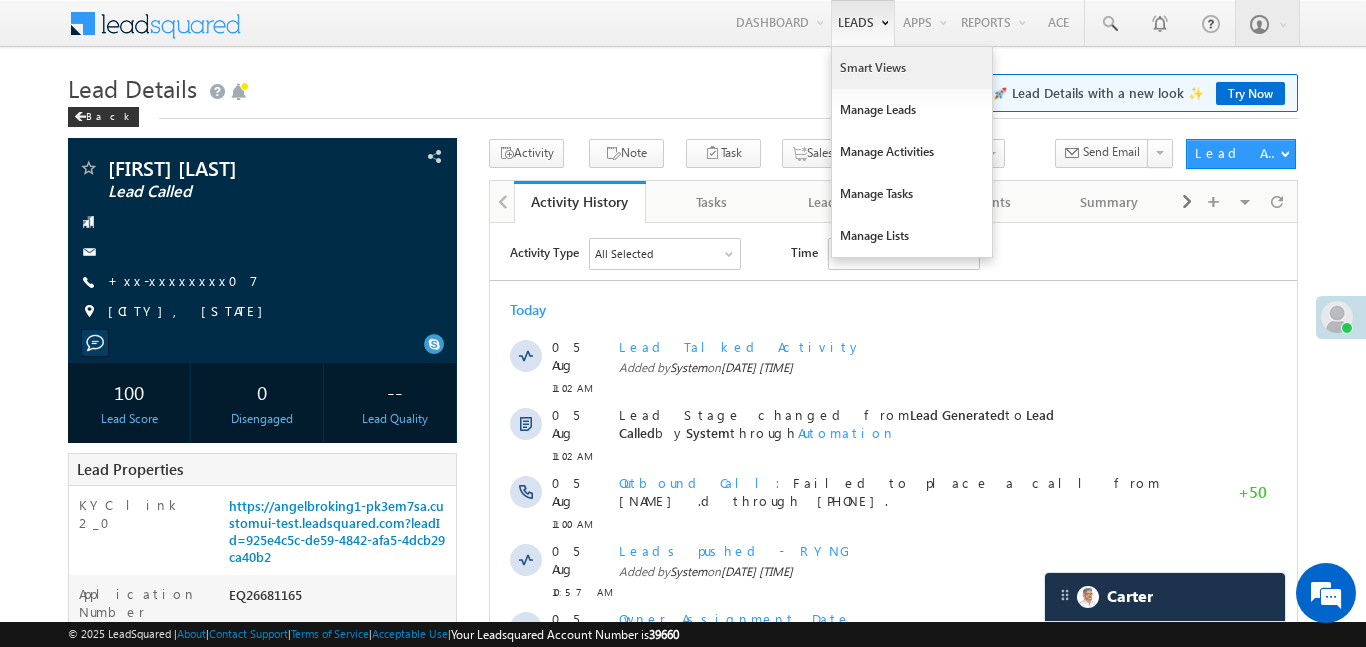 click on "Smart Views" at bounding box center [912, 68] 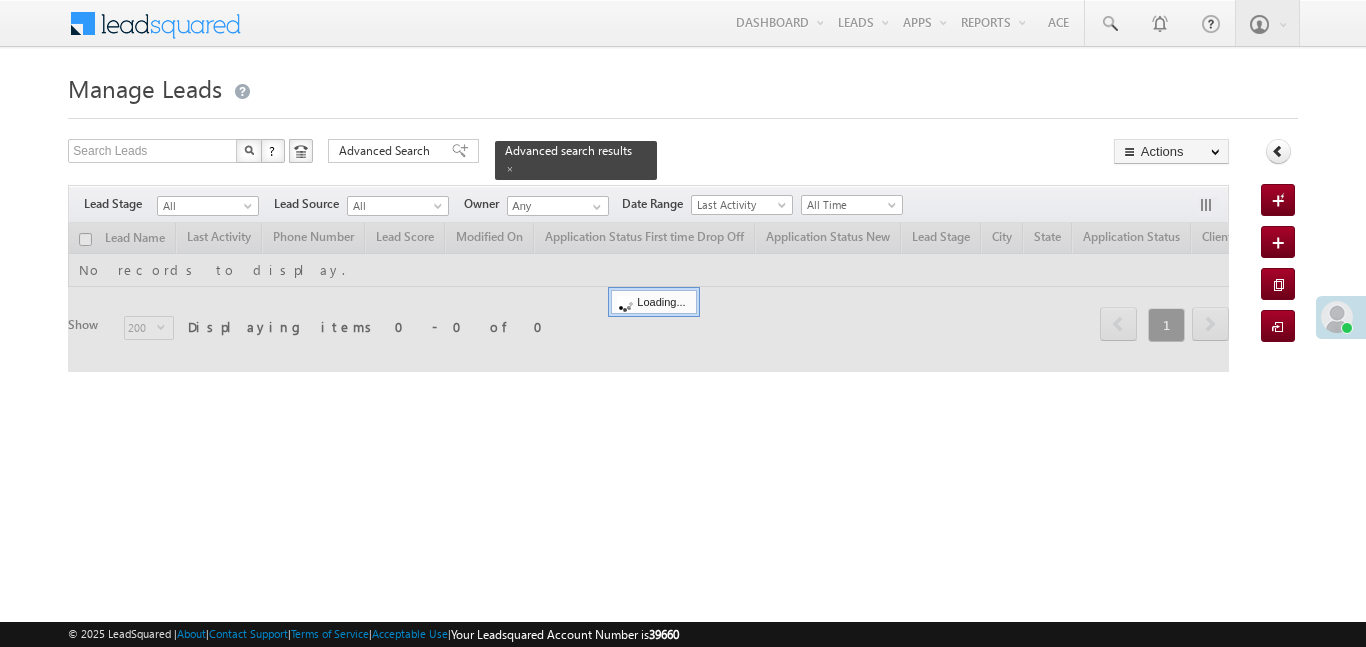 scroll, scrollTop: 0, scrollLeft: 0, axis: both 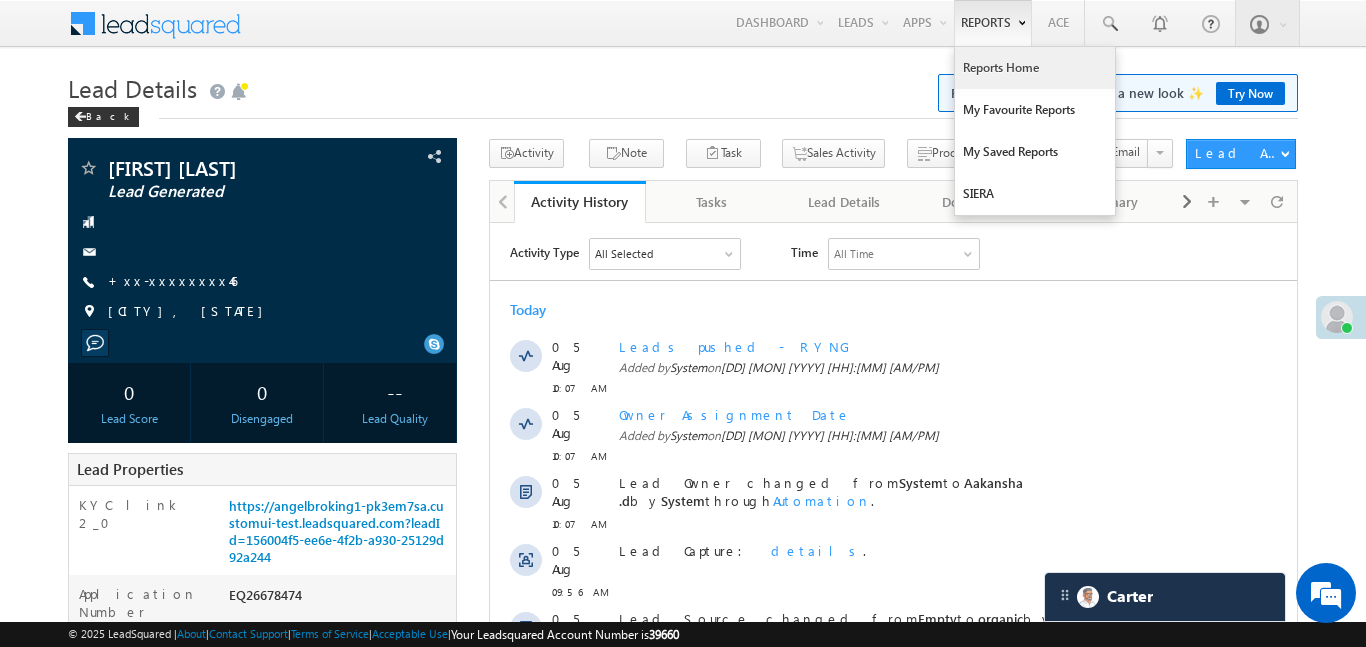 click on "Reports Home" at bounding box center (1035, 68) 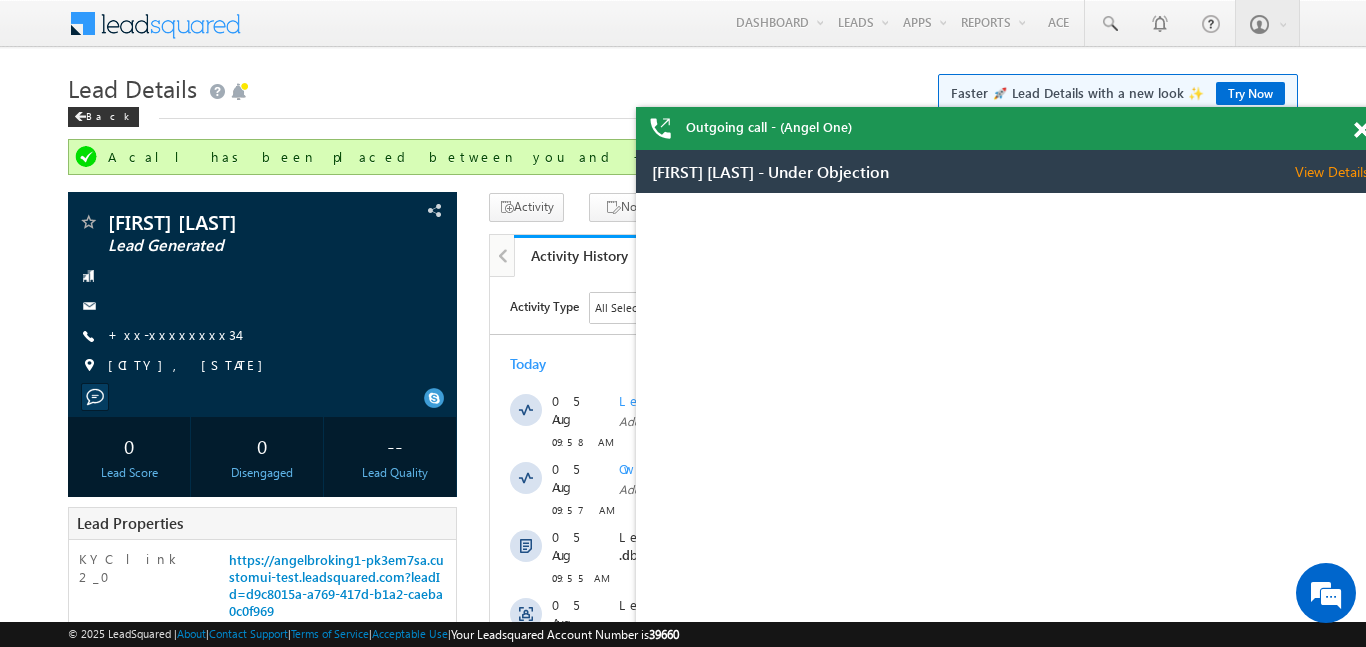 scroll, scrollTop: 0, scrollLeft: 0, axis: both 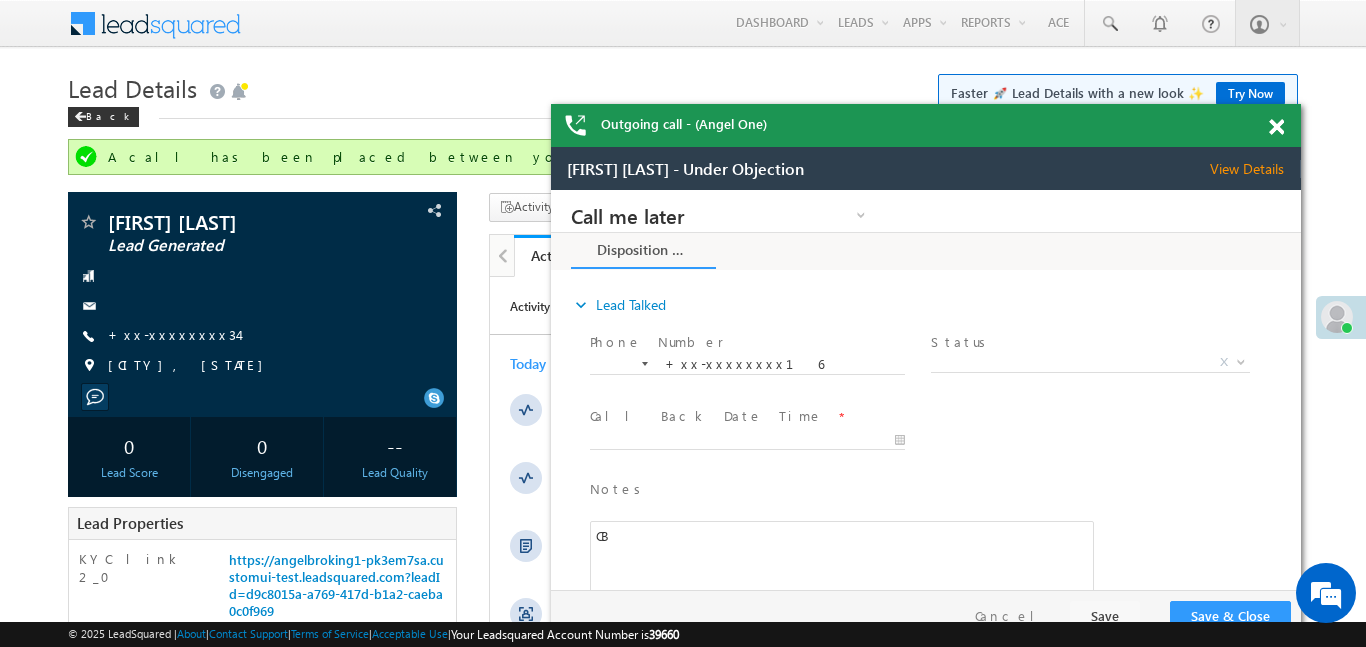 drag, startPoint x: 1243, startPoint y: 145, endPoint x: 1185, endPoint y: 145, distance: 58 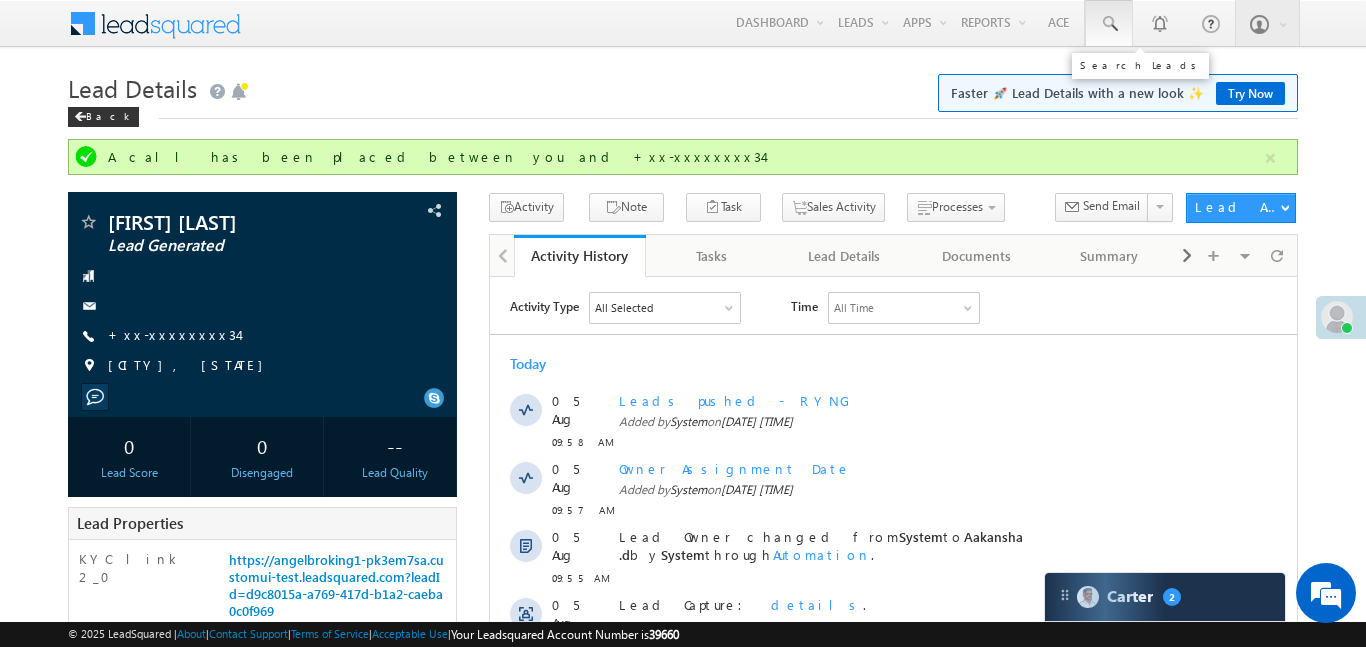 click at bounding box center (1109, 24) 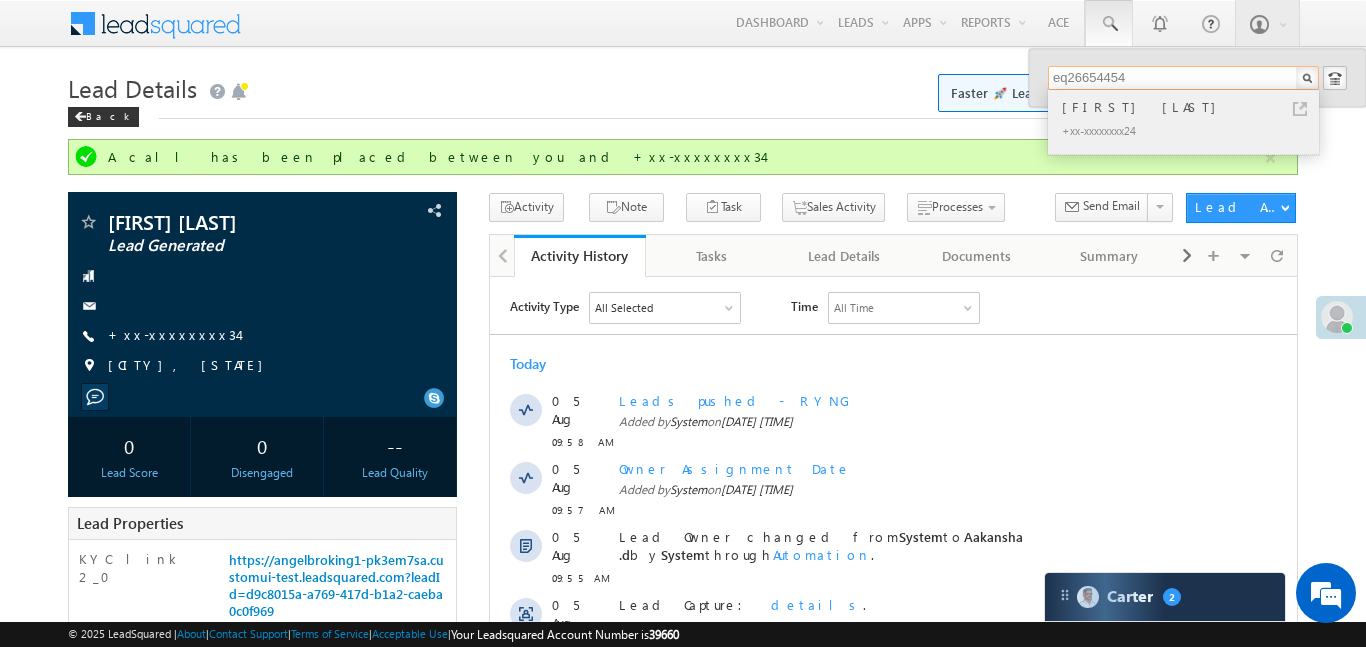 type on "eq26654454" 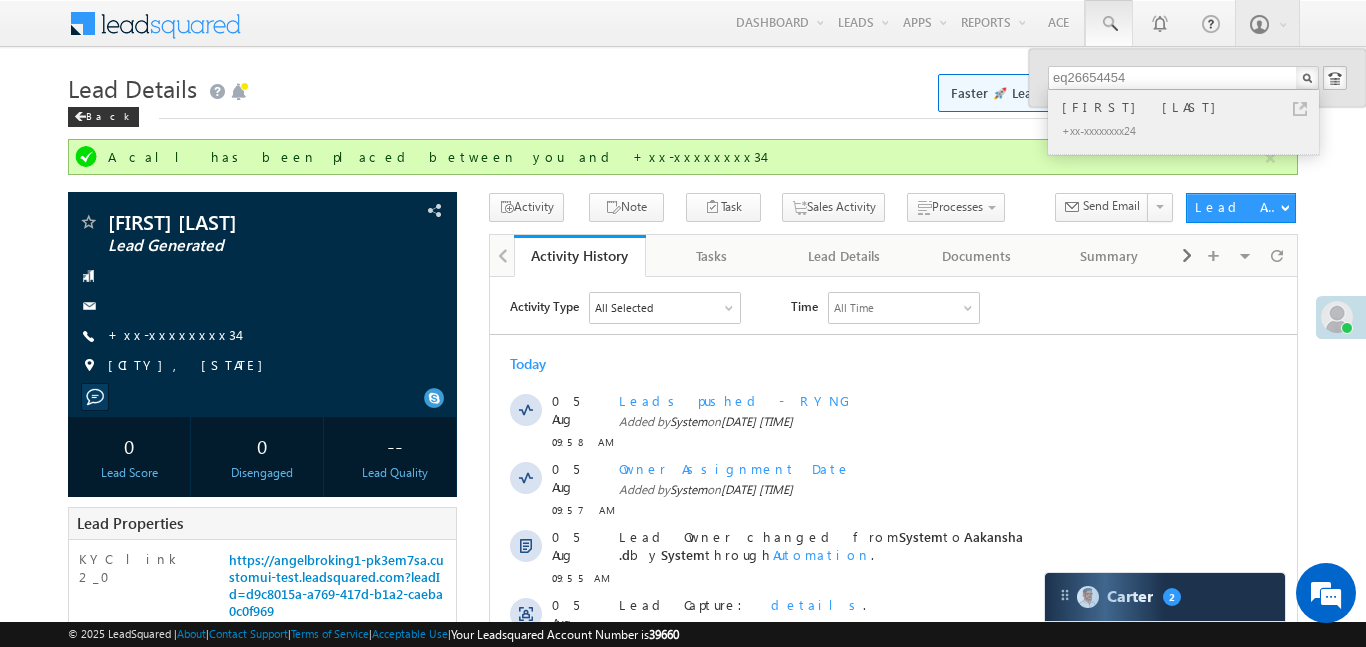 click on "[FIRST] [LAST]" at bounding box center (1192, 107) 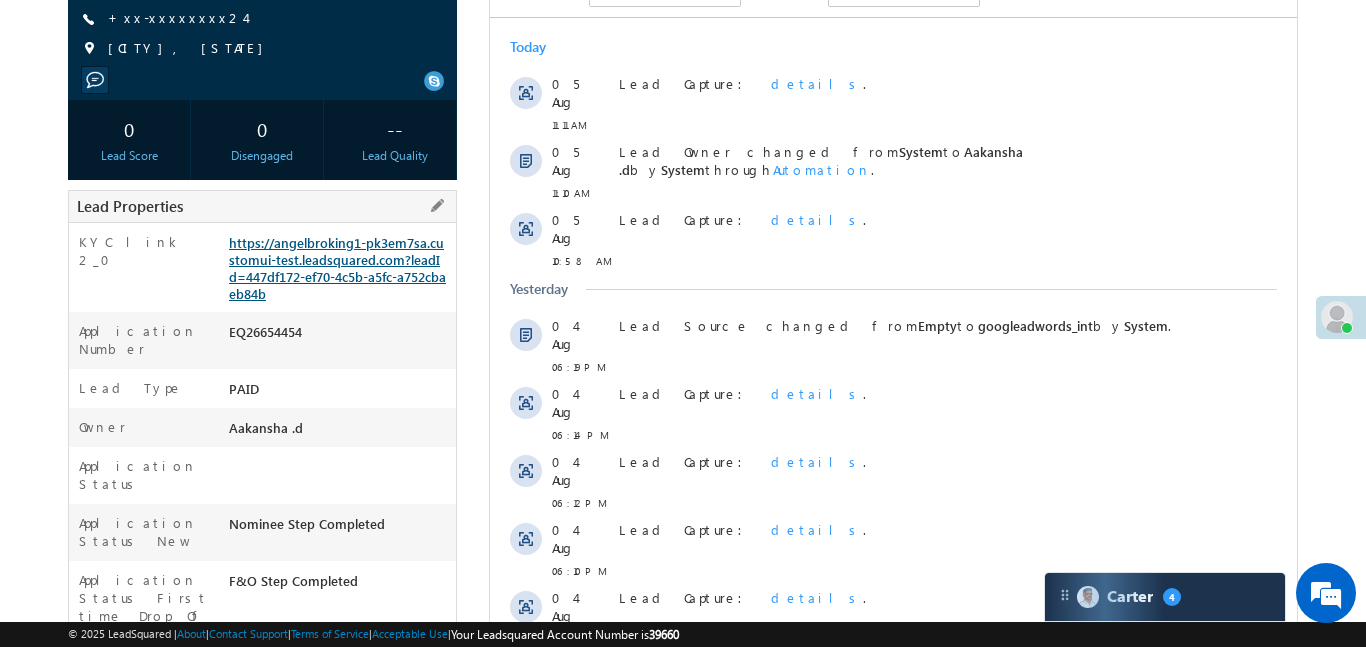 scroll, scrollTop: 0, scrollLeft: 0, axis: both 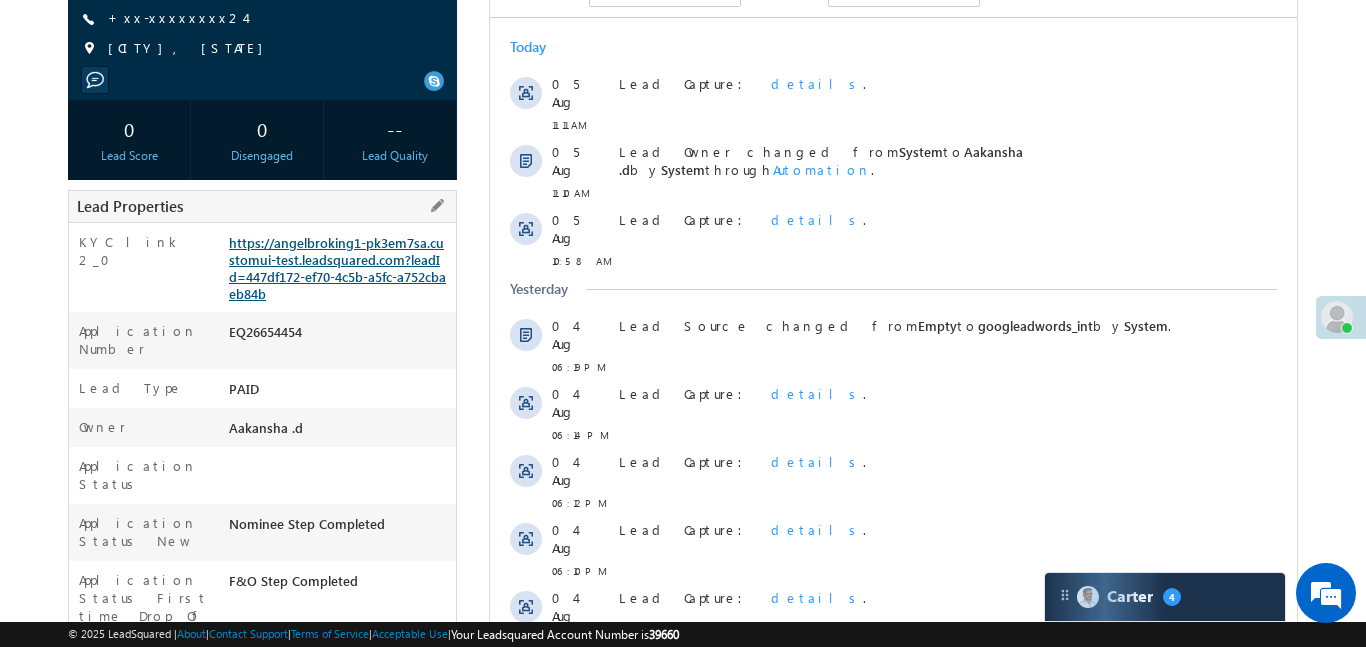 click on "https://angelbroking1-pk3em7sa.customui-test.leadsquared.com?leadId=447df172-ef70-4c5b-a5fc-a752cbaeb84b" at bounding box center (337, 268) 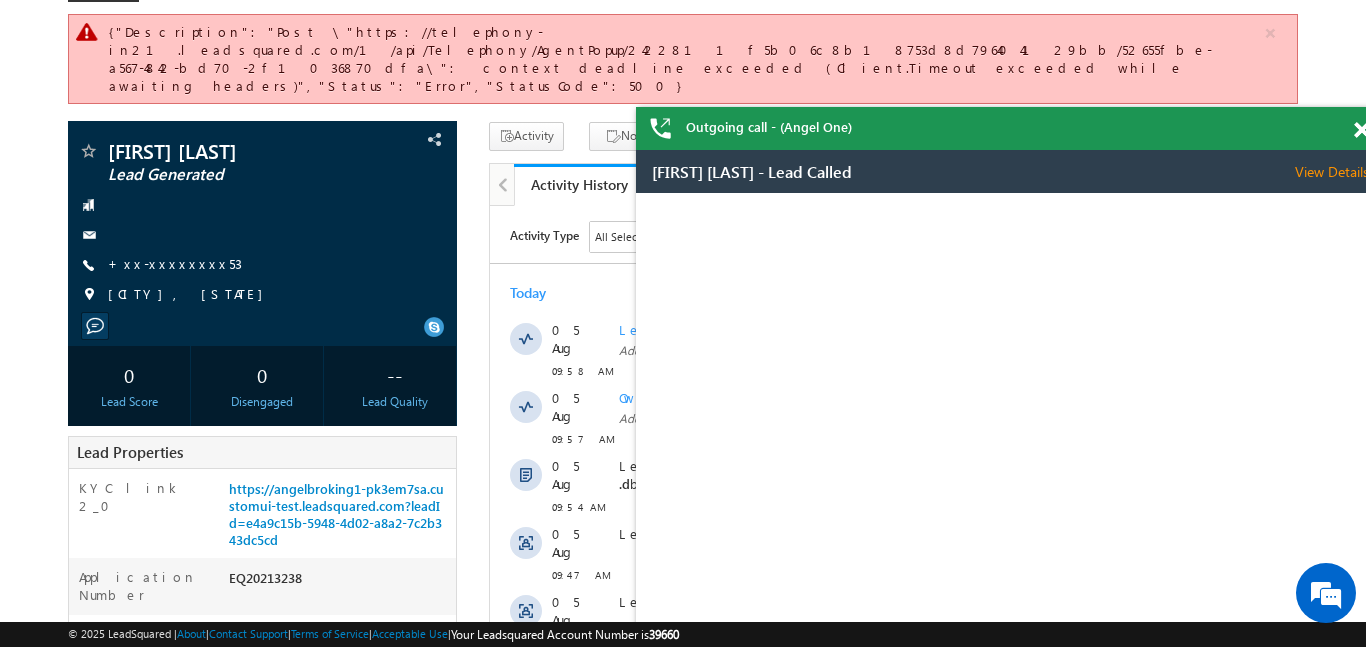 scroll, scrollTop: 0, scrollLeft: 0, axis: both 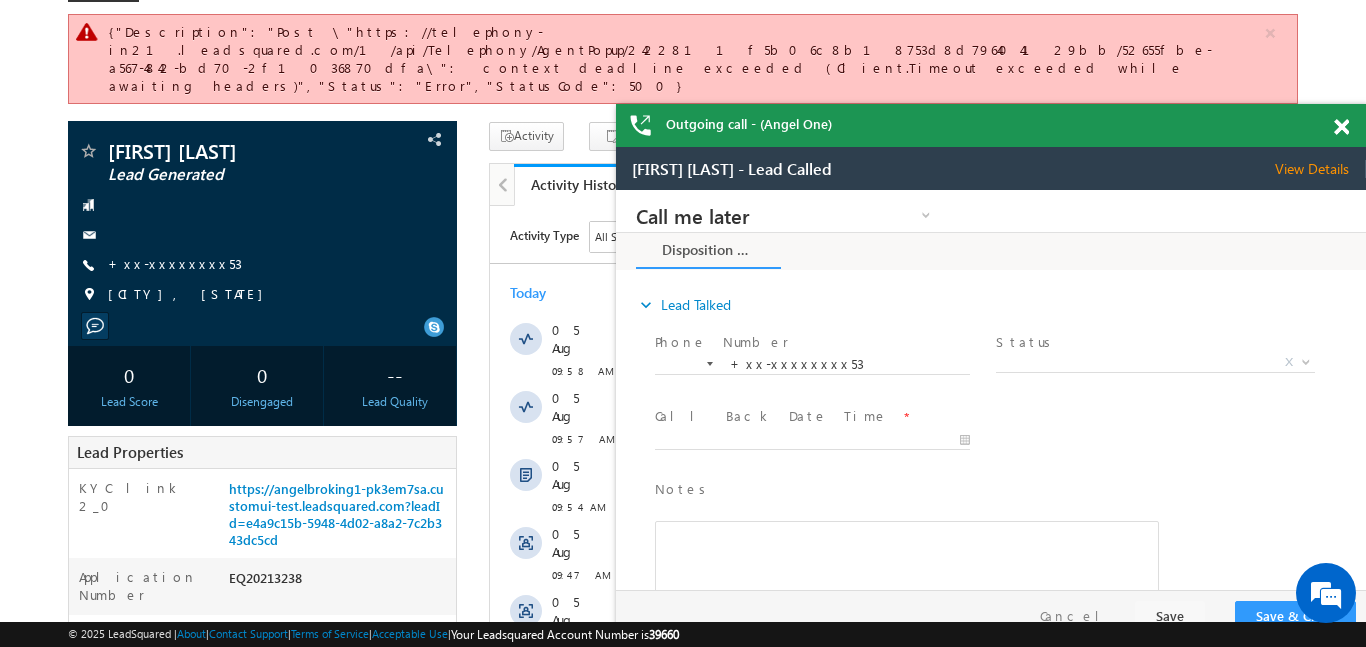 drag, startPoint x: 1205, startPoint y: 127, endPoint x: 1193, endPoint y: 127, distance: 12 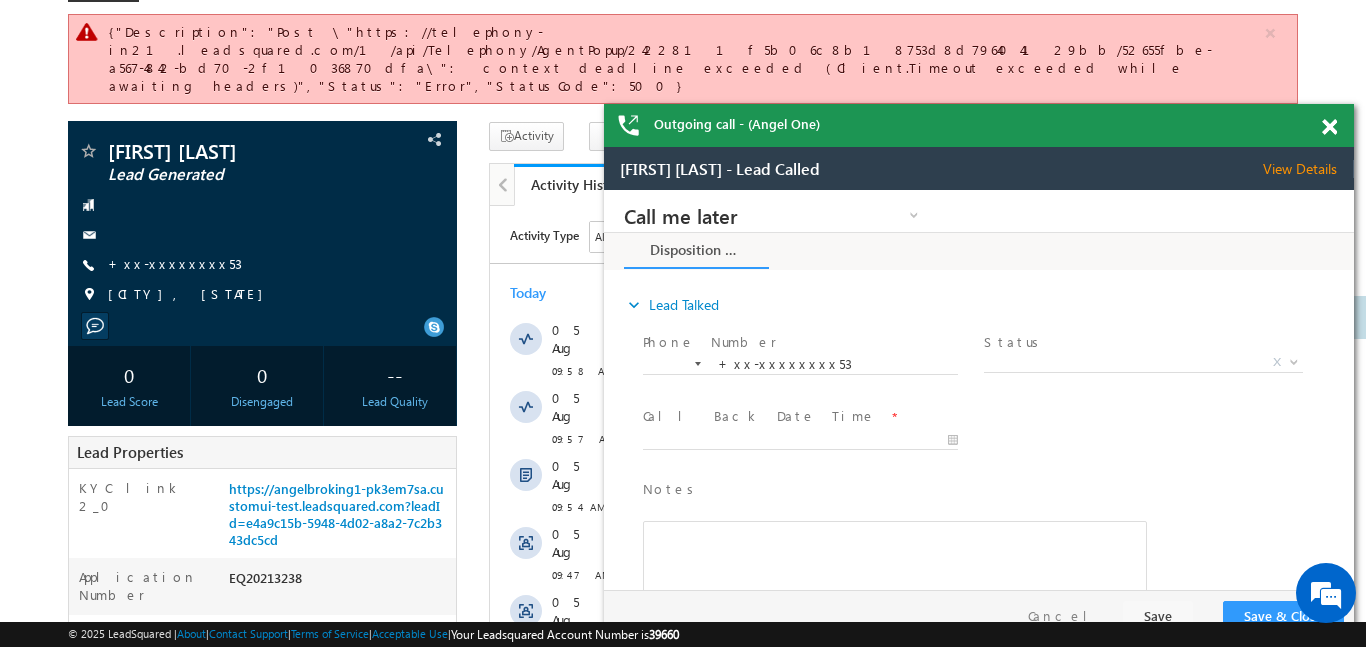 click at bounding box center [1329, 127] 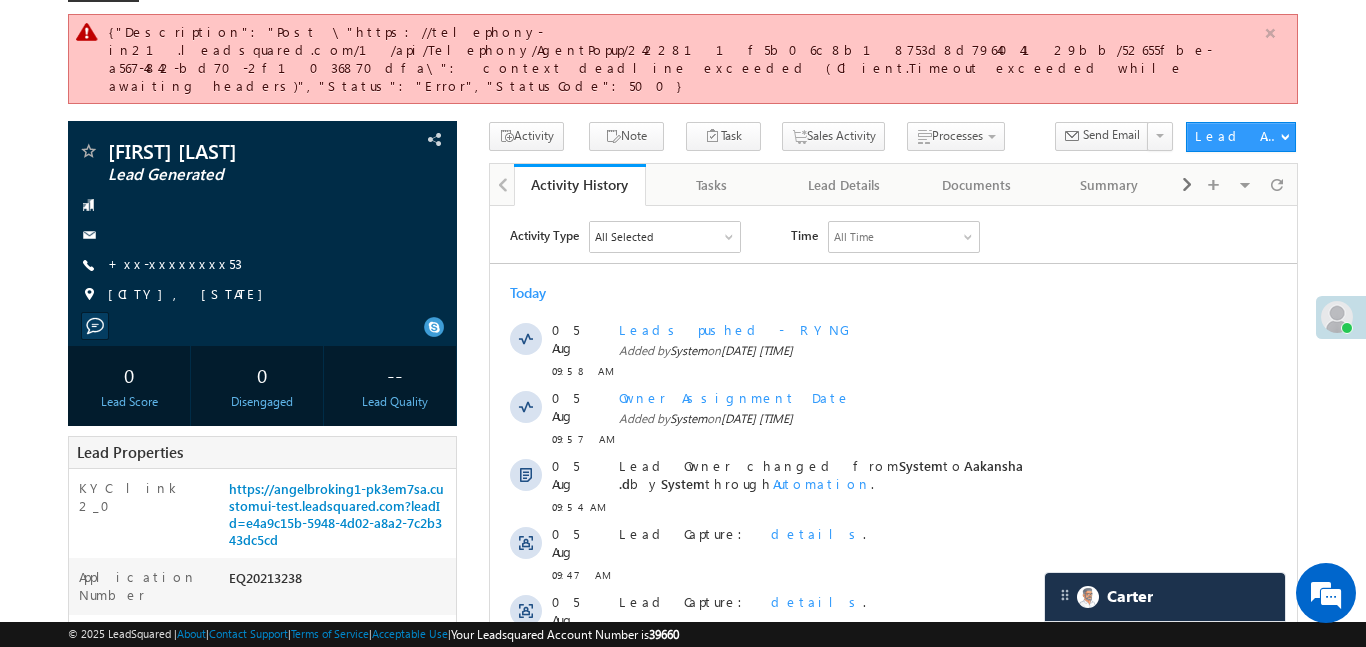 click at bounding box center [1270, 33] 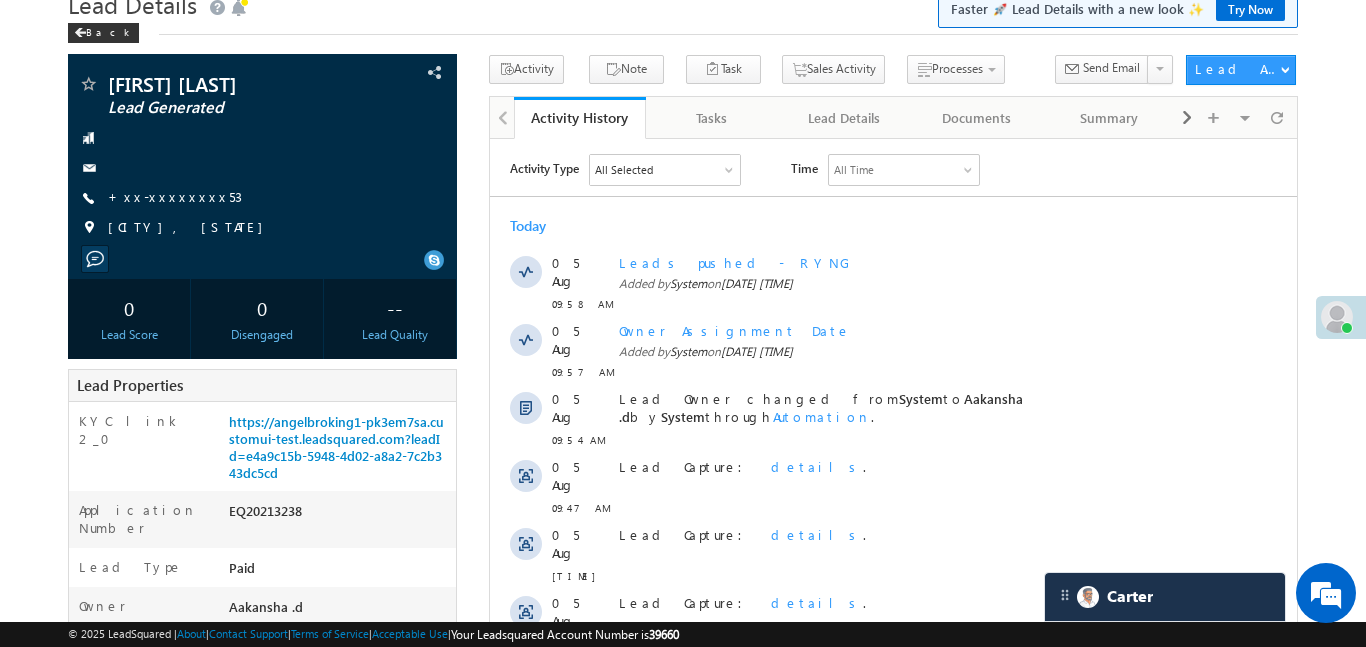 scroll, scrollTop: 0, scrollLeft: 0, axis: both 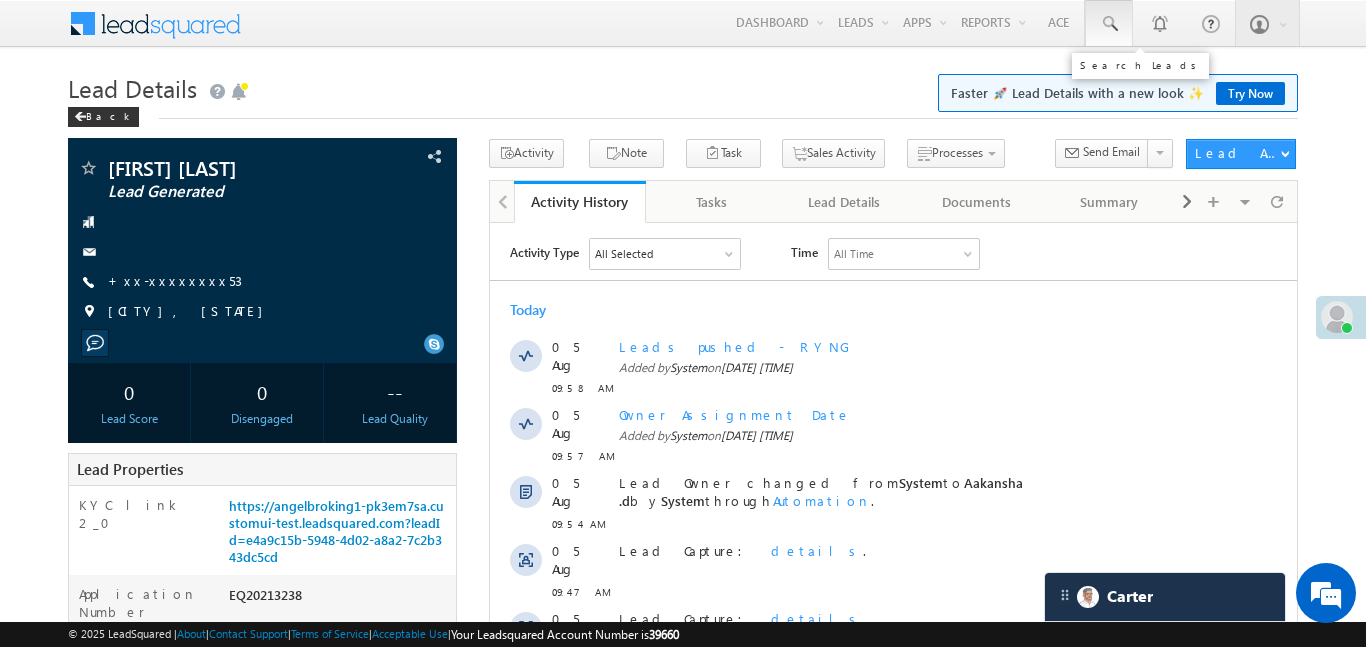click at bounding box center [1109, 24] 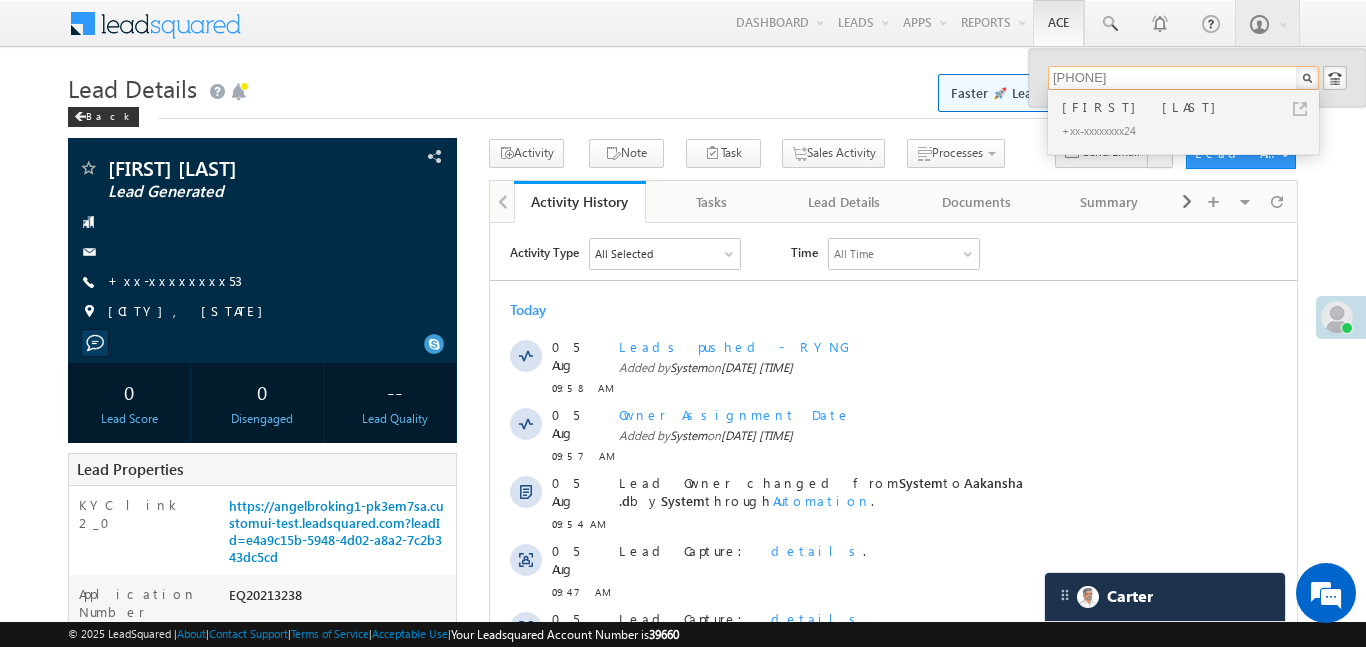 type on "8226830924" 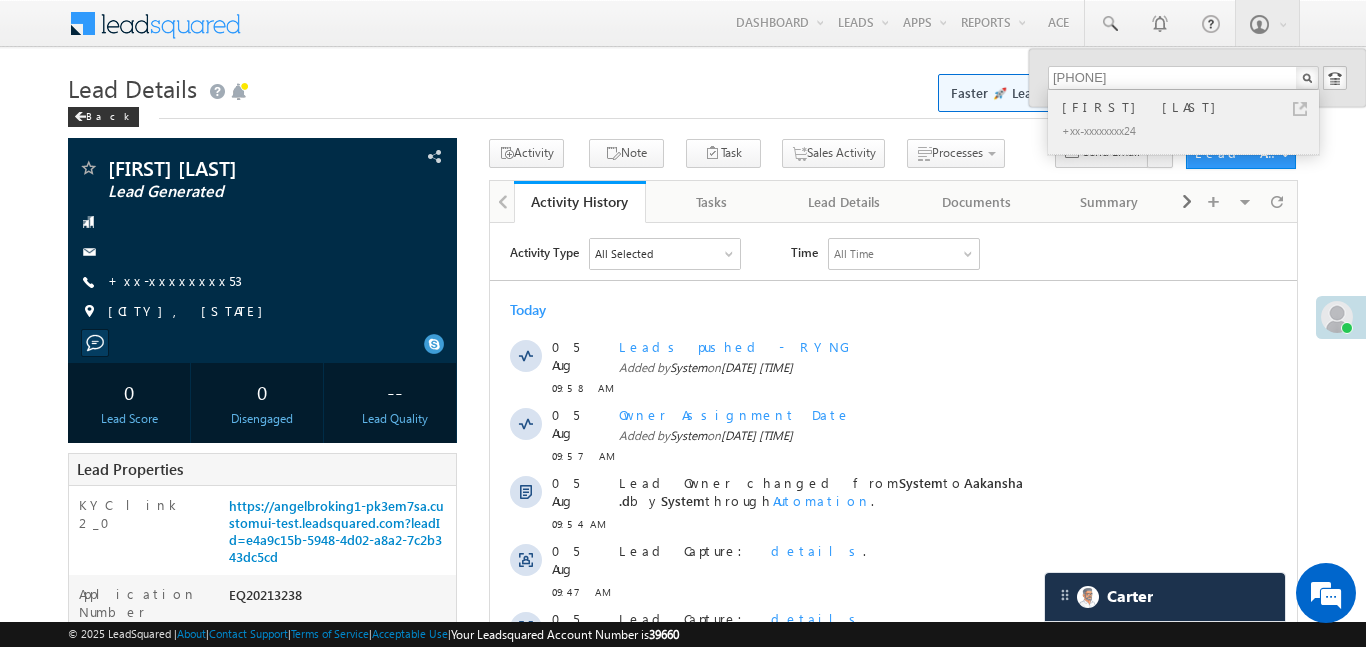click on "[FIRST] [LAST]" at bounding box center [1192, 107] 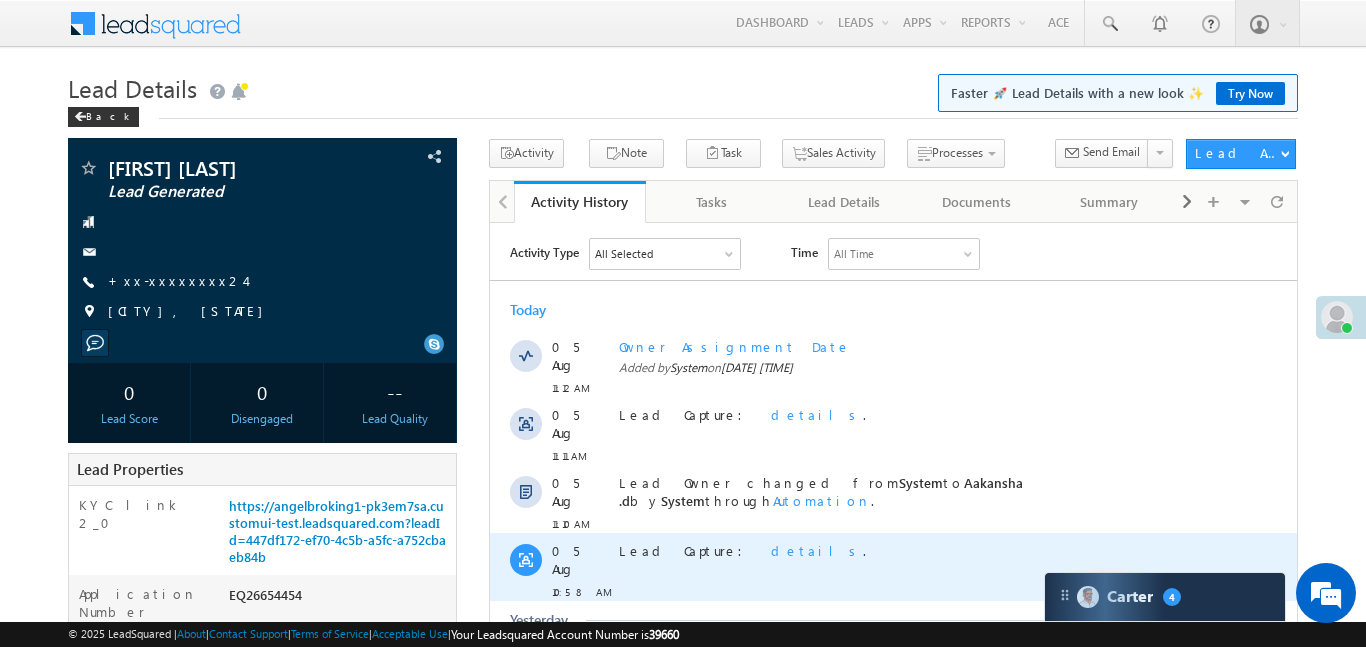 scroll, scrollTop: 0, scrollLeft: 0, axis: both 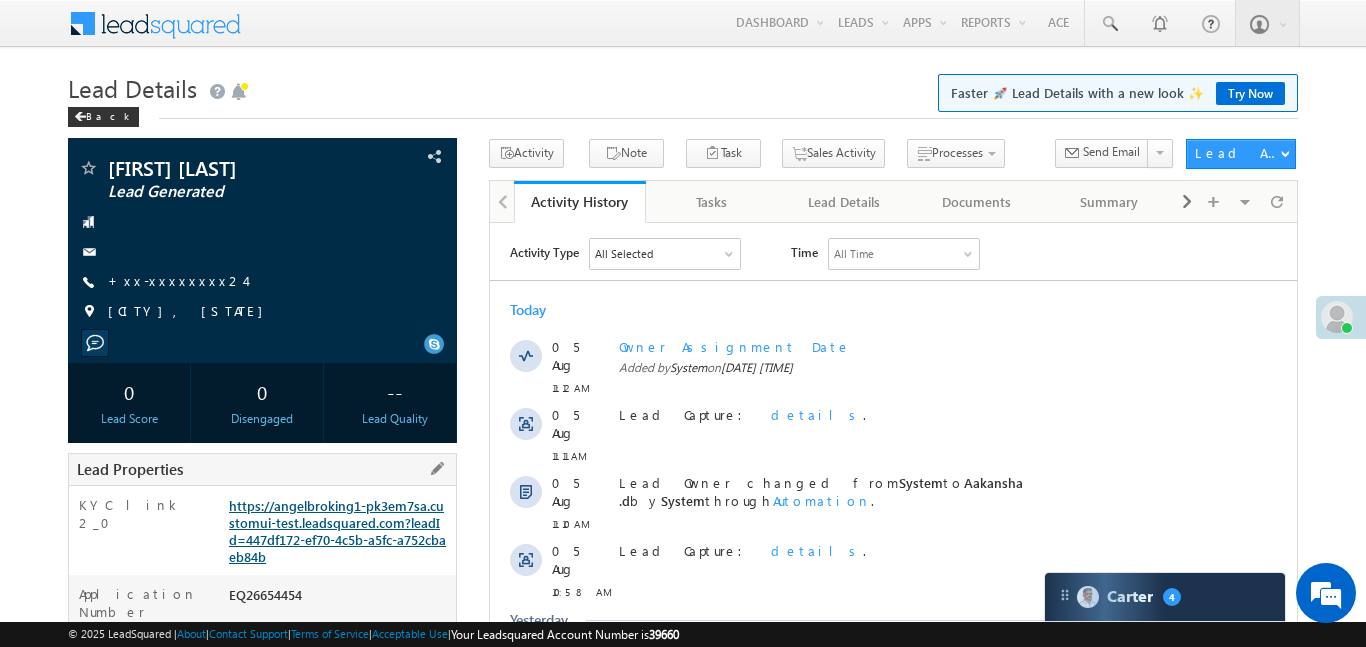click on "https://angelbroking1-pk3em7sa.customui-test.leadsquared.com?leadId=447df172-ef70-4c5b-a5fc-a752cbaeb84b" at bounding box center [337, 531] 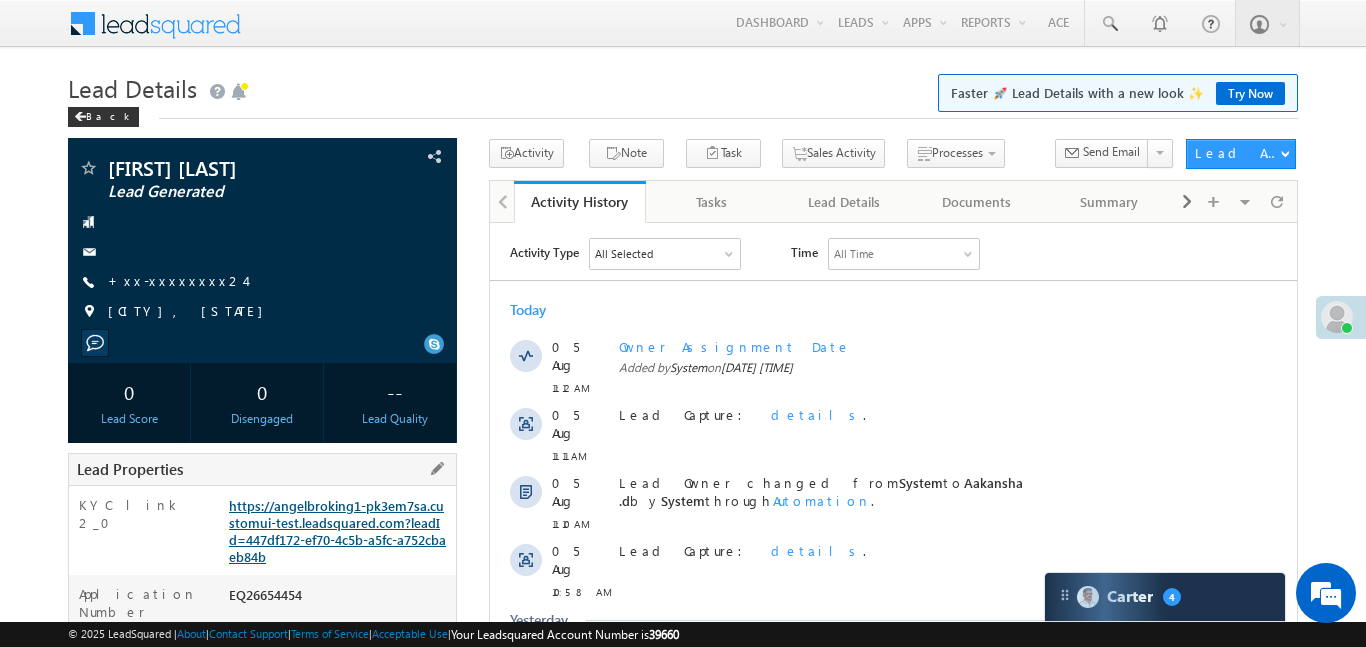 scroll, scrollTop: 0, scrollLeft: 0, axis: both 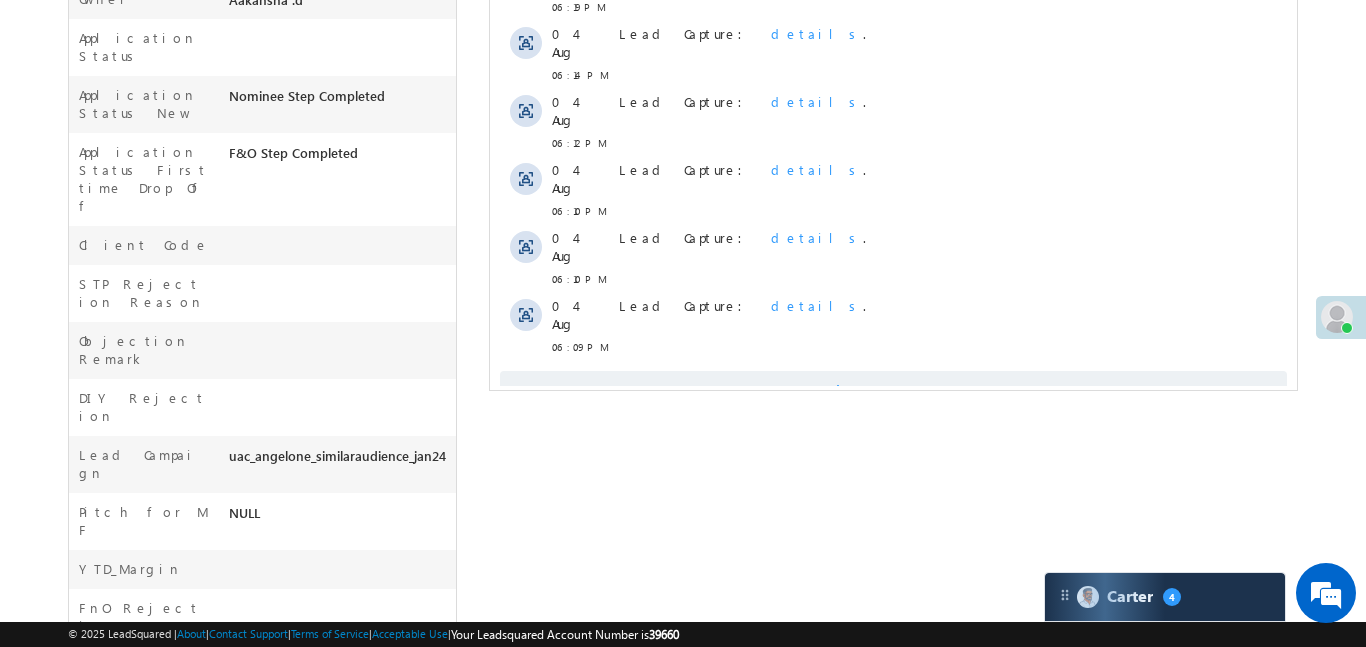 click on "Show More" at bounding box center (892, 391) 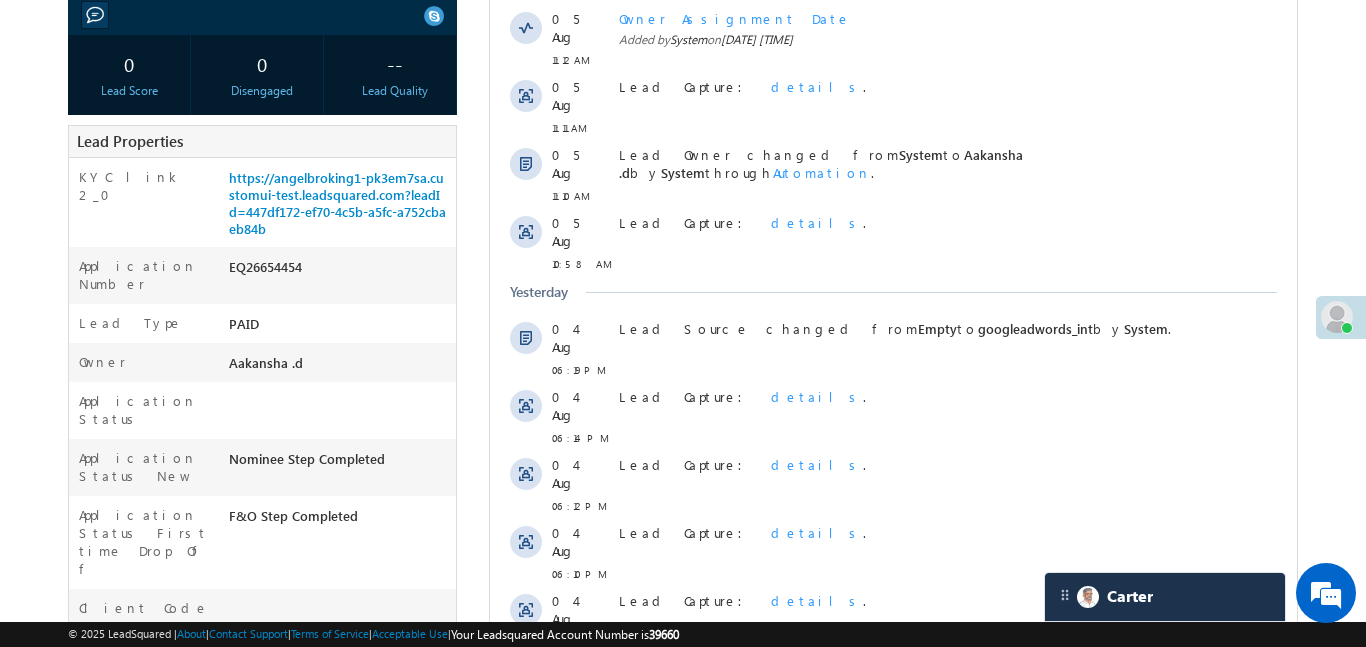 scroll, scrollTop: 325, scrollLeft: 0, axis: vertical 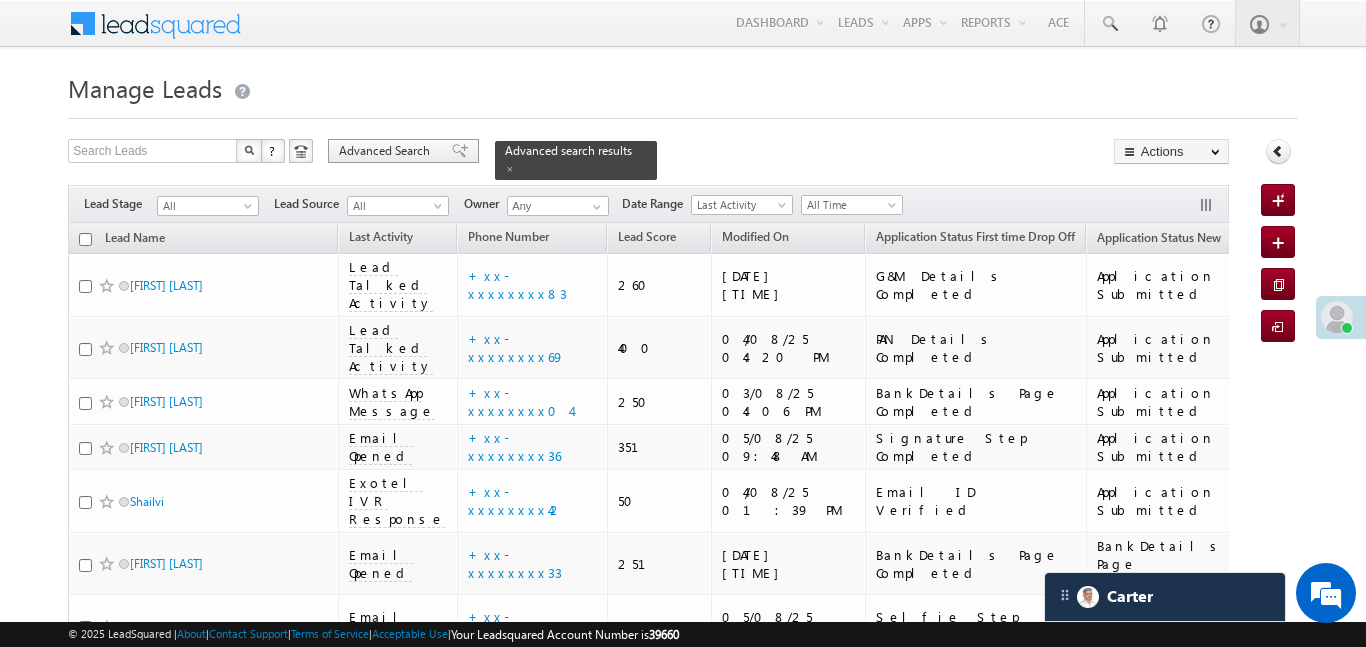 click on "Advanced Search" at bounding box center [387, 151] 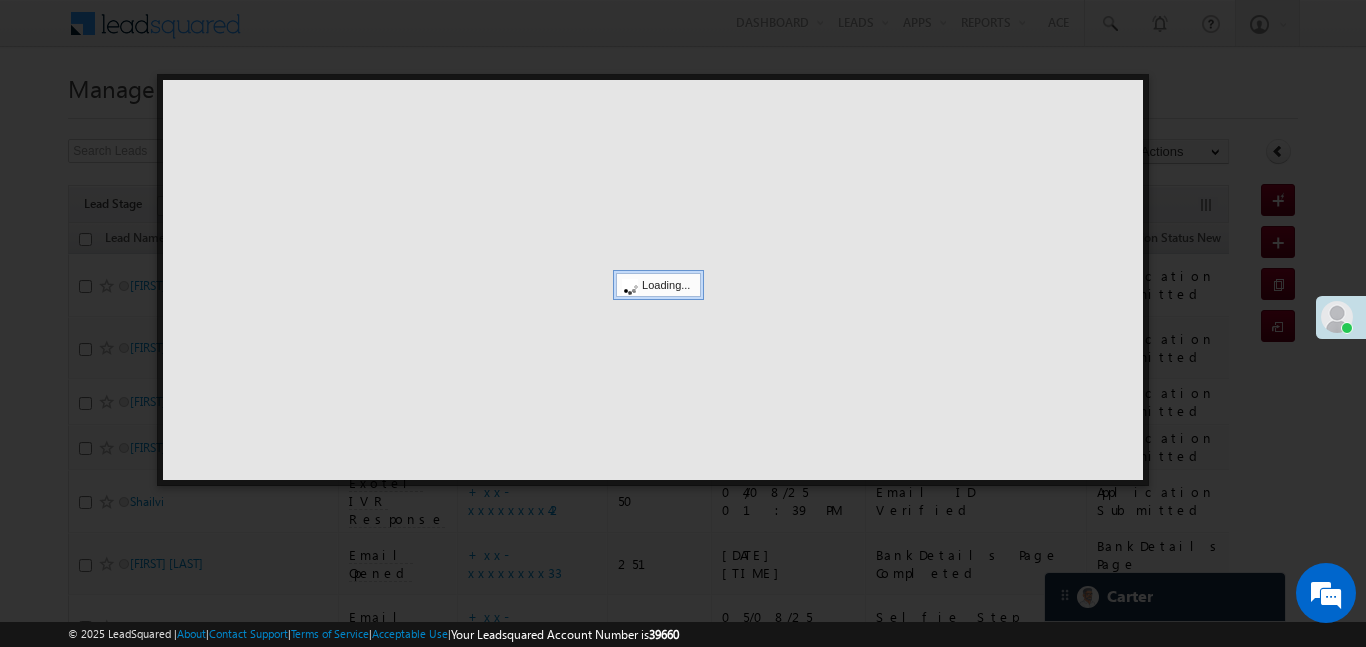 click at bounding box center [683, 323] 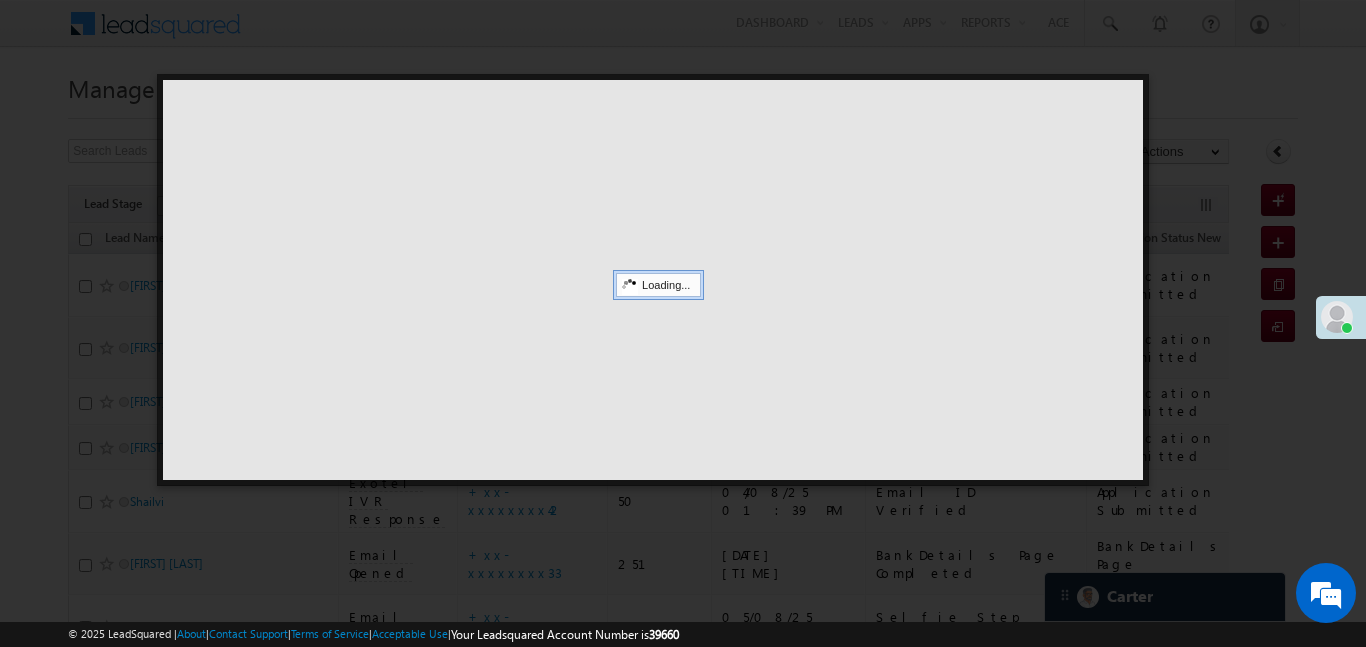 click at bounding box center [683, 323] 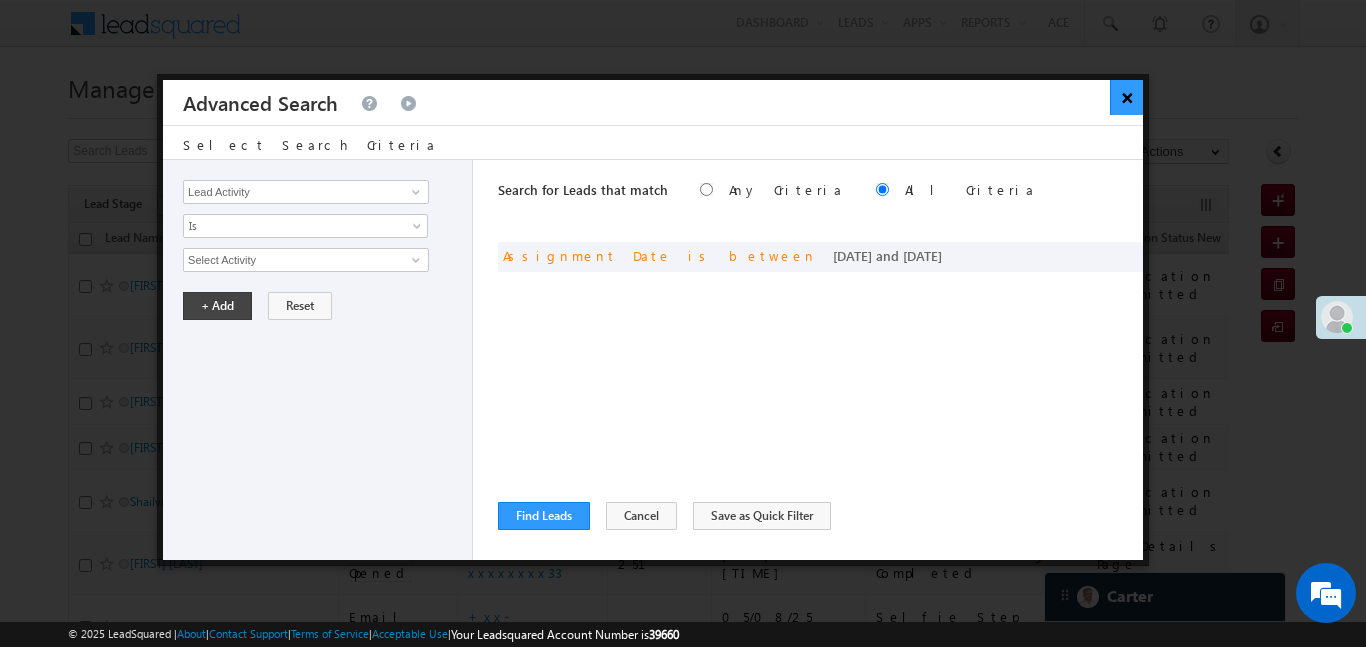 click on "×" at bounding box center (1126, 97) 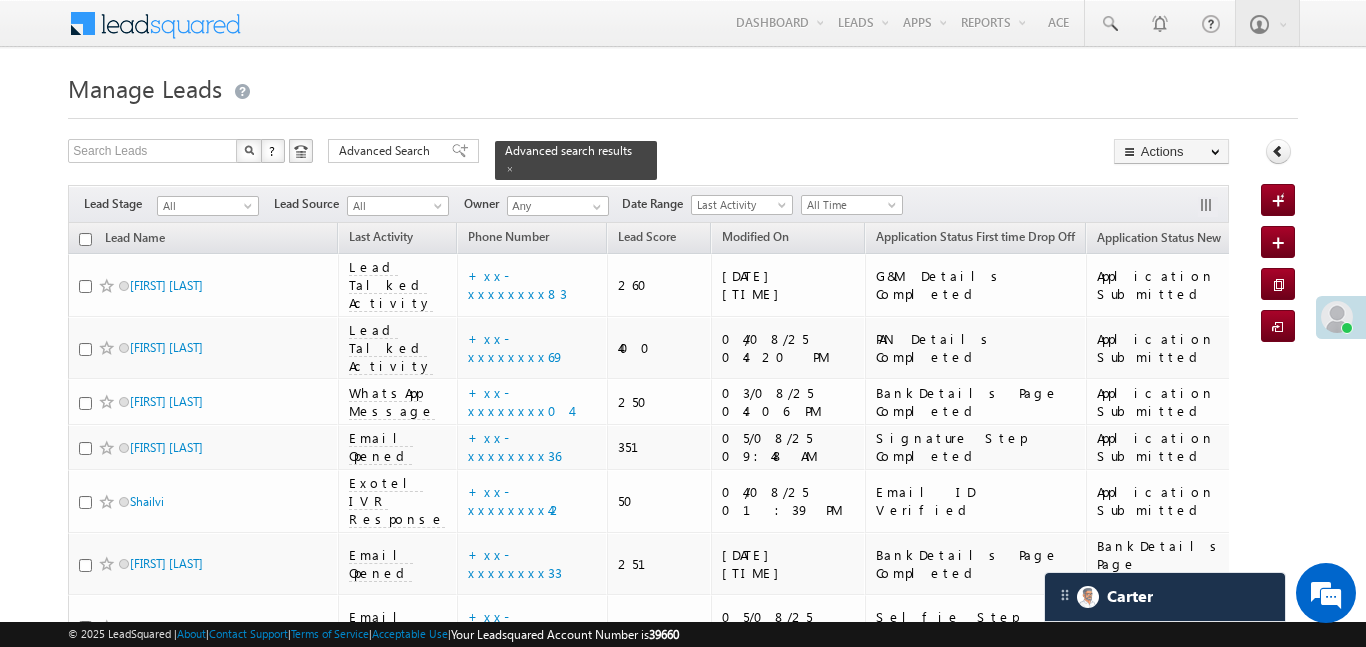 click on "Manage Leads" at bounding box center (682, 86) 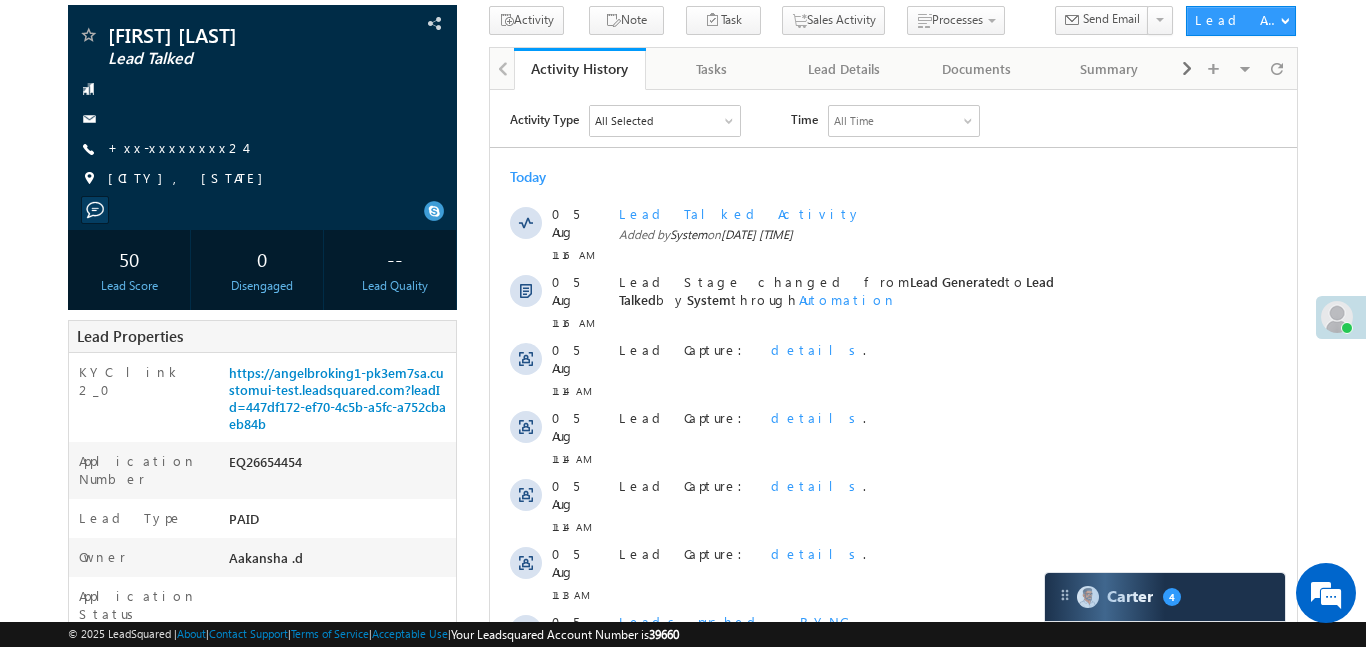 scroll, scrollTop: 0, scrollLeft: 0, axis: both 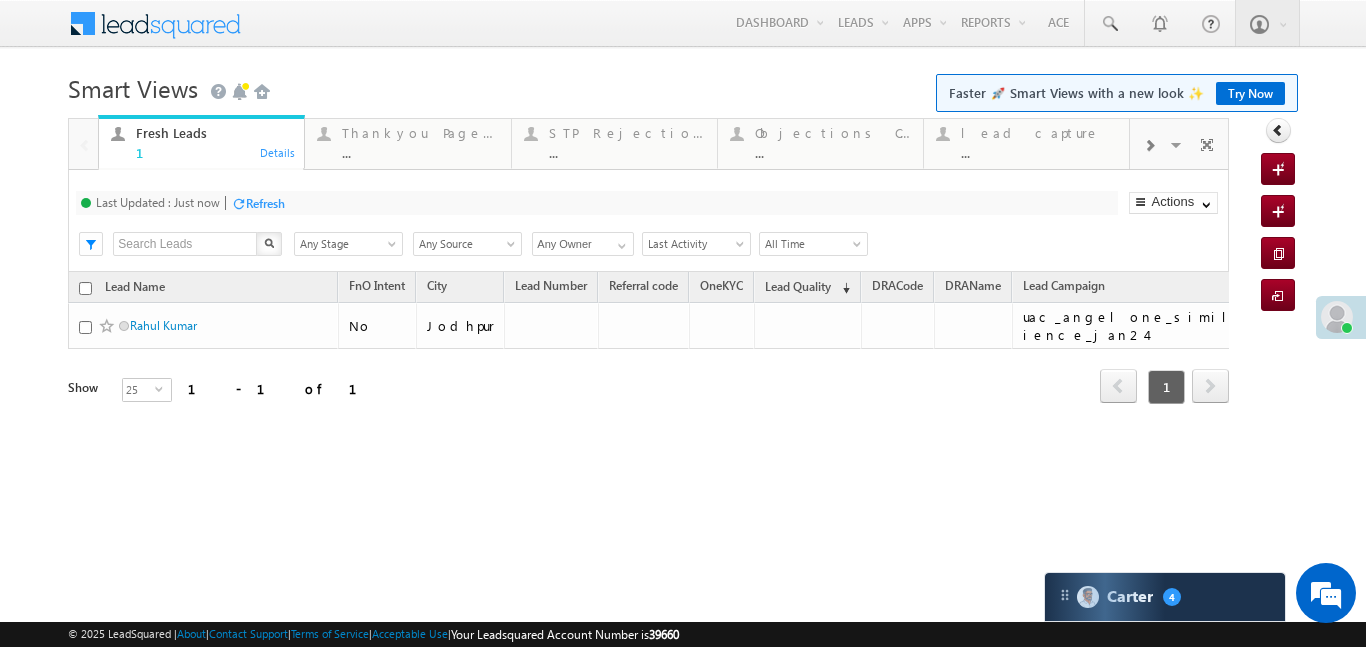 click at bounding box center (1149, 144) 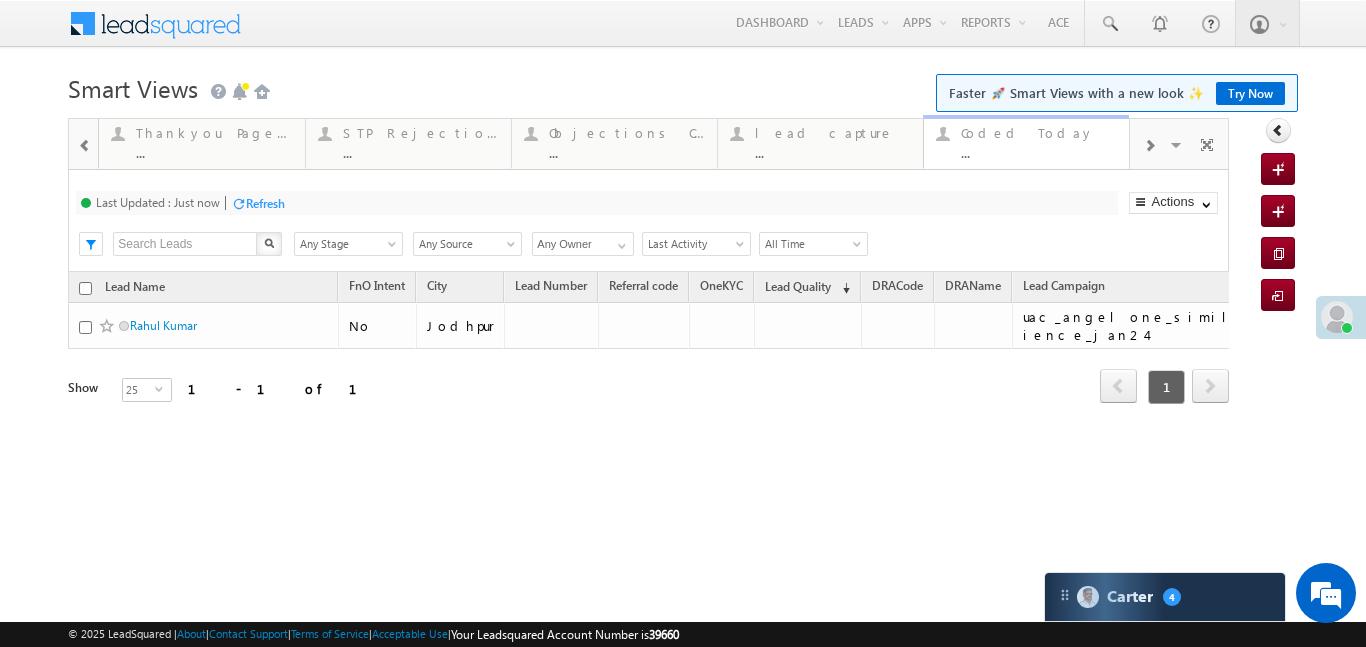 click on "Coded Today ..." at bounding box center [1039, 140] 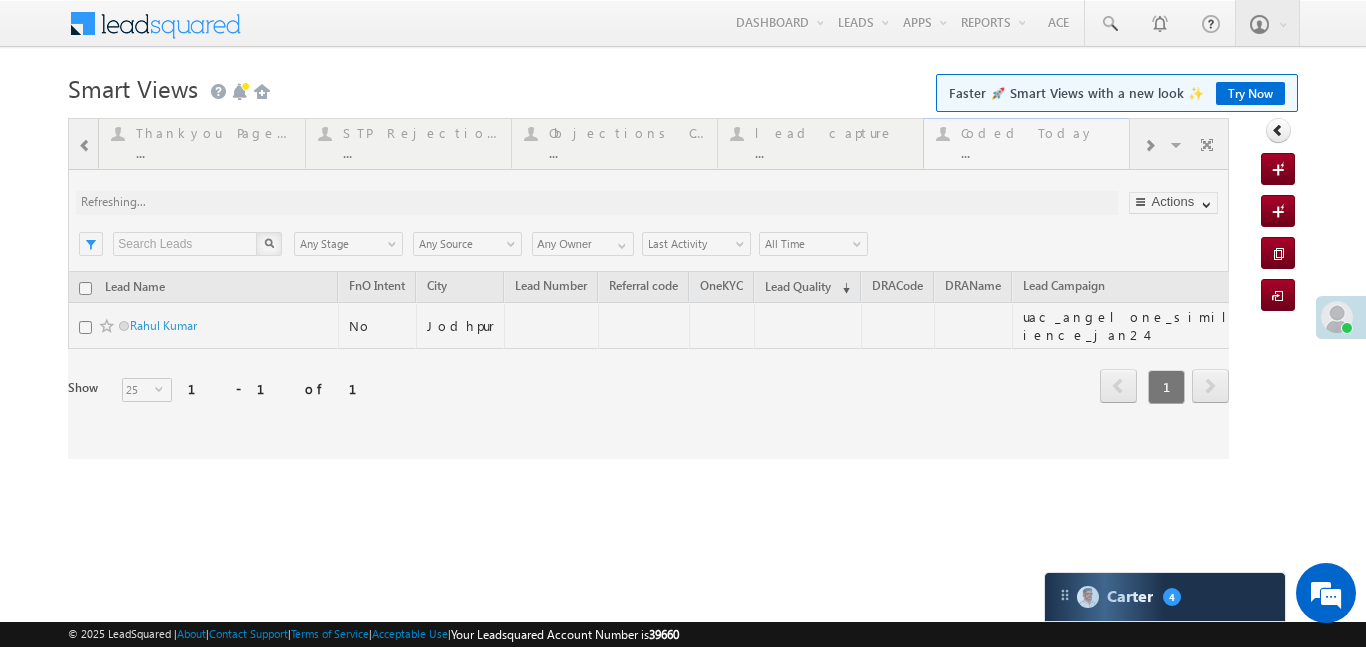 click at bounding box center [648, 288] 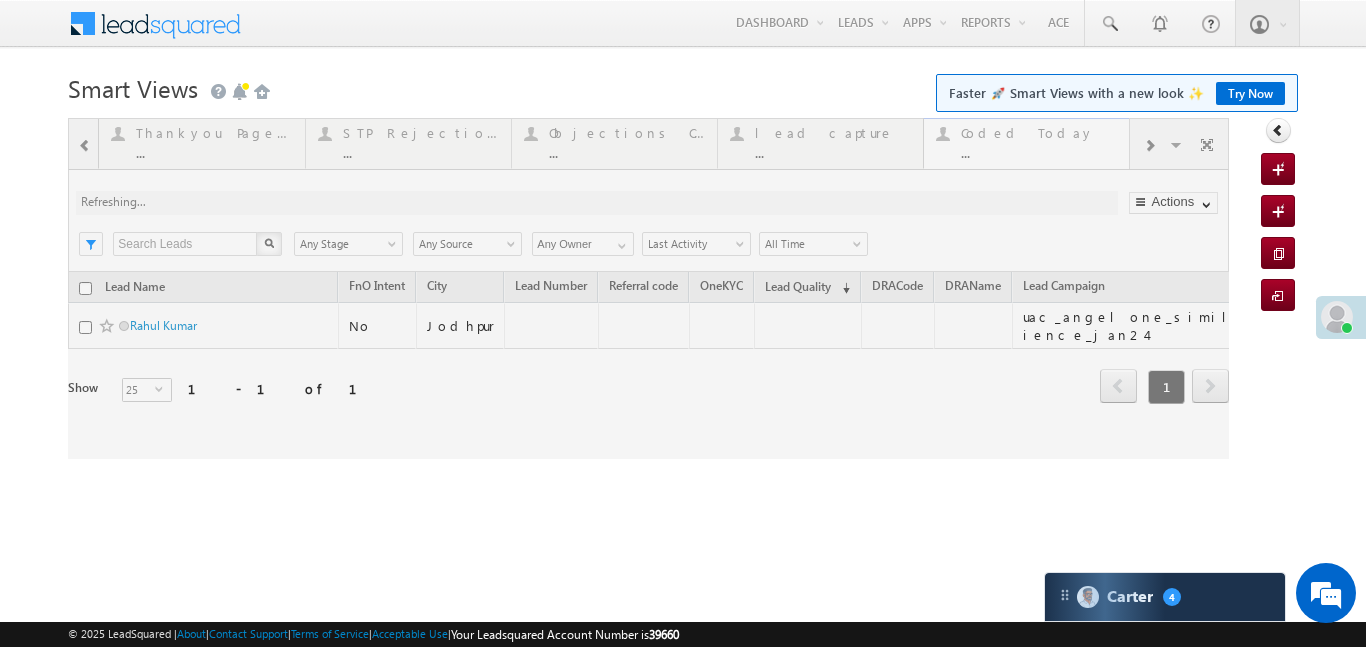 click at bounding box center [648, 288] 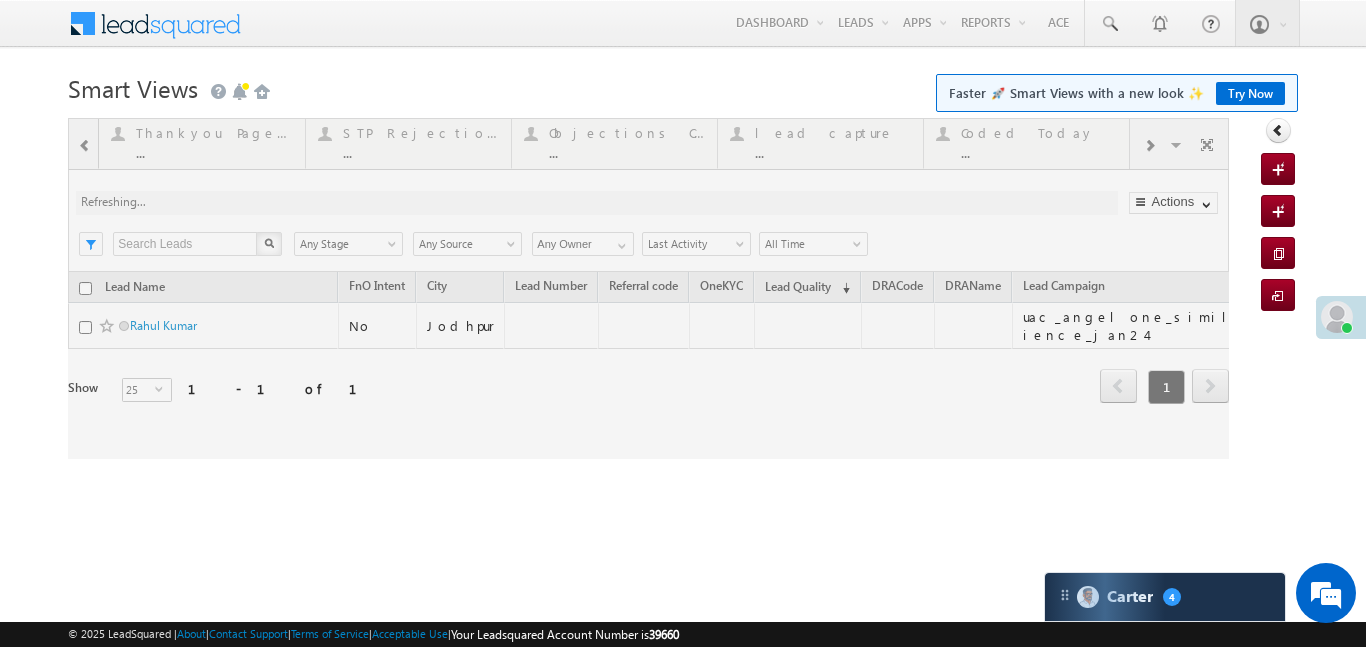 scroll, scrollTop: 0, scrollLeft: 0, axis: both 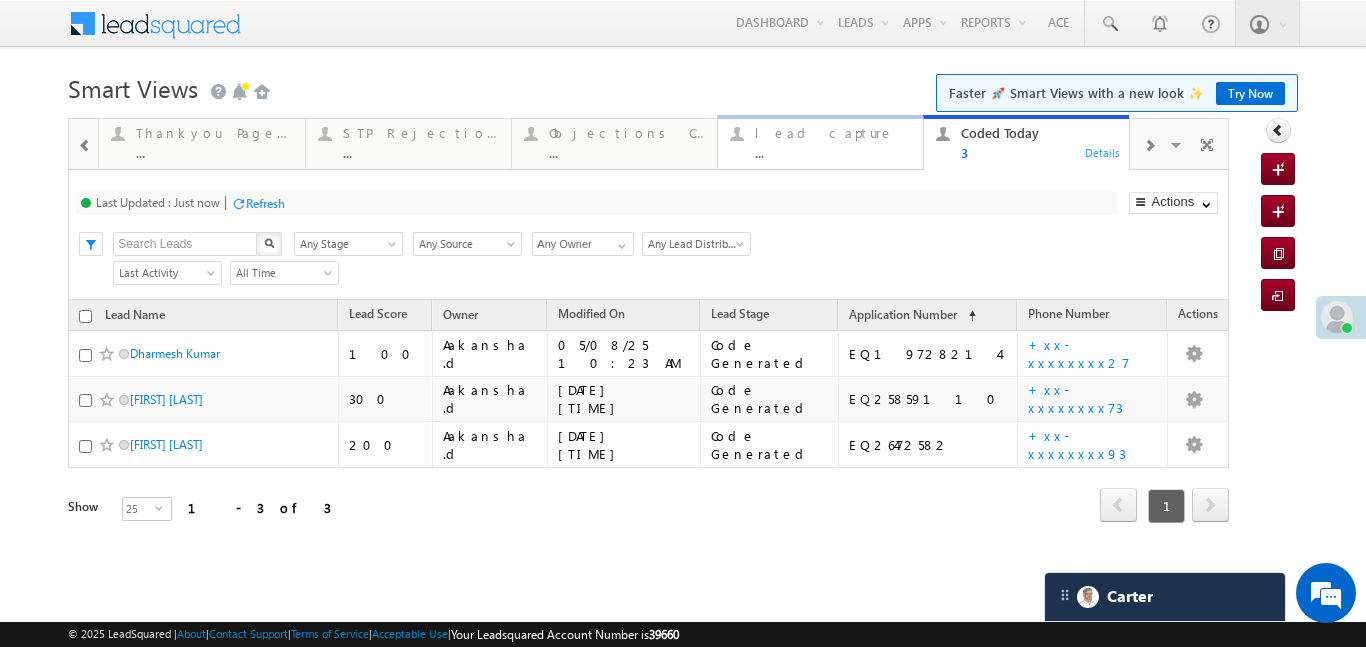 click on "..." at bounding box center [833, 152] 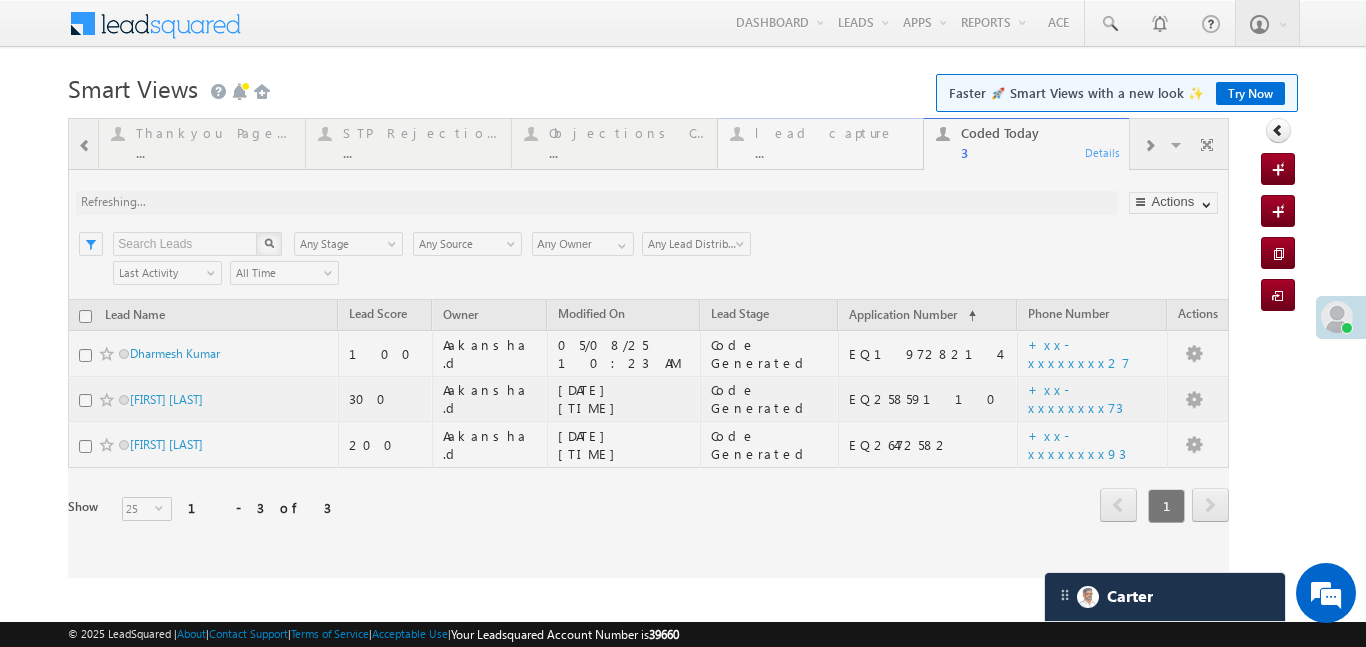 click at bounding box center [648, 348] 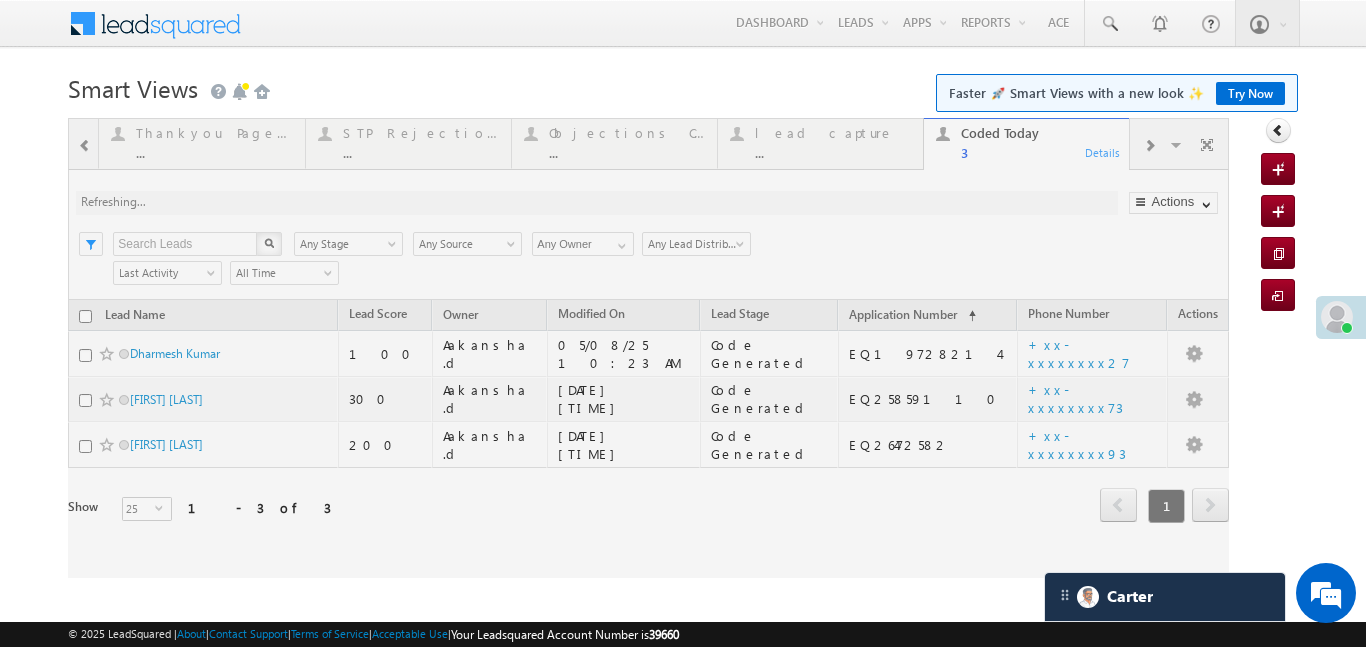click at bounding box center (648, 348) 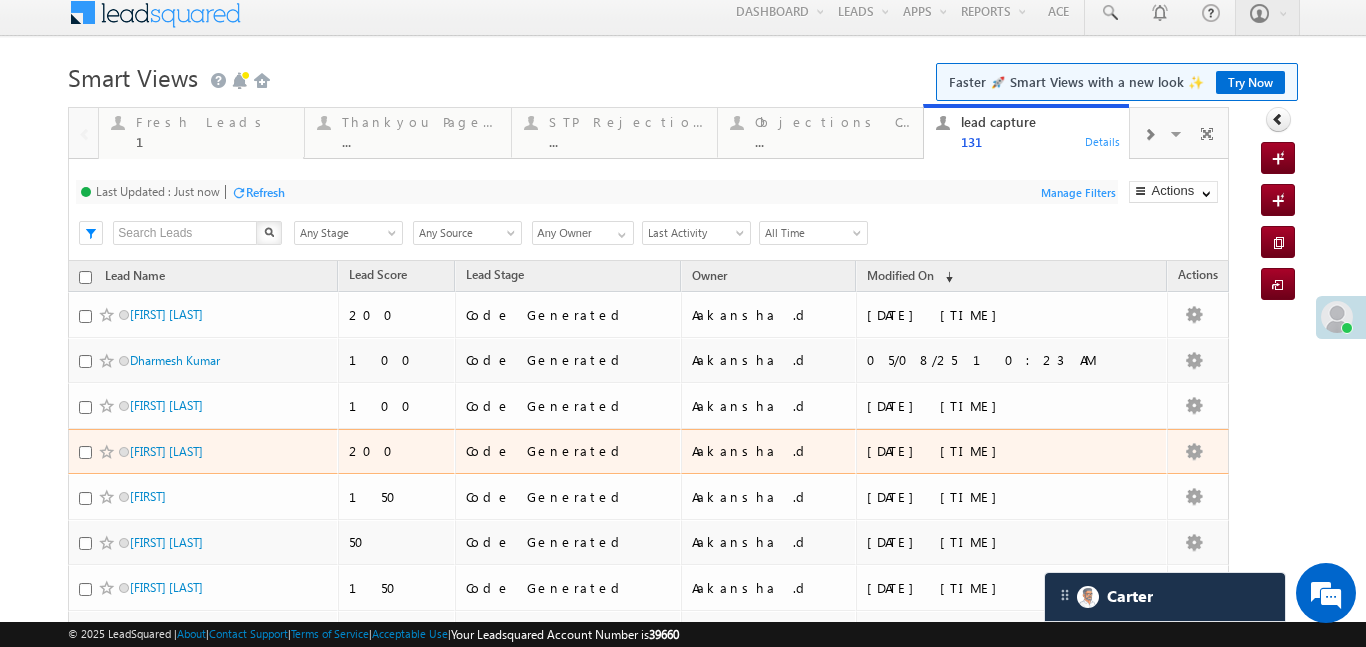 scroll, scrollTop: 0, scrollLeft: 0, axis: both 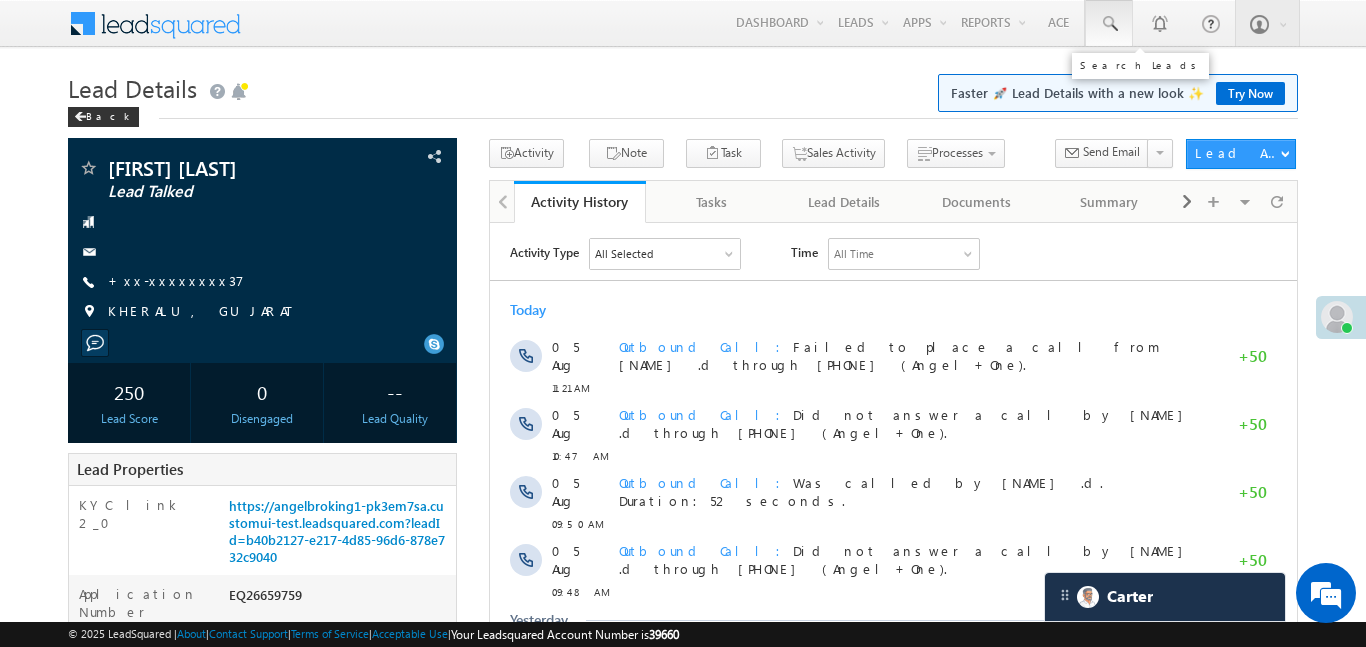 click at bounding box center (1109, 24) 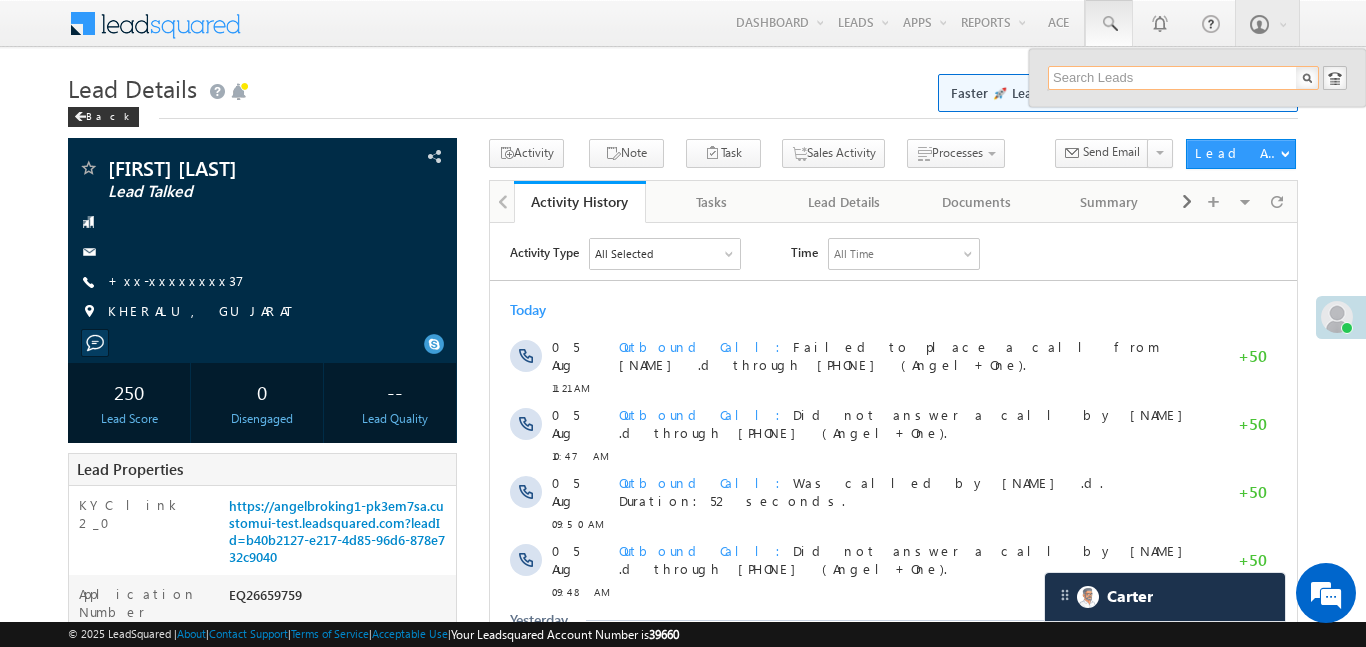 paste on "EQ26683649" 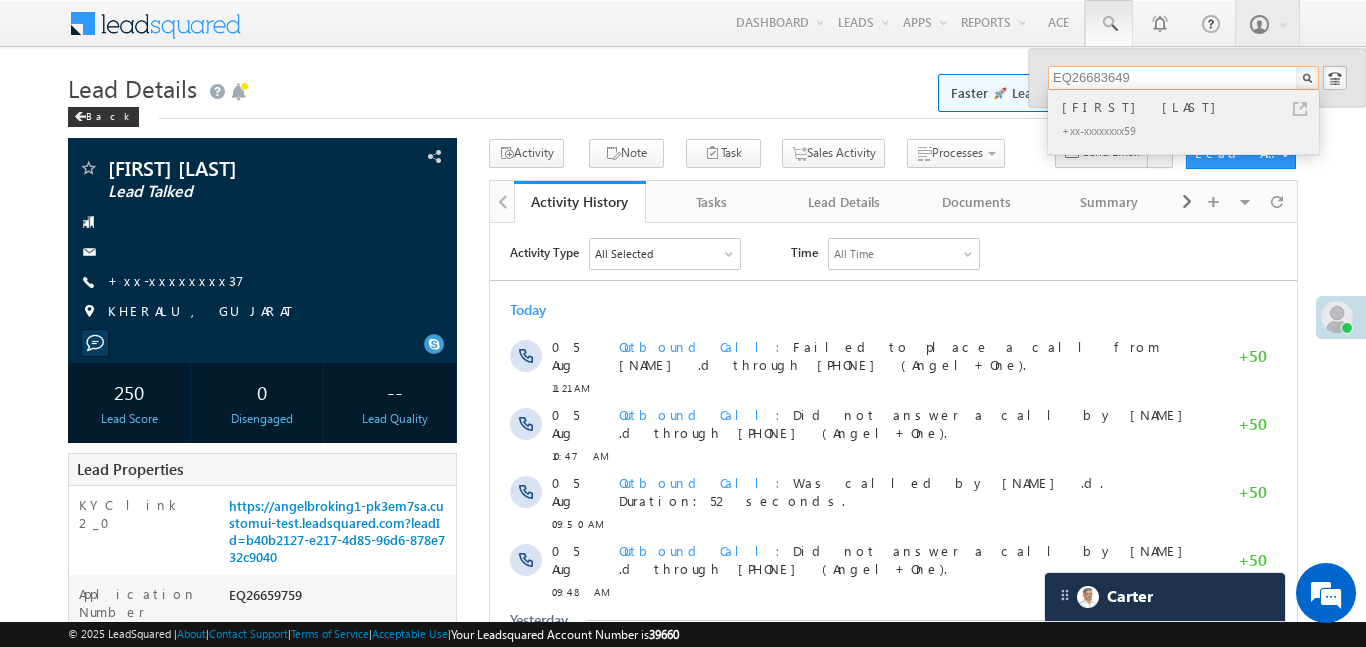 type on "EQ26683649" 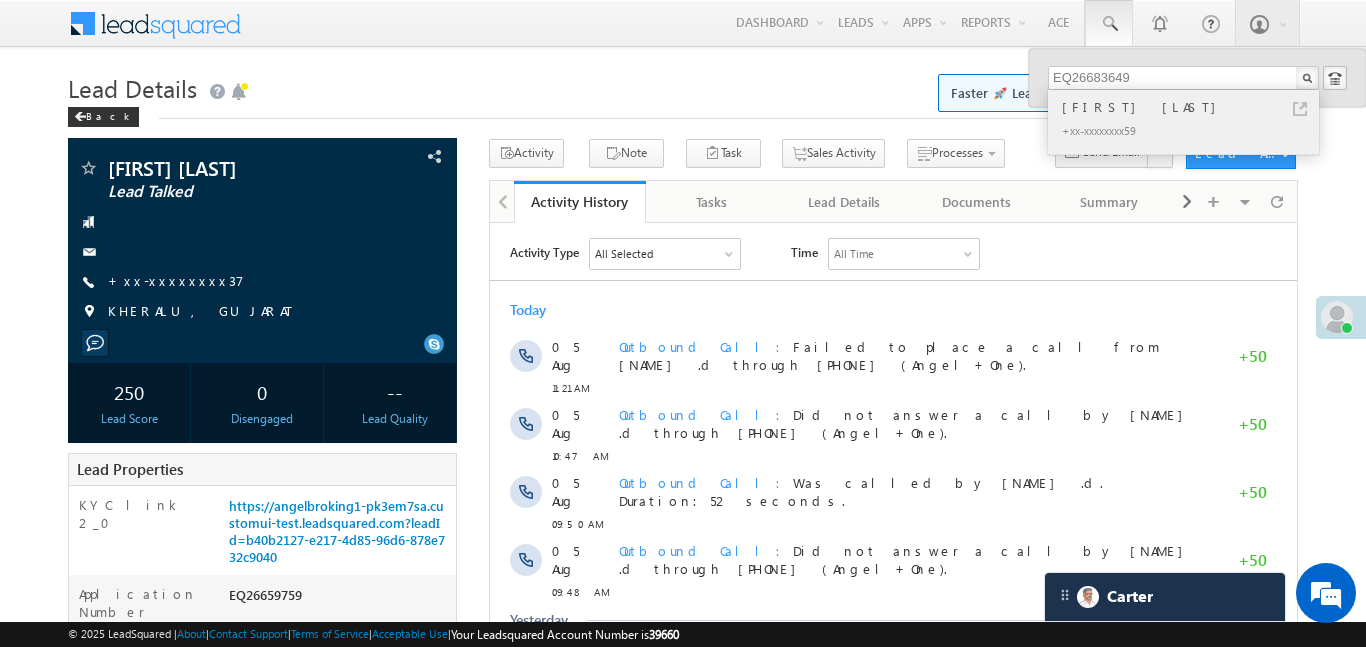 click on "[FIRST] [LAST]" at bounding box center (1192, 107) 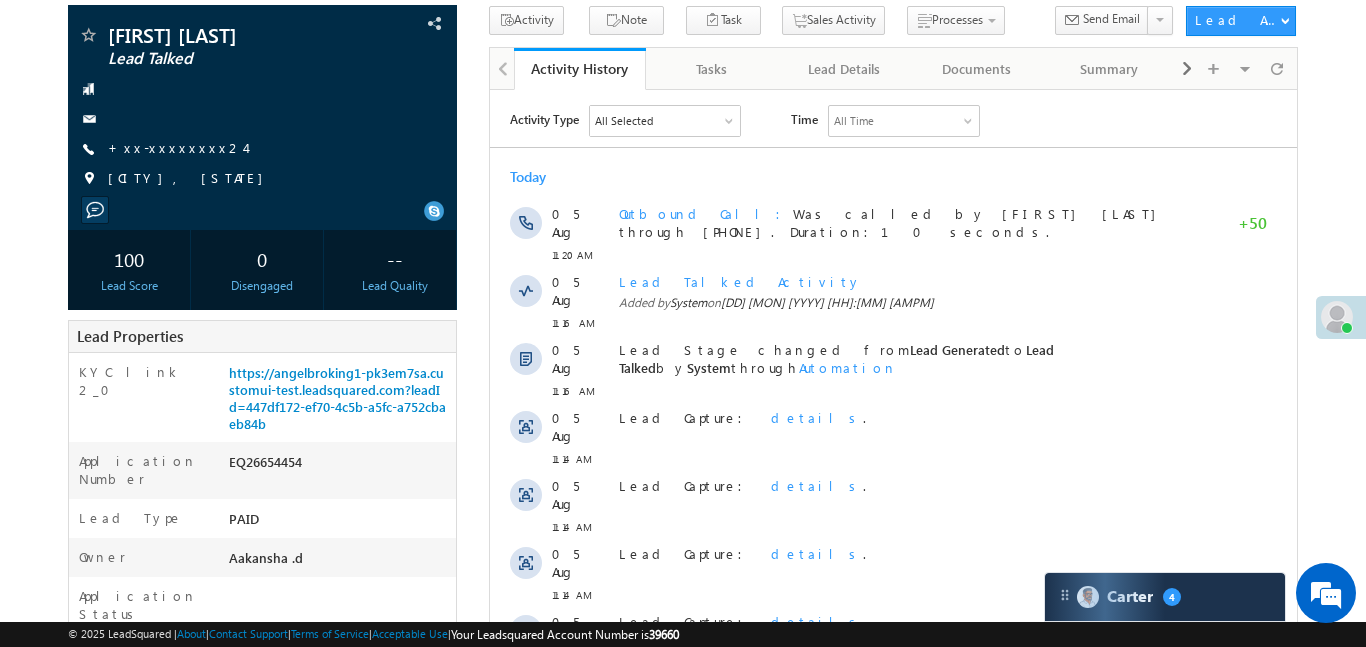 scroll, scrollTop: 0, scrollLeft: 0, axis: both 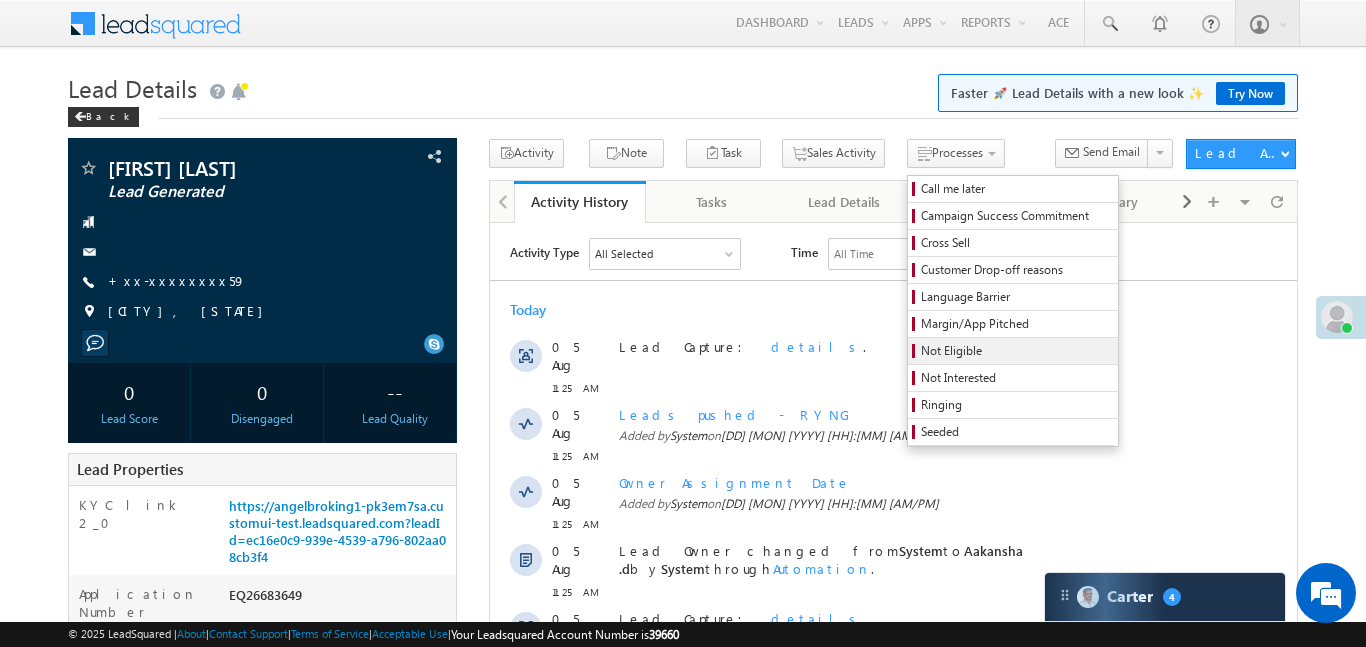 click on "Not Eligible" at bounding box center [1013, 351] 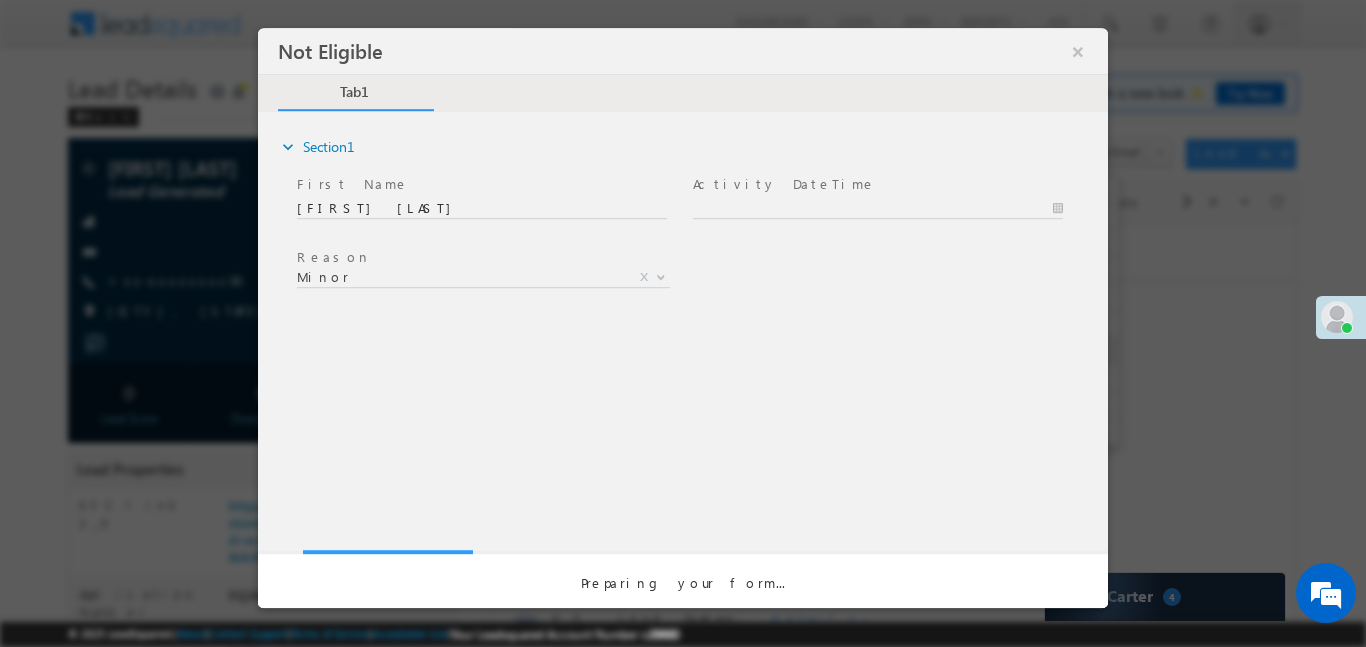 scroll, scrollTop: 0, scrollLeft: 0, axis: both 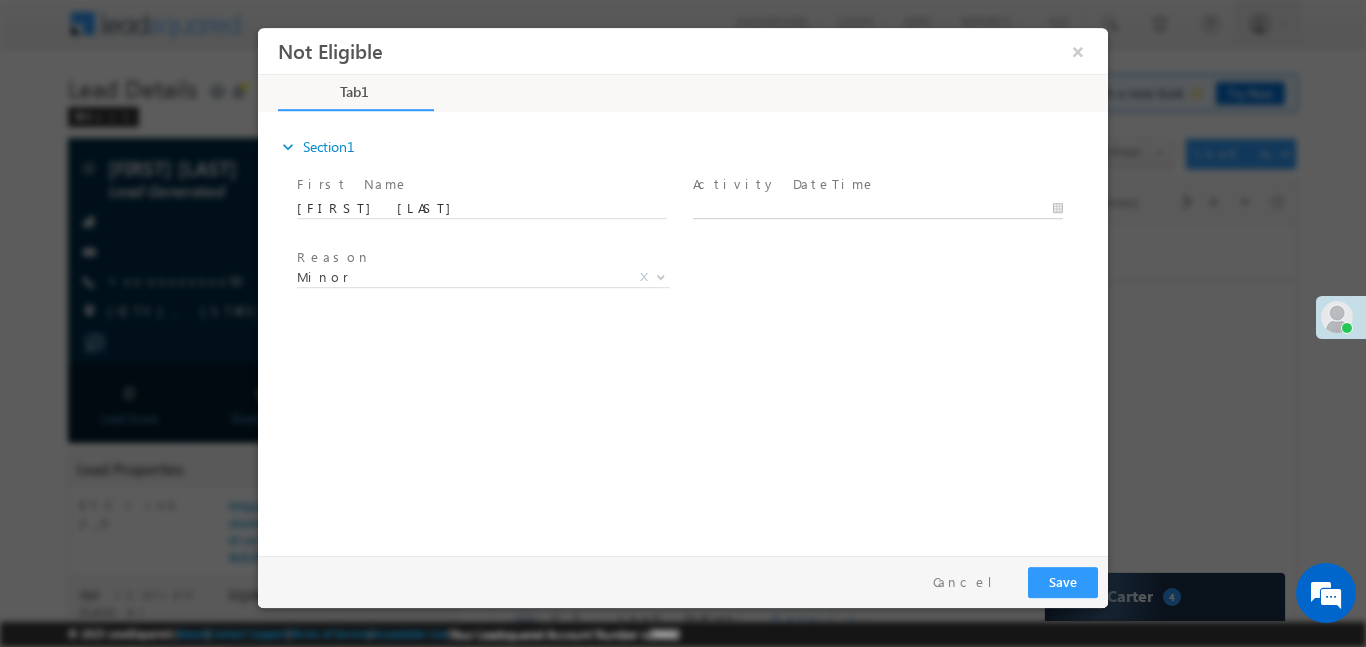 click on "Not Eligible
×" at bounding box center [683, 286] 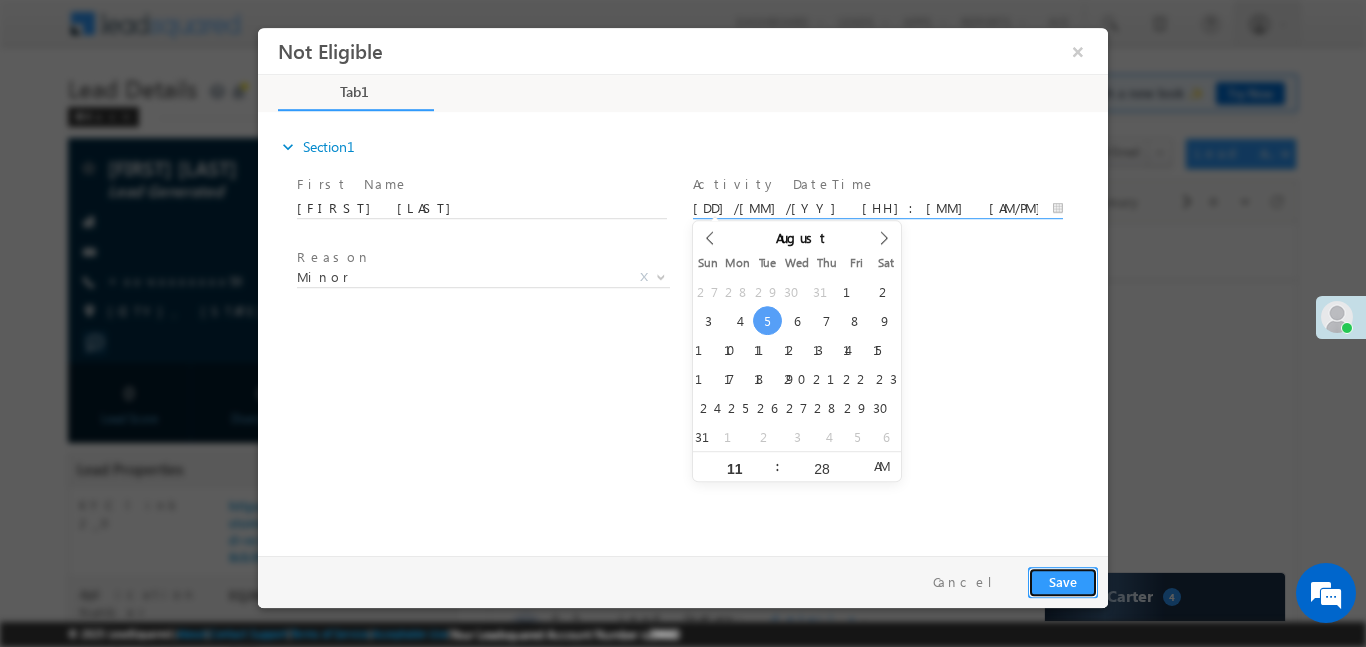 click on "Save" at bounding box center (1063, 581) 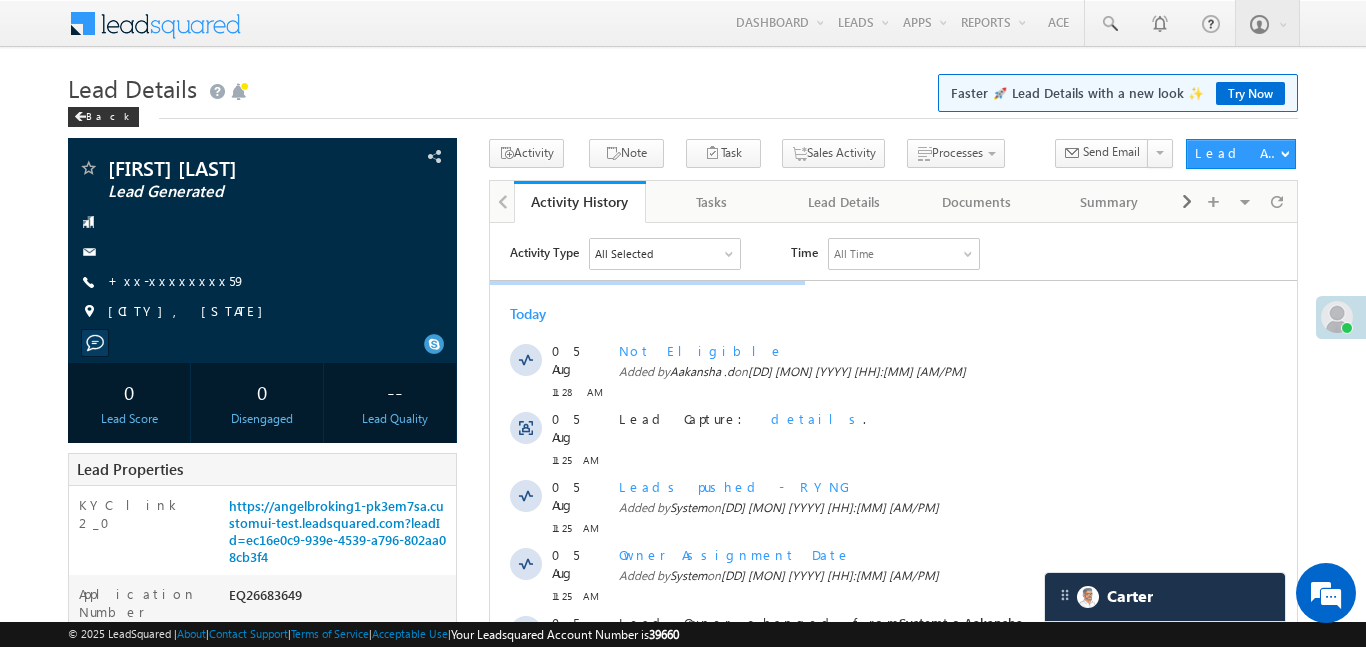 scroll, scrollTop: 0, scrollLeft: 0, axis: both 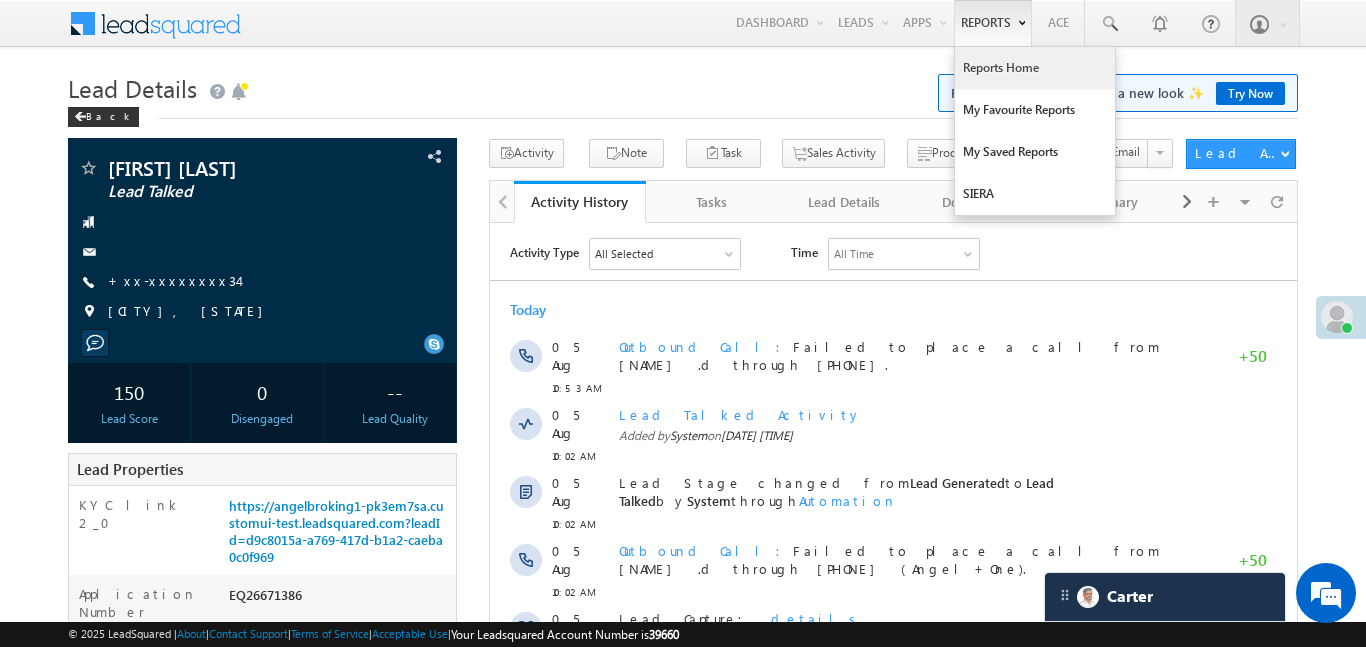 click on "Reports Home" at bounding box center [1035, 68] 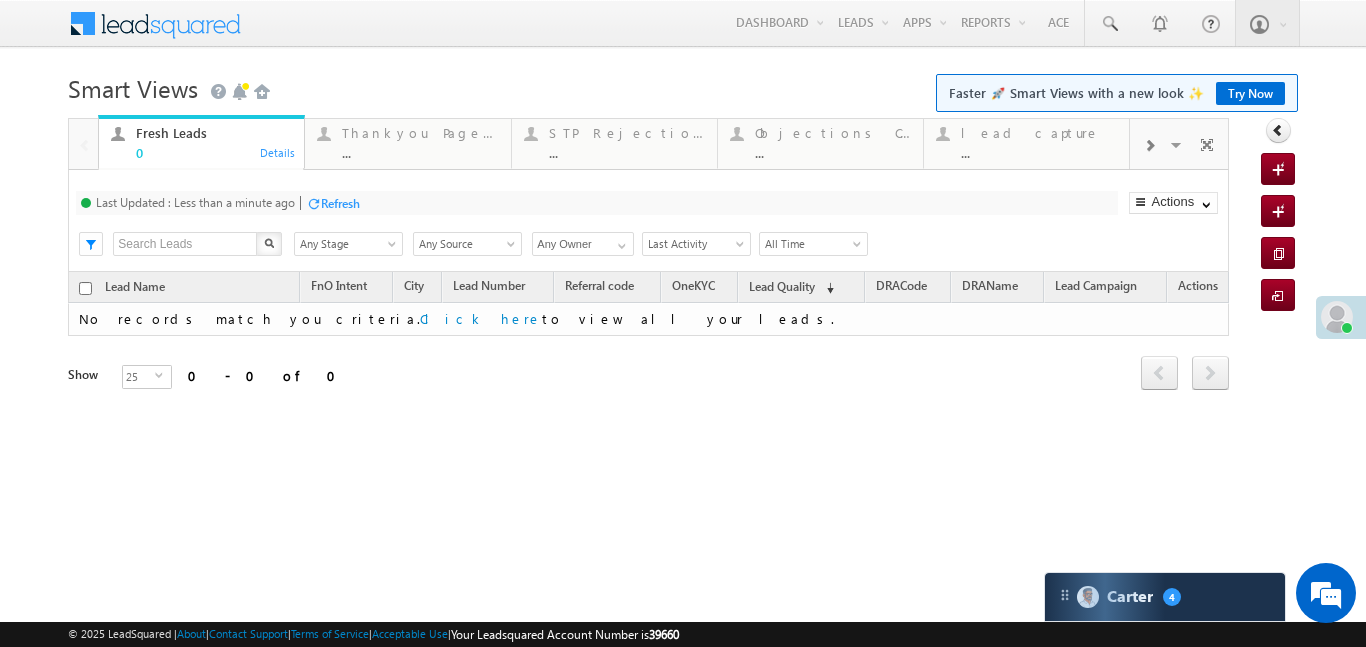 scroll, scrollTop: 0, scrollLeft: 0, axis: both 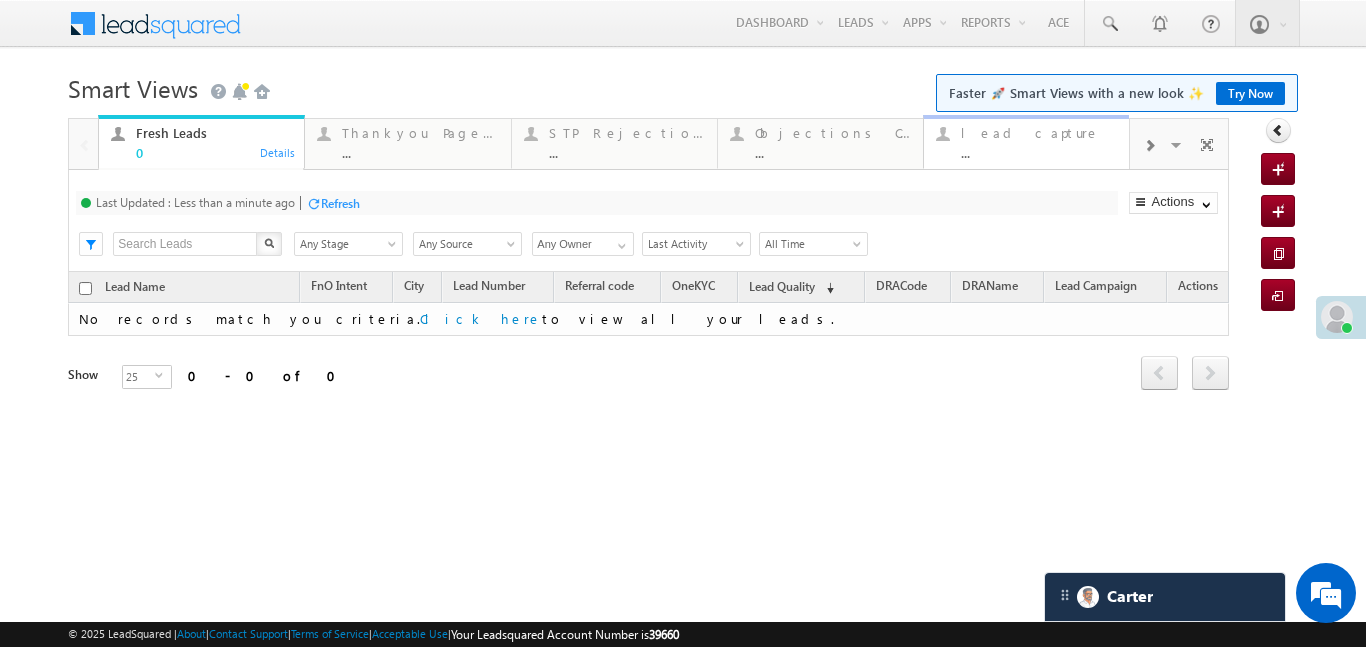 click on "lead capture ..." at bounding box center (1039, 140) 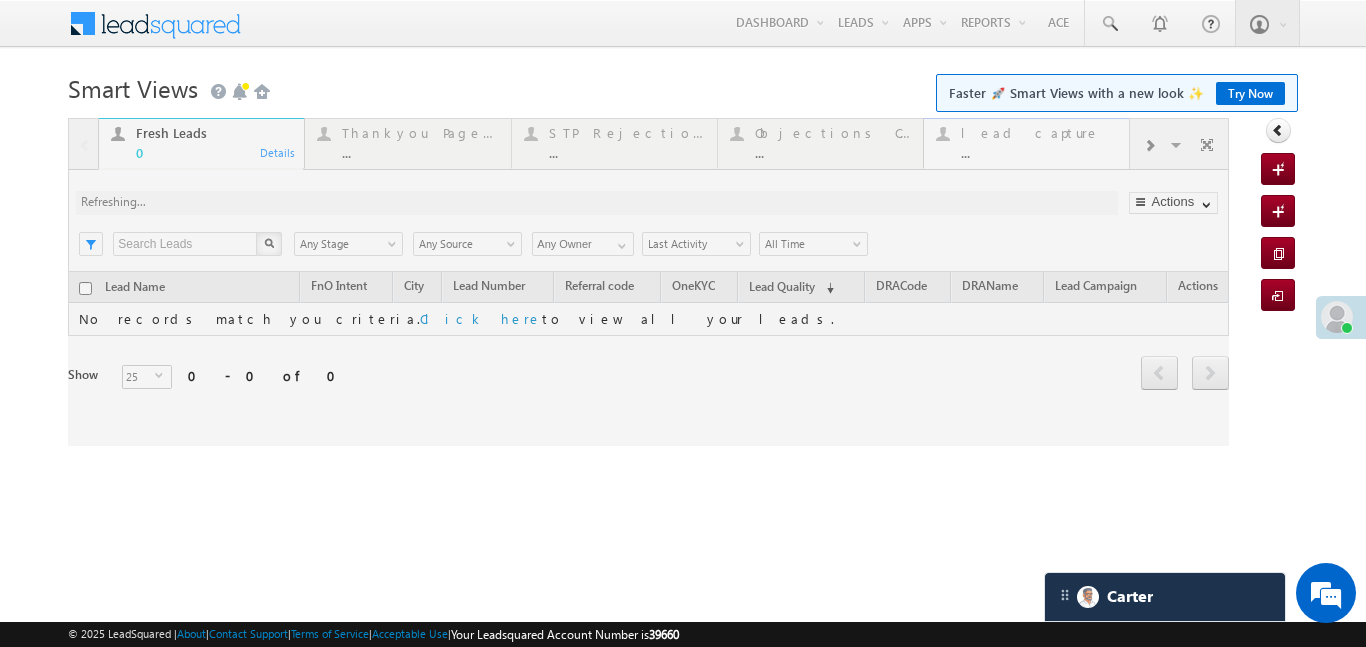 click at bounding box center [648, 282] 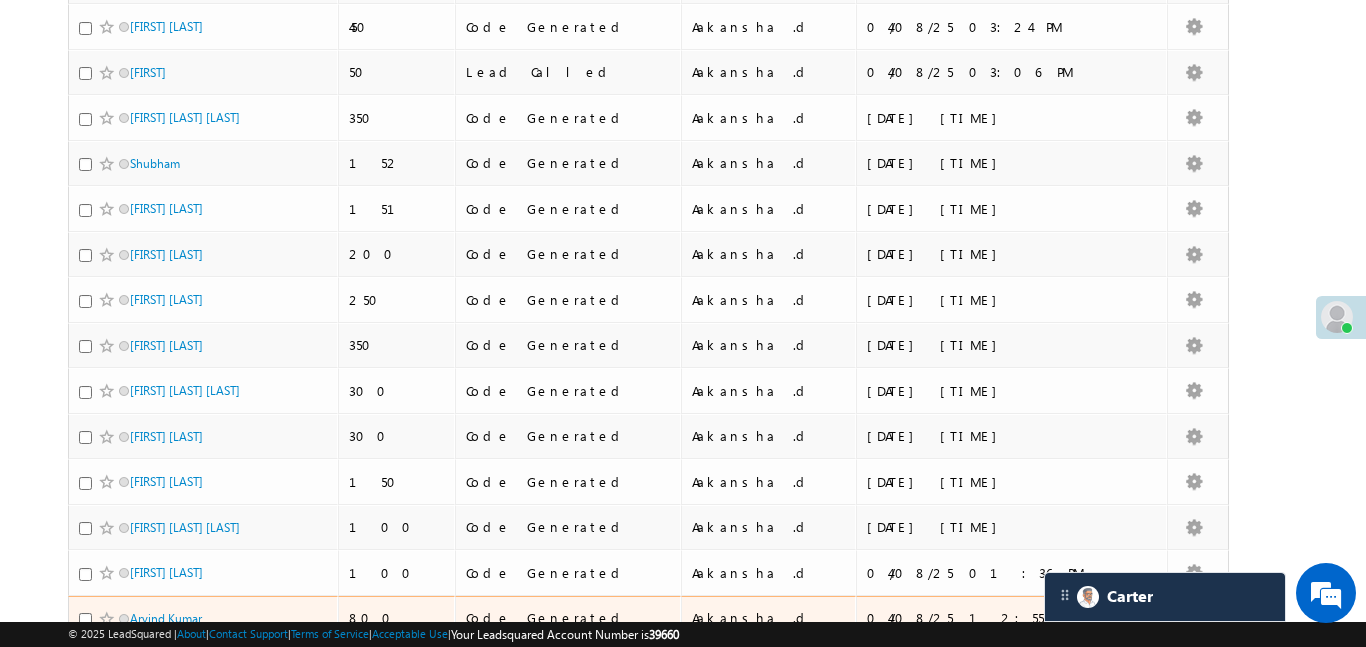 scroll, scrollTop: 954, scrollLeft: 0, axis: vertical 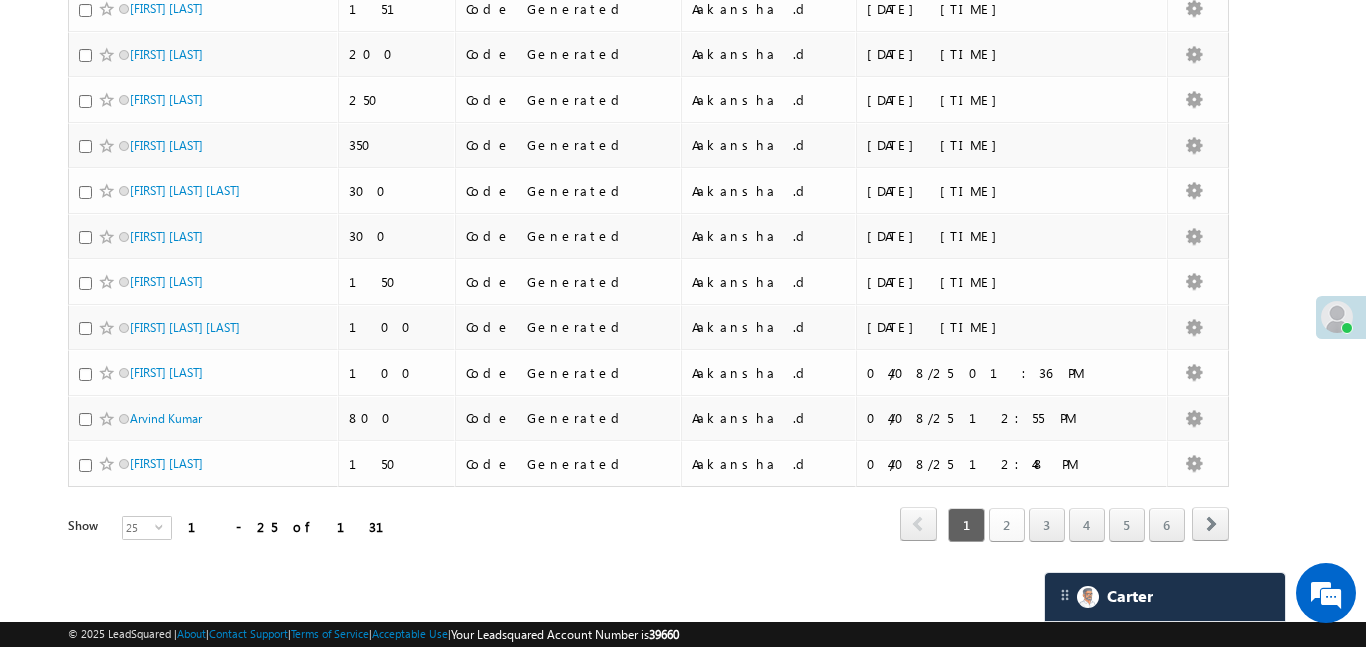 click on "2" at bounding box center (1007, 525) 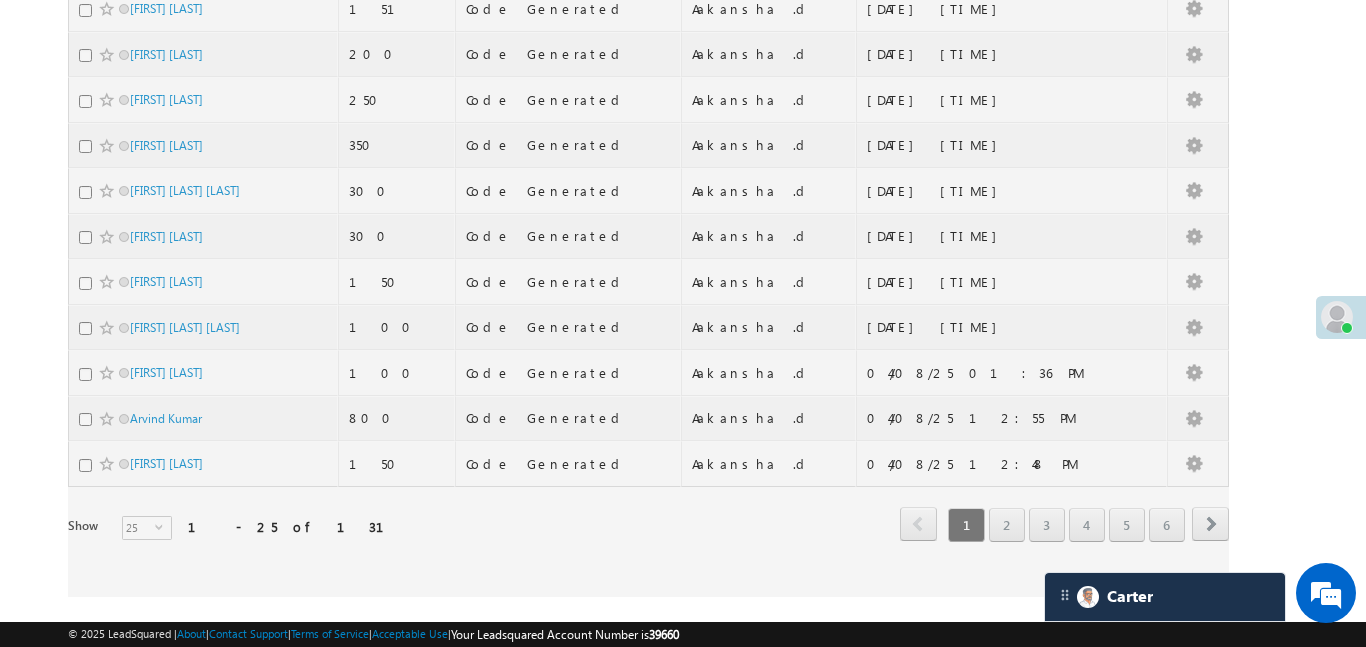 click at bounding box center [648, -120] 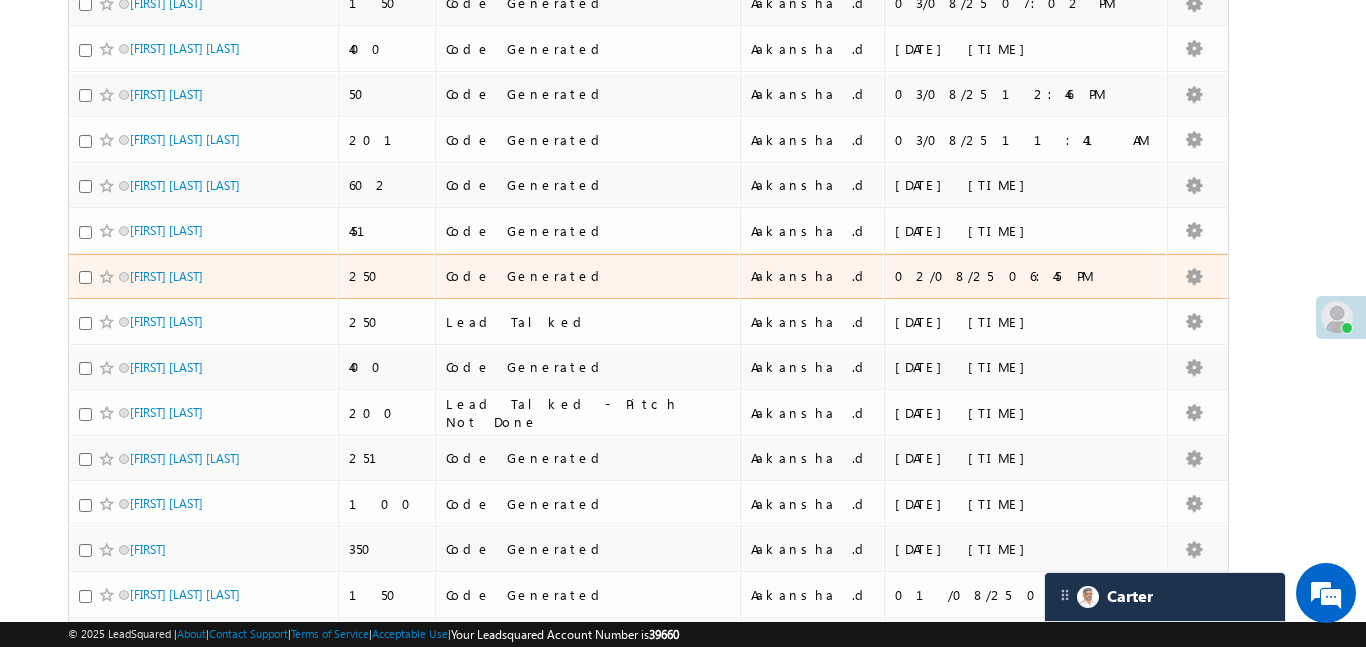 scroll, scrollTop: 0, scrollLeft: 0, axis: both 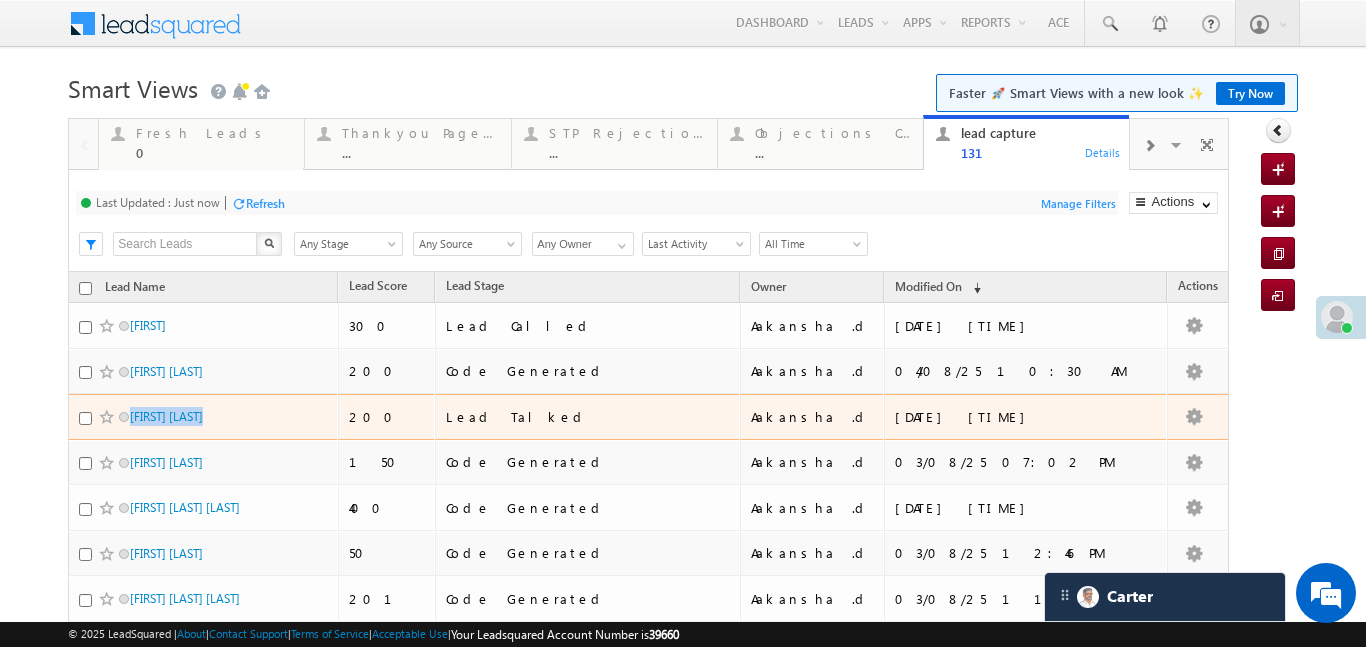 click on "Menu
Aakansha .d
Aakan sha.D @ange lbrok ing.c om
Angel Broki     Settings" at bounding box center [682, 24] 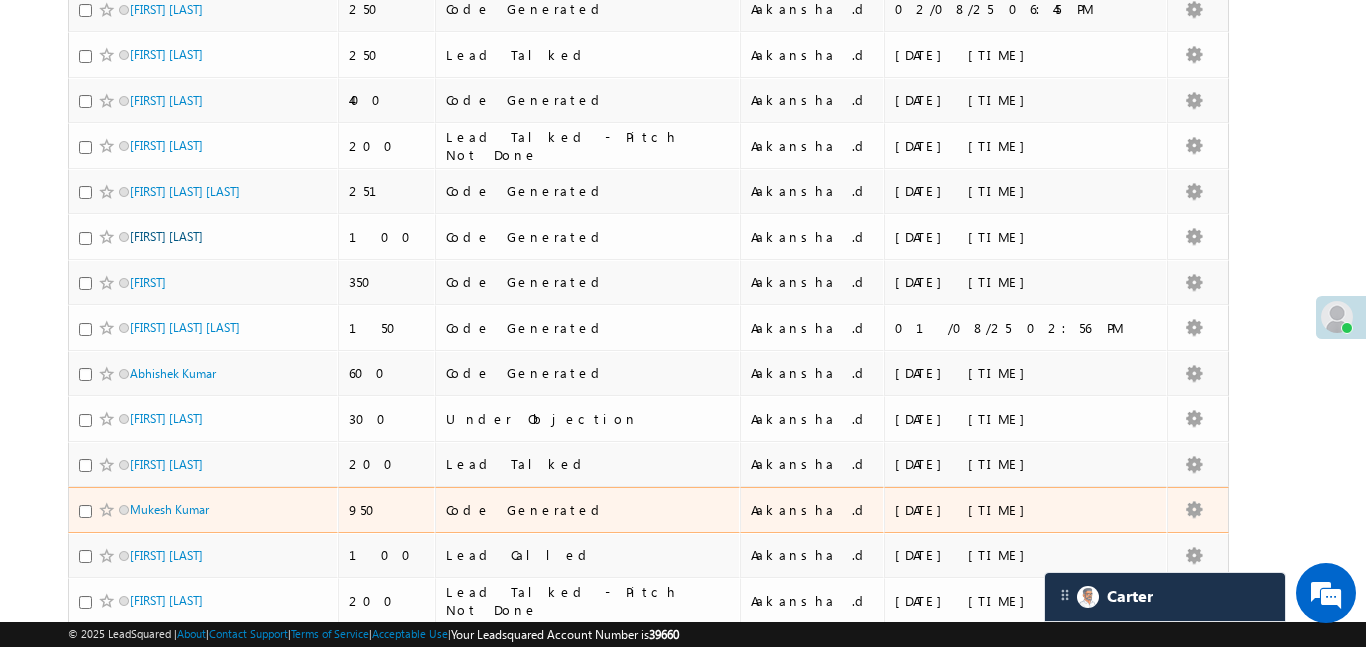 scroll, scrollTop: 714, scrollLeft: 0, axis: vertical 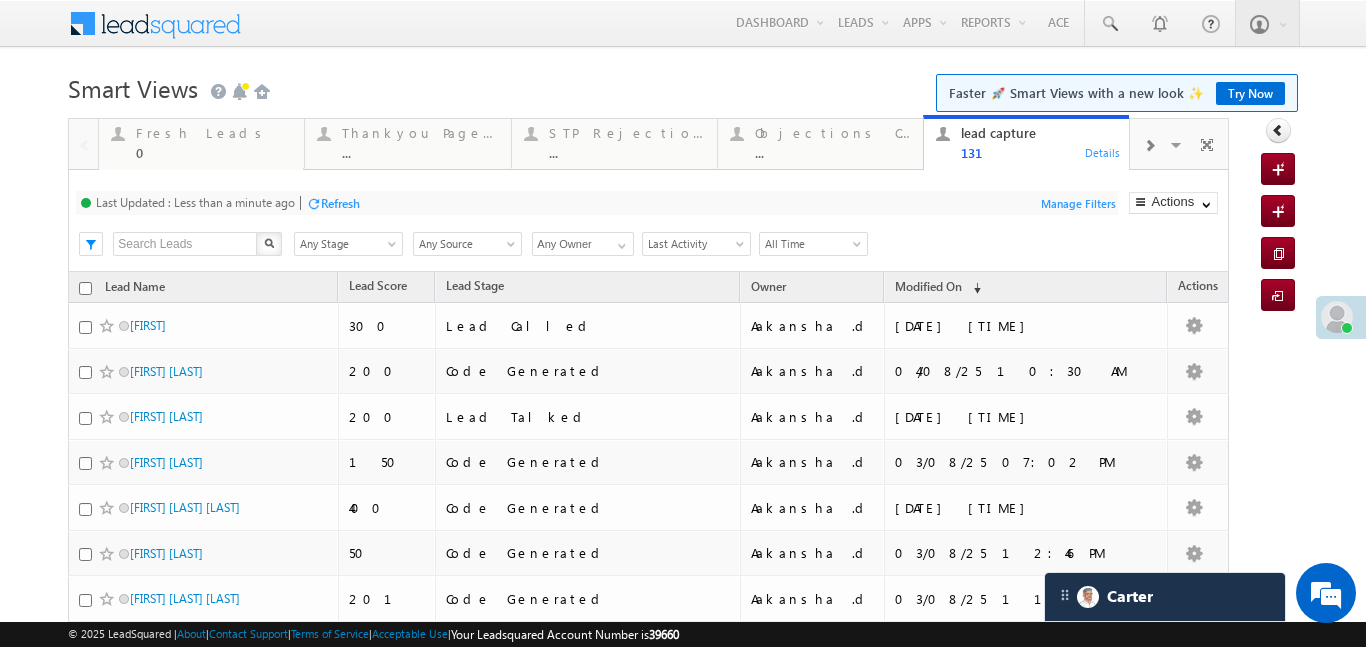 click at bounding box center [1149, 144] 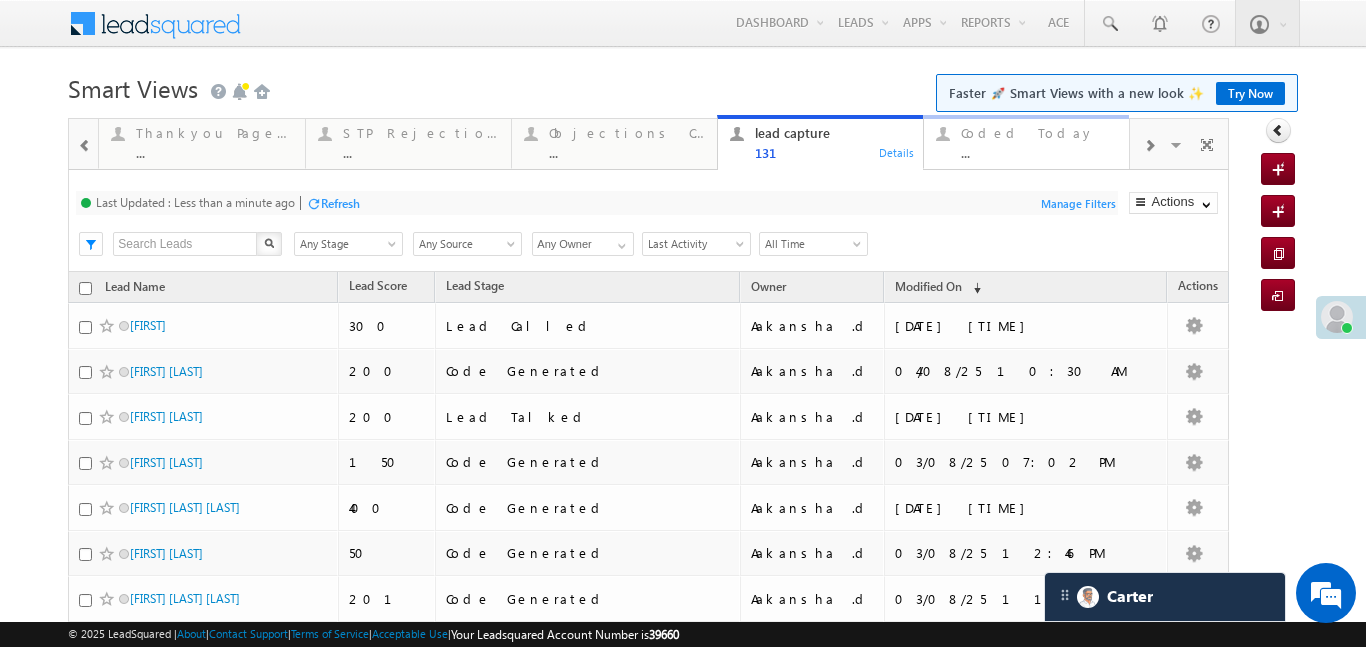 click on "Coded Today ..." at bounding box center (1039, 140) 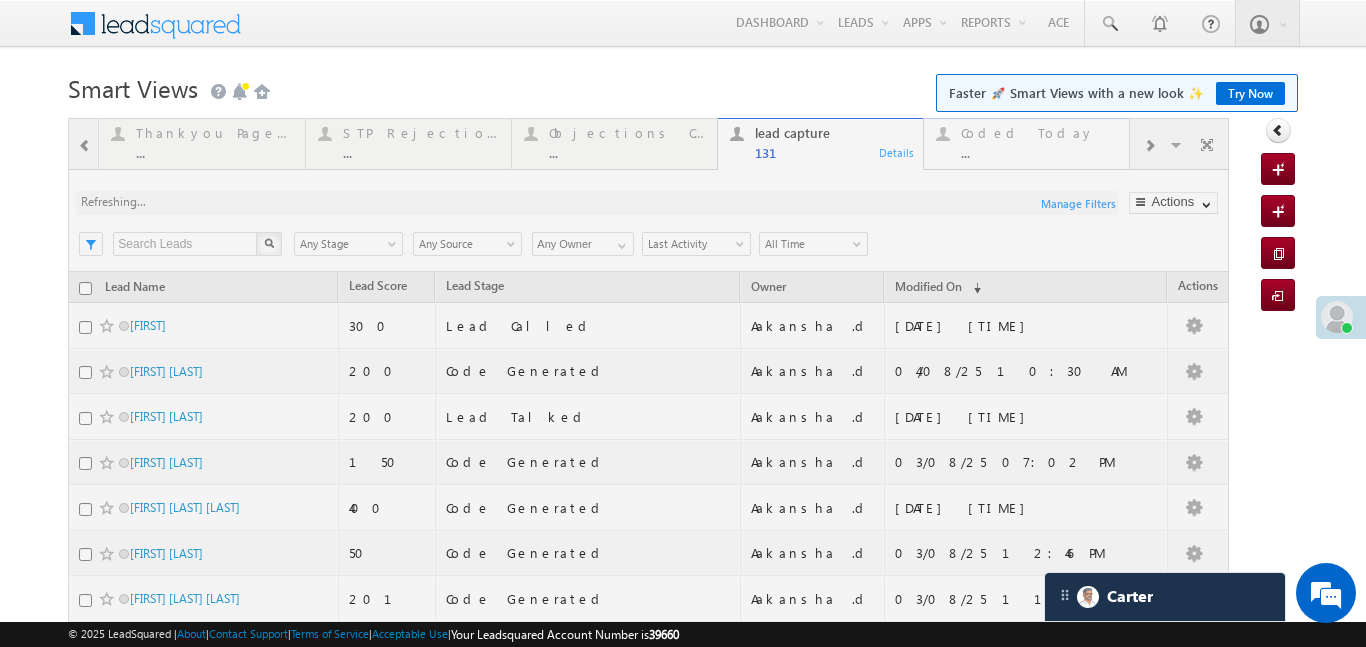 click at bounding box center [648, 834] 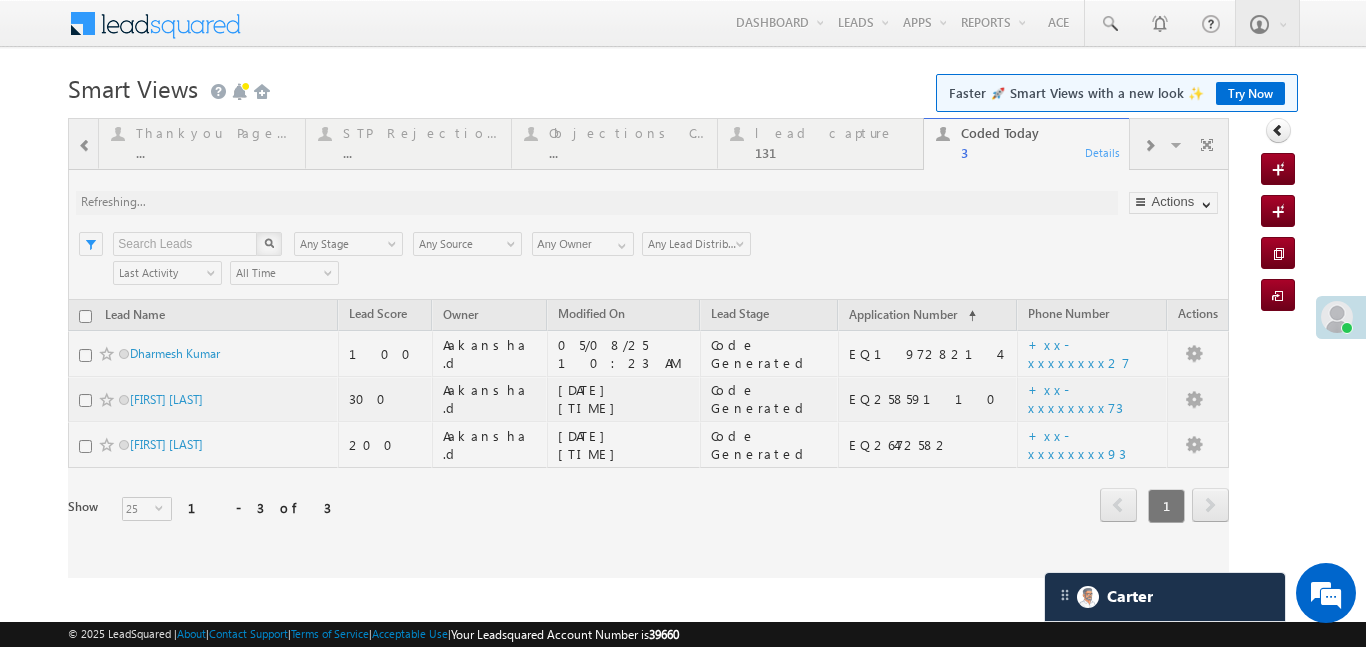 scroll, scrollTop: 0, scrollLeft: 0, axis: both 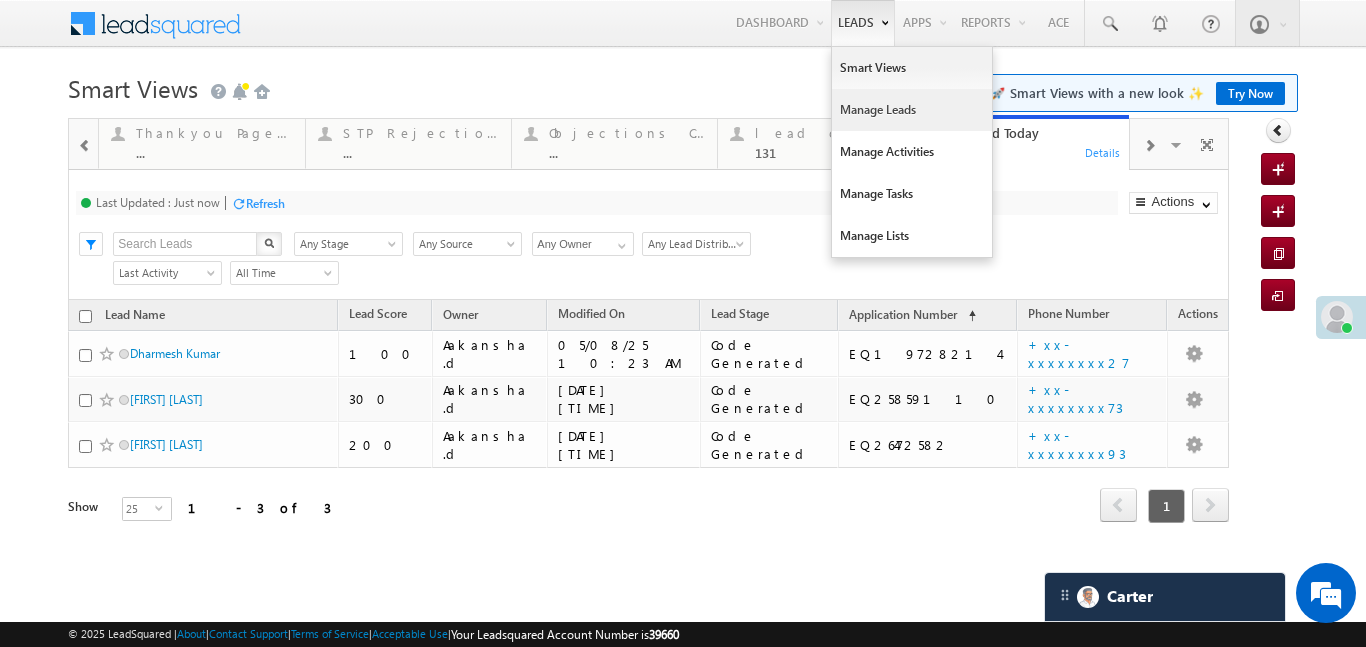 click on "Manage Leads" at bounding box center (912, 110) 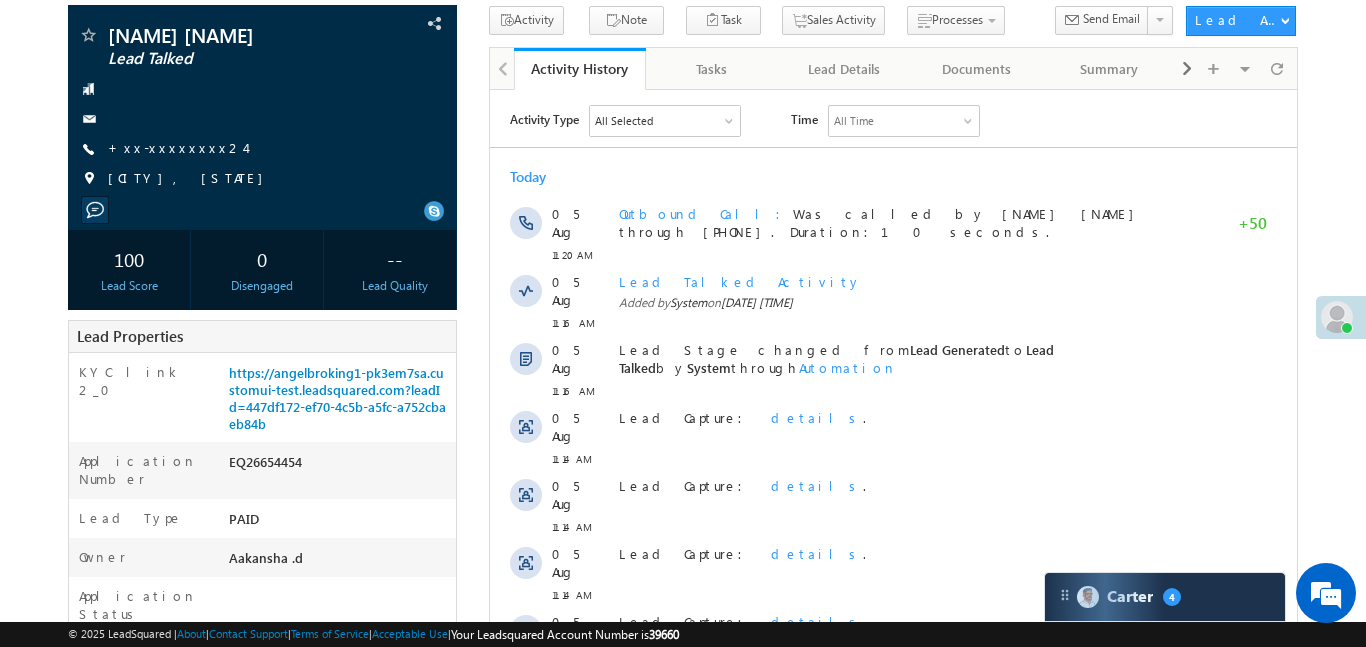 scroll, scrollTop: 0, scrollLeft: 0, axis: both 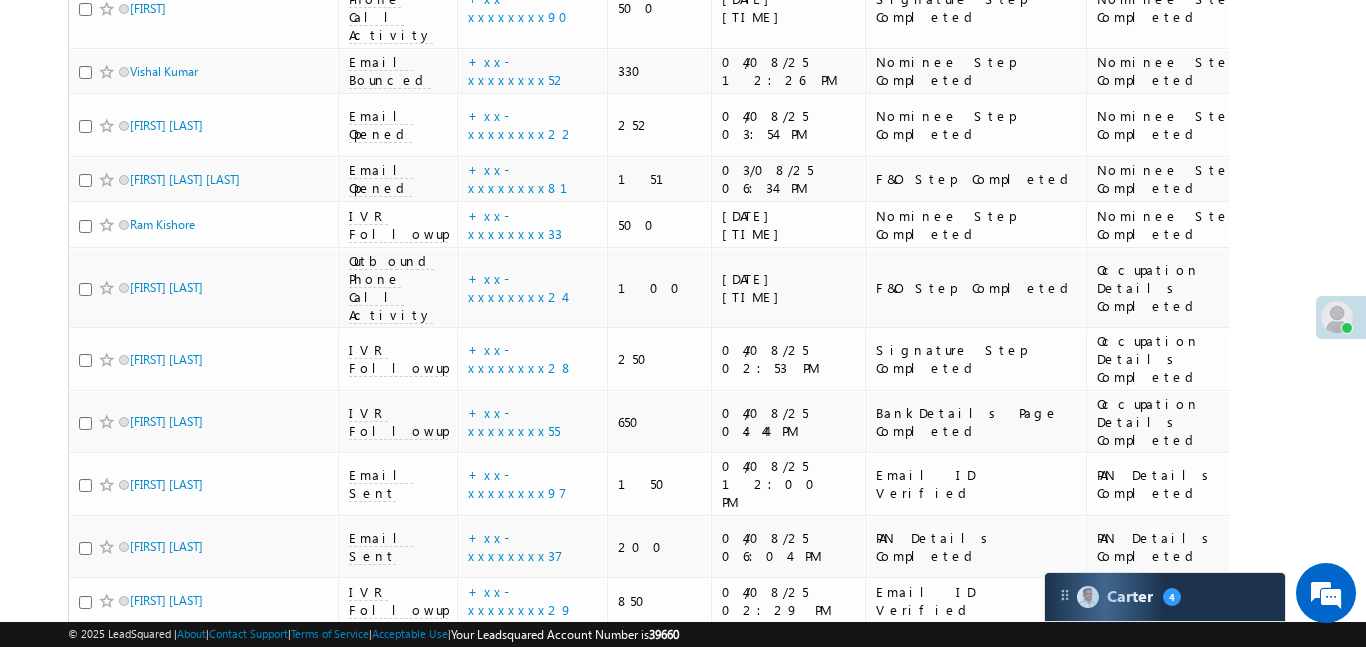 click at bounding box center [107, 979] 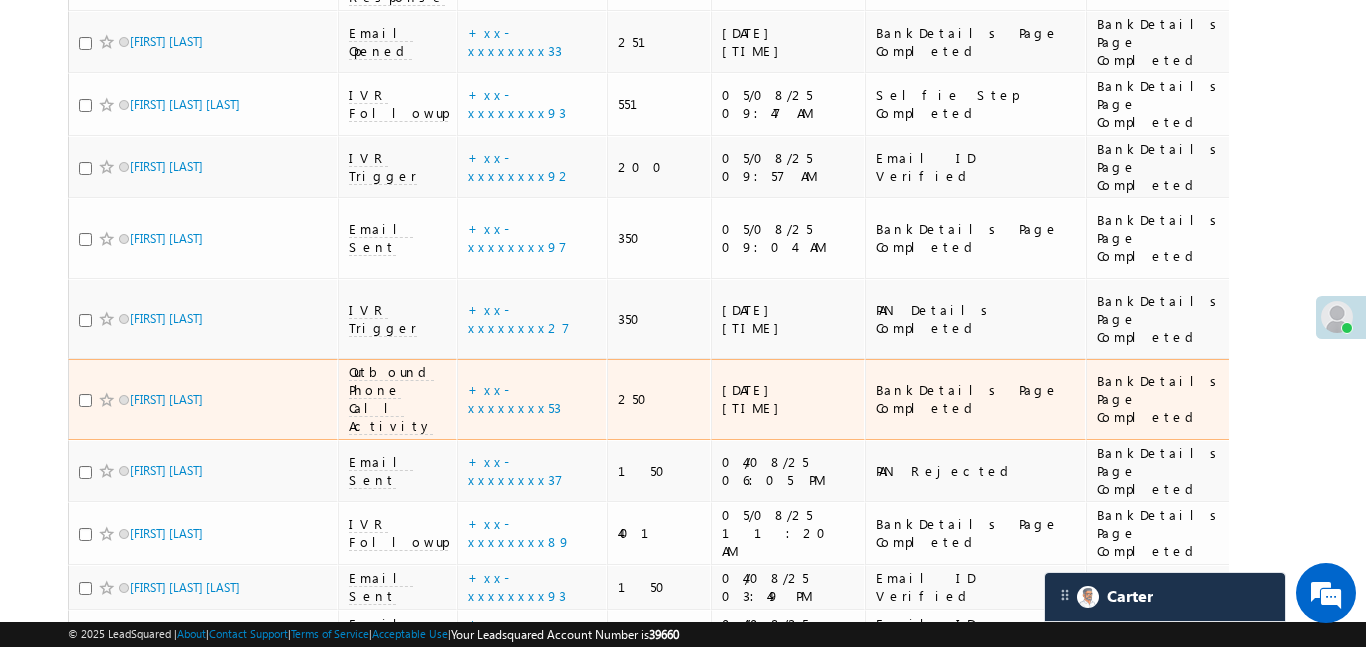scroll, scrollTop: 523, scrollLeft: 0, axis: vertical 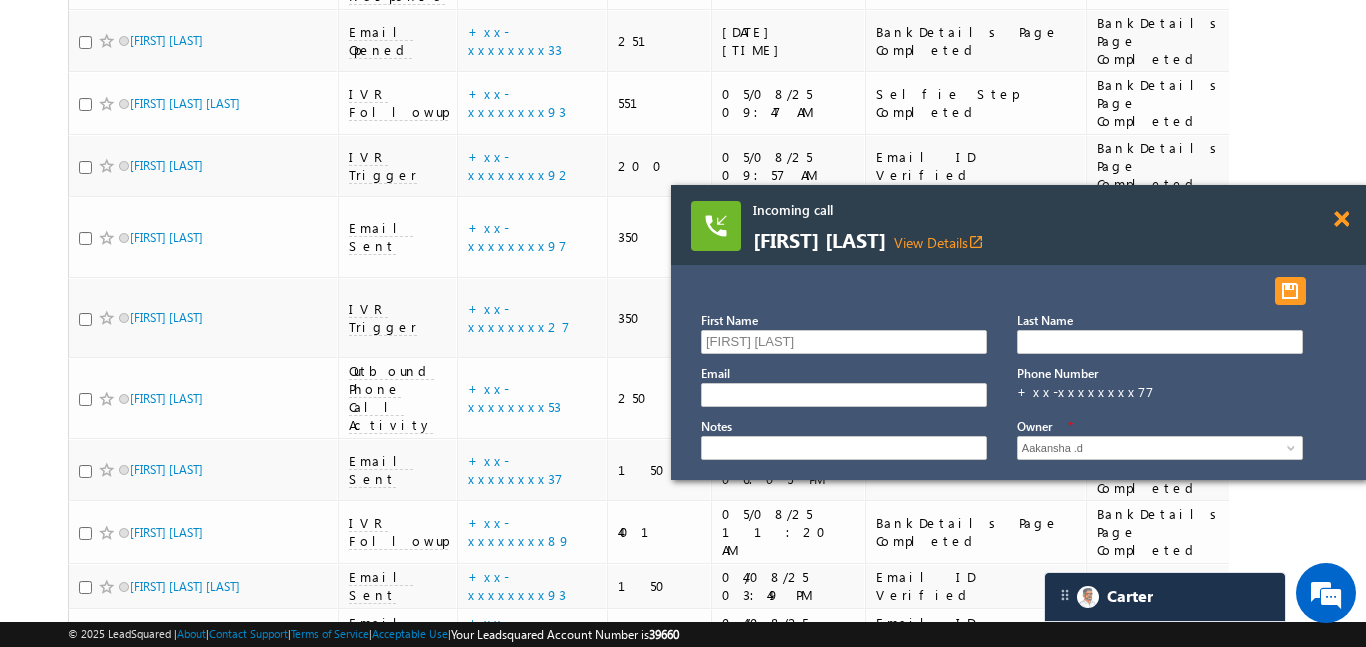 click at bounding box center (1341, 219) 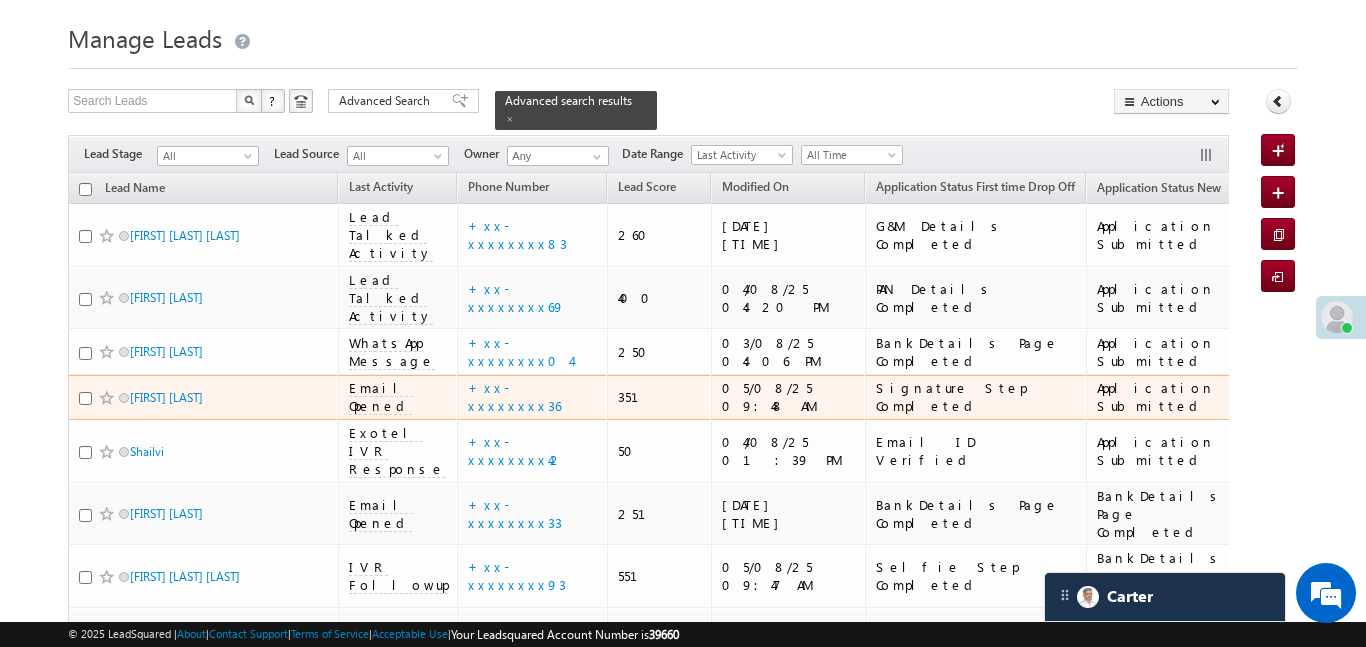 scroll, scrollTop: 0, scrollLeft: 0, axis: both 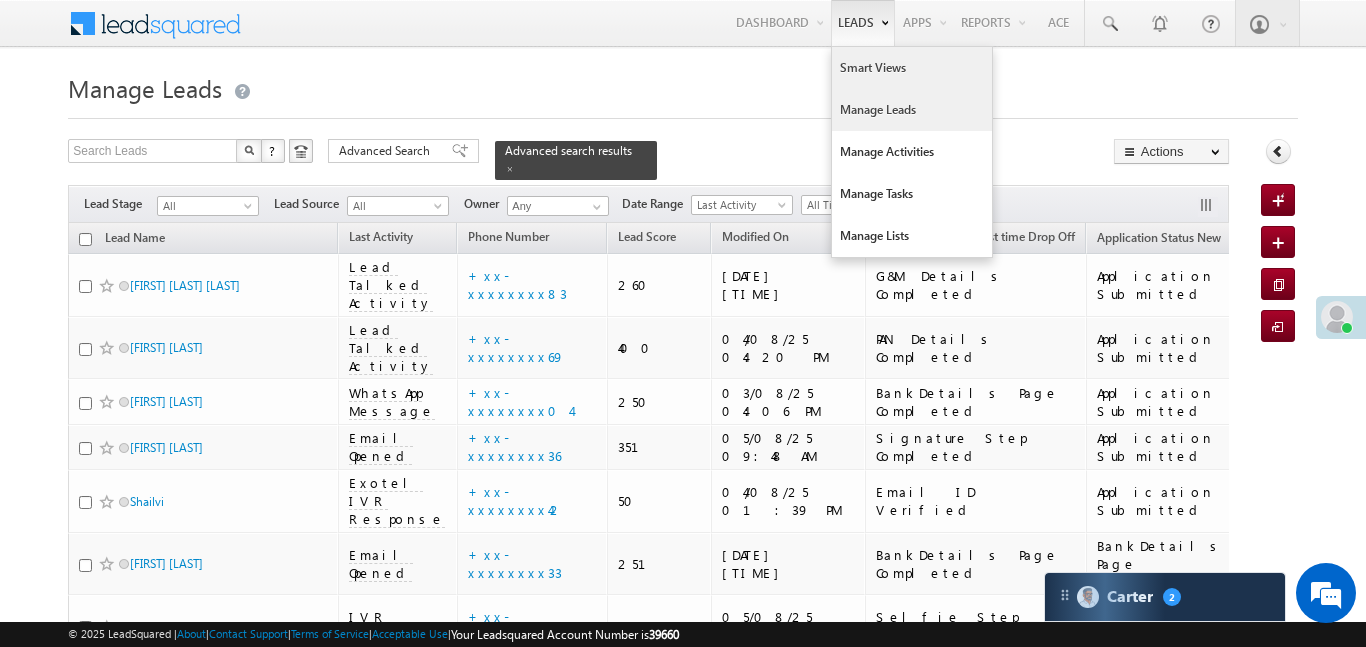 click on "Smart Views" at bounding box center (912, 68) 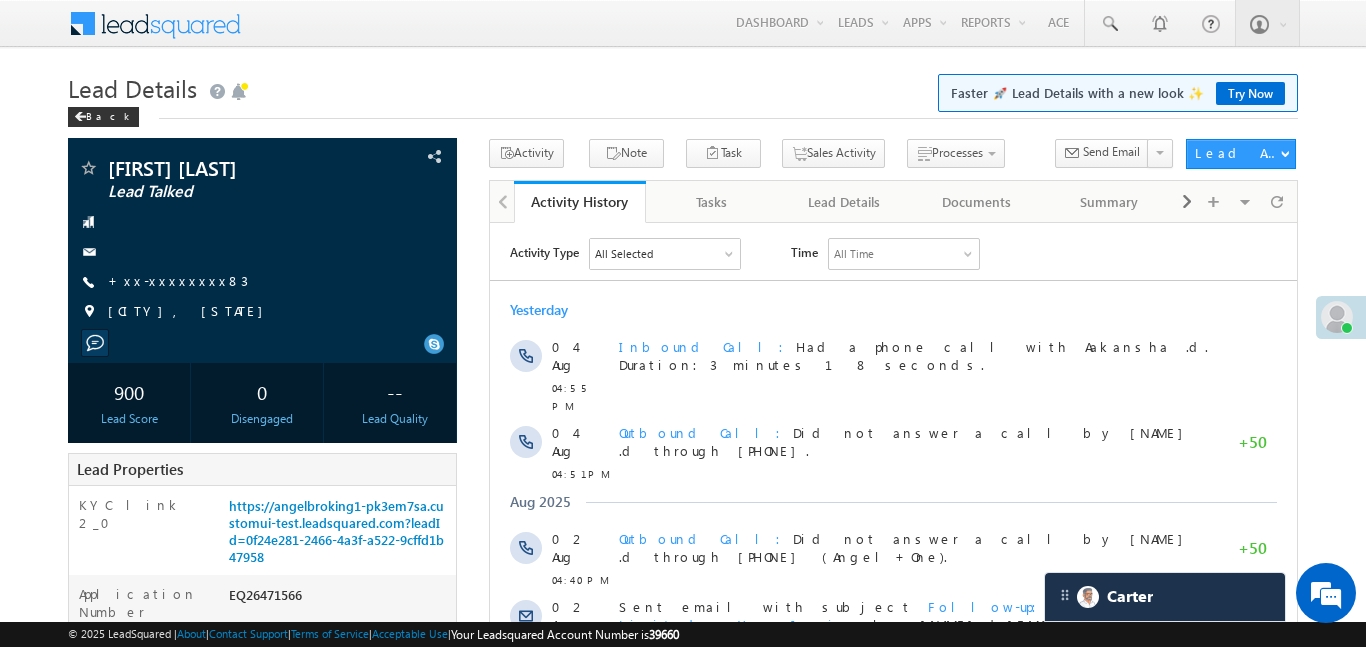 scroll, scrollTop: 0, scrollLeft: 0, axis: both 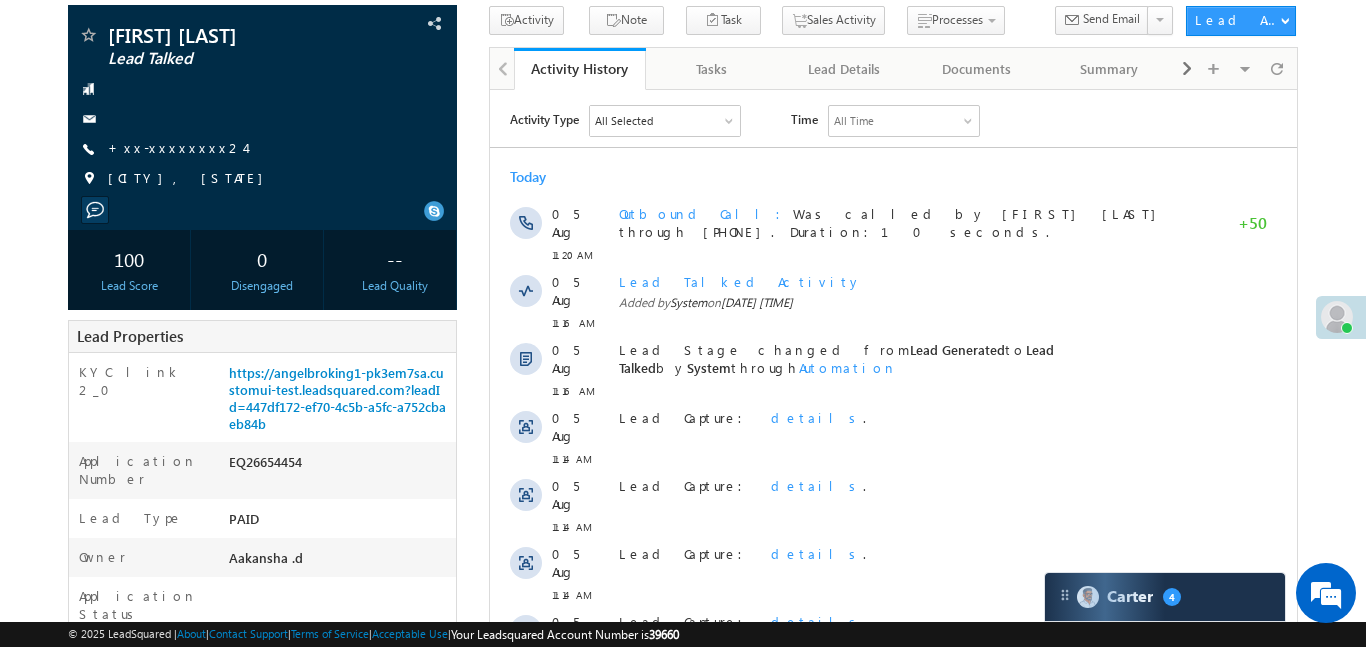 click on "Lead Details" at bounding box center (845, 69) 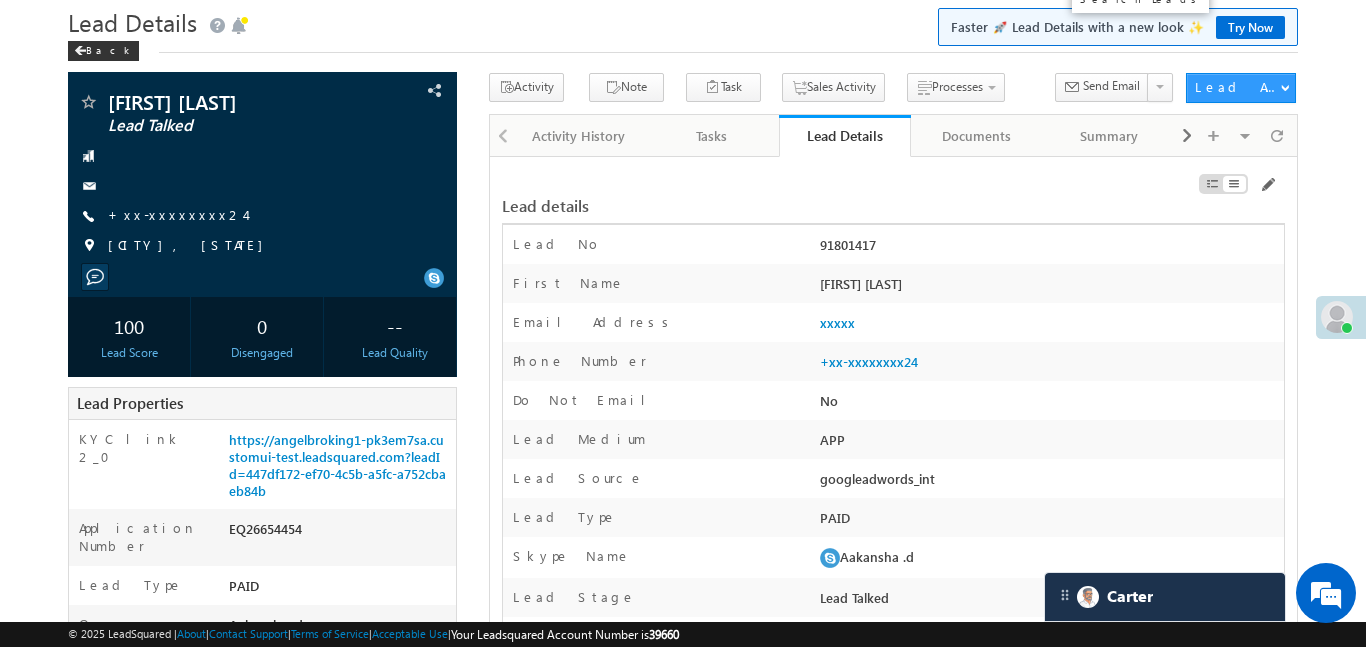 scroll, scrollTop: 0, scrollLeft: 0, axis: both 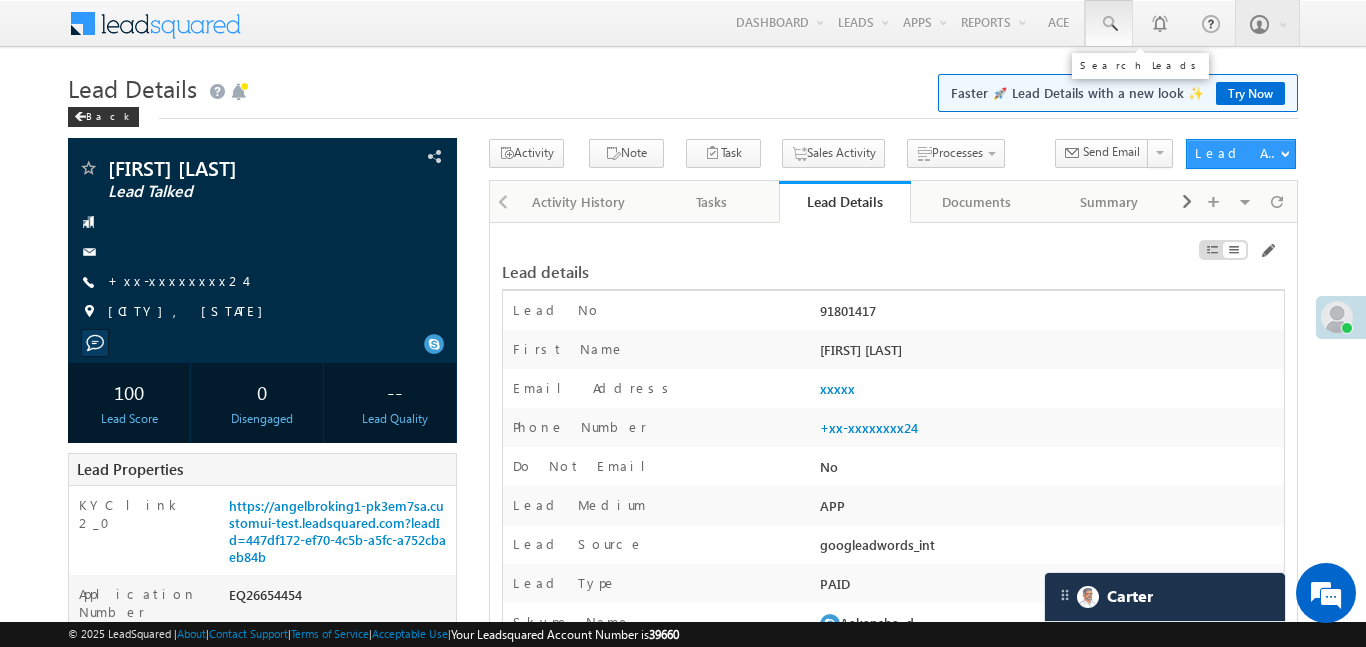 click at bounding box center (1109, 23) 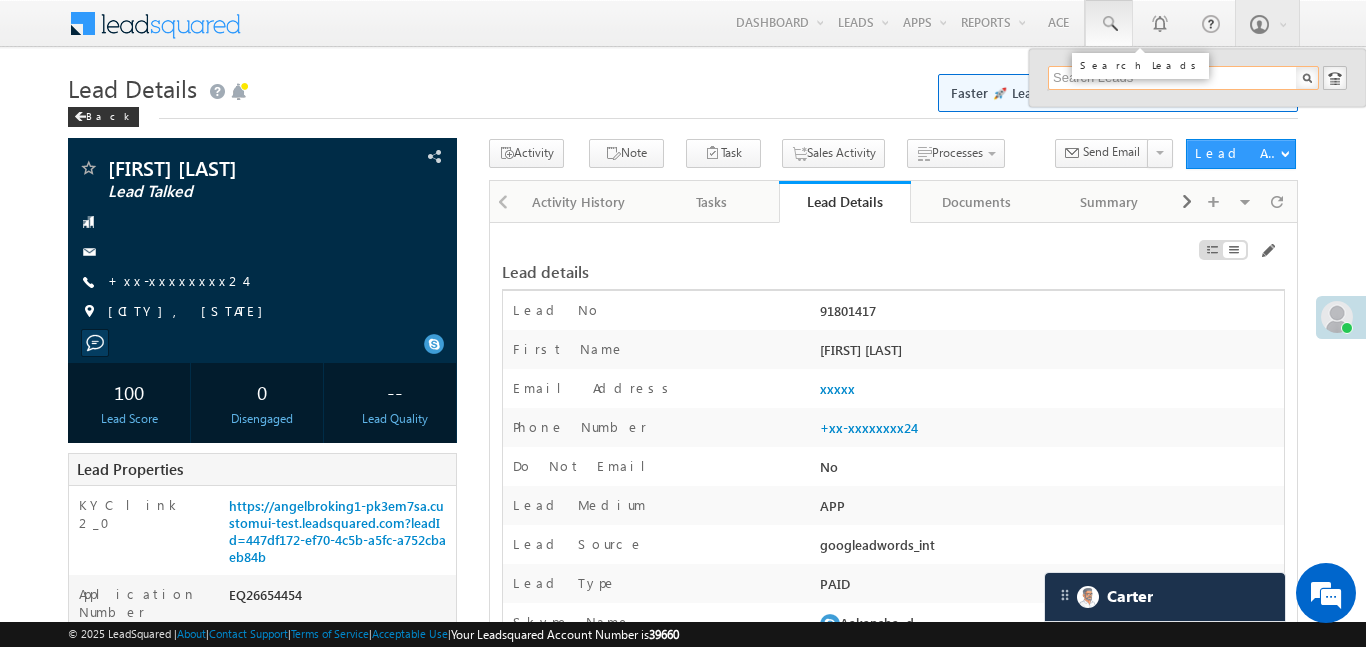 paste on "EQ26685015" 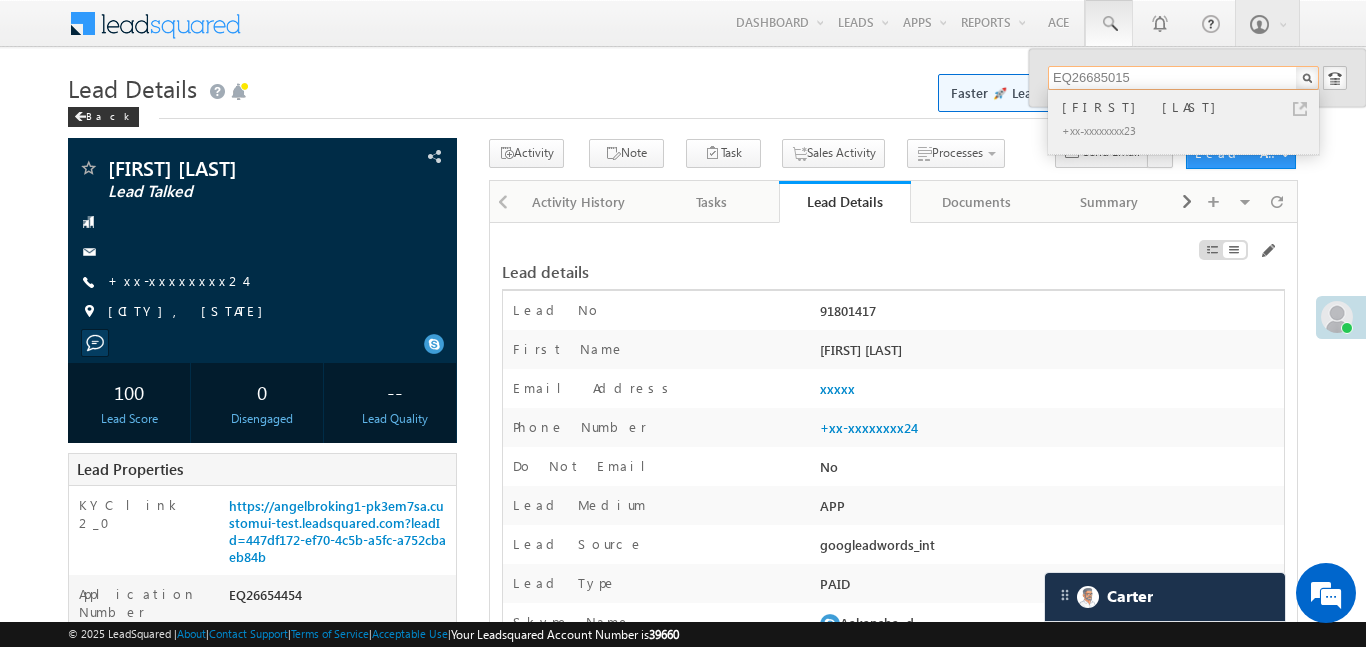 type on "EQ26685015" 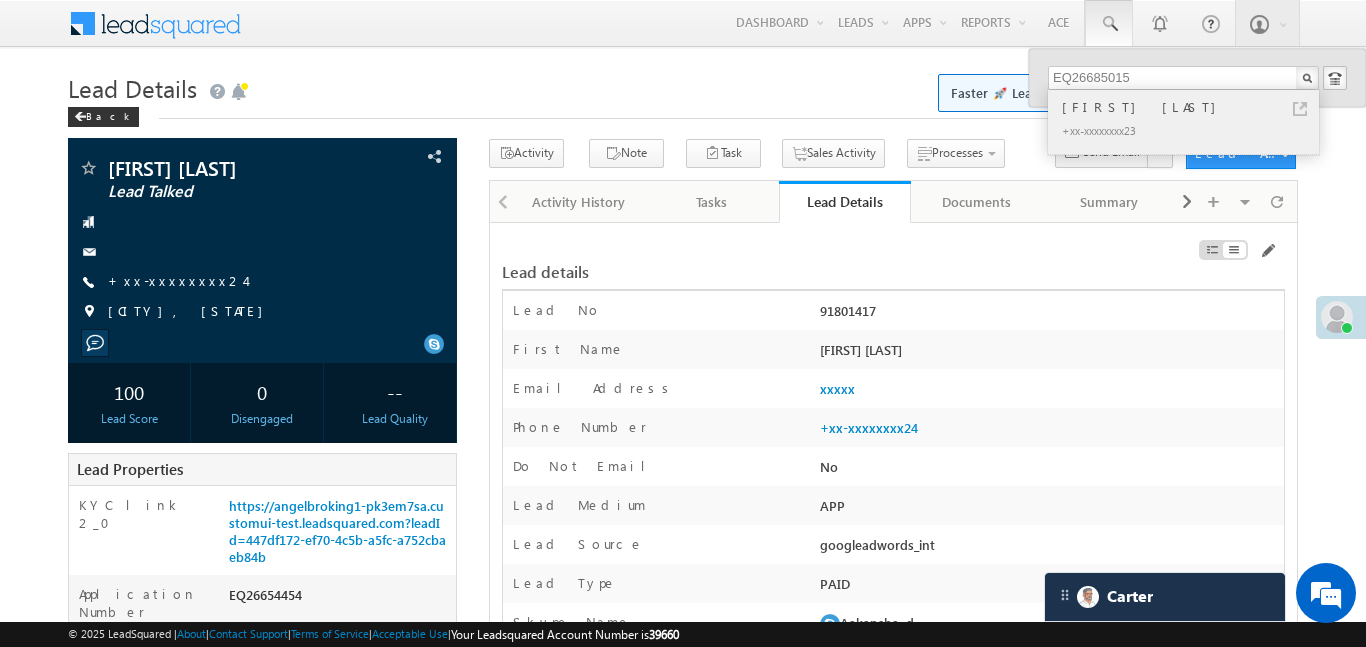 click on "Soumen das" at bounding box center (1192, 107) 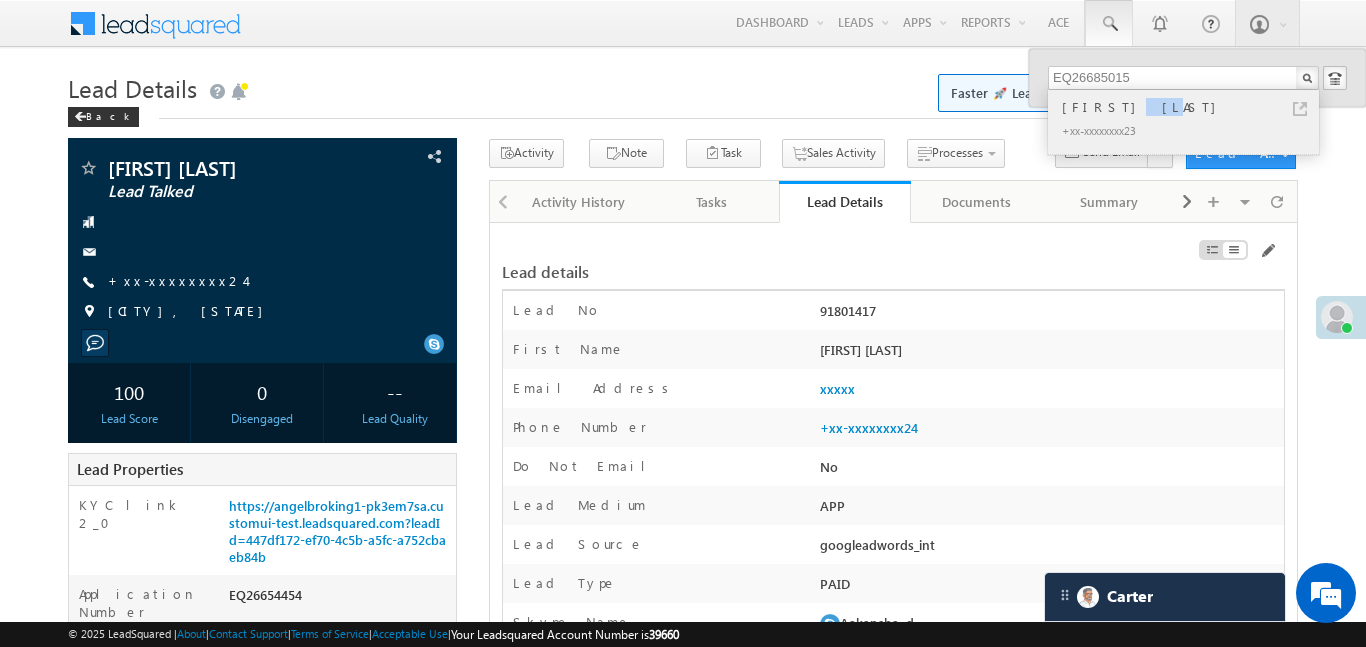 click on "Soumen das" at bounding box center (1192, 107) 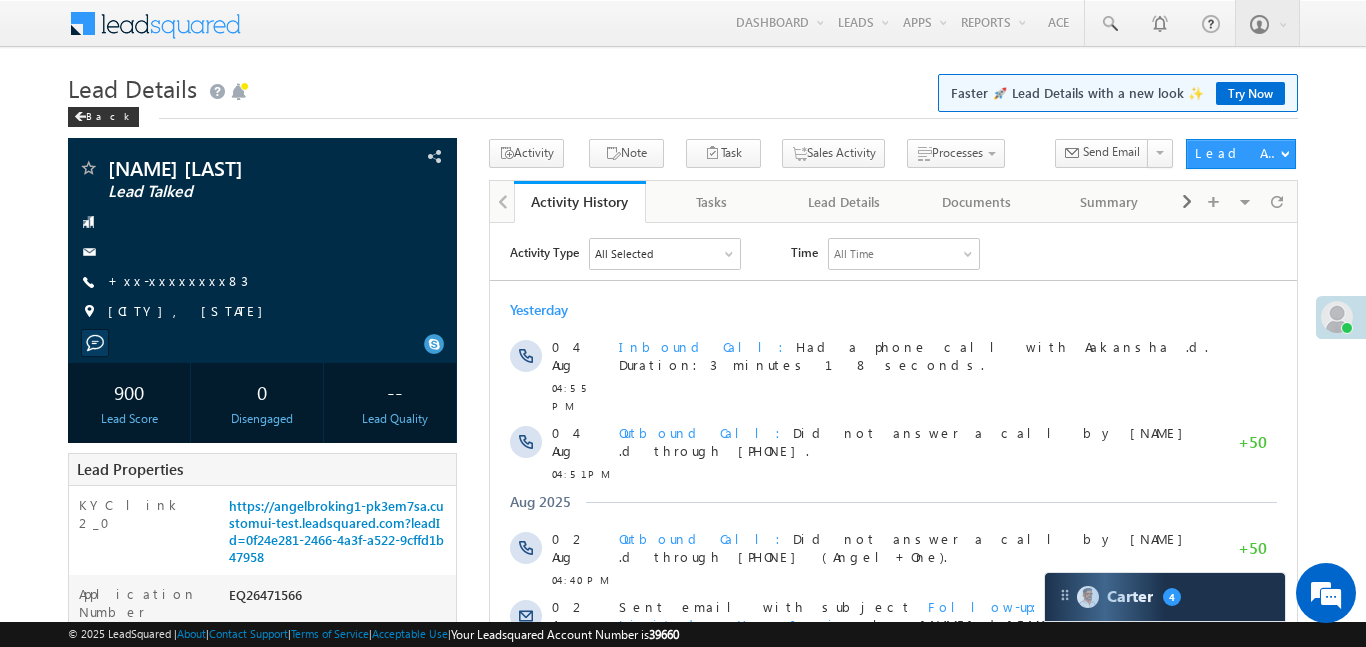 scroll, scrollTop: 0, scrollLeft: 0, axis: both 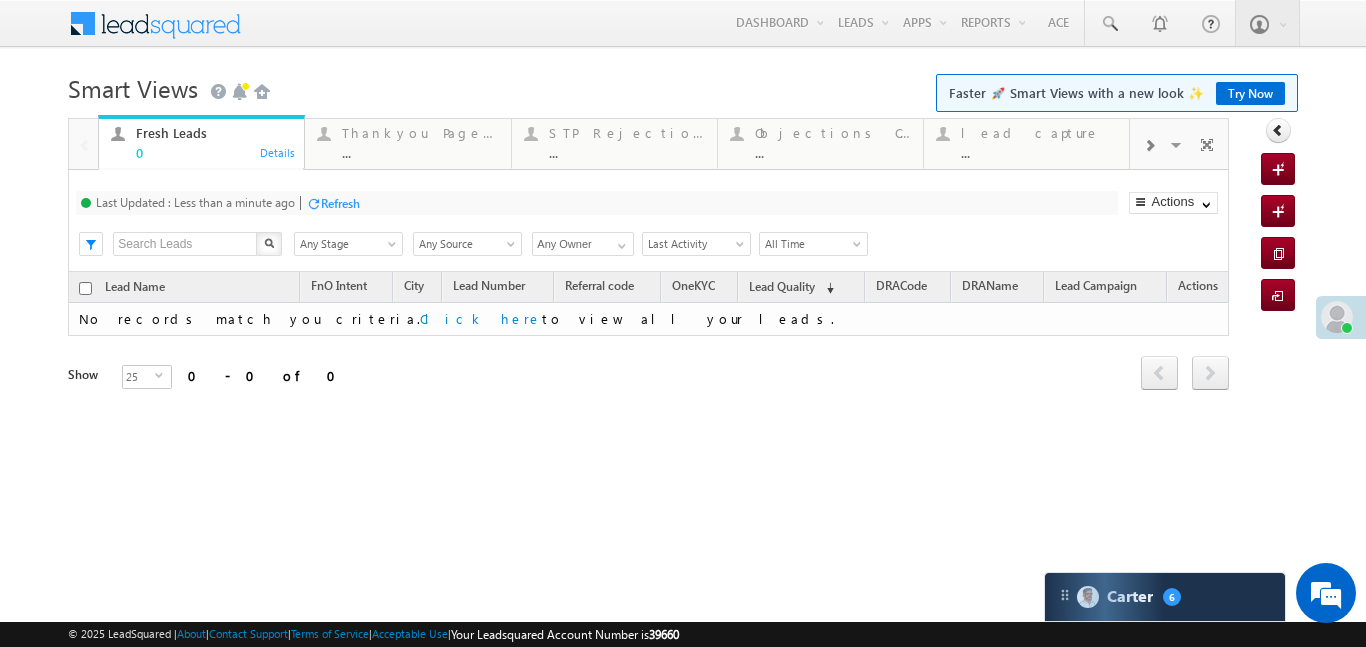 click at bounding box center [1149, 144] 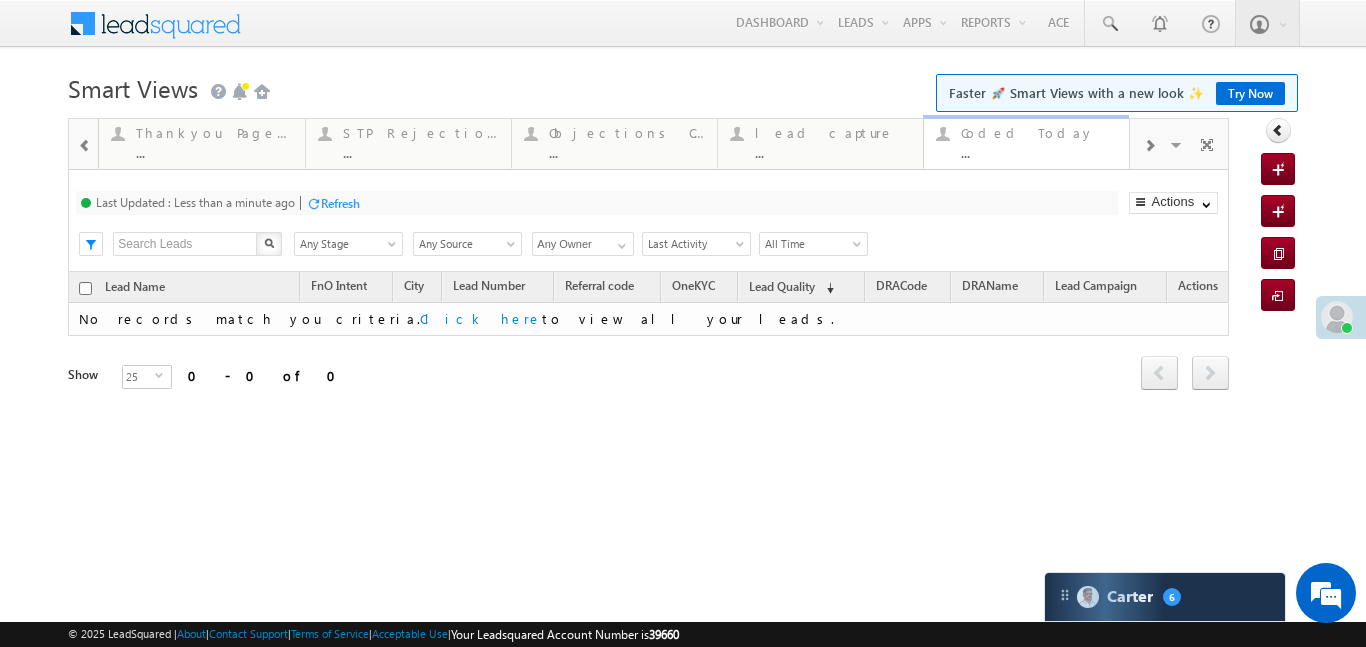 click on "Coded Today" at bounding box center (1039, 133) 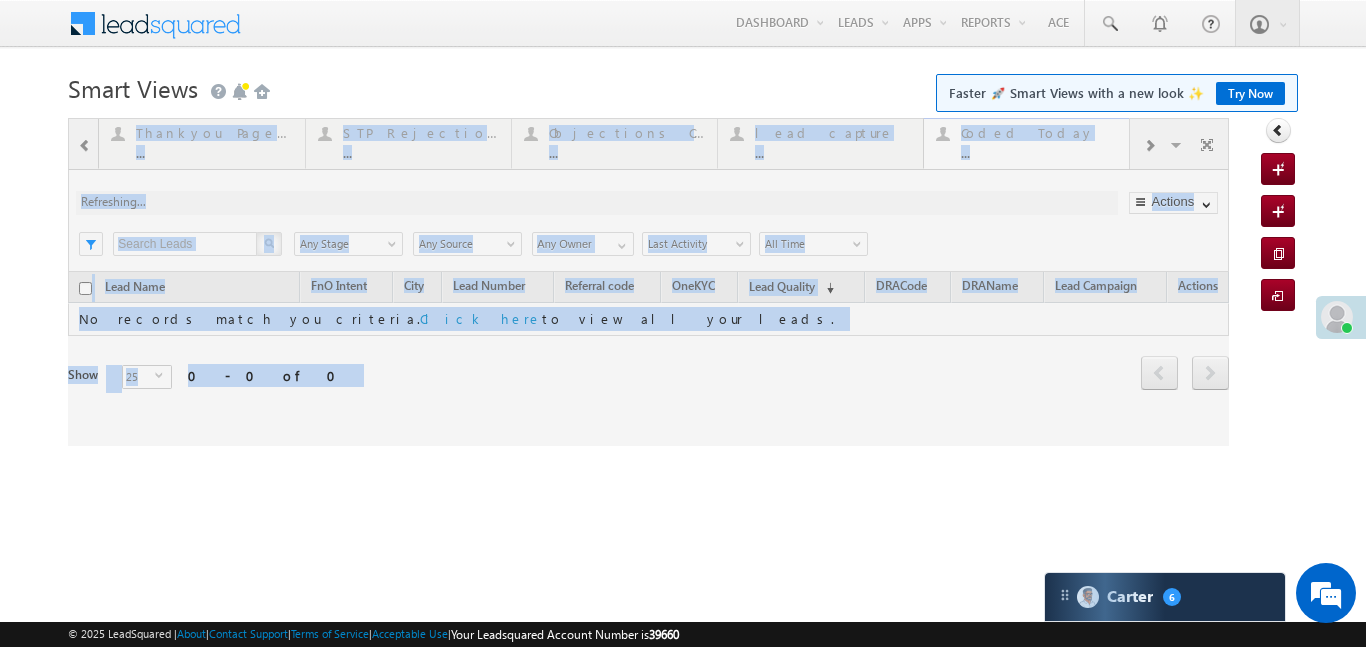 click at bounding box center (648, 282) 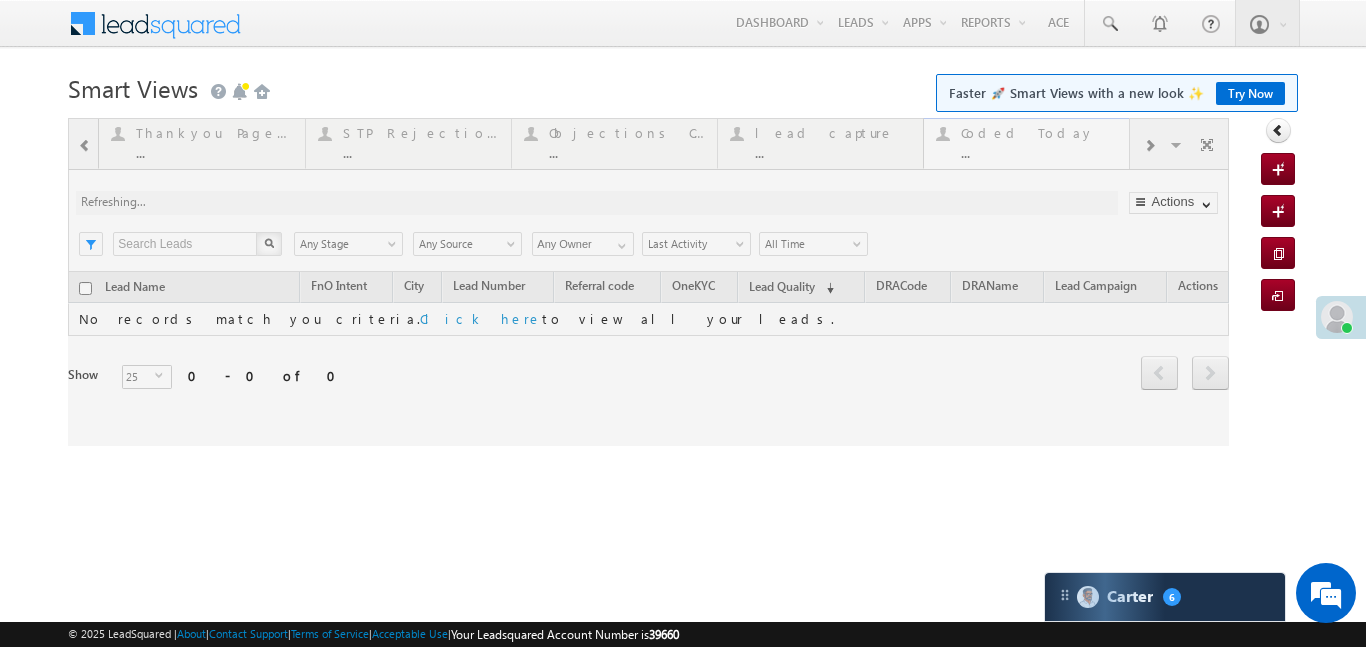 click at bounding box center [648, 282] 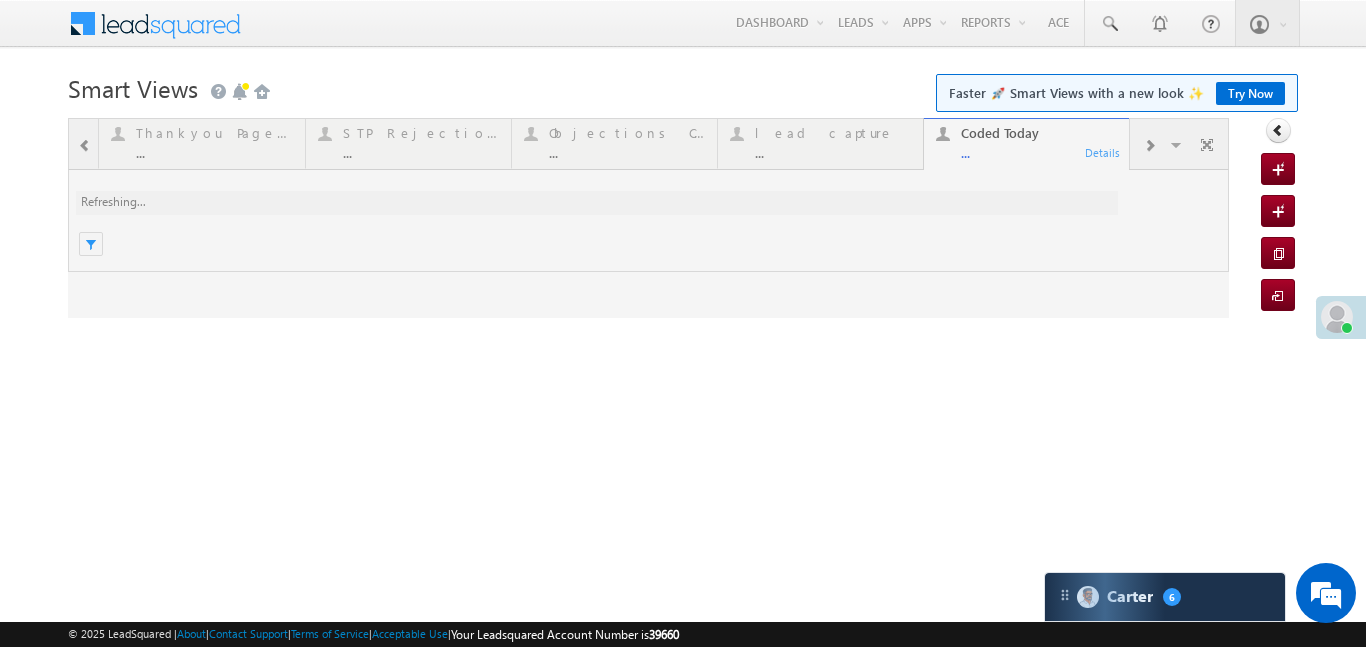 scroll, scrollTop: 0, scrollLeft: 0, axis: both 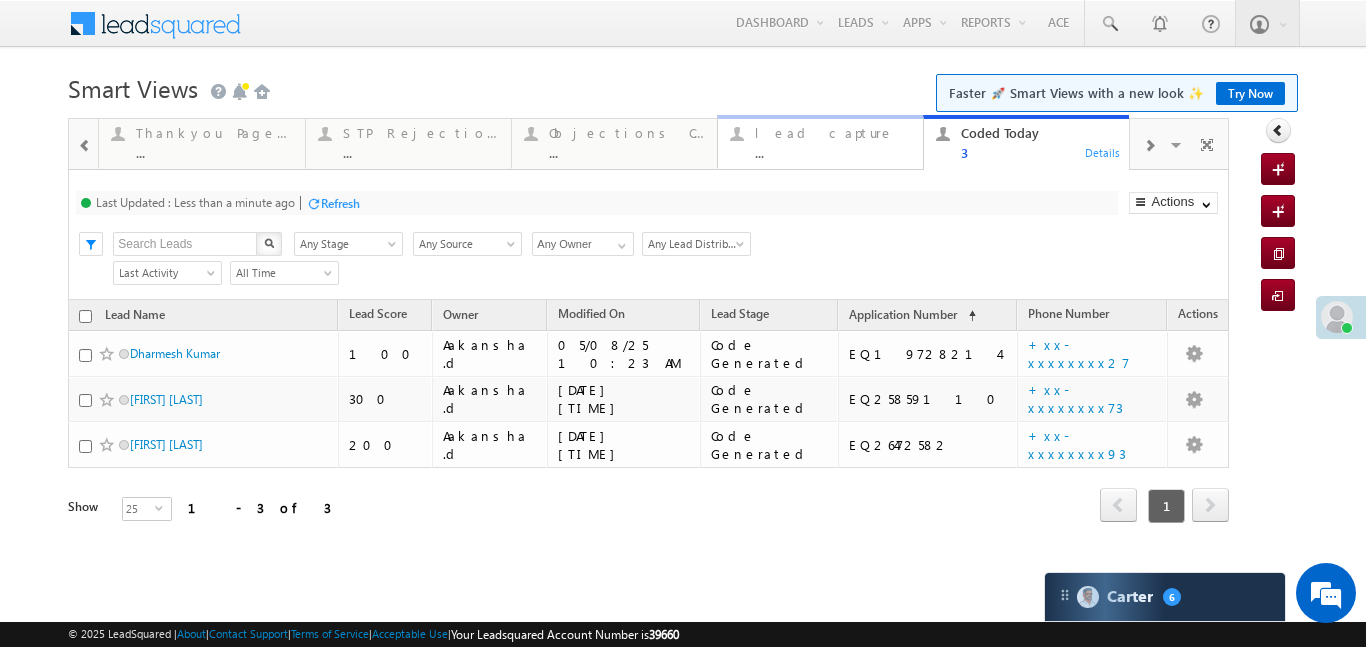 click on "lead capture" at bounding box center (833, 133) 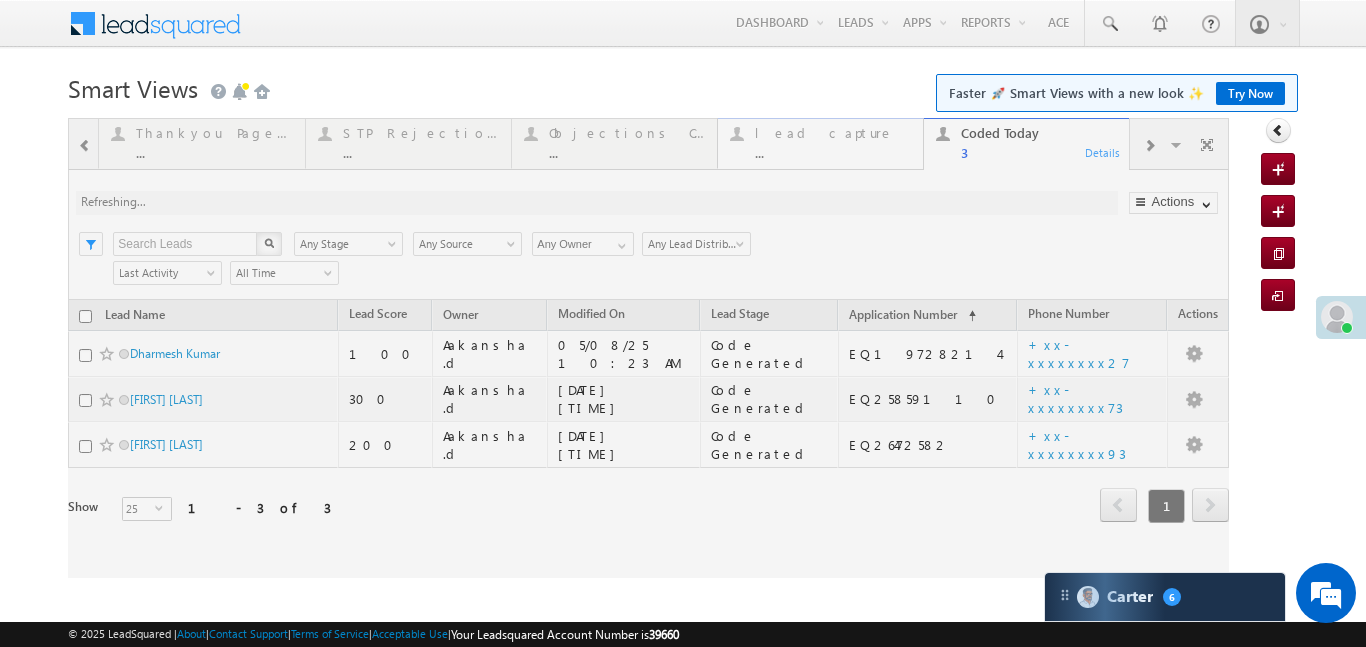 click at bounding box center (648, 348) 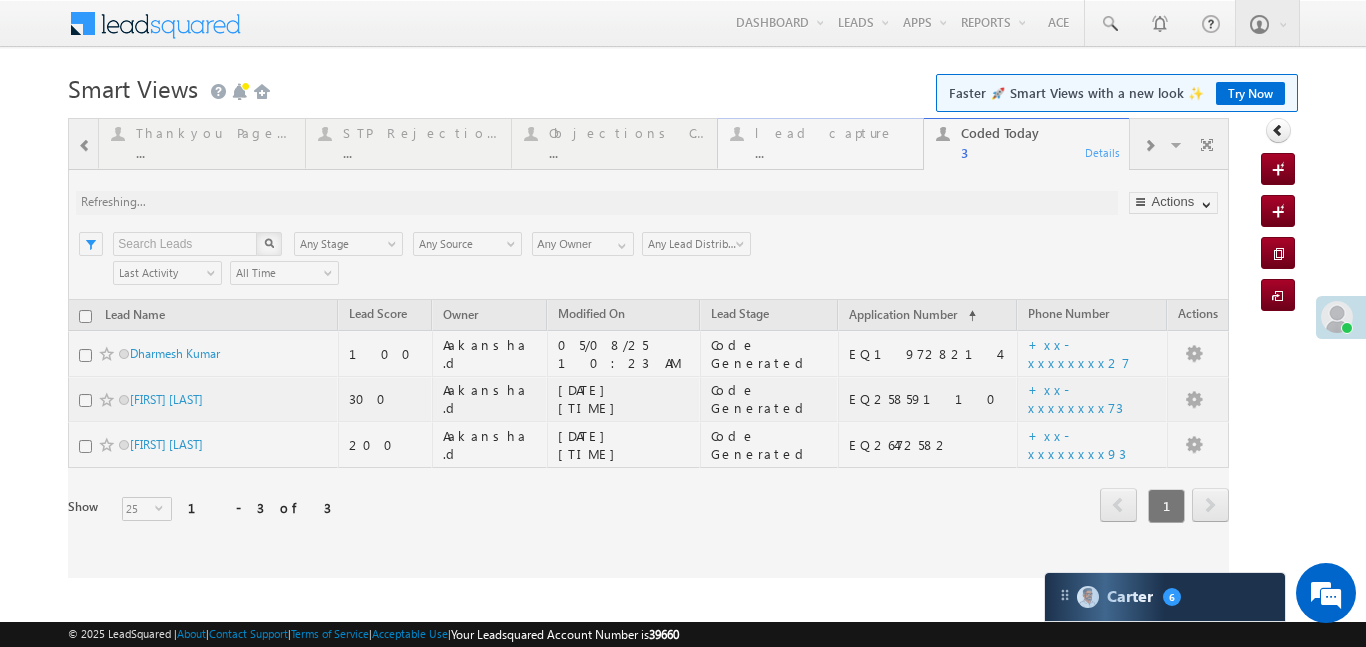 click at bounding box center [648, 348] 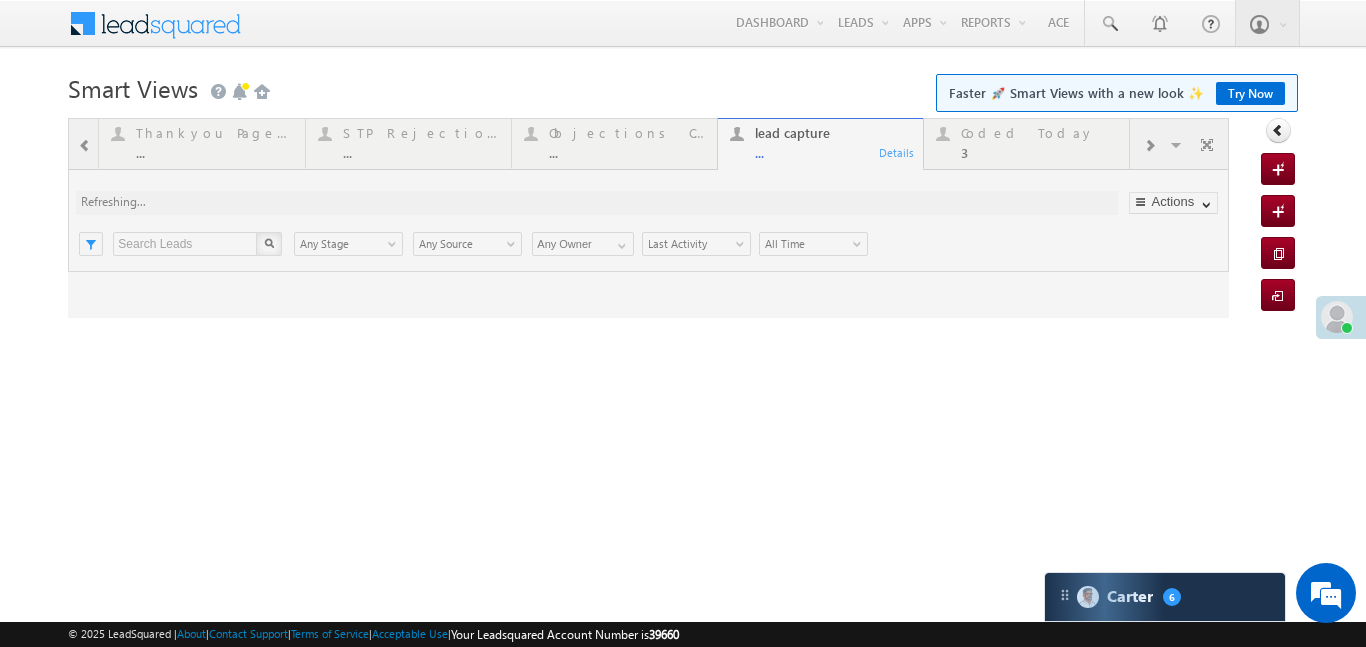 scroll, scrollTop: 0, scrollLeft: 0, axis: both 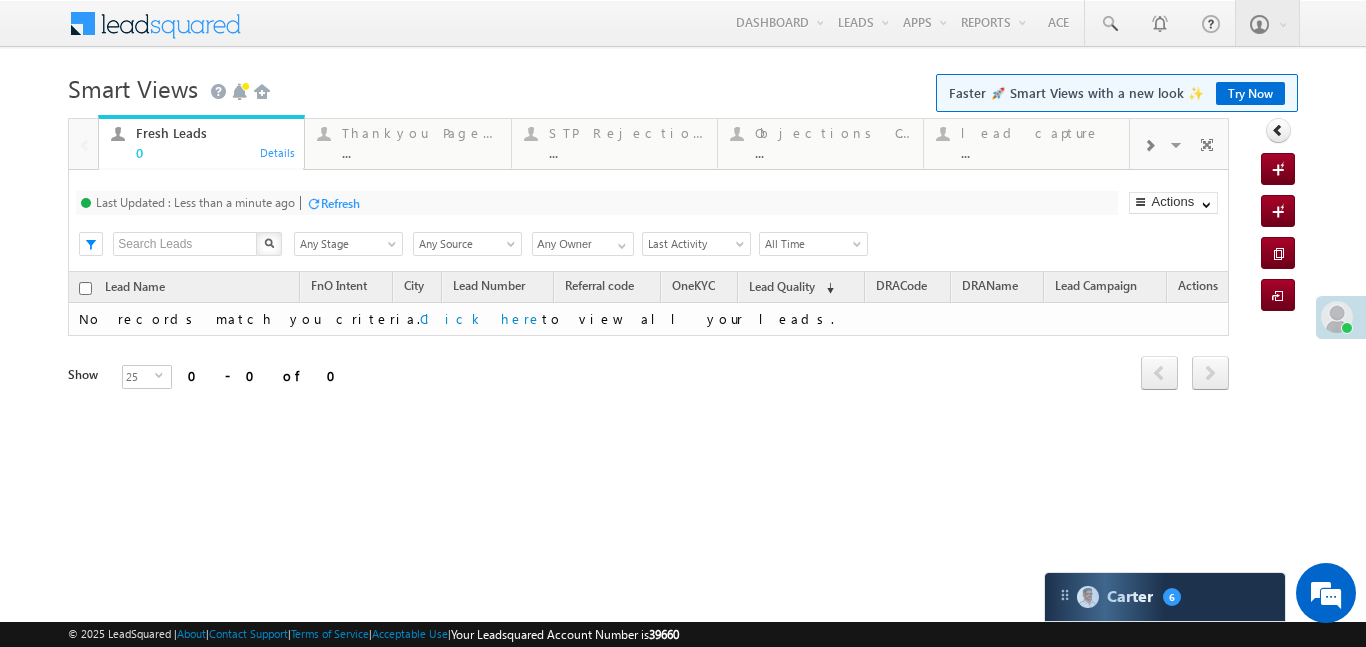 click at bounding box center [1149, 144] 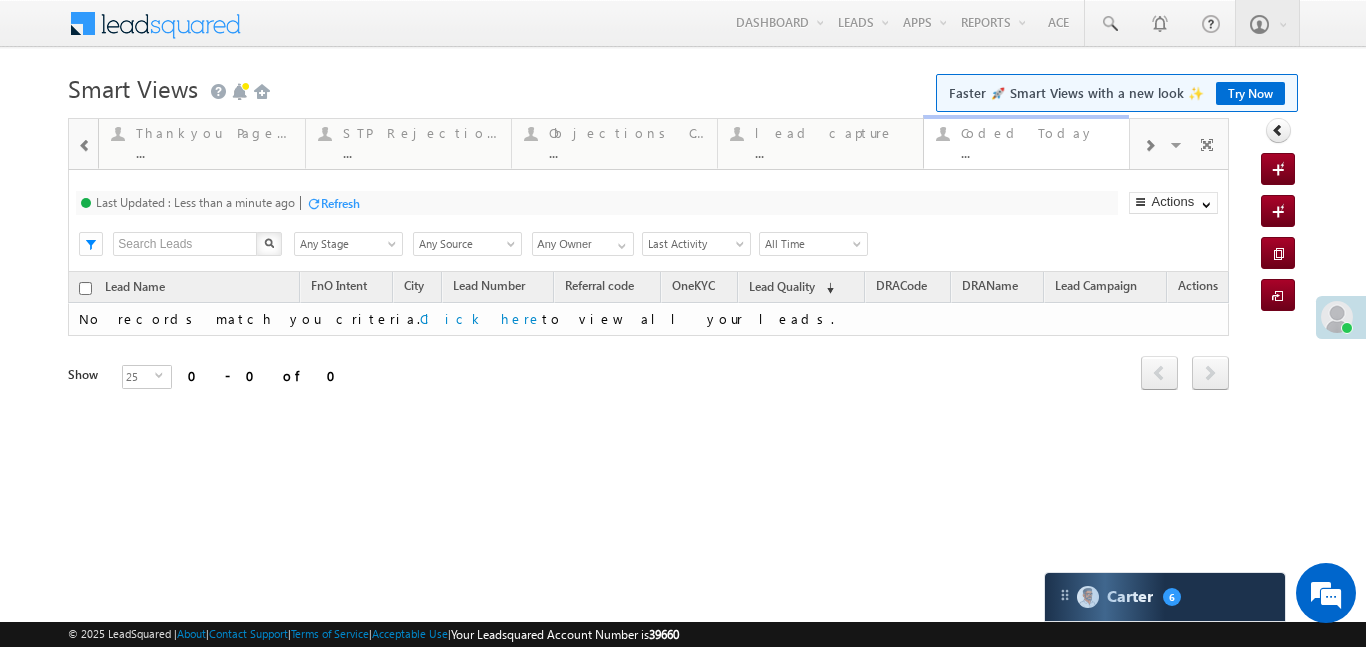 click on "..." at bounding box center (1039, 152) 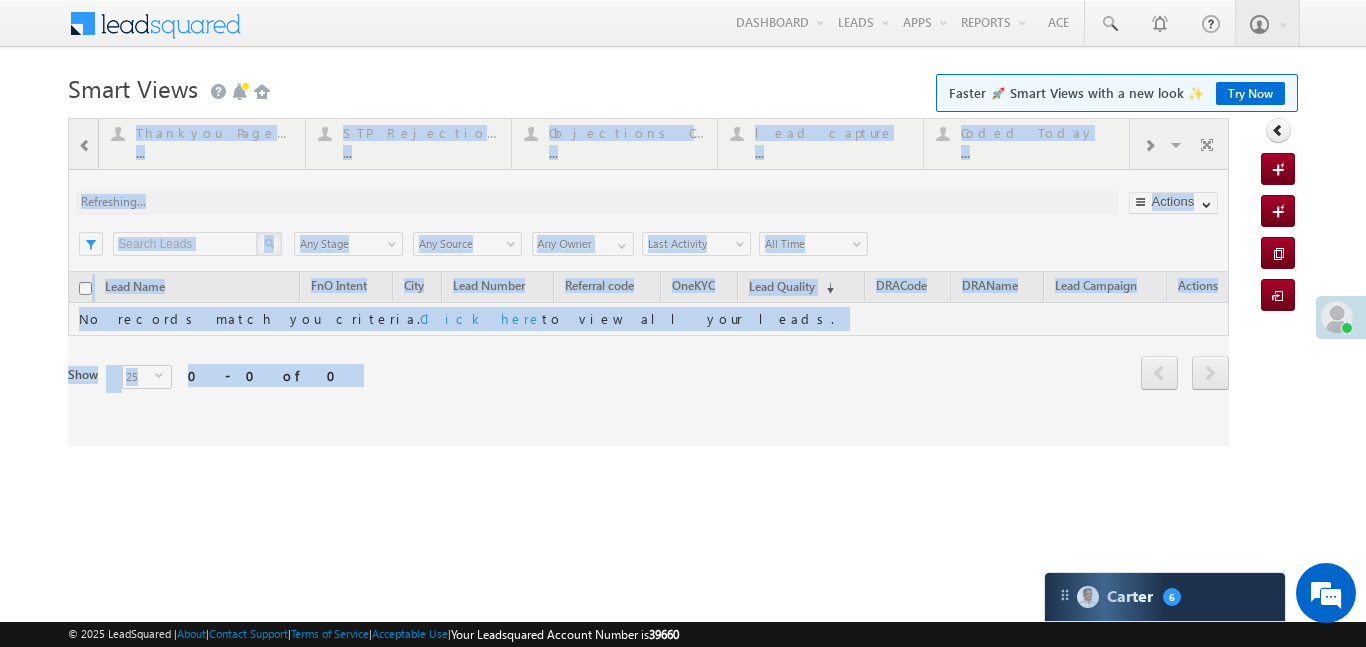 click at bounding box center [648, 282] 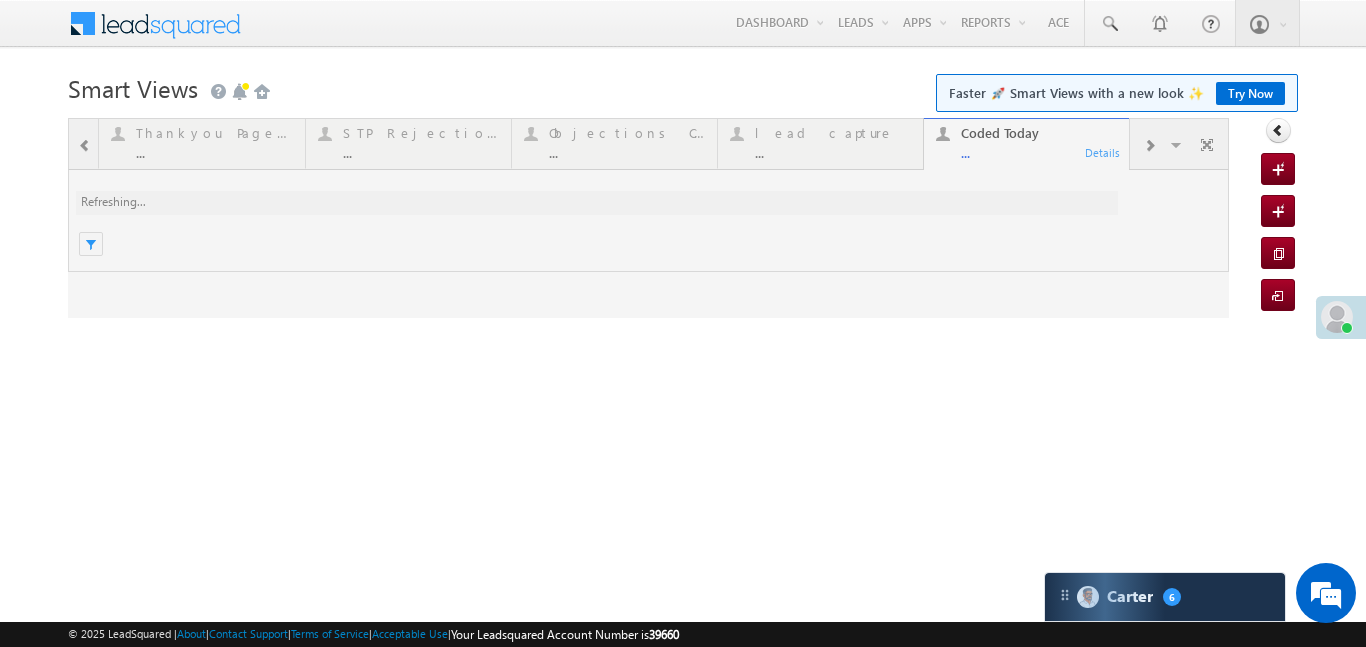 scroll, scrollTop: 0, scrollLeft: 0, axis: both 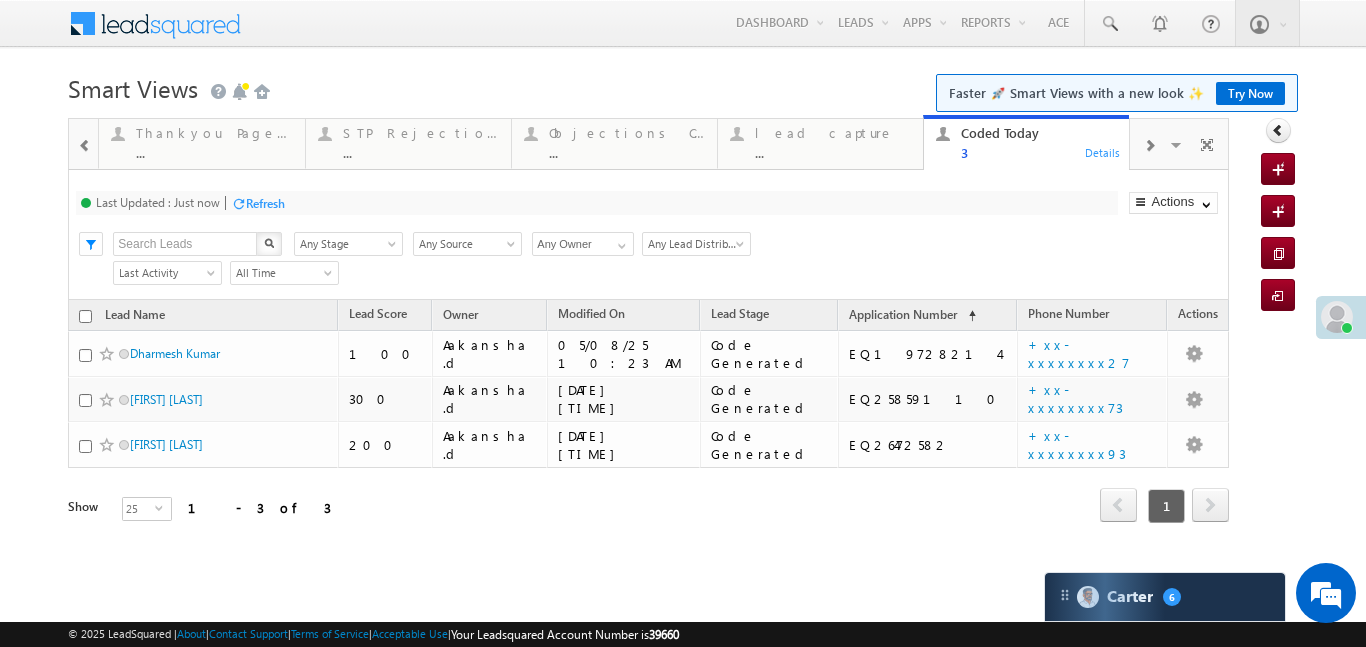 click at bounding box center (1149, 144) 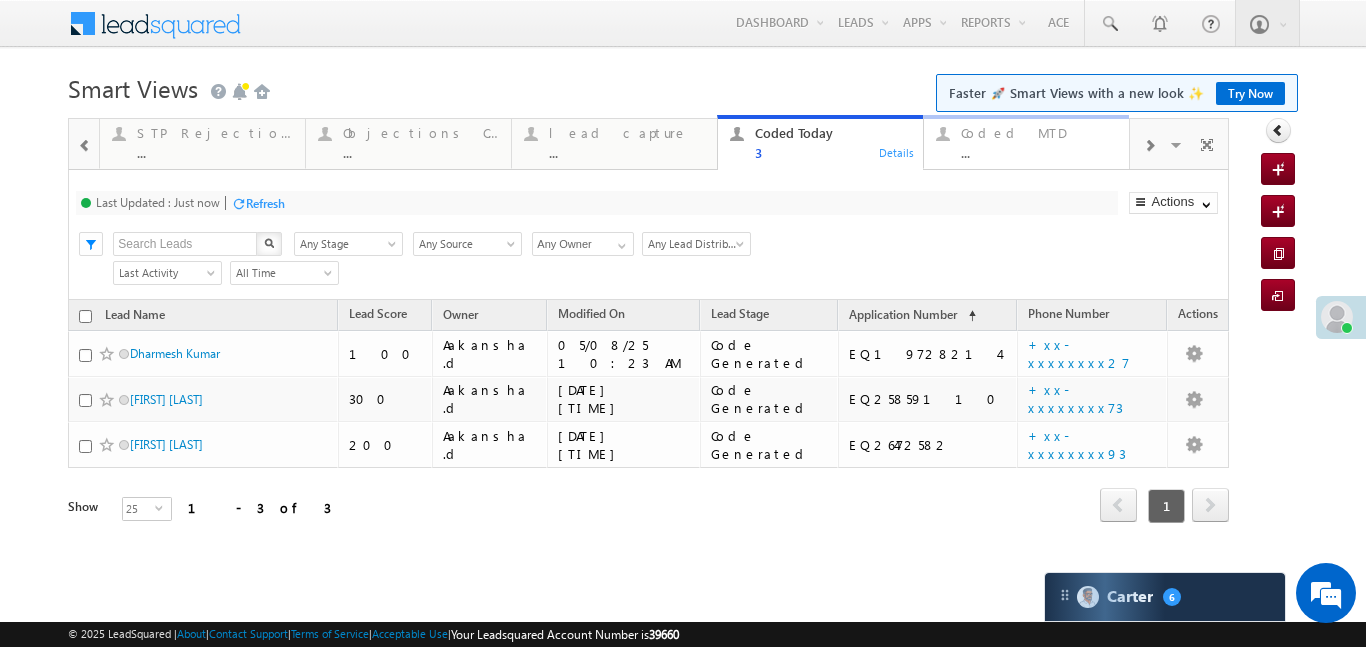 click on "..." at bounding box center [1039, 152] 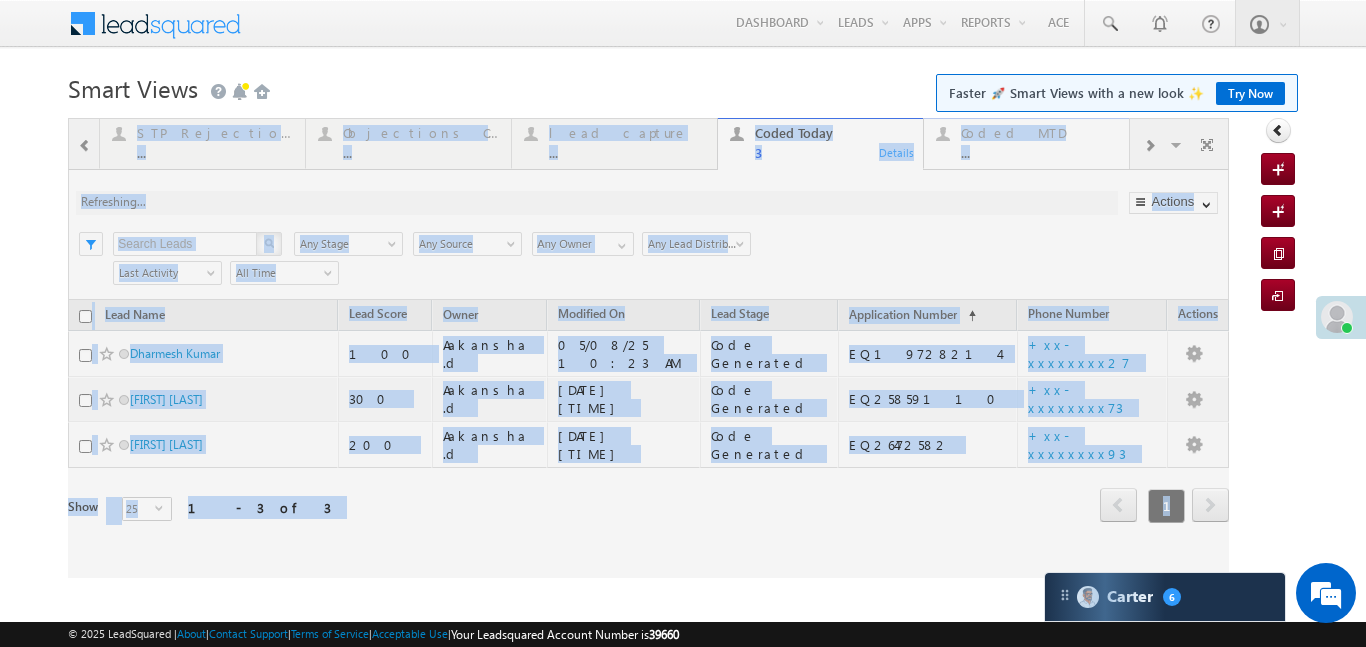click at bounding box center (648, 348) 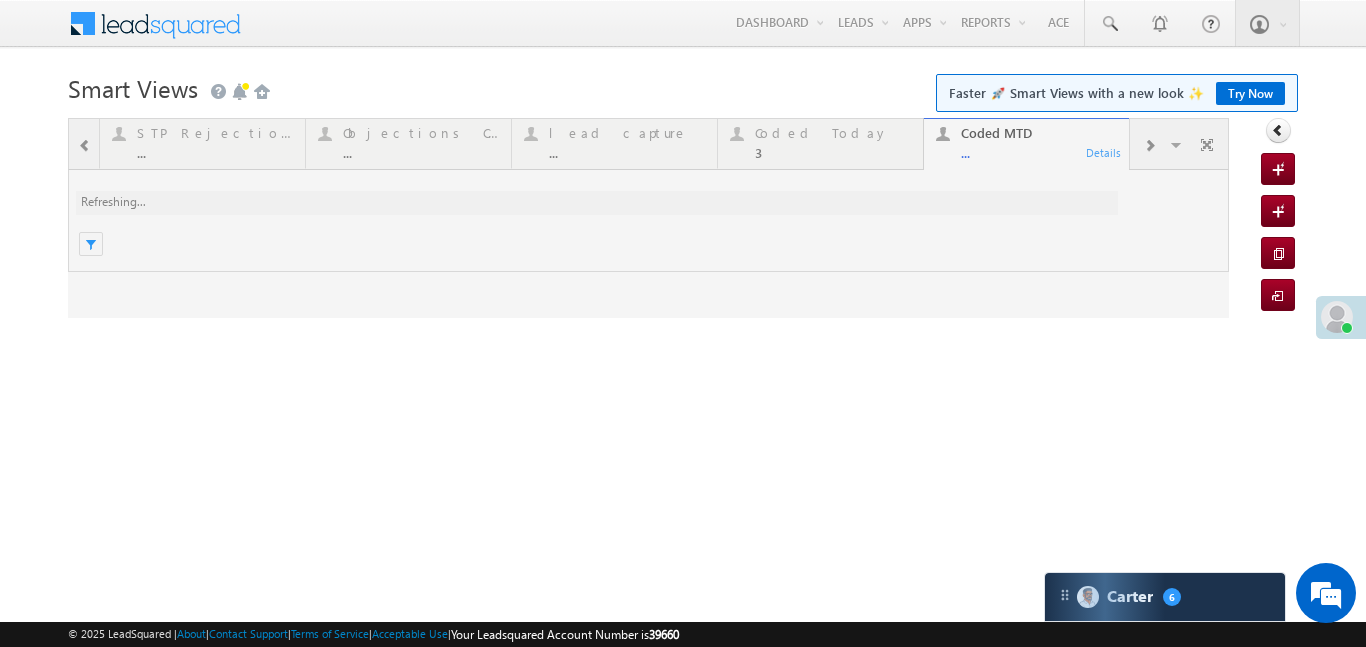 scroll, scrollTop: 0, scrollLeft: 0, axis: both 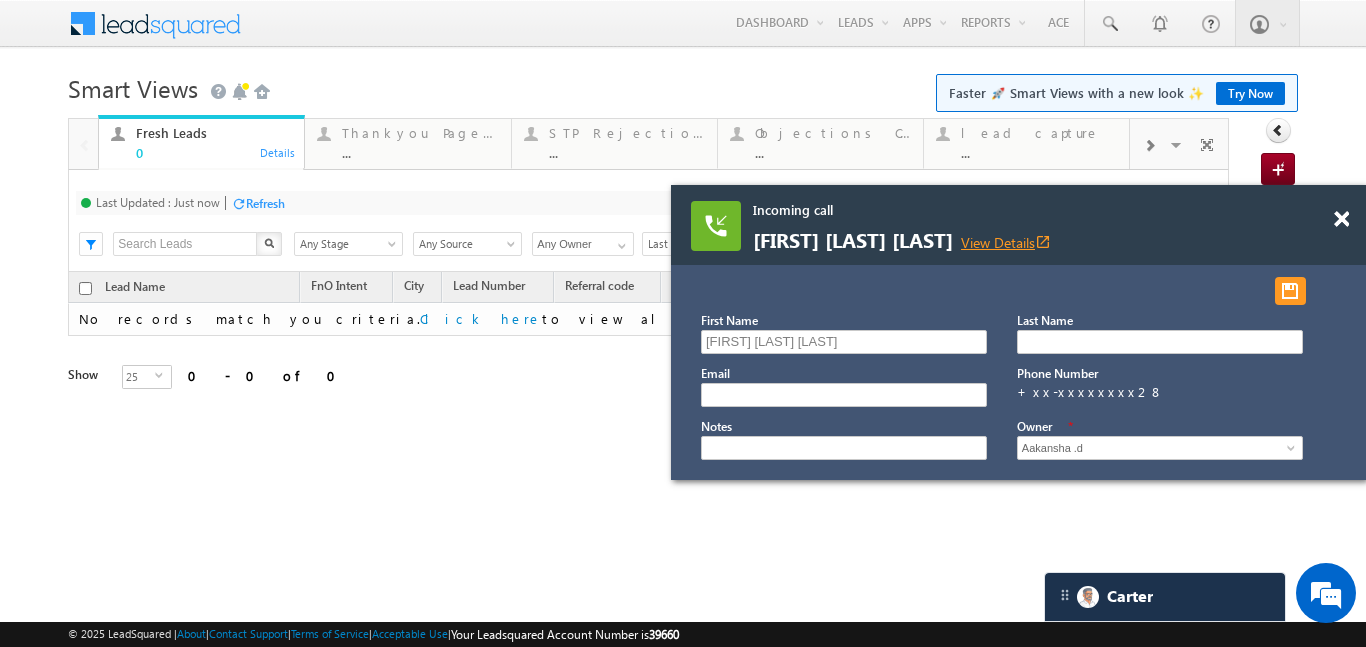 click on "View Details  open_in_new" at bounding box center (1006, 242) 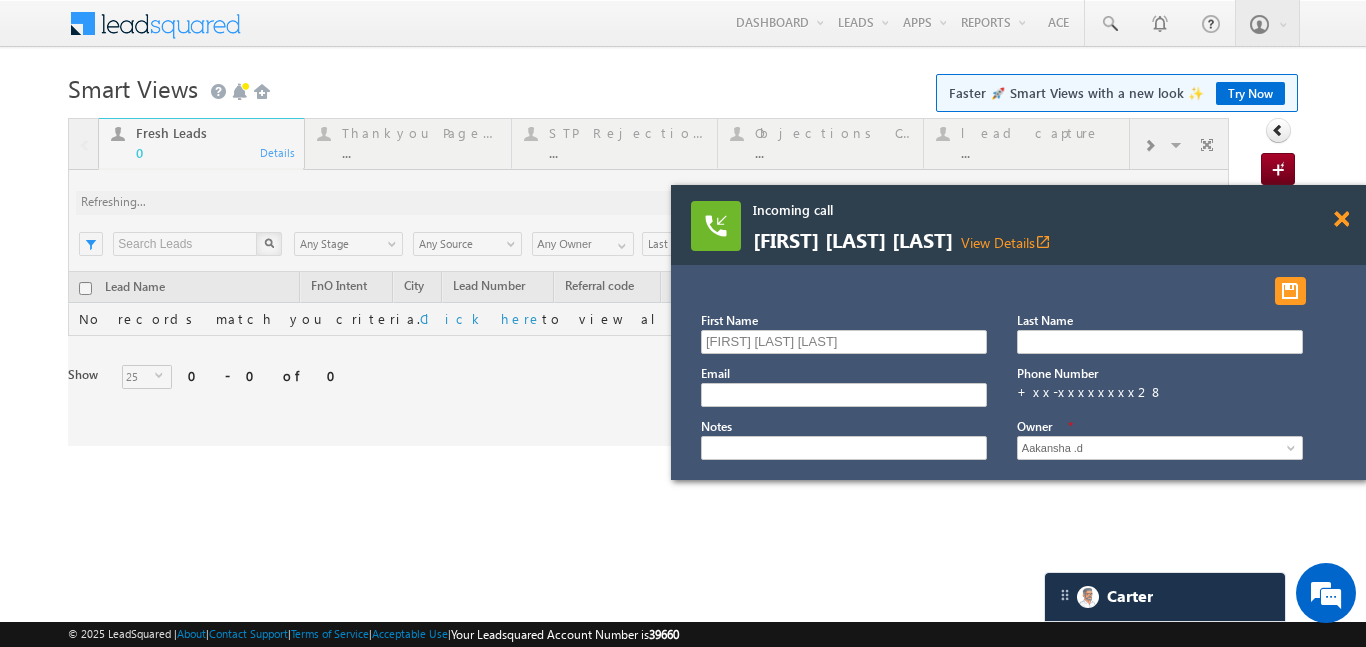 click at bounding box center [1341, 219] 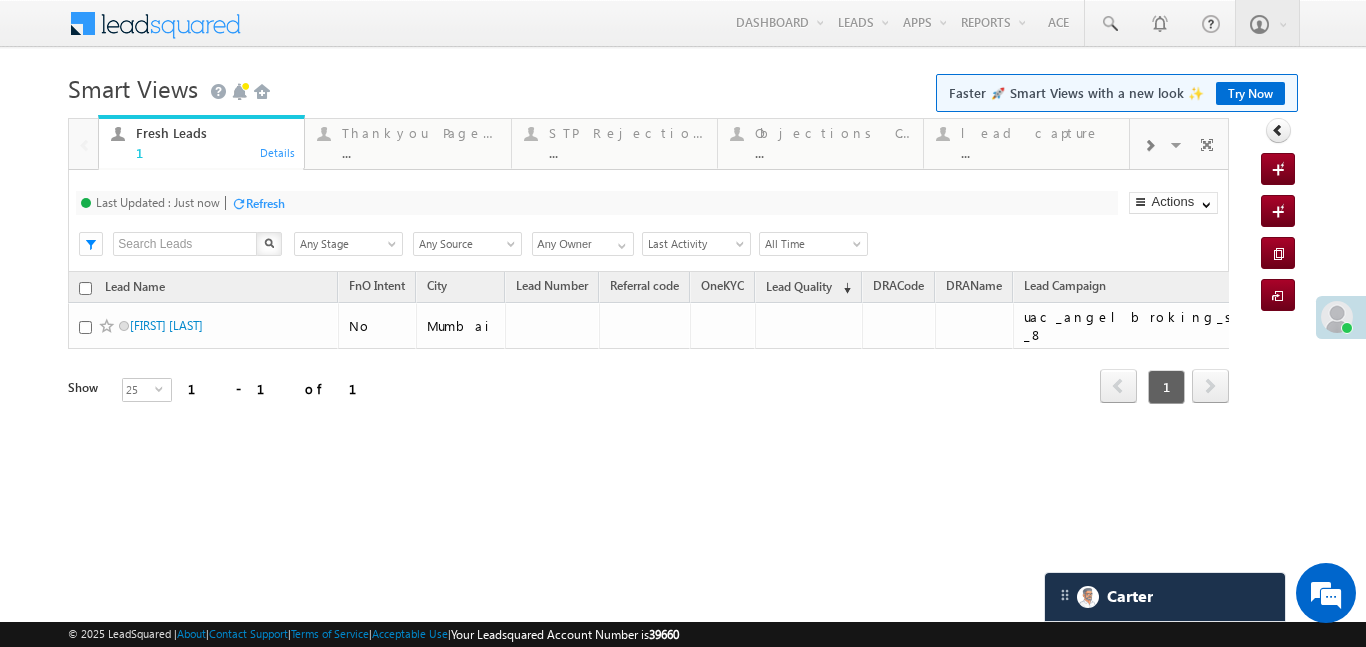 click at bounding box center (1149, 146) 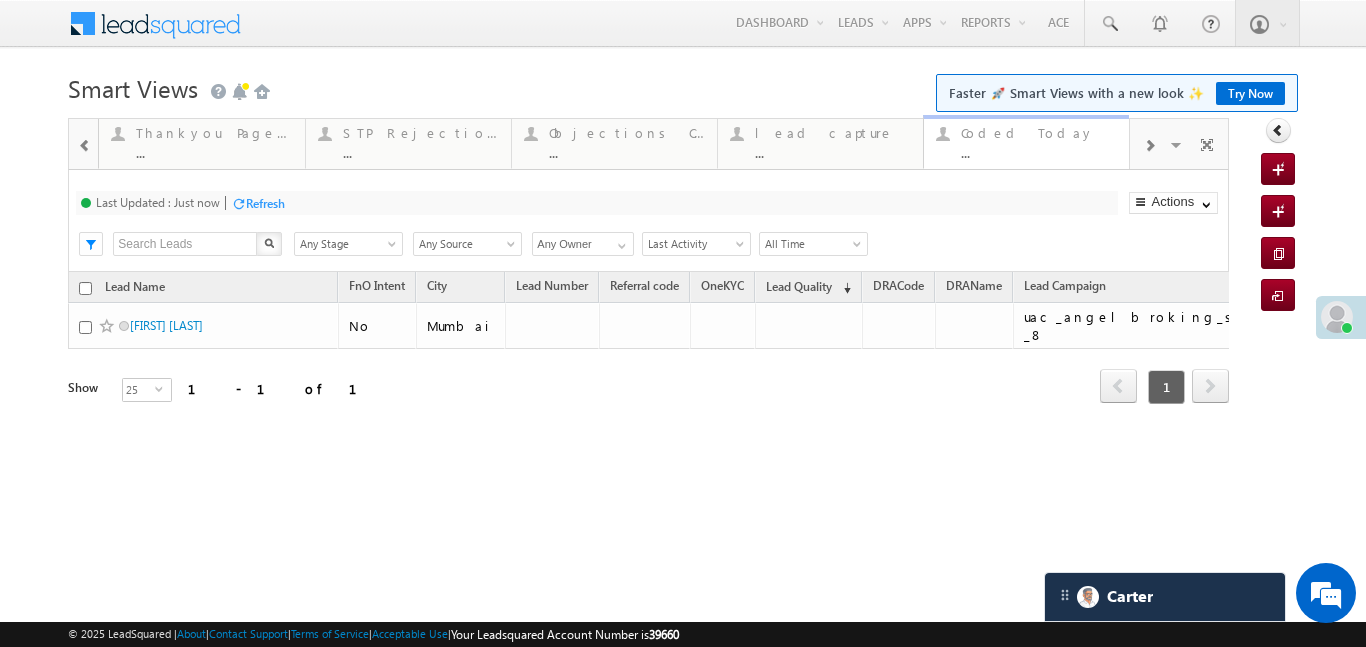 click on "..." at bounding box center (1039, 152) 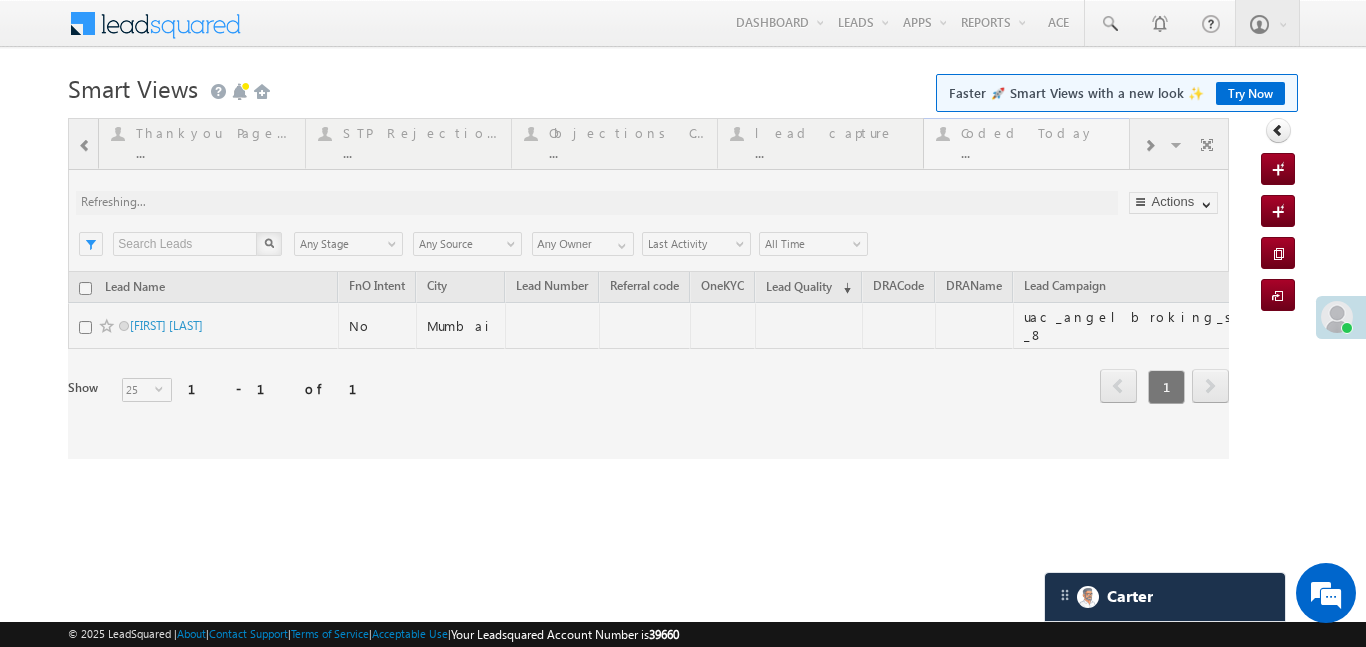 click at bounding box center [648, 288] 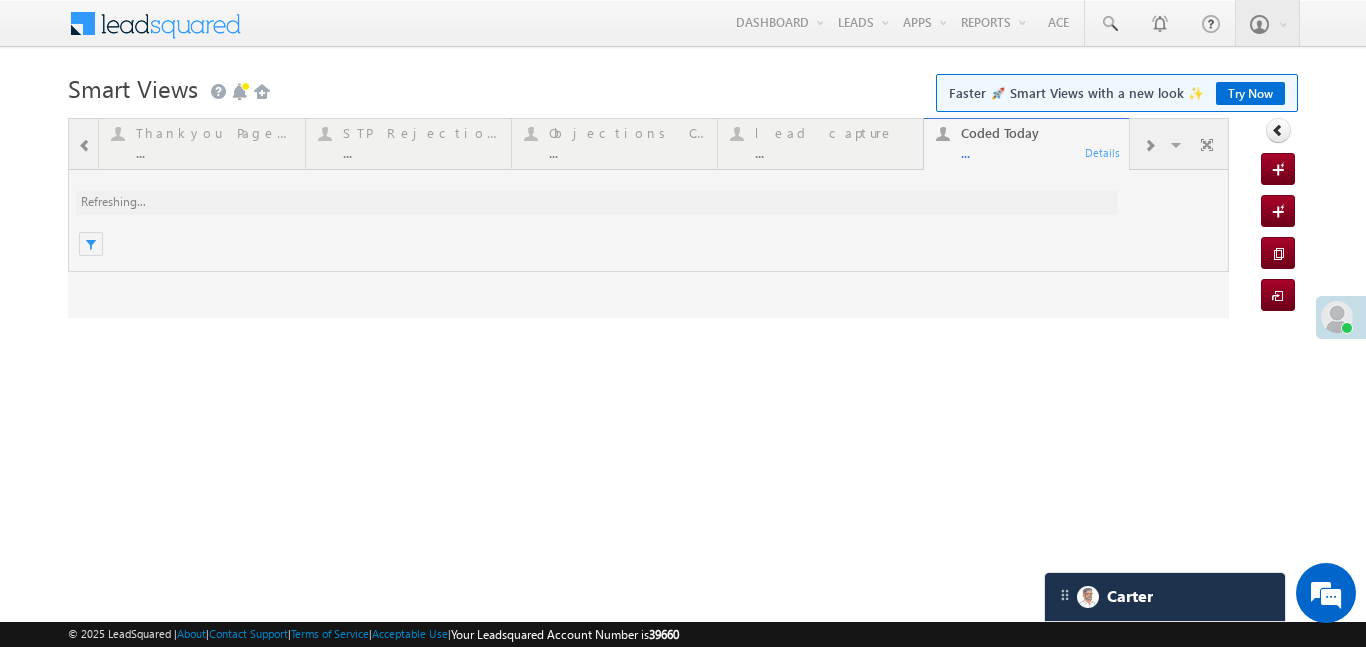 scroll, scrollTop: 0, scrollLeft: 0, axis: both 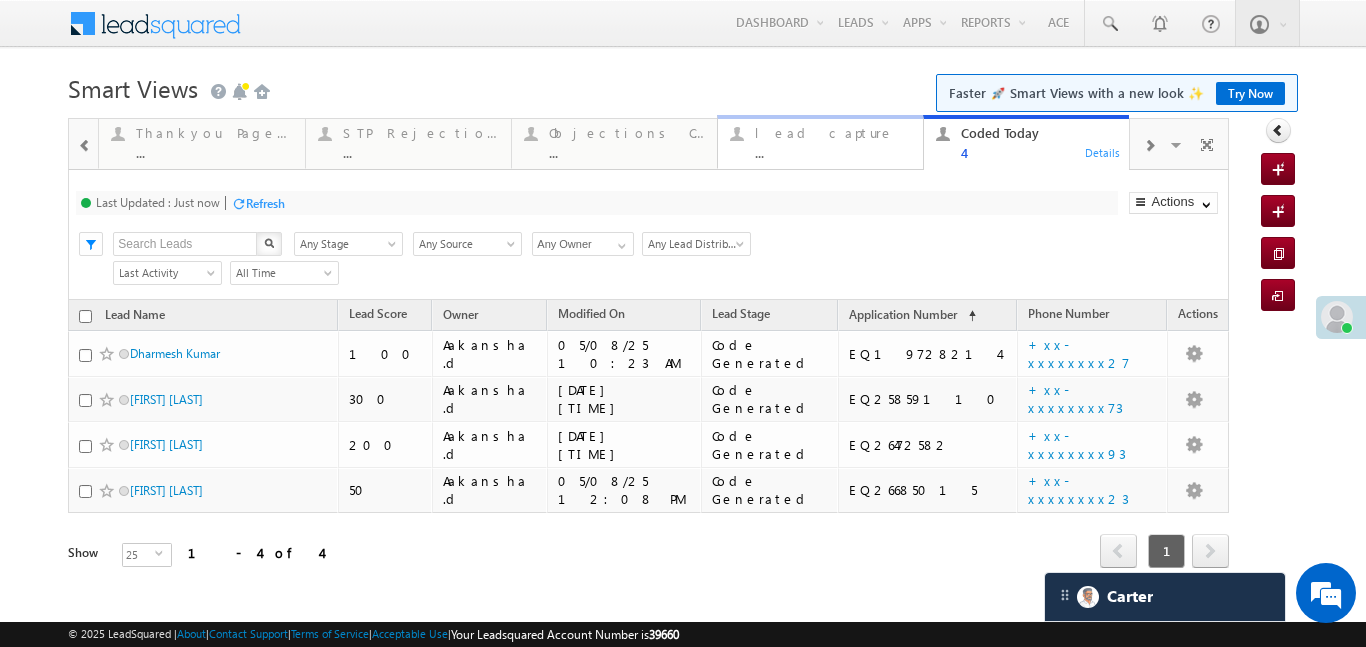 click on "lead capture" at bounding box center [833, 133] 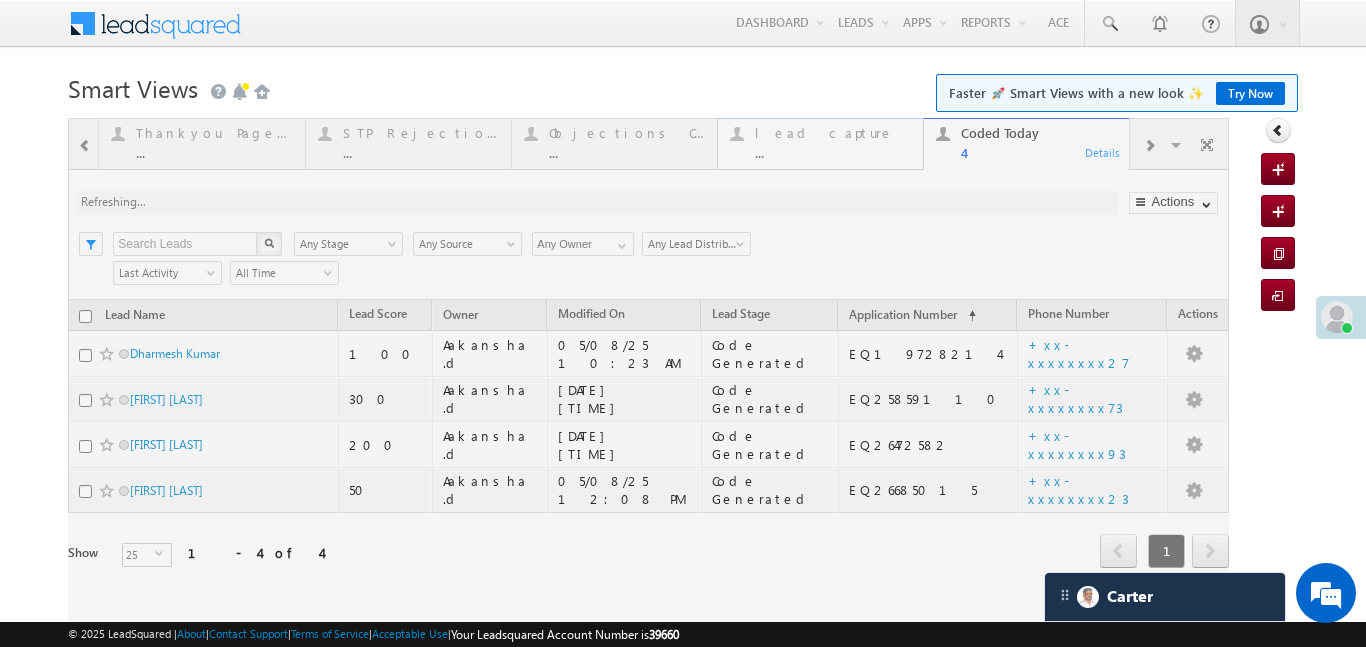 click at bounding box center [648, 371] 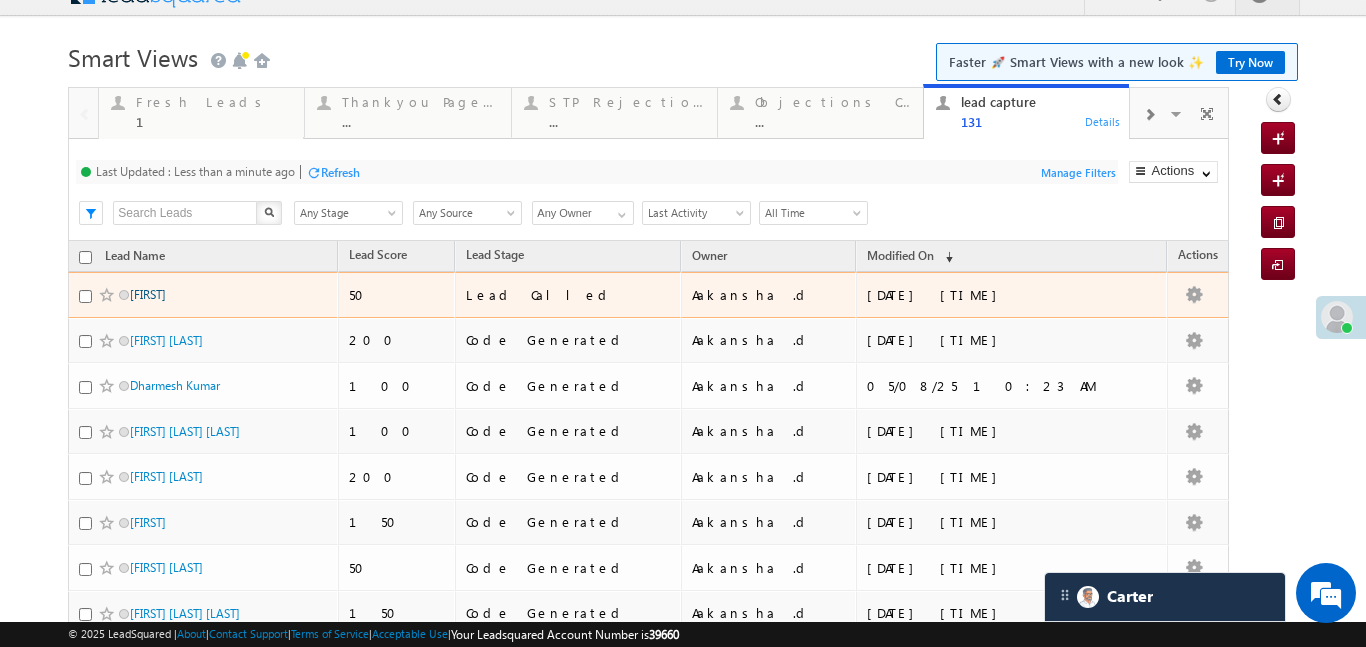 scroll, scrollTop: 0, scrollLeft: 0, axis: both 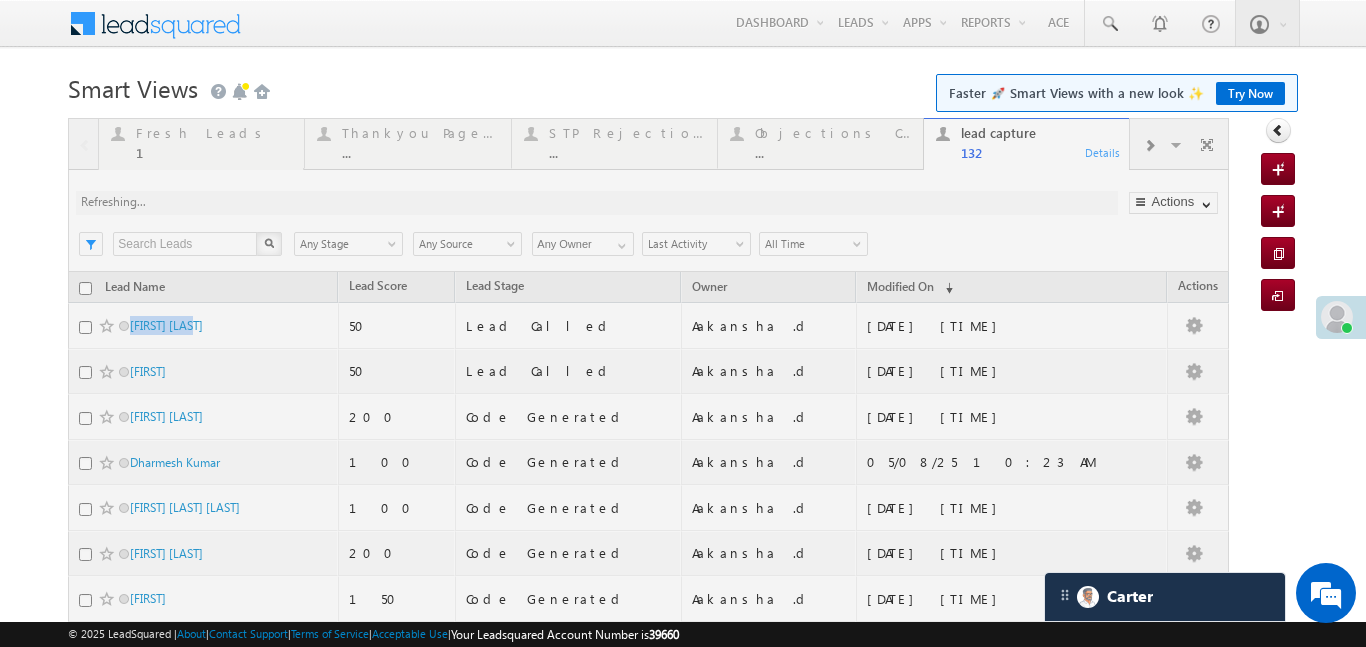 click at bounding box center [648, 834] 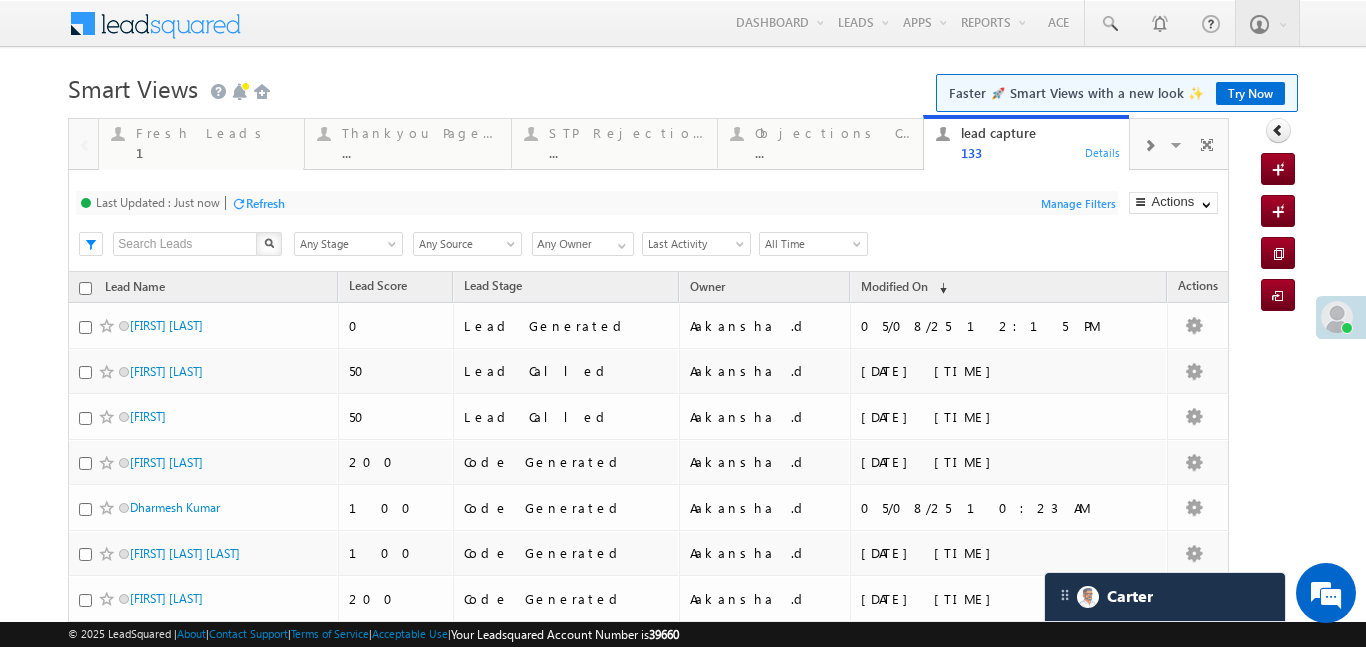 click at bounding box center [1149, 146] 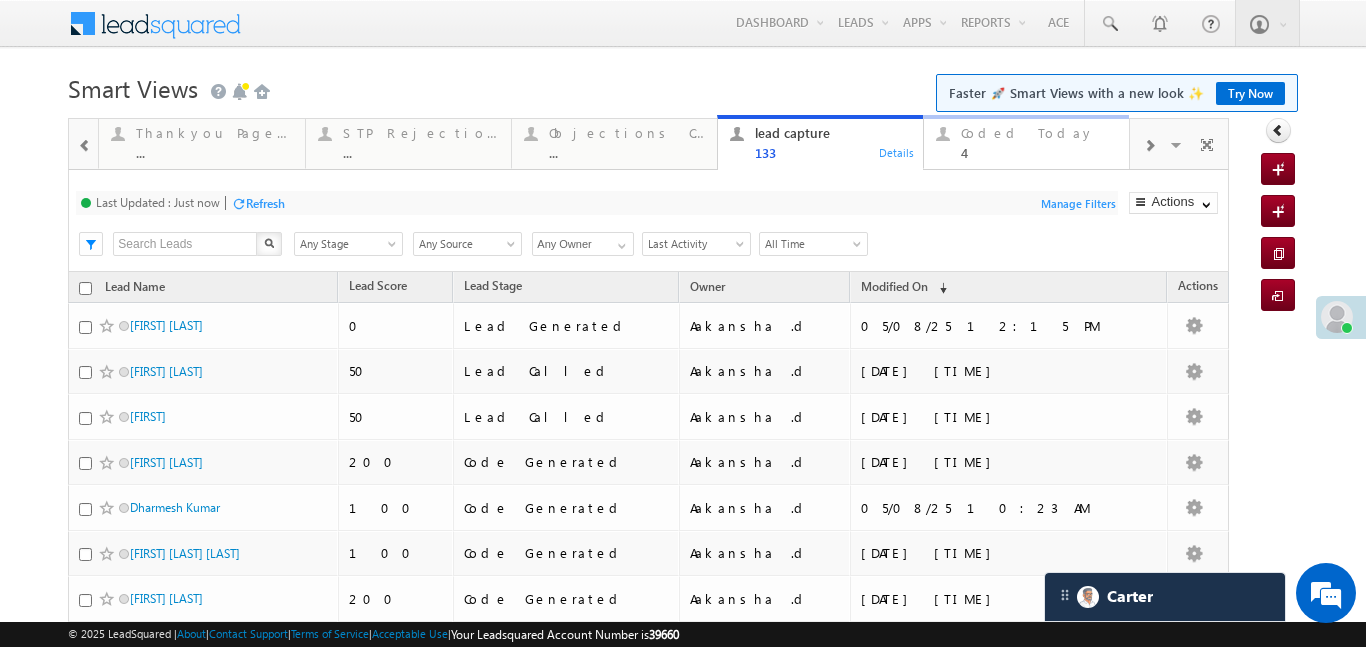 click on "4" at bounding box center (1039, 152) 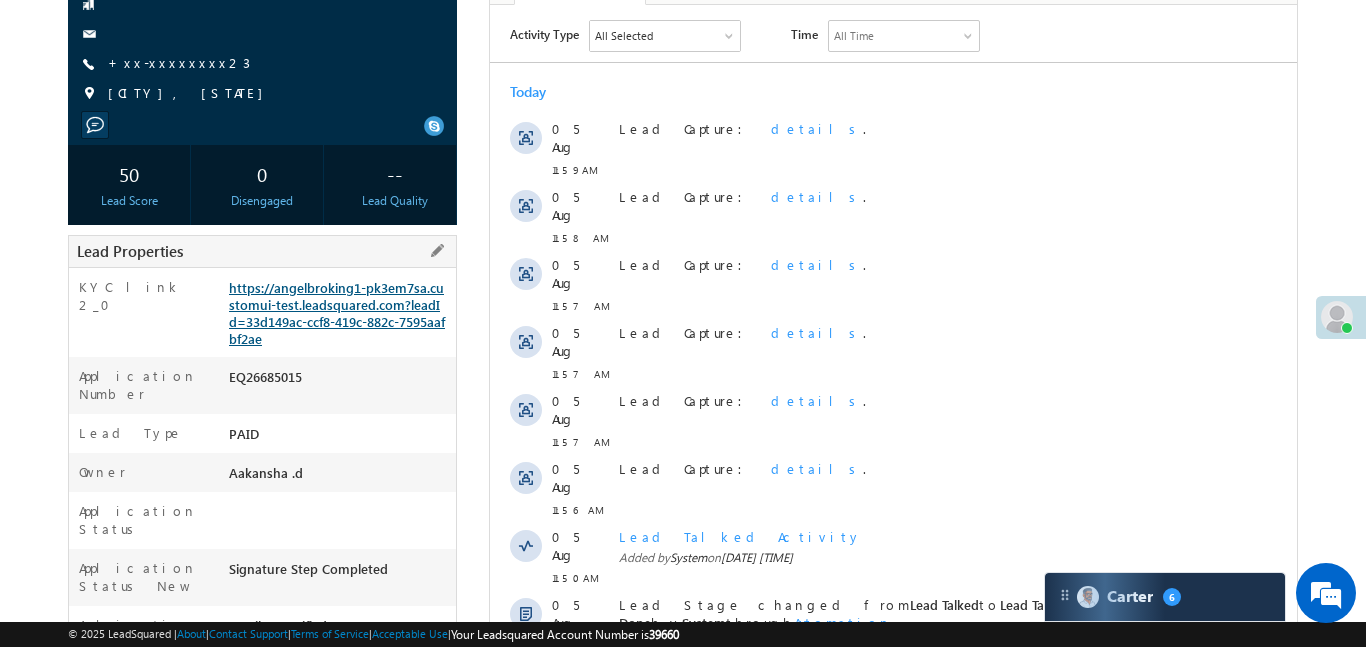 scroll, scrollTop: 0, scrollLeft: 0, axis: both 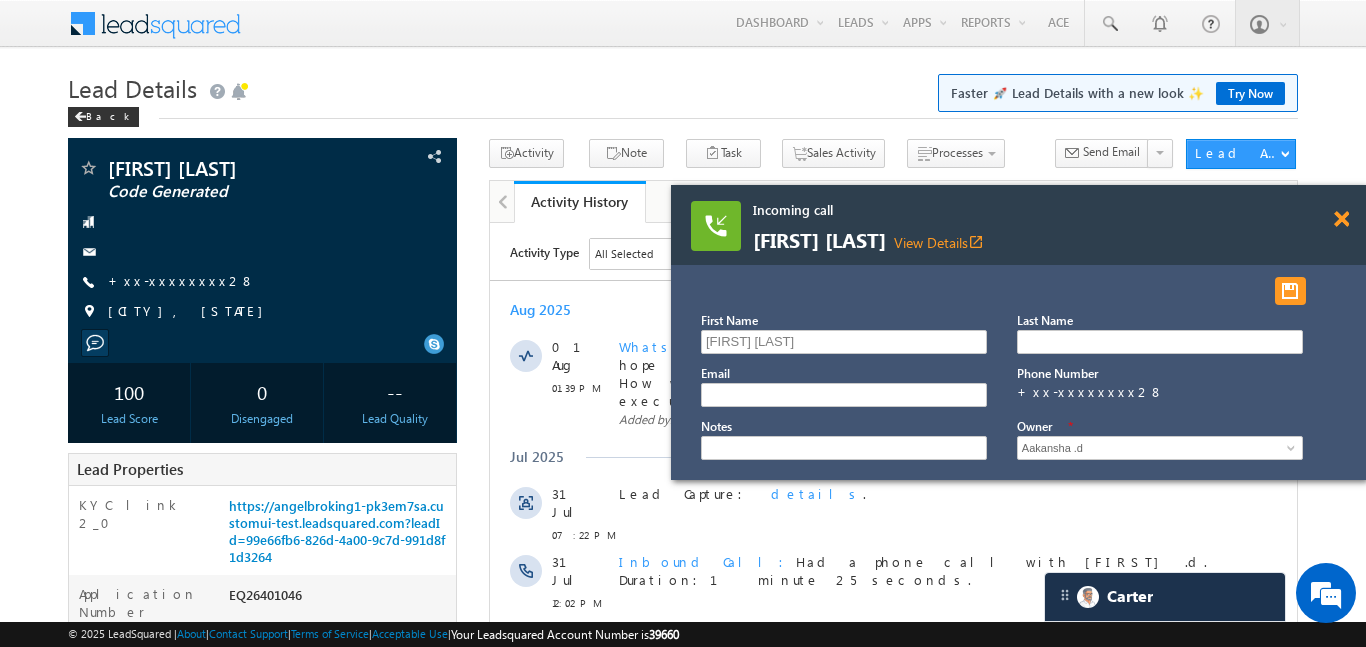 click at bounding box center [1341, 219] 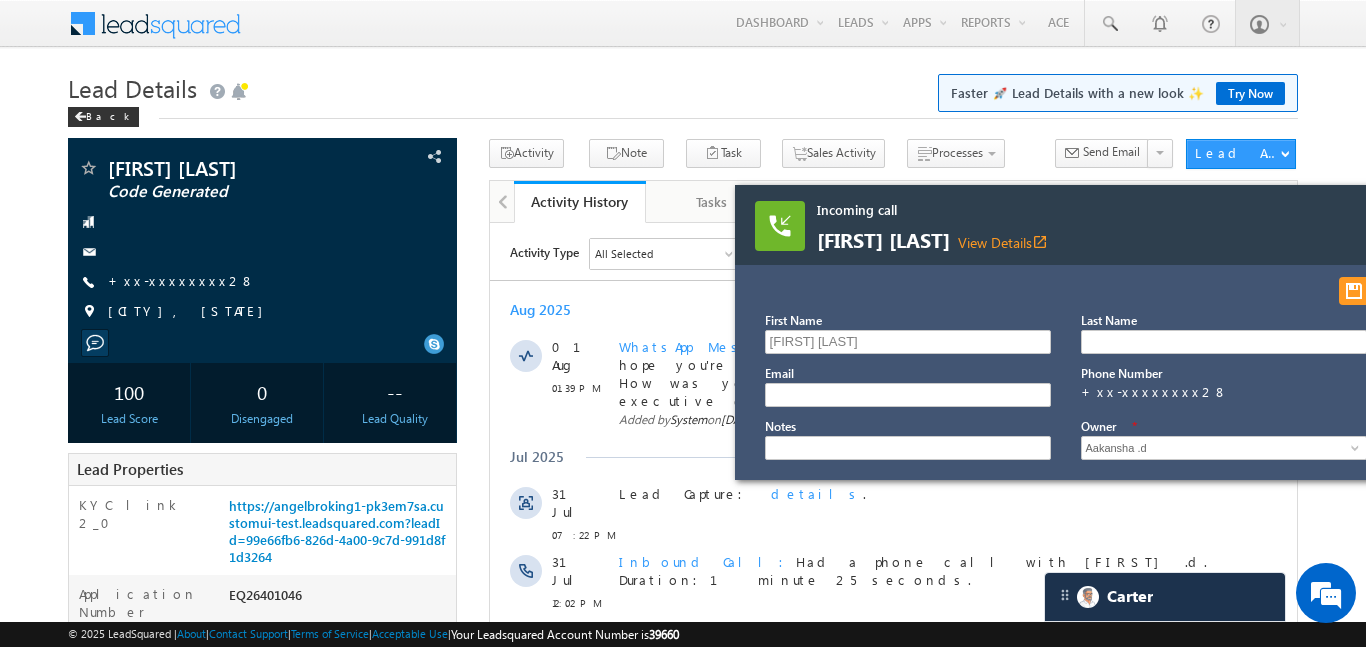 click on "Incoming call  Gangaben malabhai sankhala   View Details  open_in_new" at bounding box center (1082, 225) 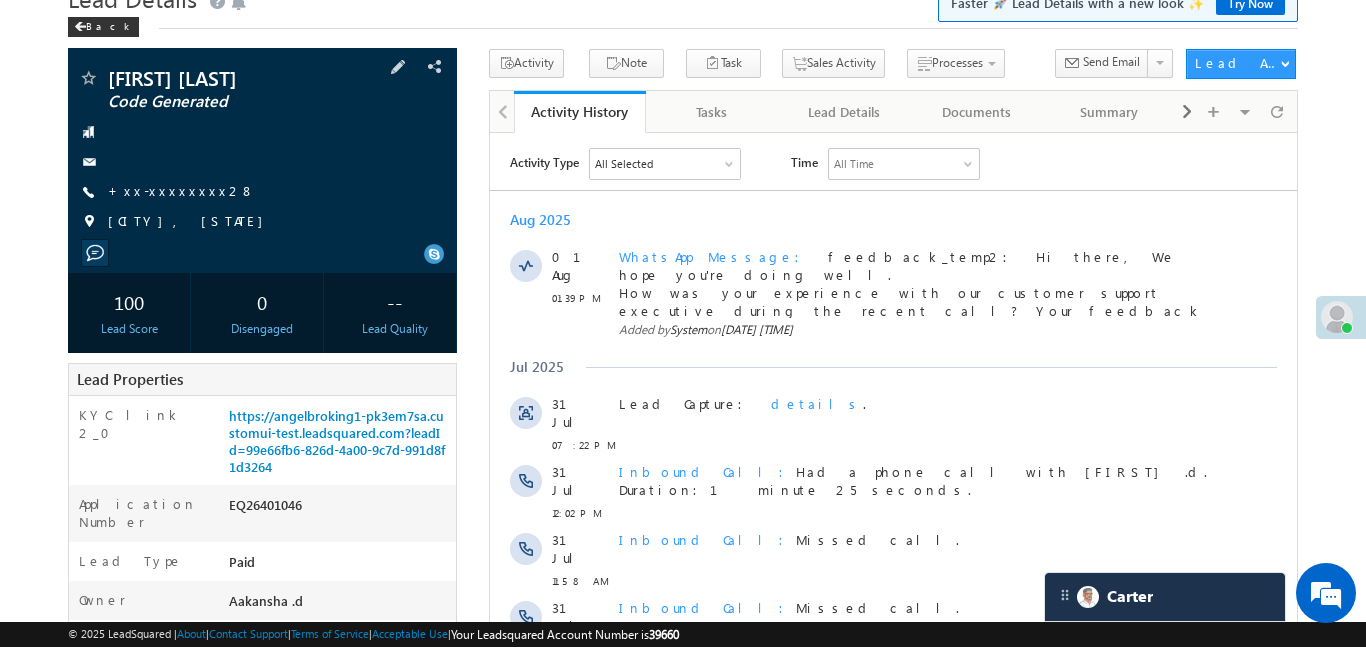 scroll, scrollTop: 222, scrollLeft: 0, axis: vertical 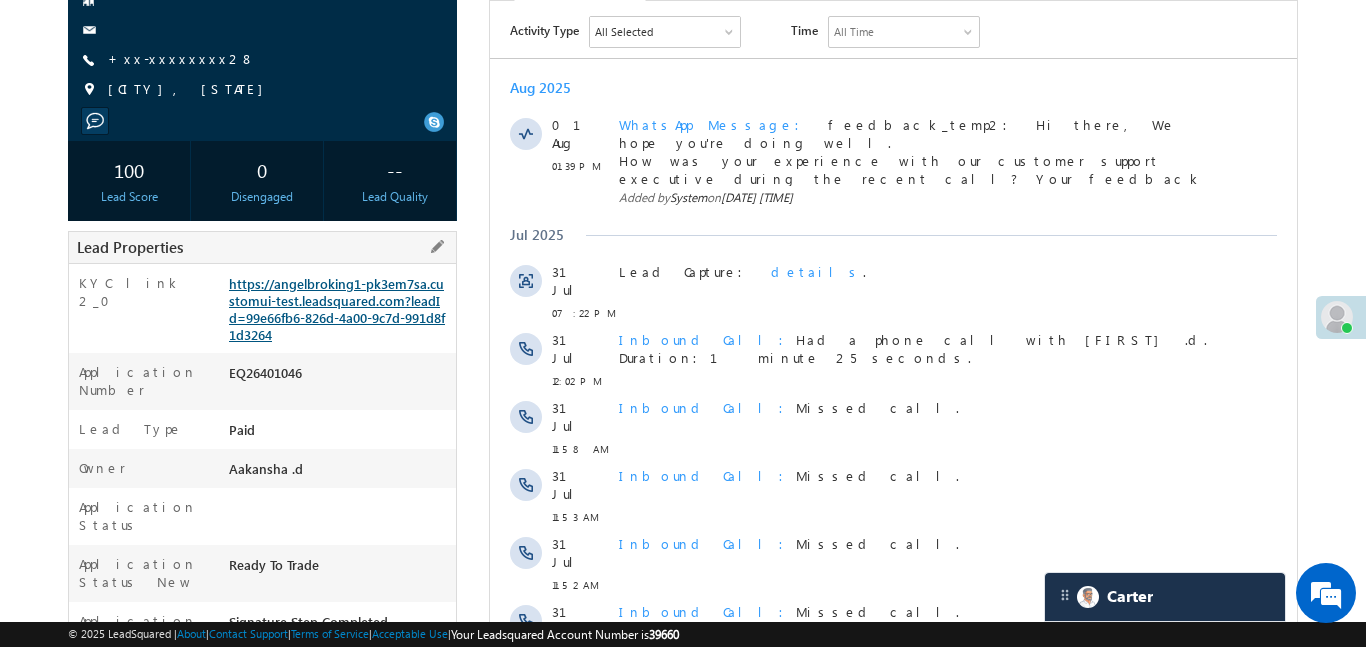 click on "https://angelbroking1-pk3em7sa.customui-test.leadsquared.com?leadId=99e66fb6-826d-4a00-9c7d-991d8f1d3264" at bounding box center [337, 309] 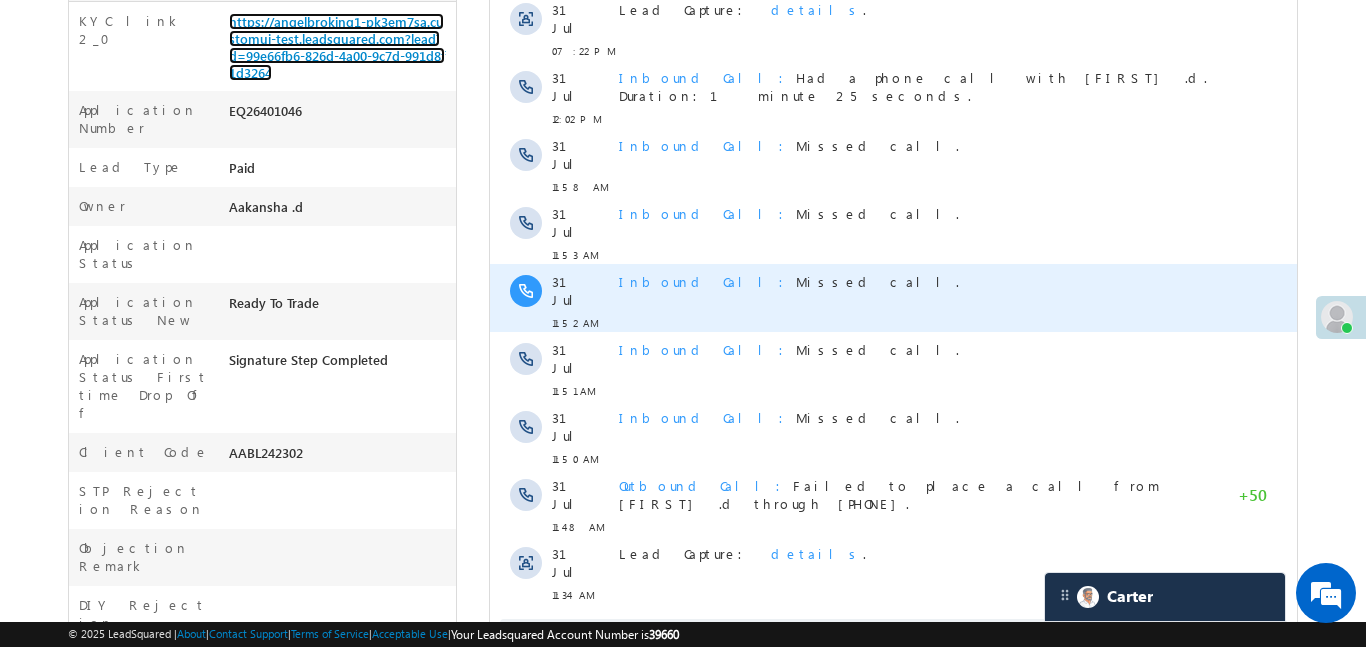 scroll, scrollTop: 486, scrollLeft: 0, axis: vertical 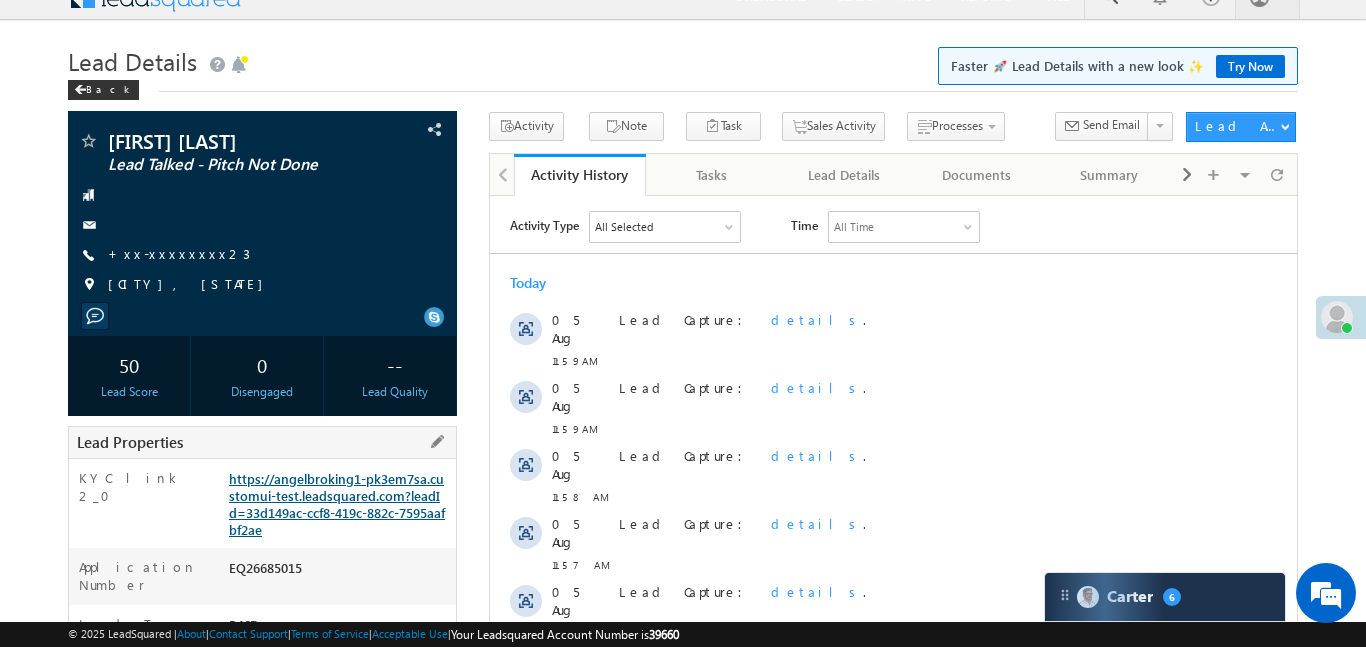 click on "https://angelbroking1-pk3em7sa.customui-test.leadsquared.com?leadId=33d149ac-ccf8-419c-882c-7595aafbf2ae" at bounding box center (337, 504) 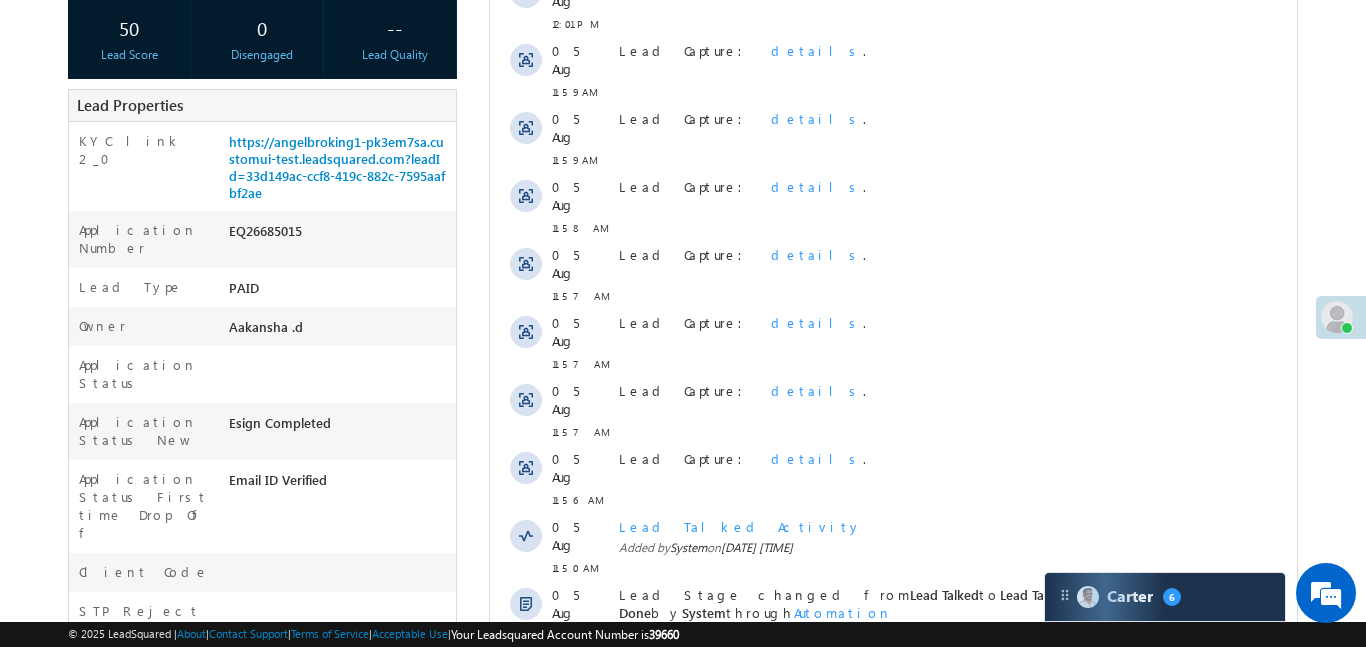 scroll, scrollTop: 0, scrollLeft: 0, axis: both 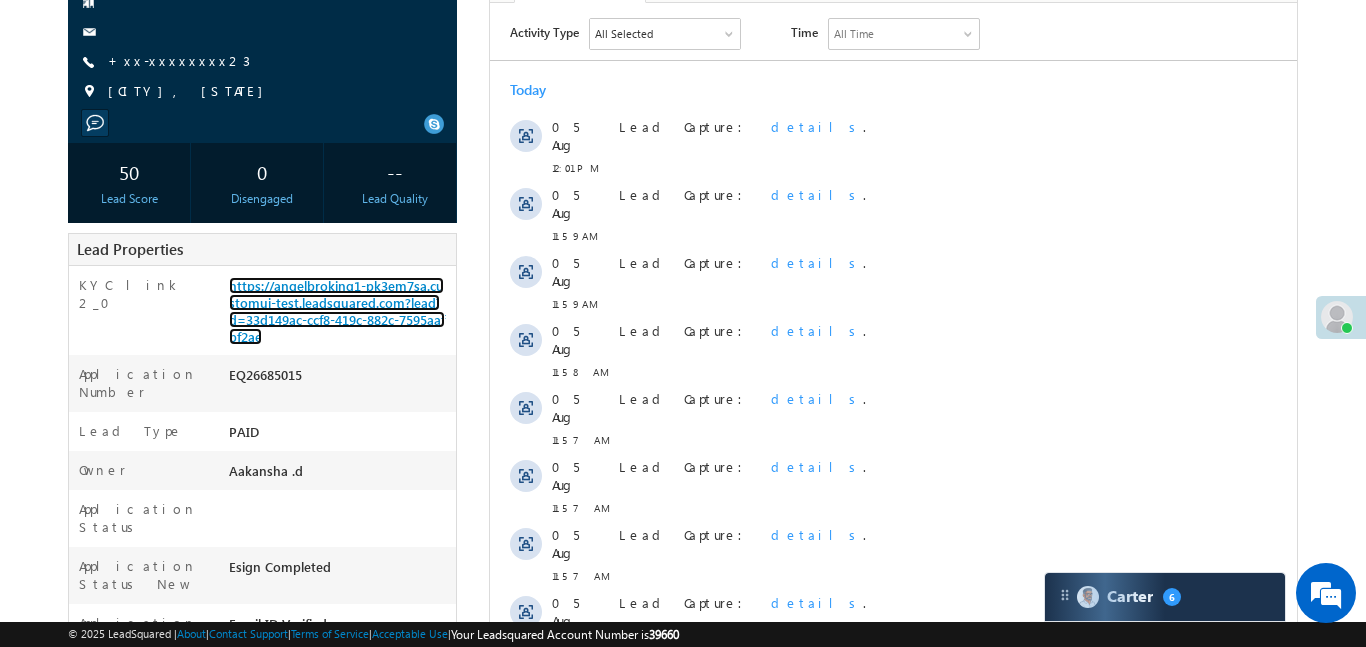 click on "https://angelbroking1-pk3em7sa.customui-test.leadsquared.com?leadId=33d149ac-ccf8-419c-882c-7595aafbf2ae" at bounding box center [337, 311] 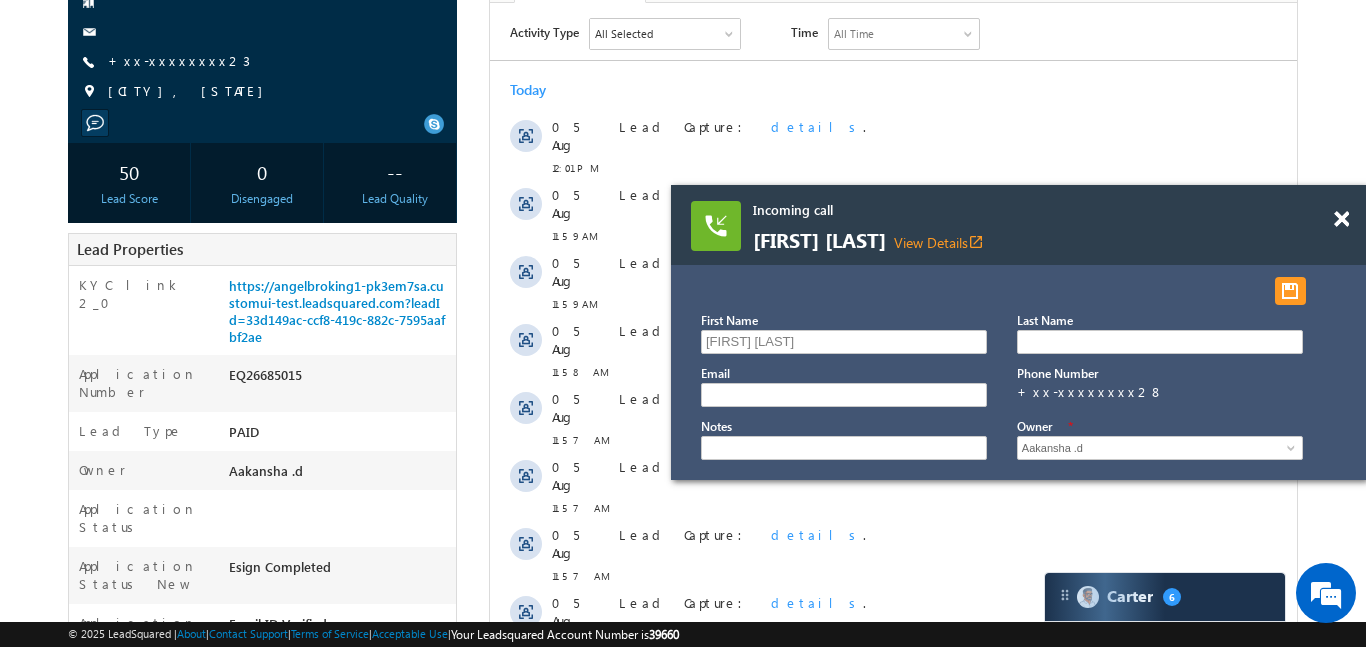 scroll, scrollTop: 0, scrollLeft: 0, axis: both 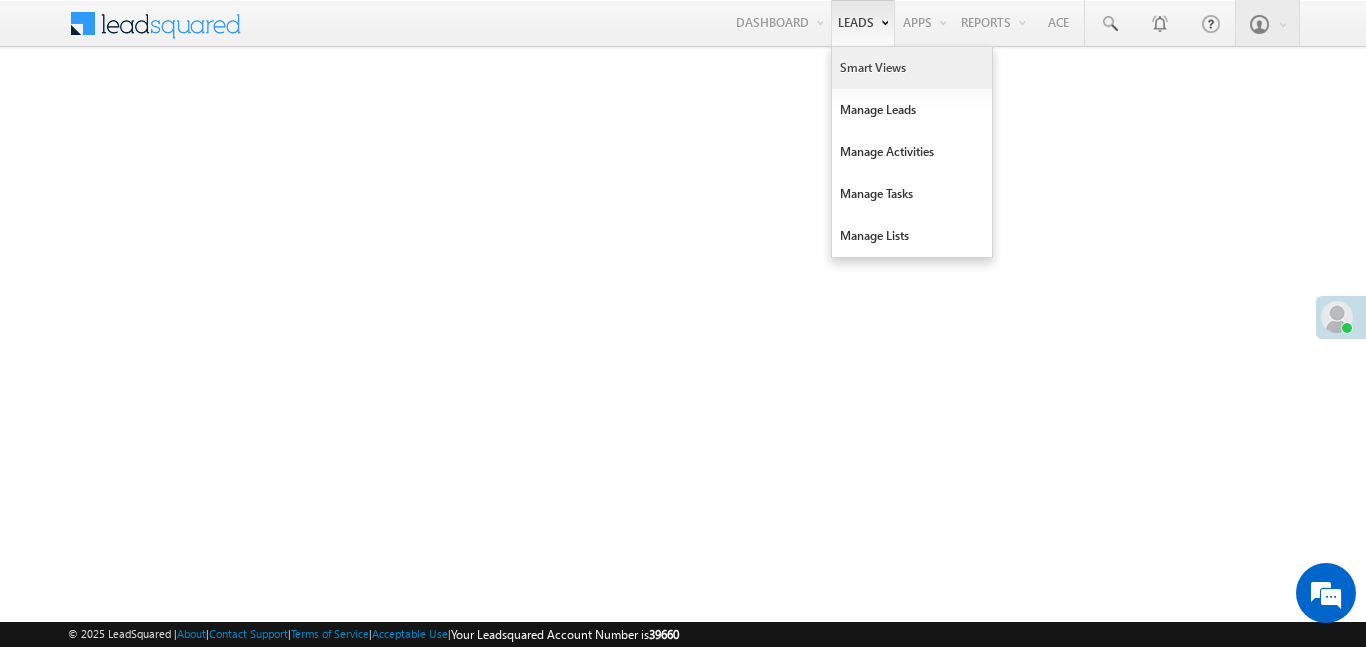 click on "Smart Views" at bounding box center (912, 68) 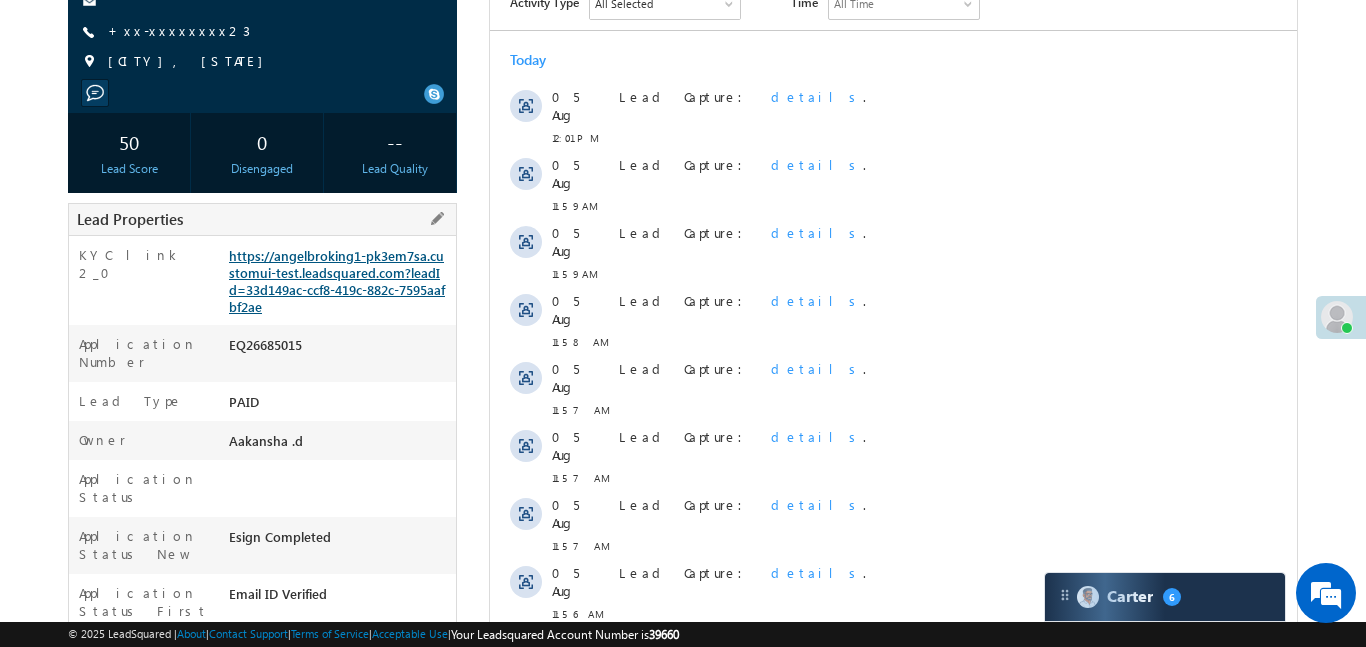 scroll, scrollTop: 251, scrollLeft: 0, axis: vertical 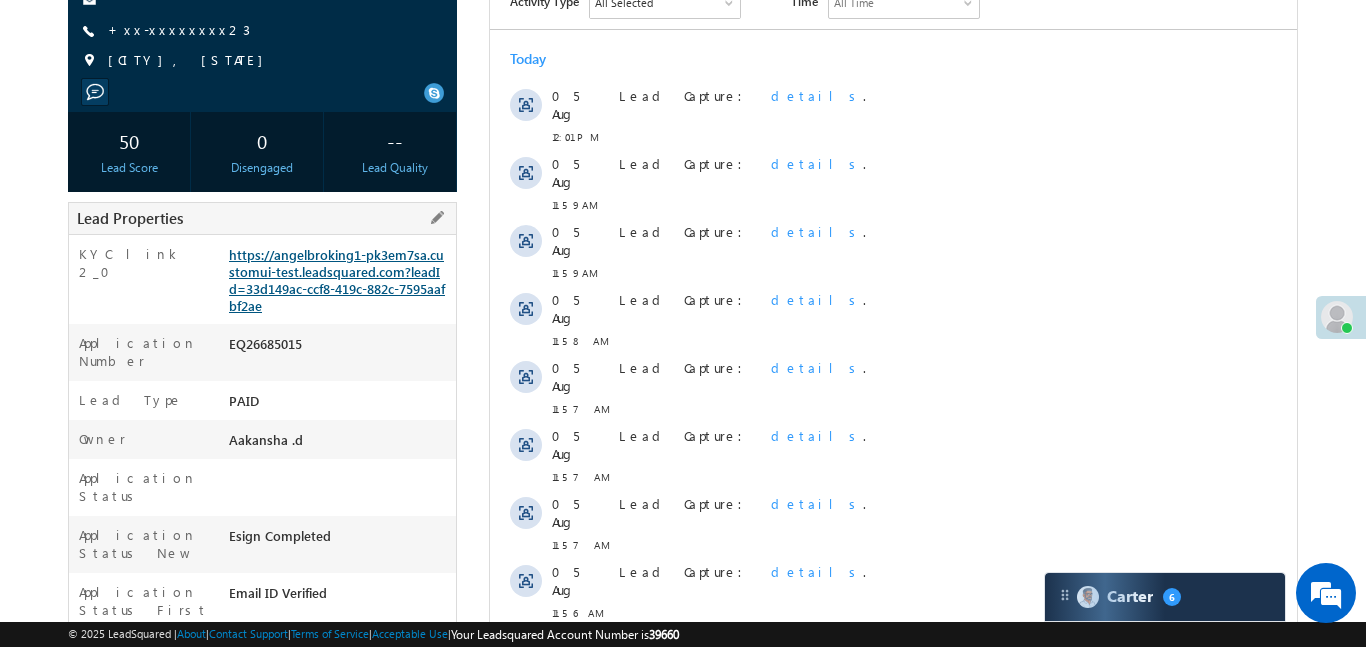 click on "https://angelbroking1-pk3em7sa.customui-test.leadsquared.com?leadId=33d149ac-ccf8-419c-882c-7595aafbf2ae" at bounding box center [337, 280] 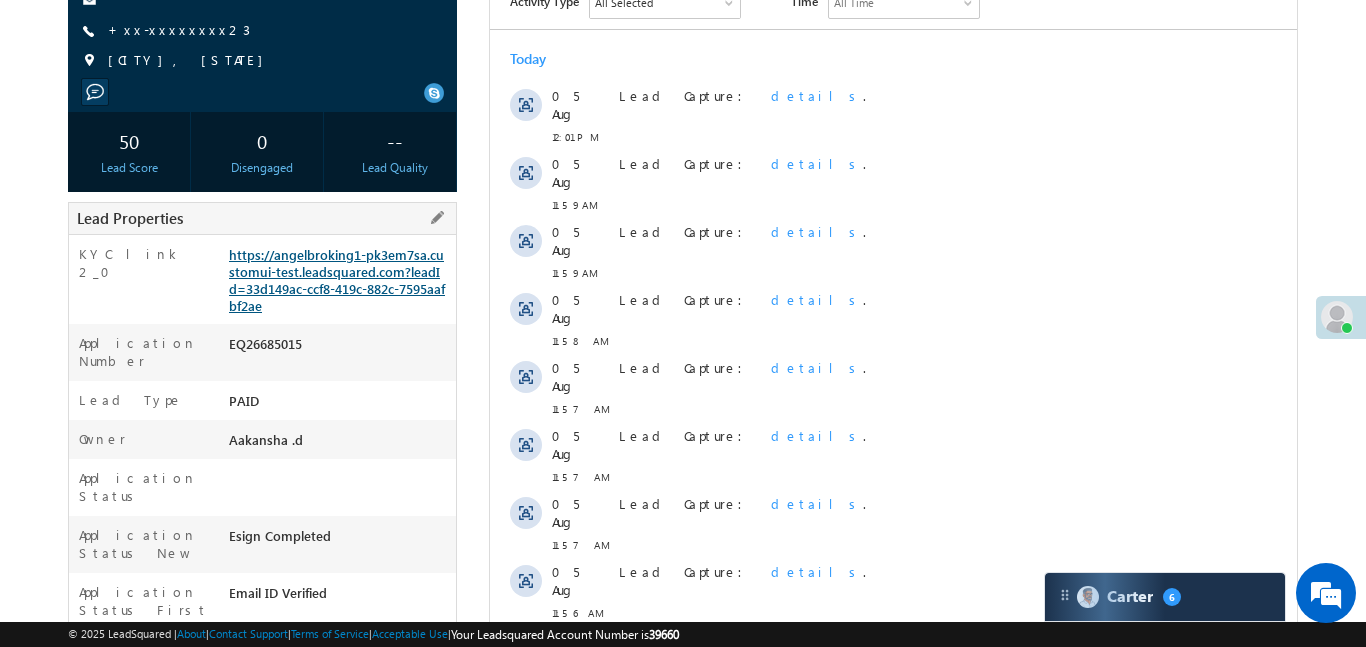 scroll, scrollTop: 0, scrollLeft: 0, axis: both 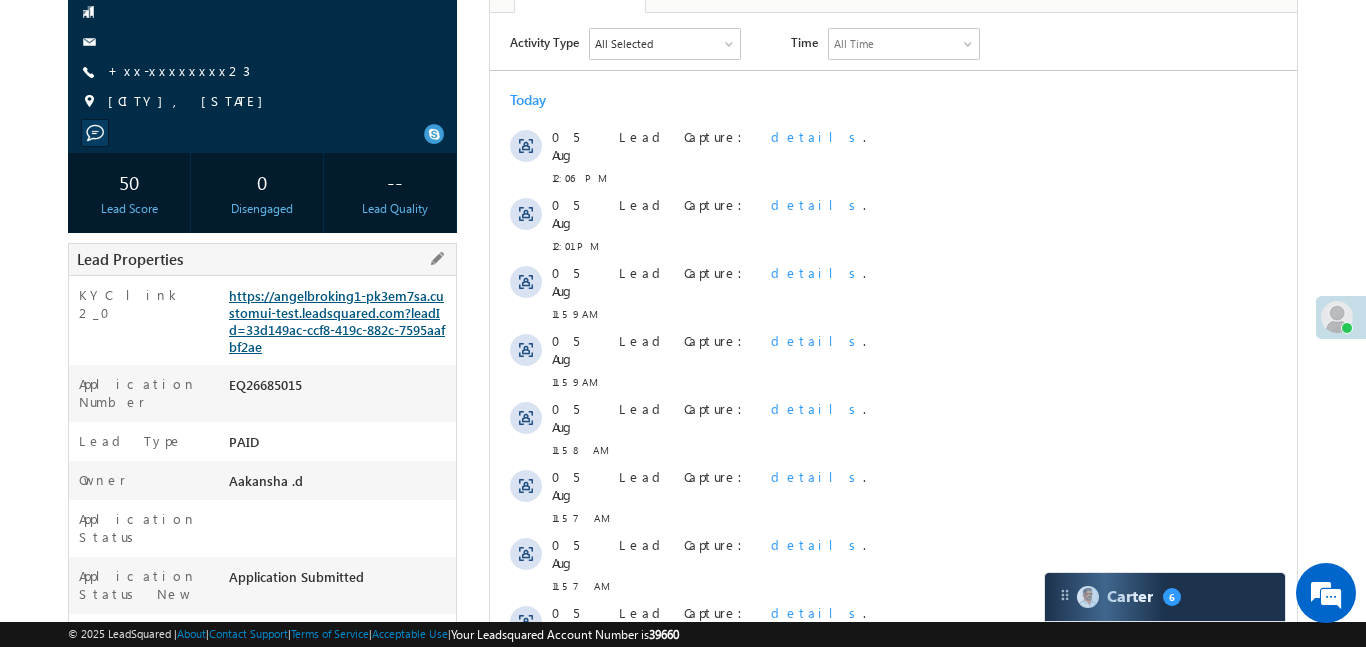 click on "https://angelbroking1-pk3em7sa.customui-test.leadsquared.com?leadId=33d149ac-ccf8-419c-882c-7595aafbf2ae" at bounding box center (337, 321) 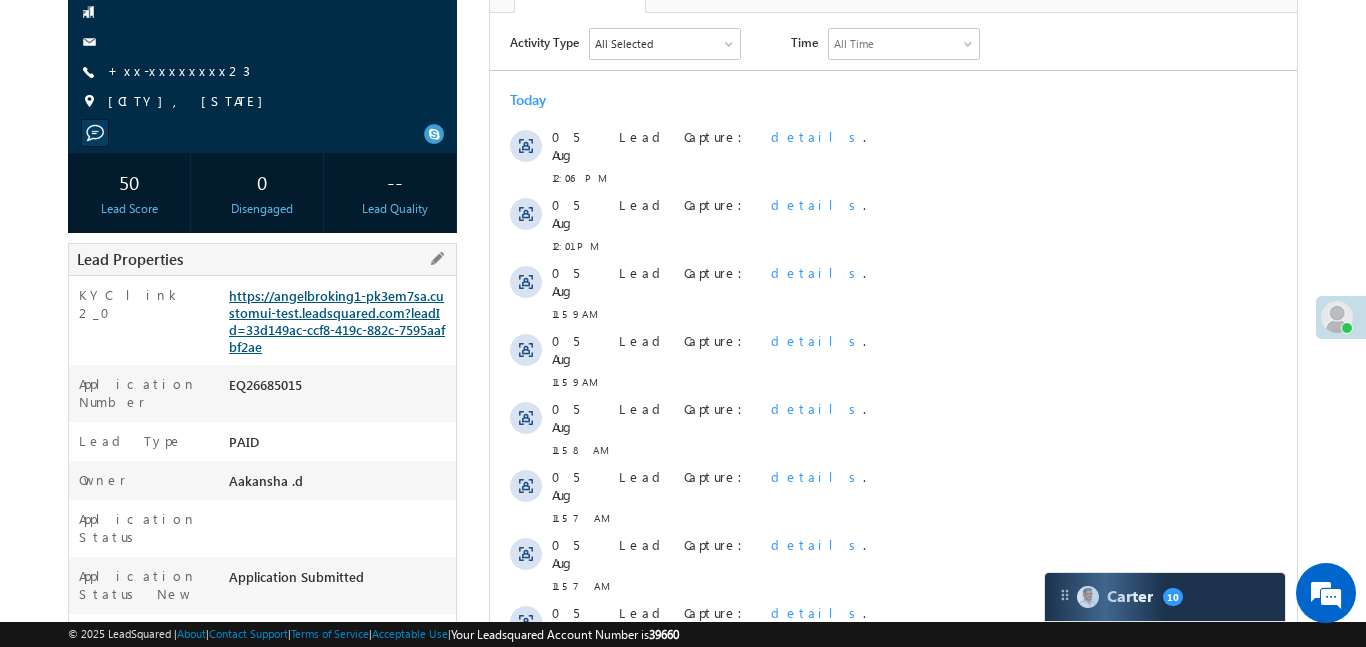 scroll, scrollTop: 0, scrollLeft: 0, axis: both 